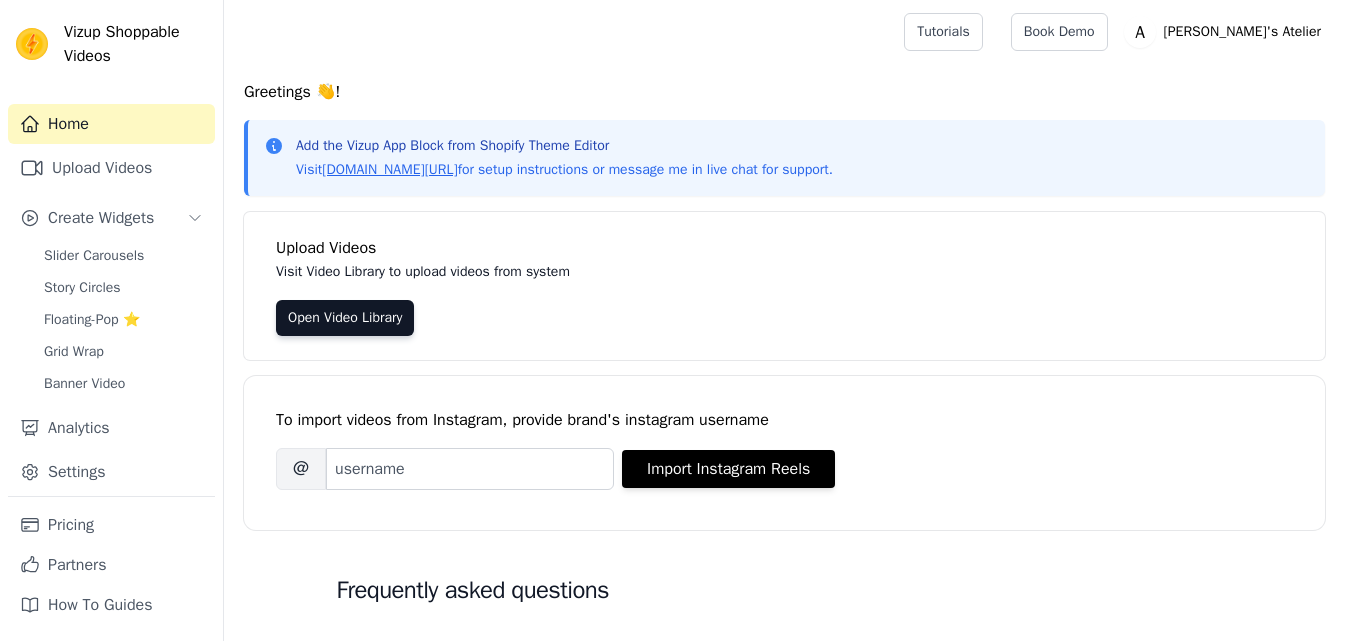 scroll, scrollTop: 0, scrollLeft: 0, axis: both 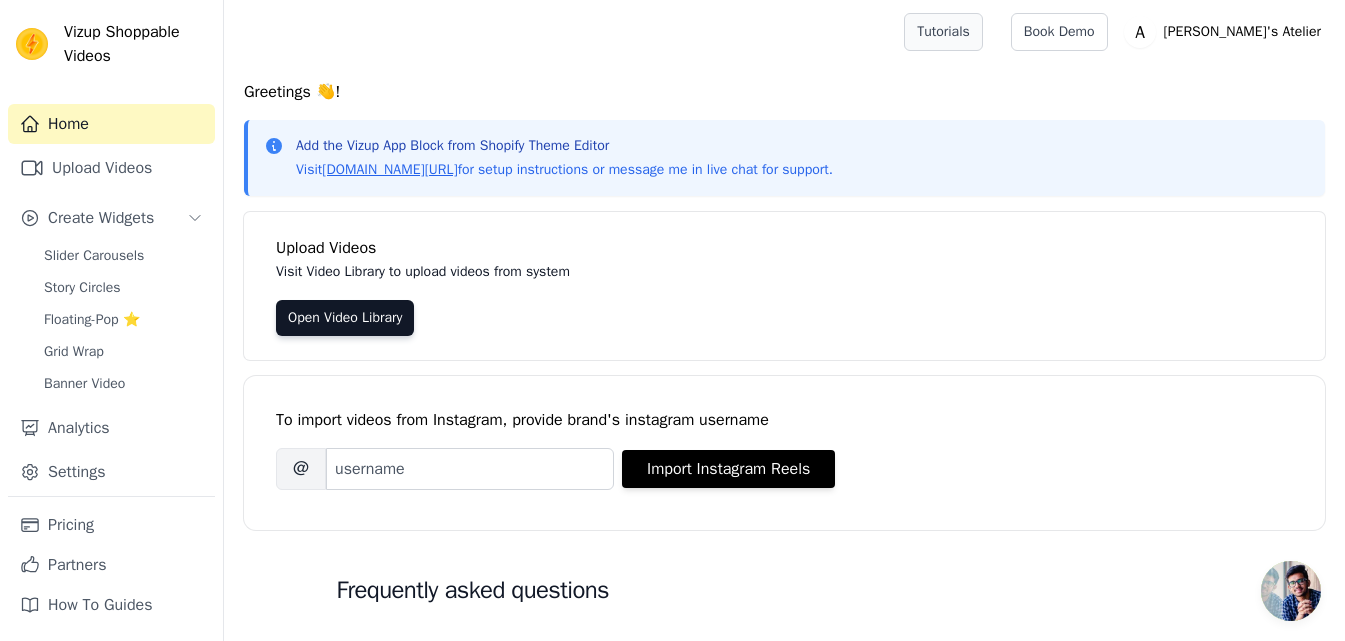click on "Tutorials" at bounding box center (943, 32) 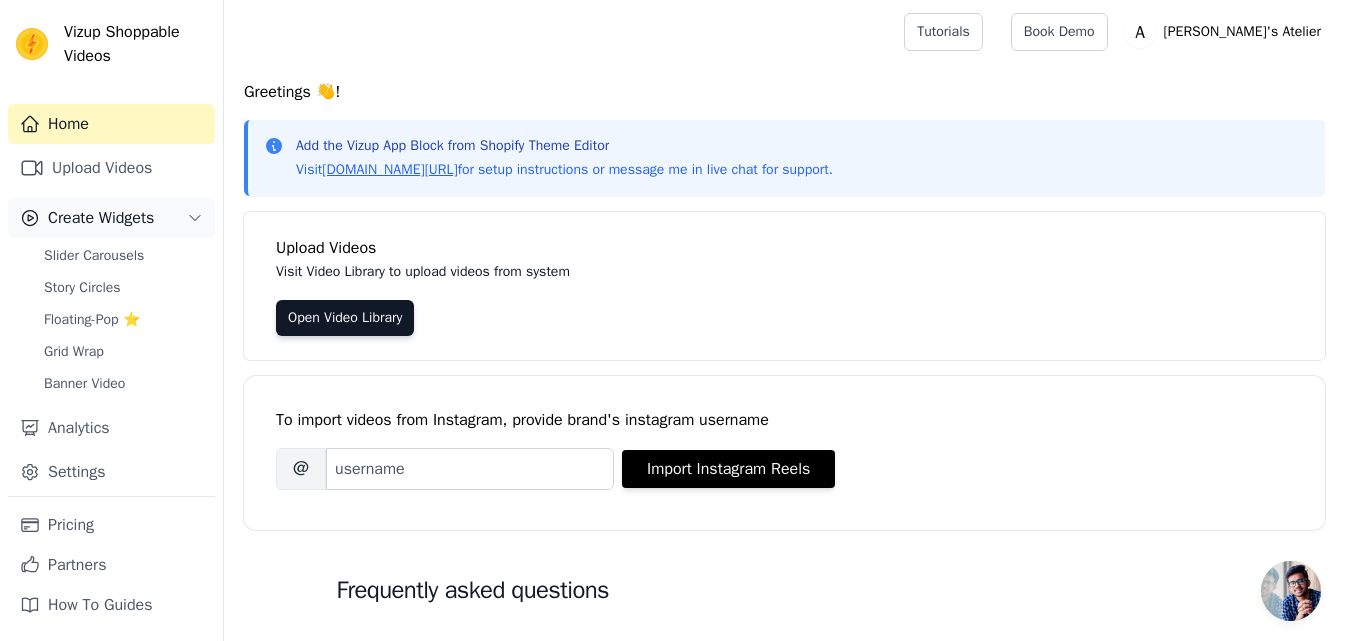 click on "Create Widgets" at bounding box center (111, 218) 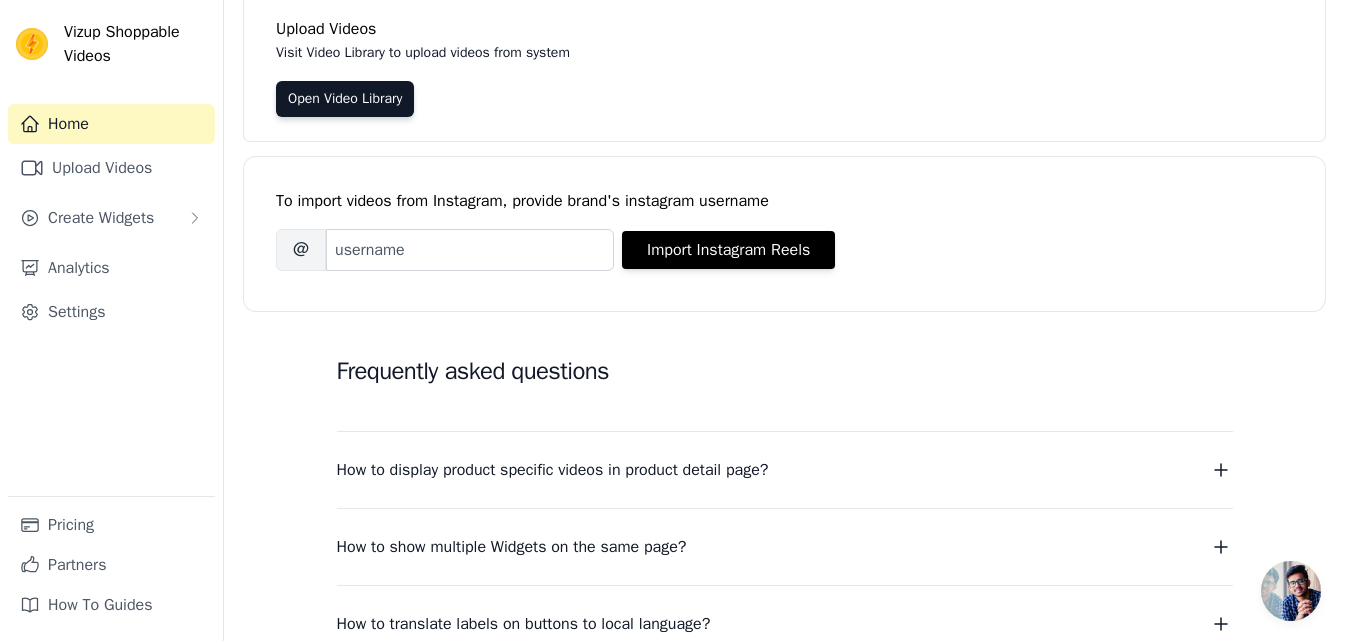 scroll, scrollTop: 223, scrollLeft: 0, axis: vertical 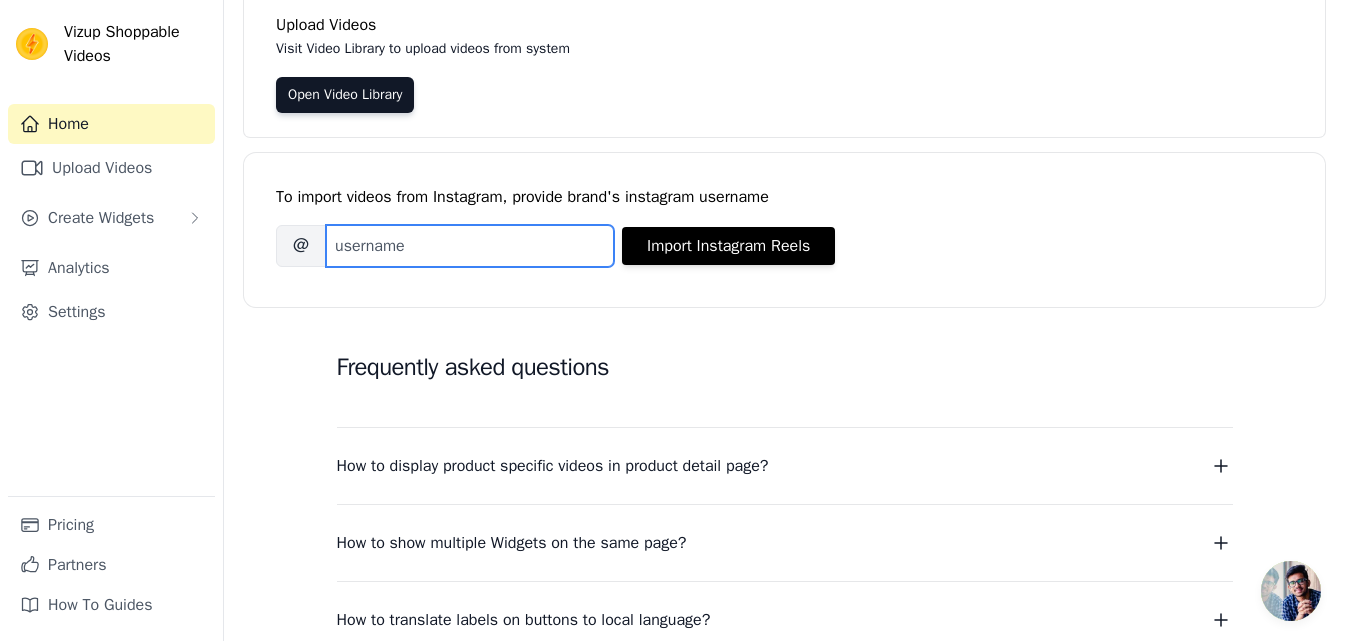click on "Brand's Instagram Username" at bounding box center (470, 246) 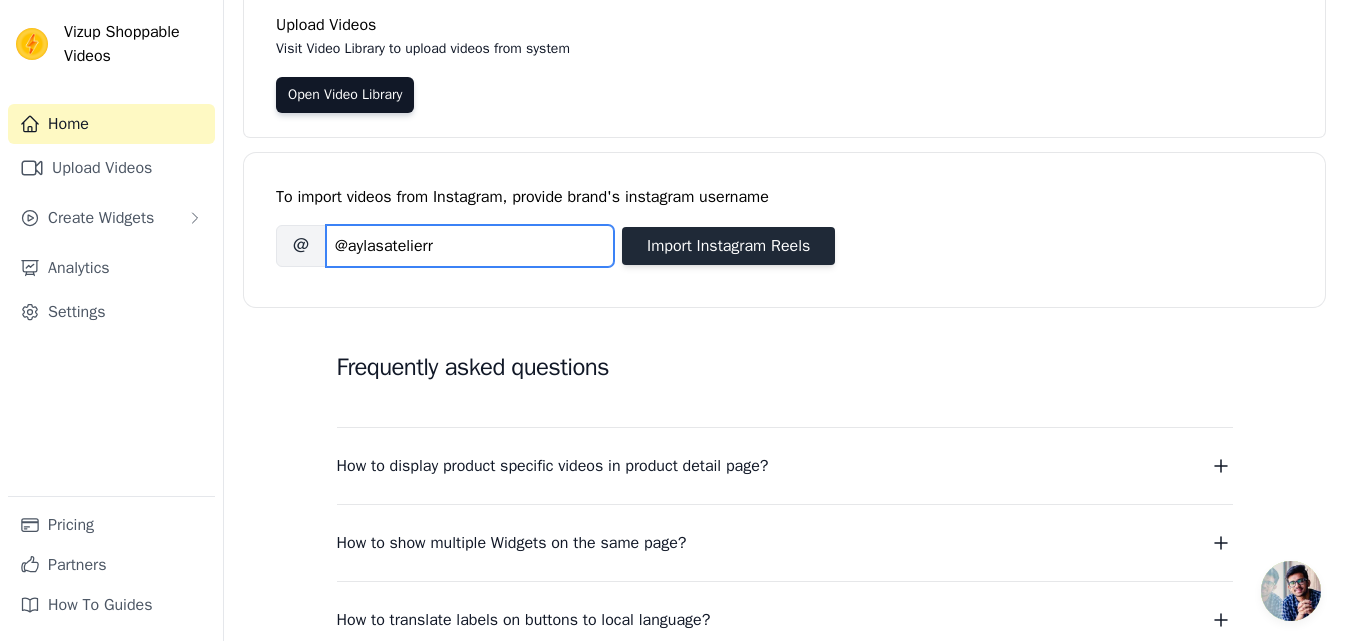 type on "@aylasatelierr" 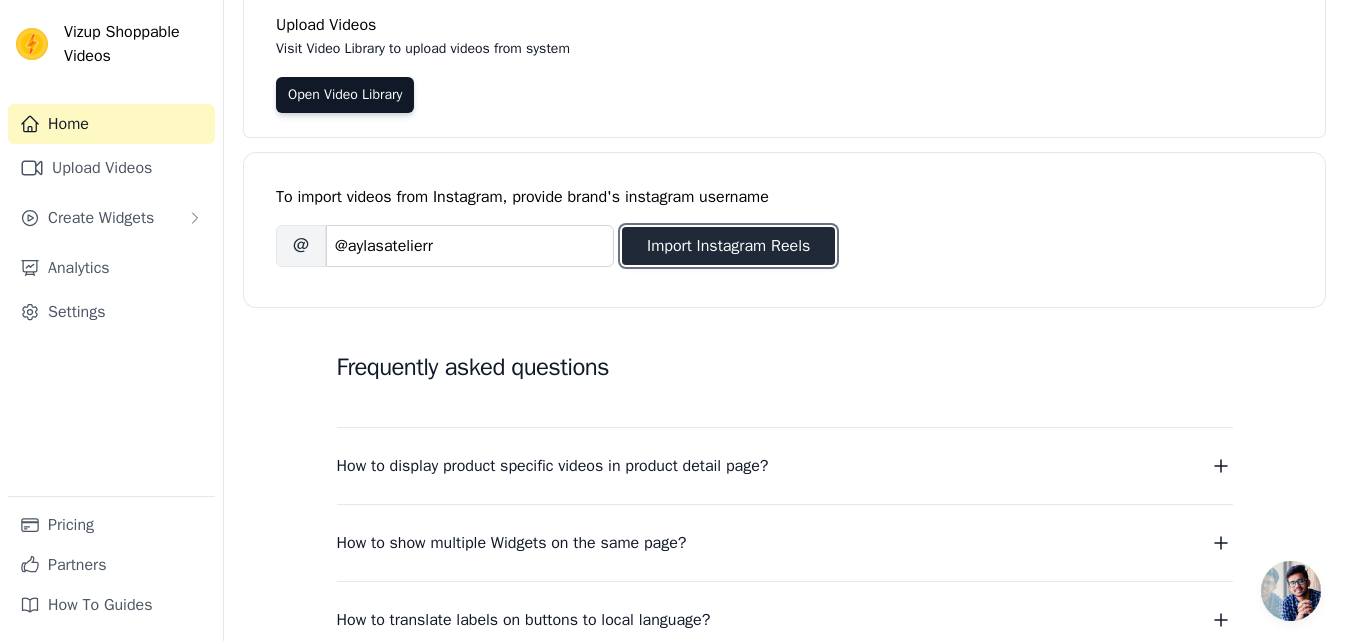 click on "Import Instagram Reels" at bounding box center (728, 246) 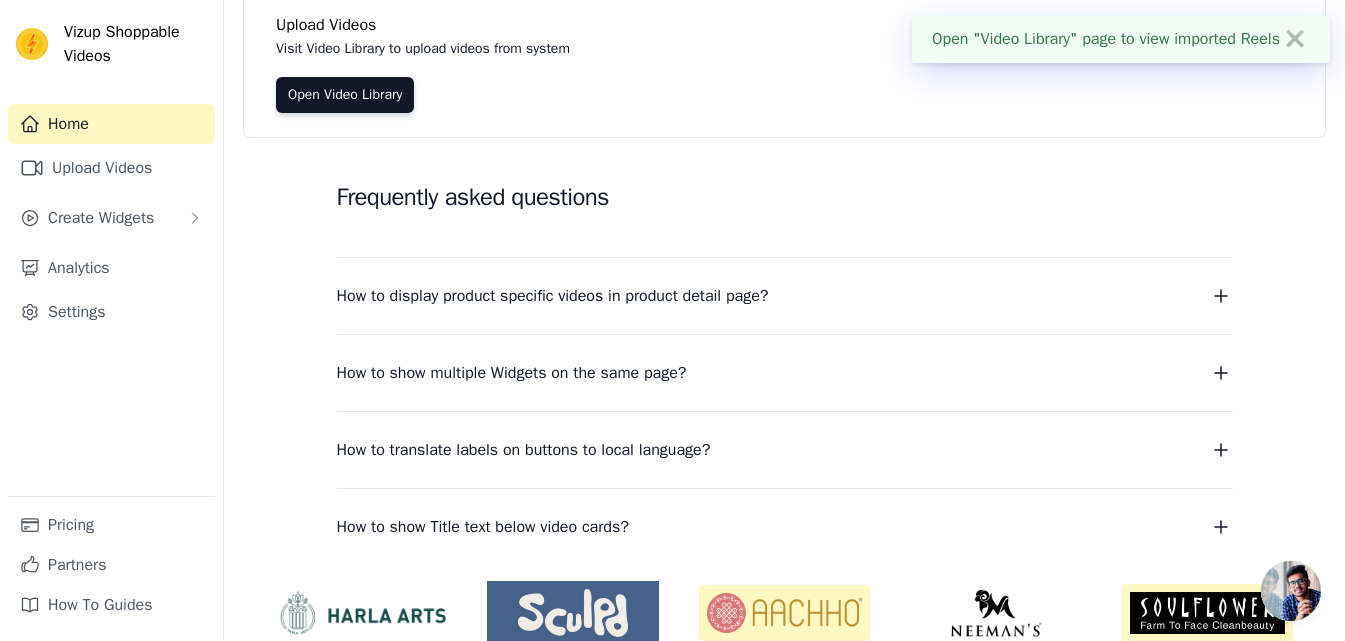 click on "Open "Video Library" page to view imported Reels ✖" at bounding box center [1121, 39] 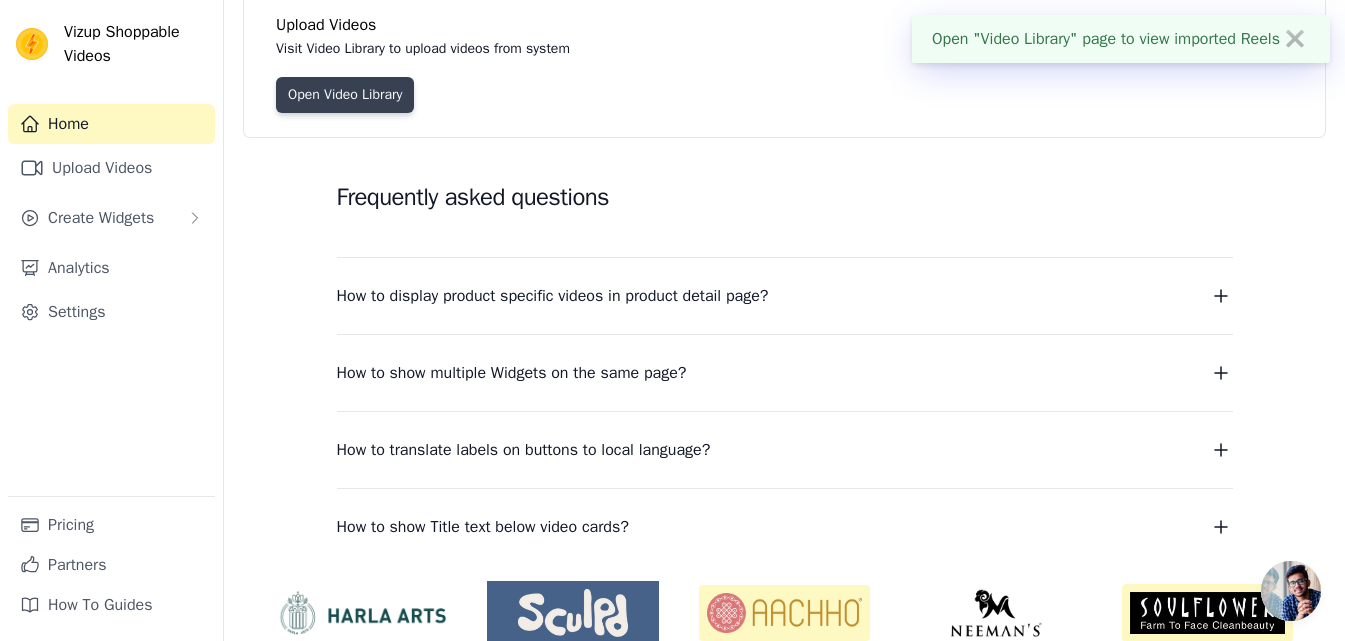 click on "Open Video Library" at bounding box center (345, 95) 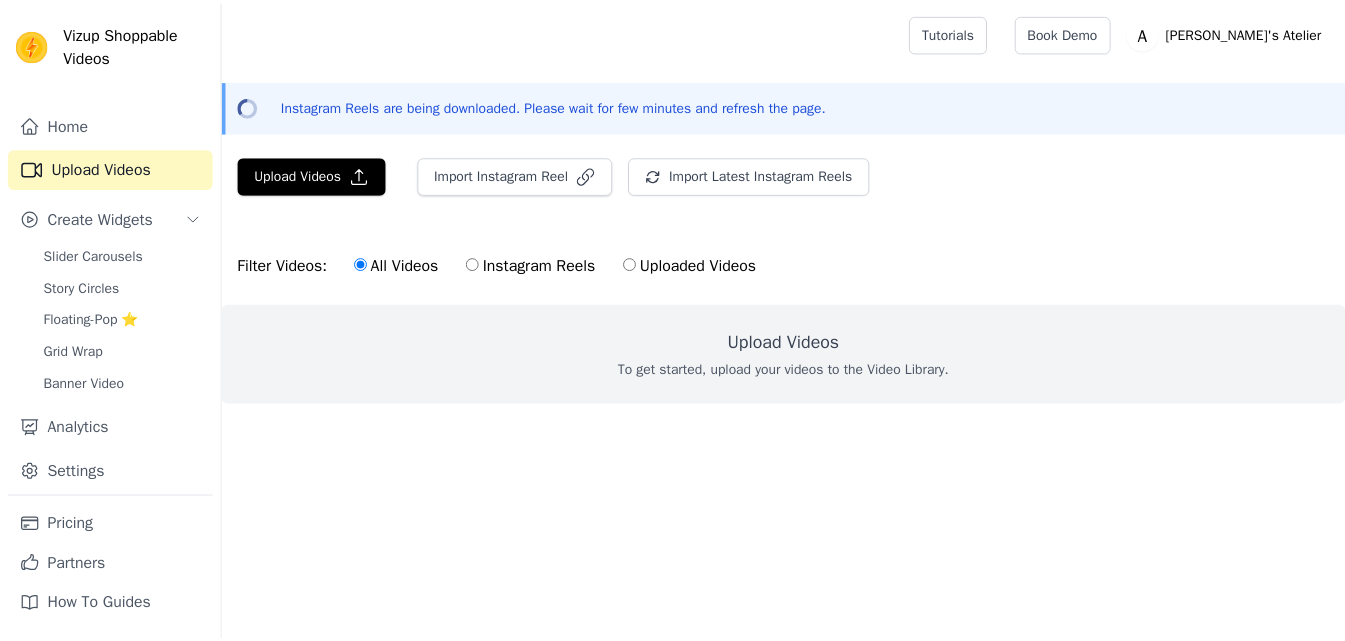 scroll, scrollTop: 0, scrollLeft: 0, axis: both 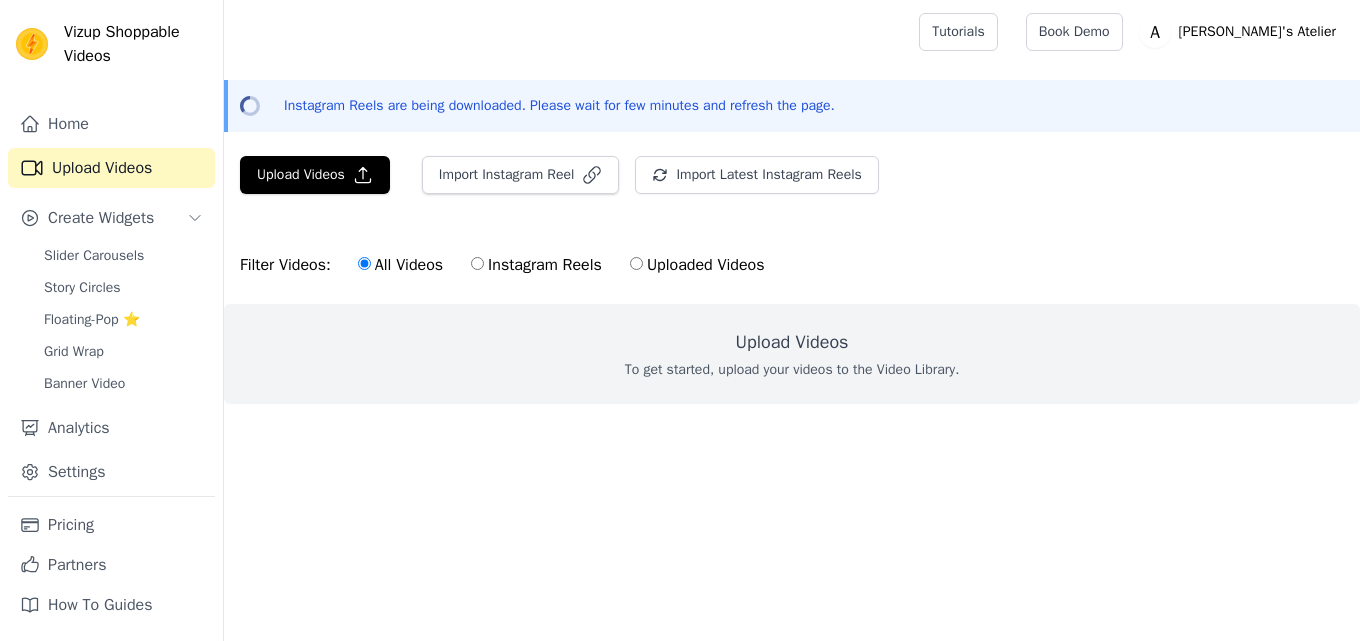 click on "Instagram Reels" at bounding box center [477, 263] 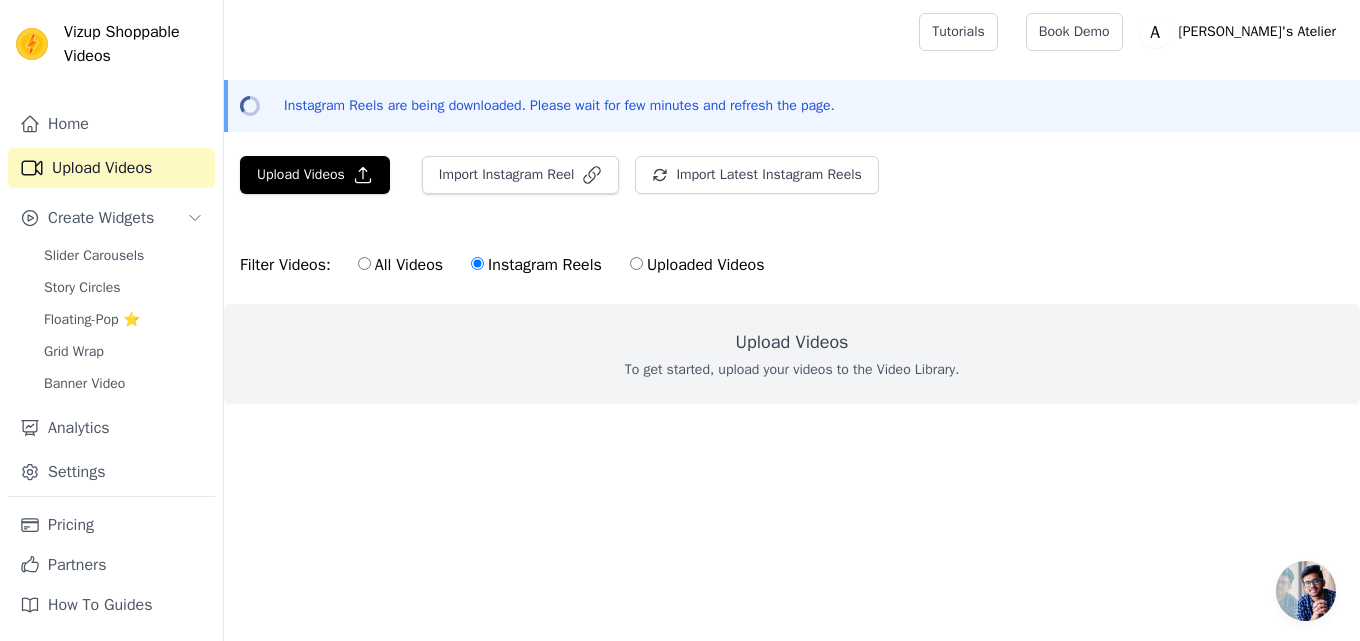 click on "All Videos" at bounding box center (364, 263) 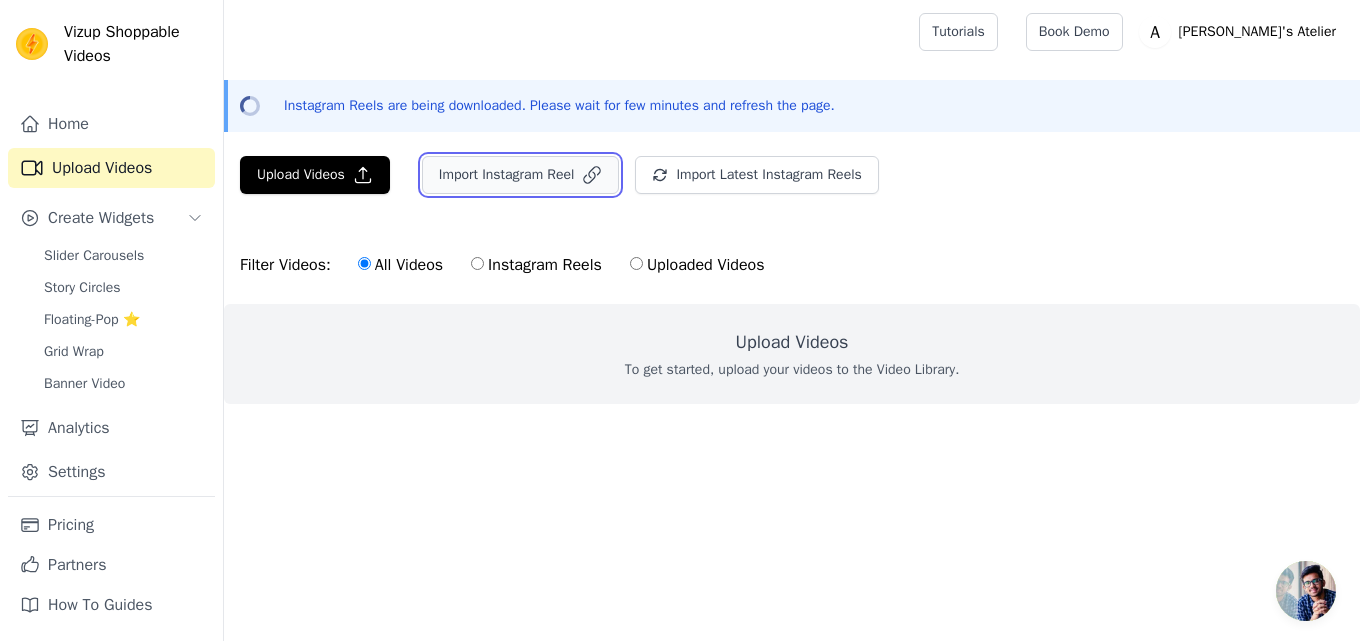 click on "Import Instagram Reel" at bounding box center (521, 175) 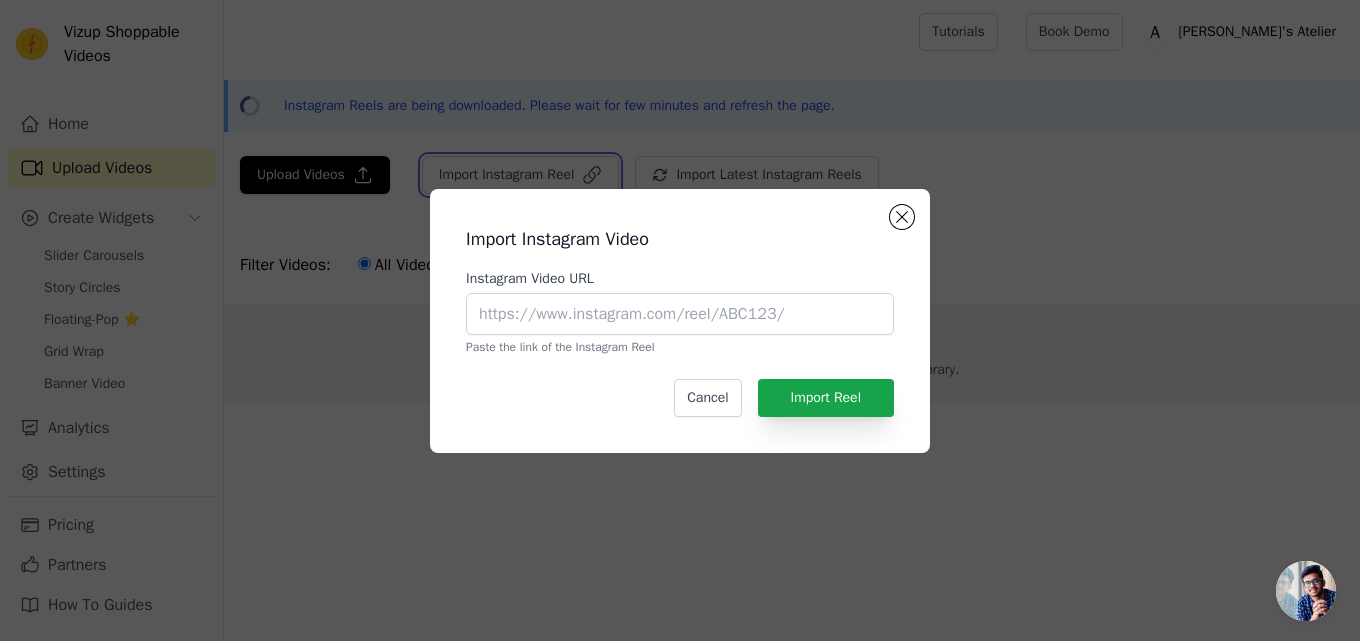 type 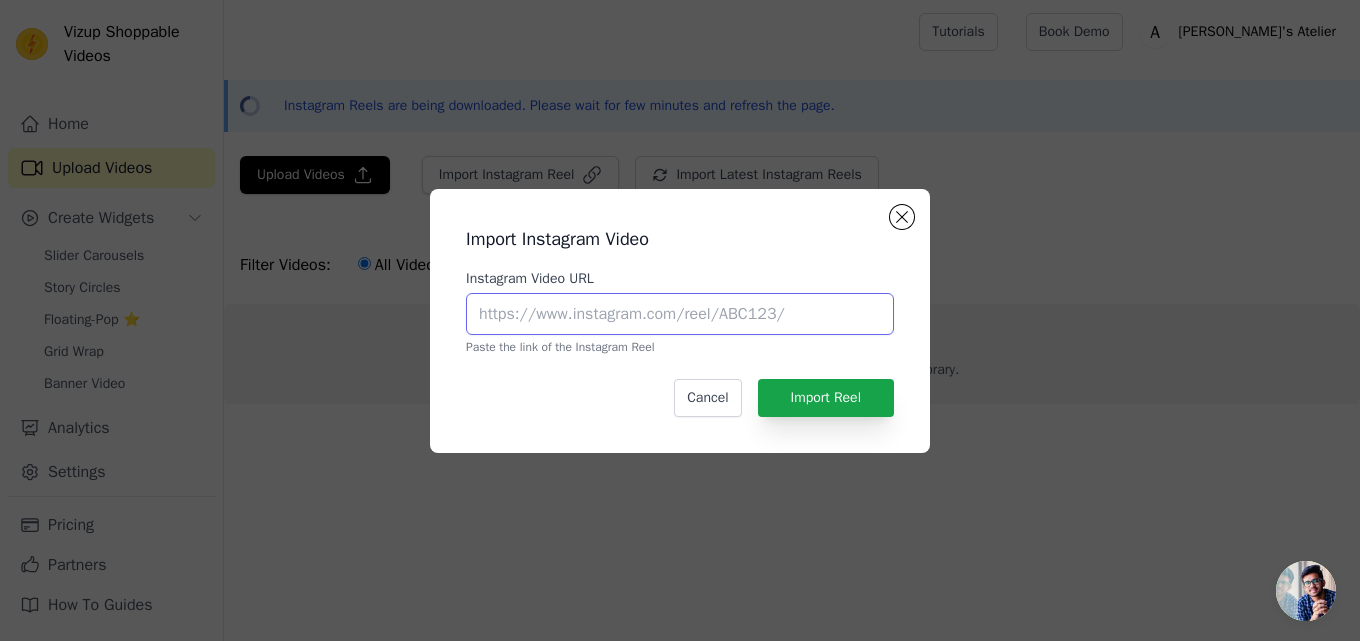 click on "Instagram Video URL" at bounding box center [680, 314] 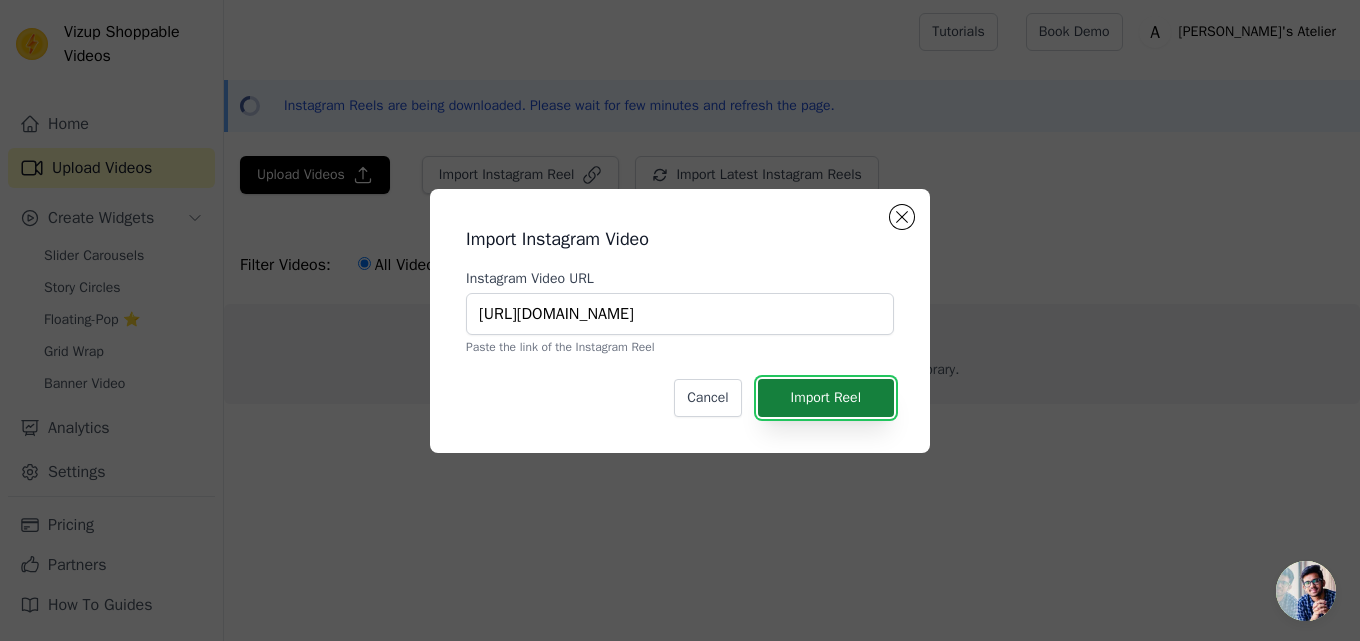click on "Import Reel" at bounding box center [826, 398] 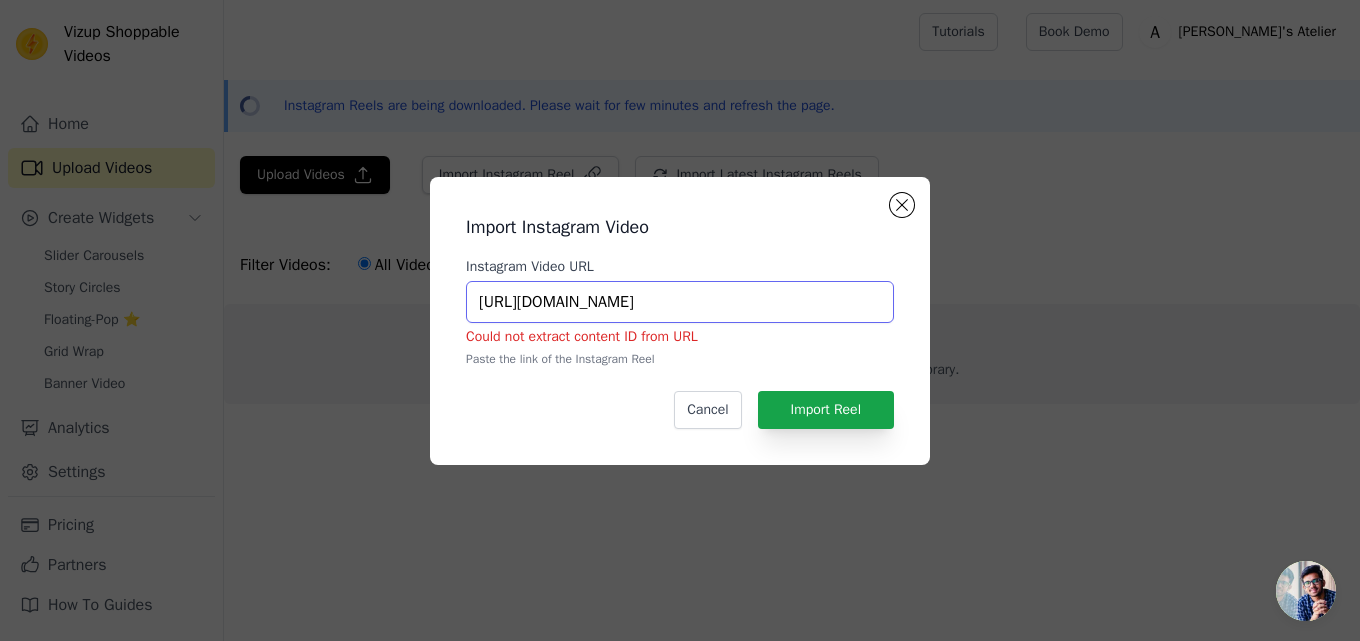 drag, startPoint x: 864, startPoint y: 300, endPoint x: 770, endPoint y: 308, distance: 94.33981 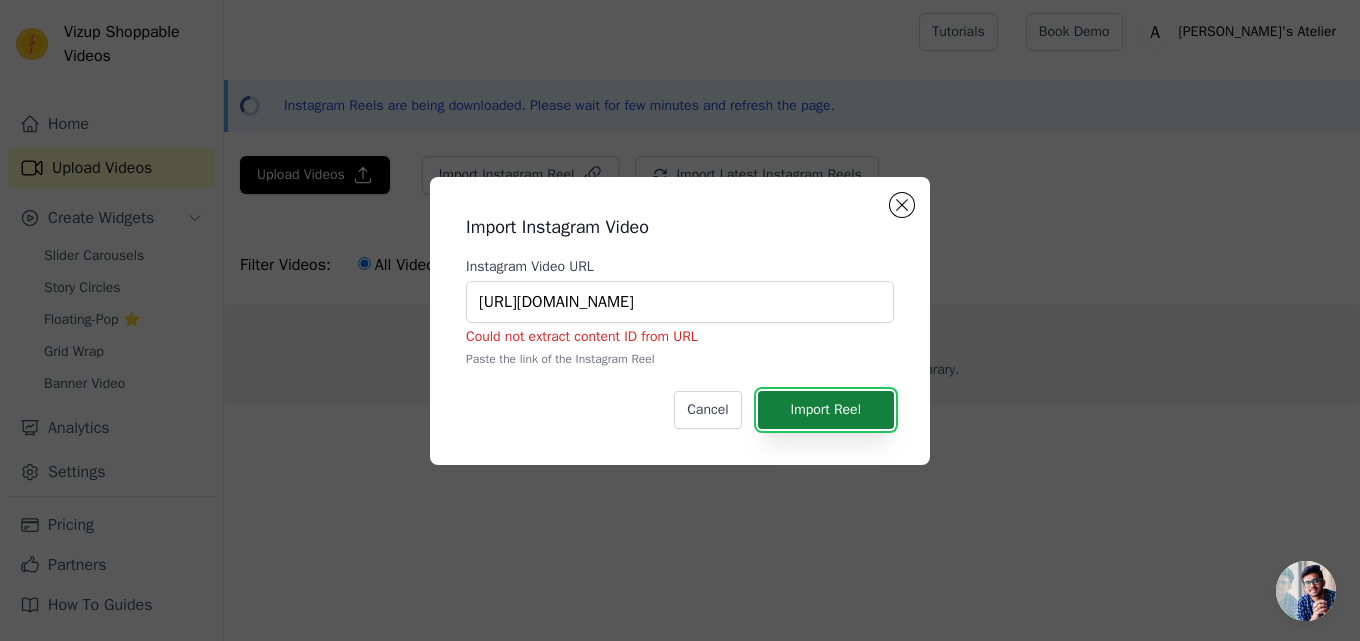 click on "Import Reel" at bounding box center (826, 410) 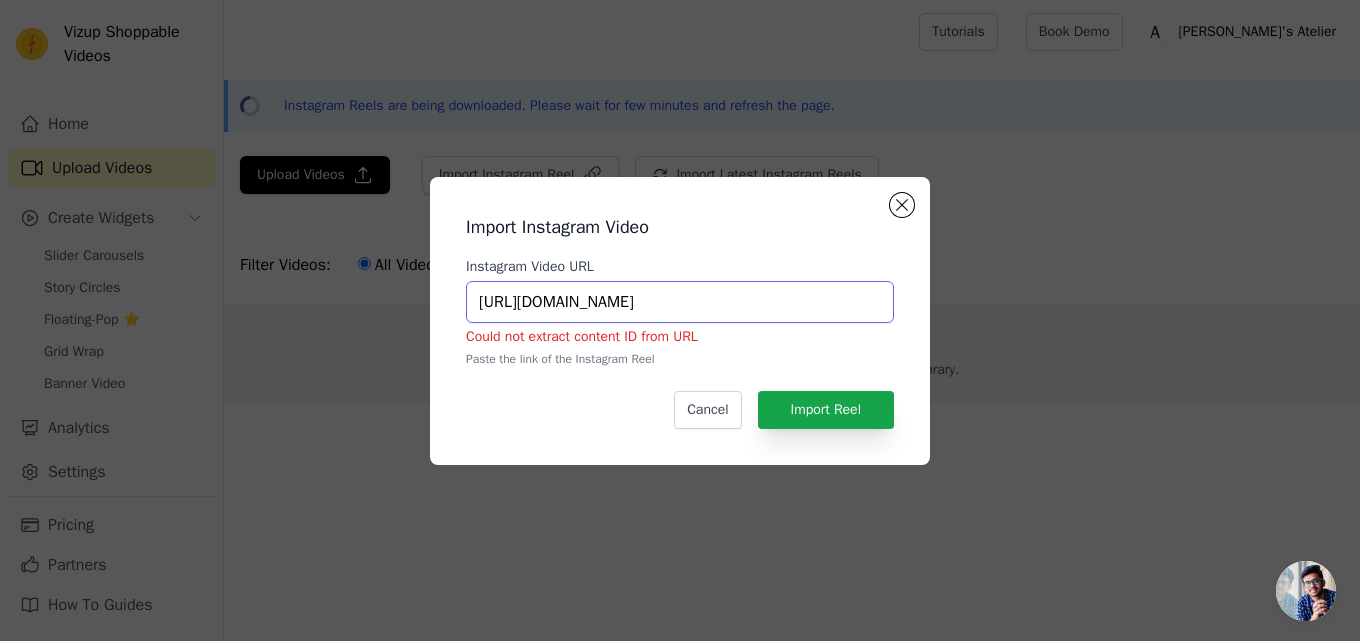 click on "https://www.instagram.com/aylasatelierr/" at bounding box center [680, 302] 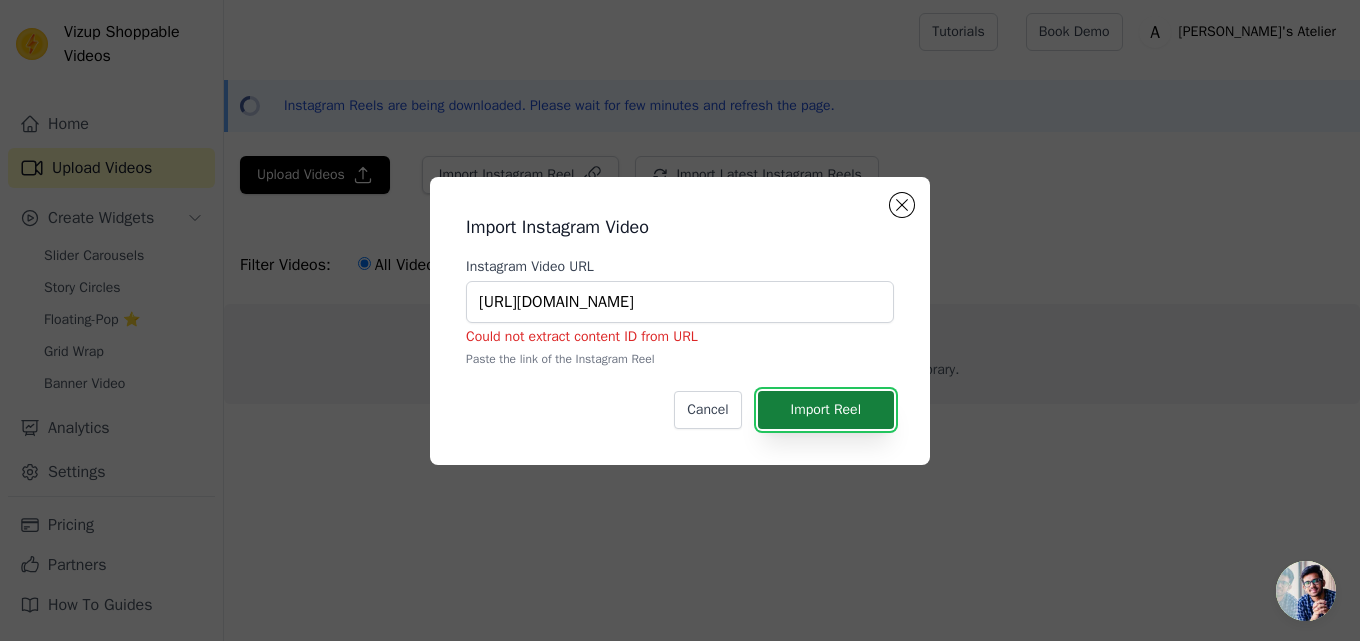 click on "Import Reel" at bounding box center [826, 410] 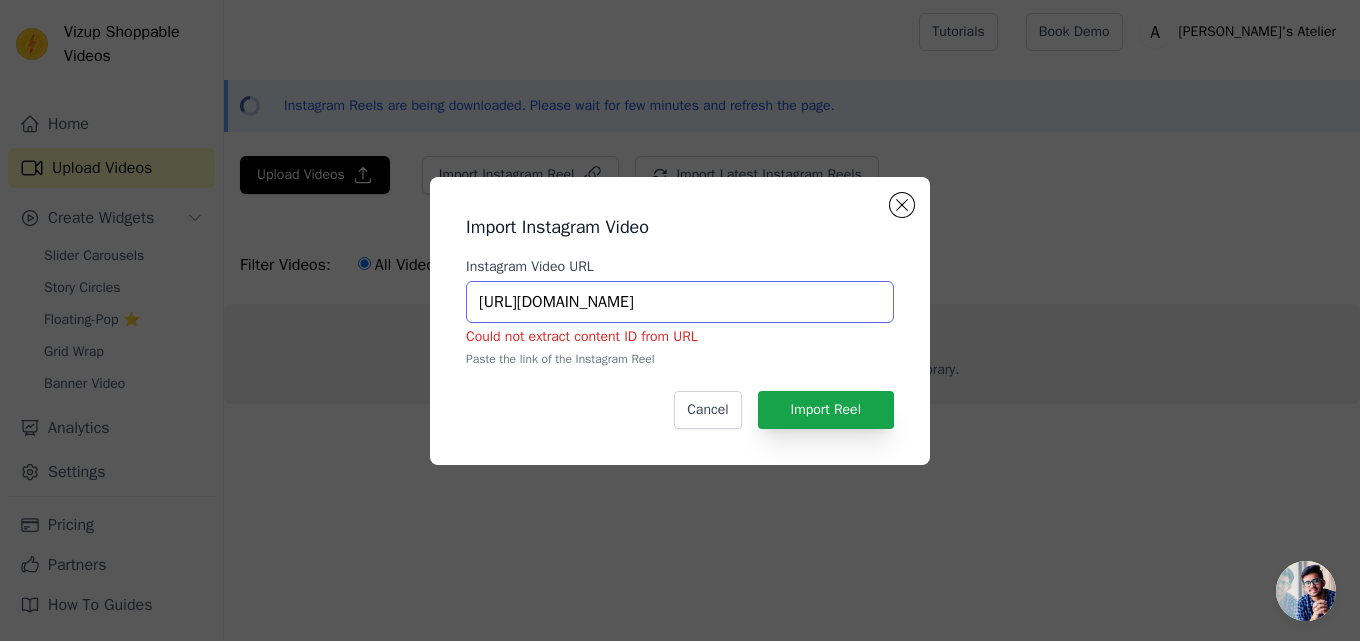 drag, startPoint x: 688, startPoint y: 288, endPoint x: 0, endPoint y: 505, distance: 721.4104 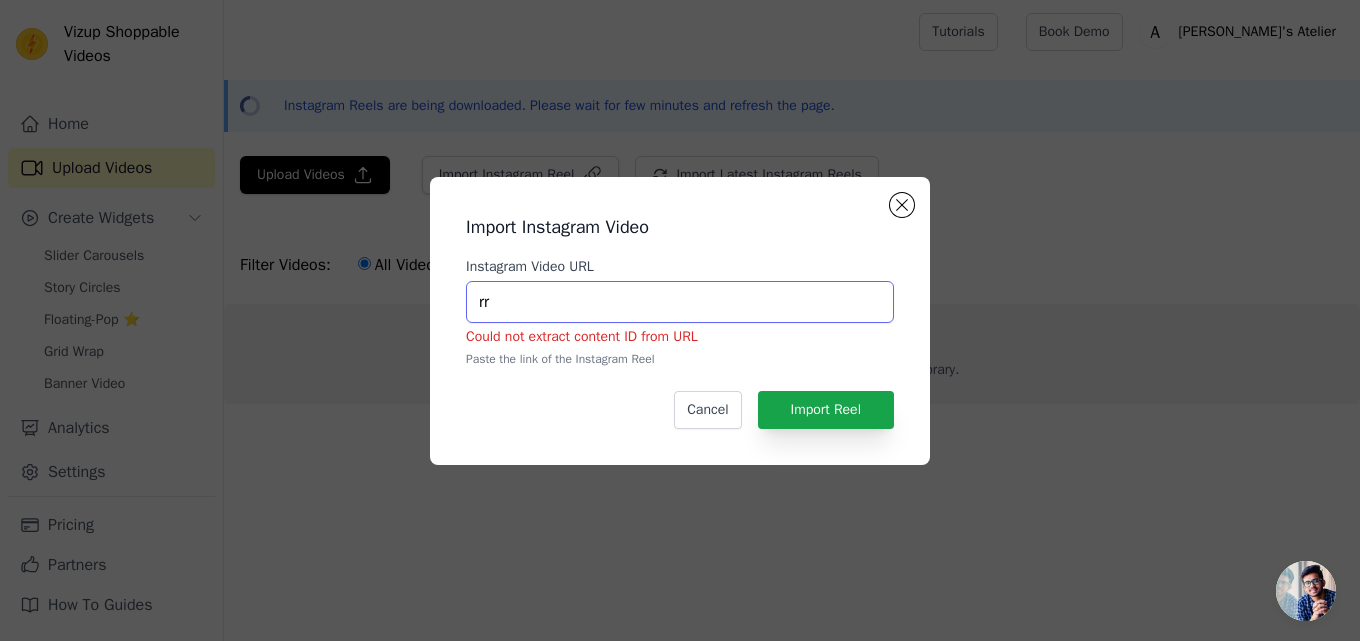 drag, startPoint x: 511, startPoint y: 304, endPoint x: 211, endPoint y: 358, distance: 304.82126 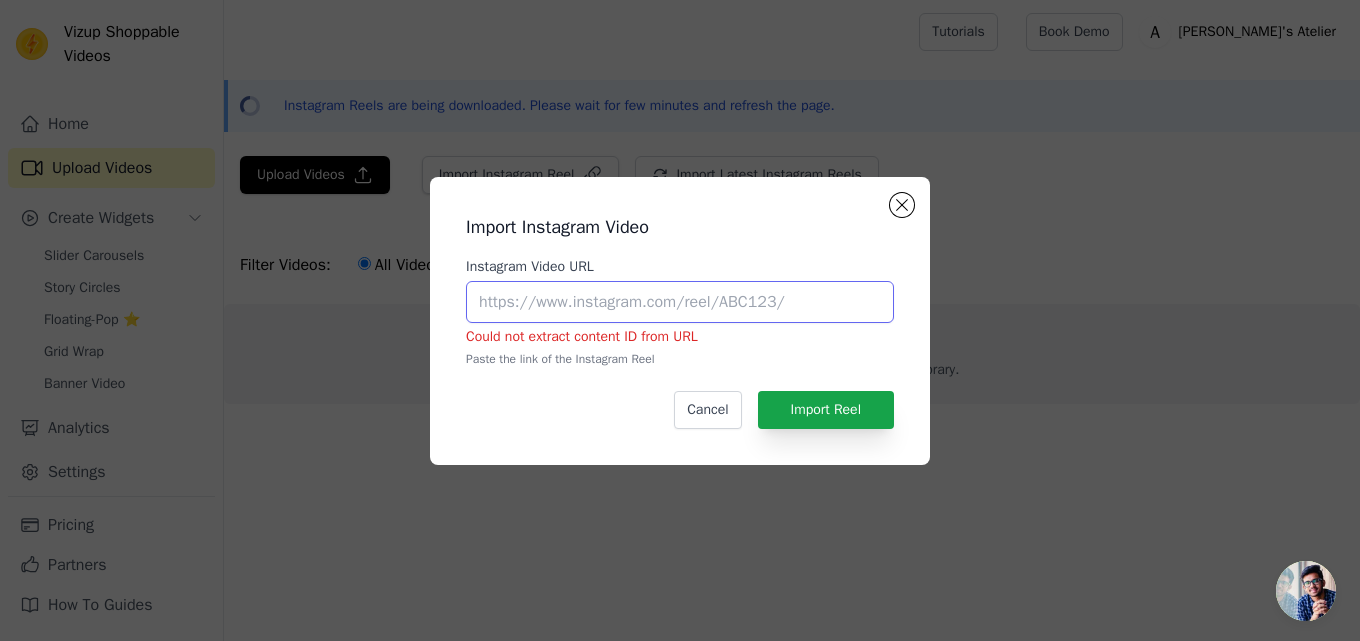 type 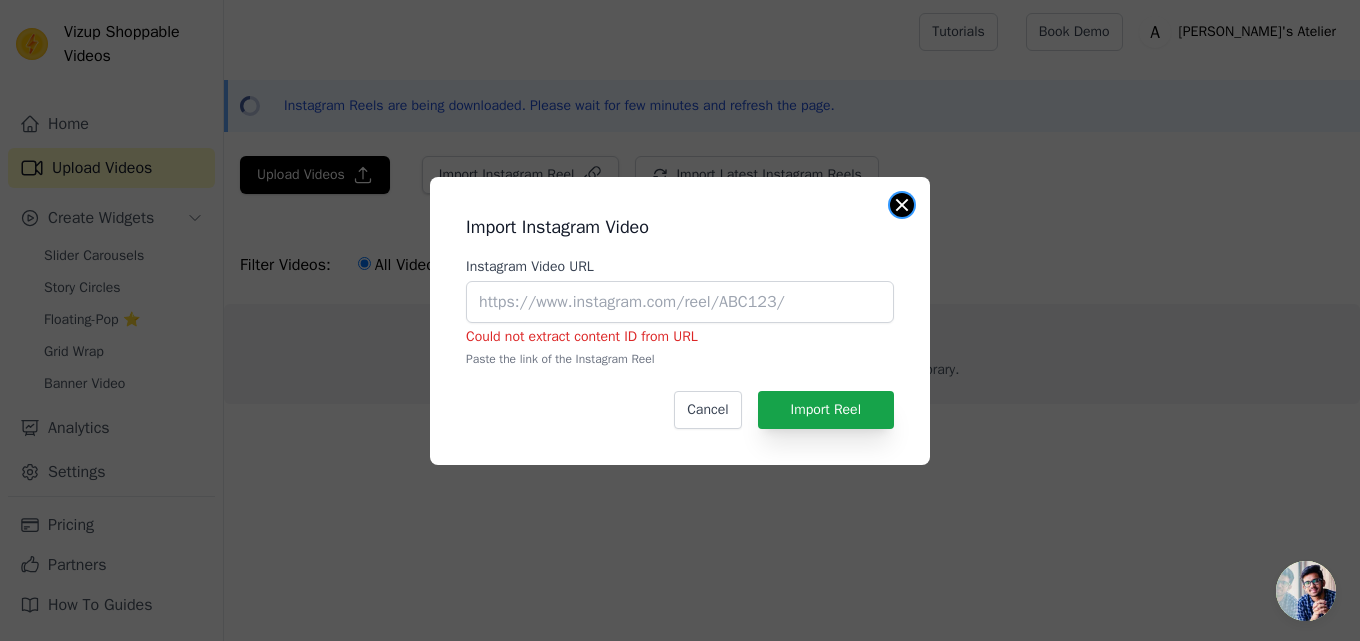 click at bounding box center [902, 205] 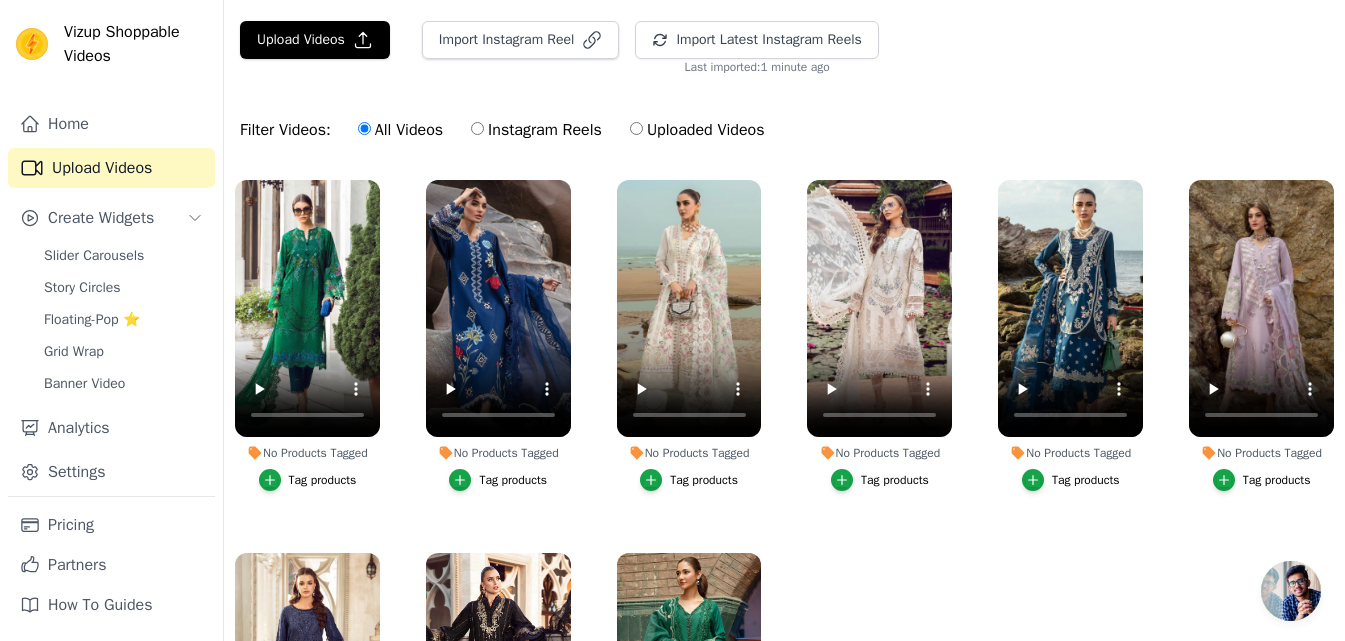 scroll, scrollTop: 141, scrollLeft: 0, axis: vertical 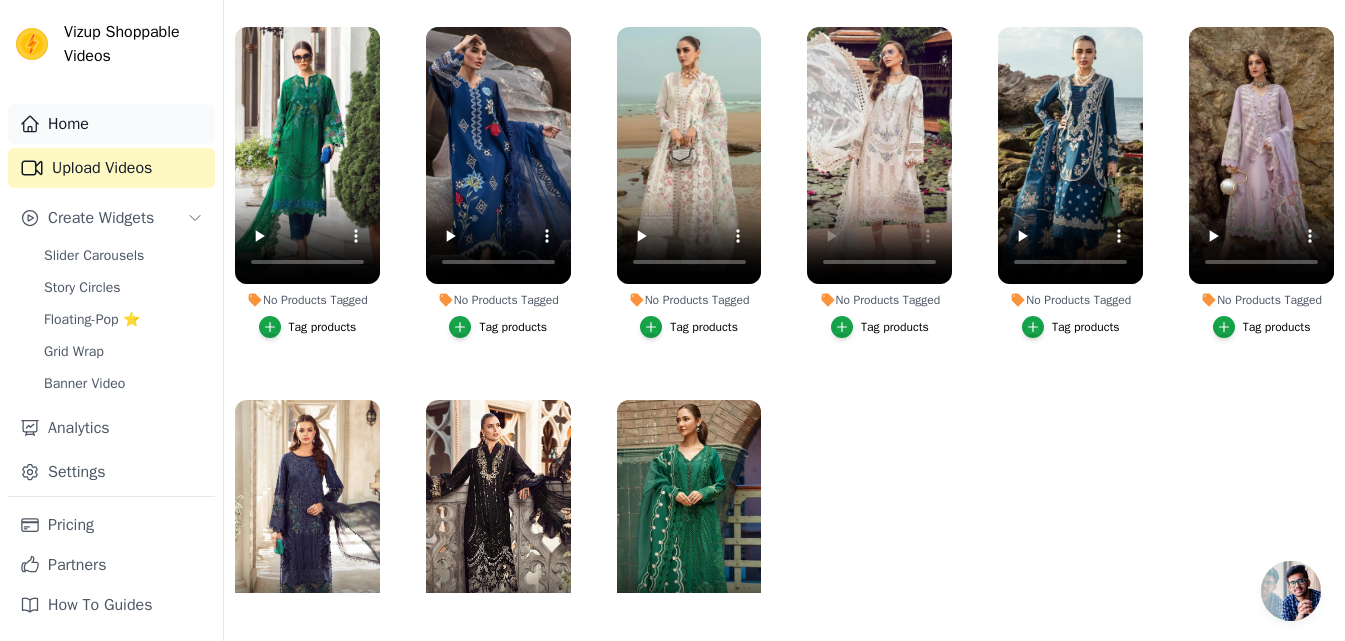 click on "Home" at bounding box center [111, 124] 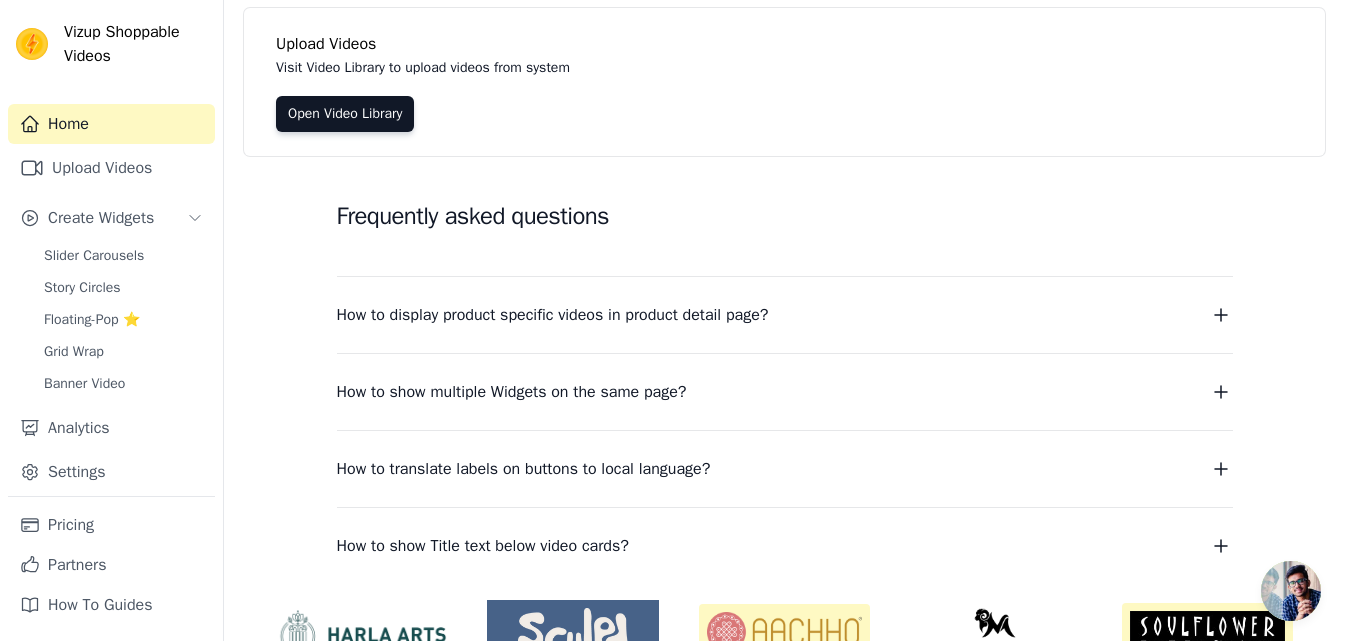 scroll, scrollTop: 0, scrollLeft: 0, axis: both 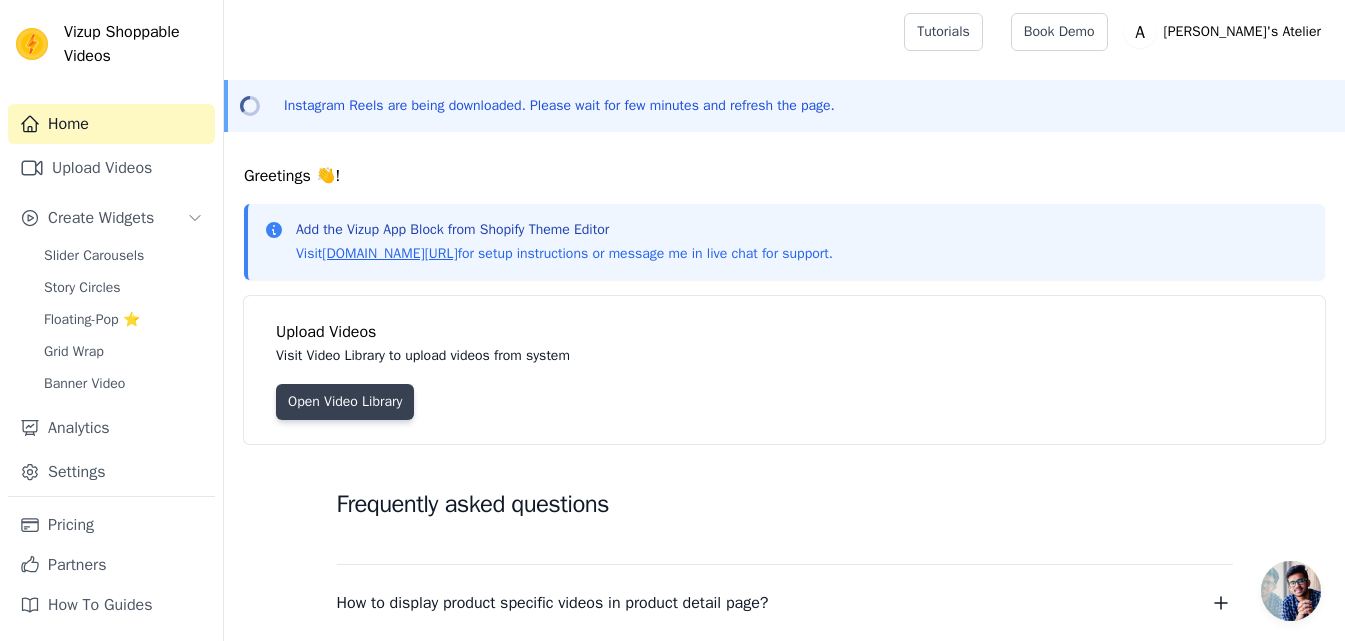 click on "Open Video Library" at bounding box center [345, 402] 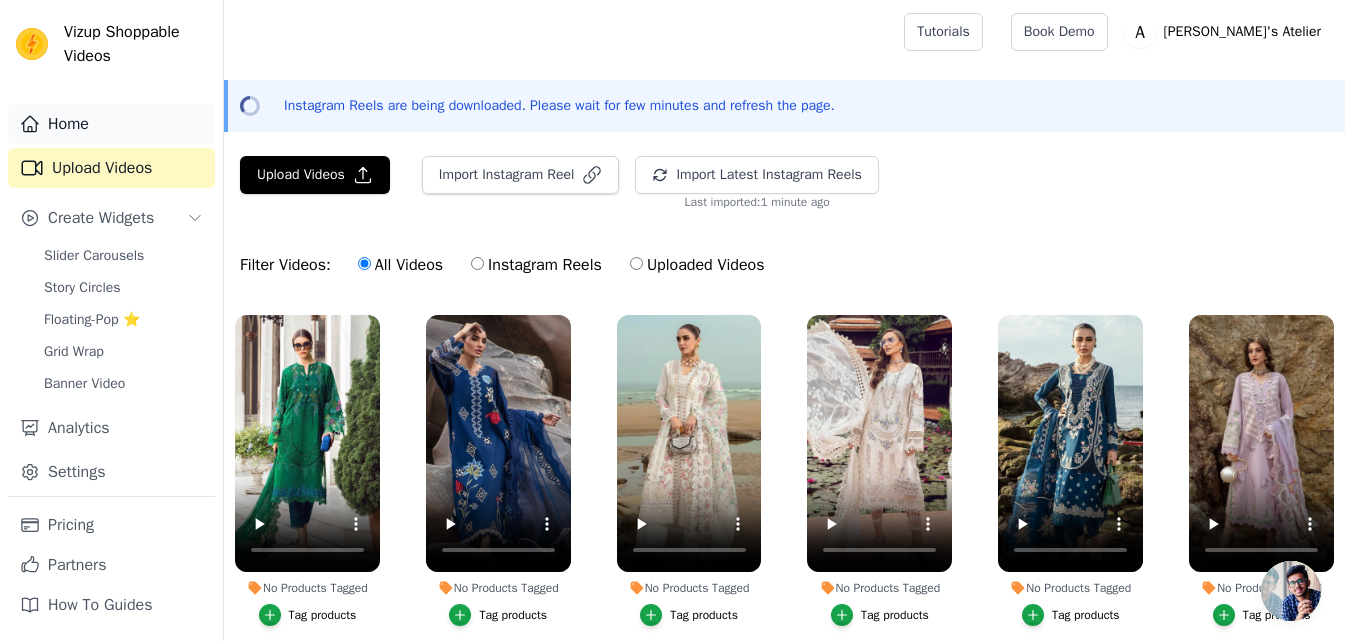 click on "Home" at bounding box center (111, 124) 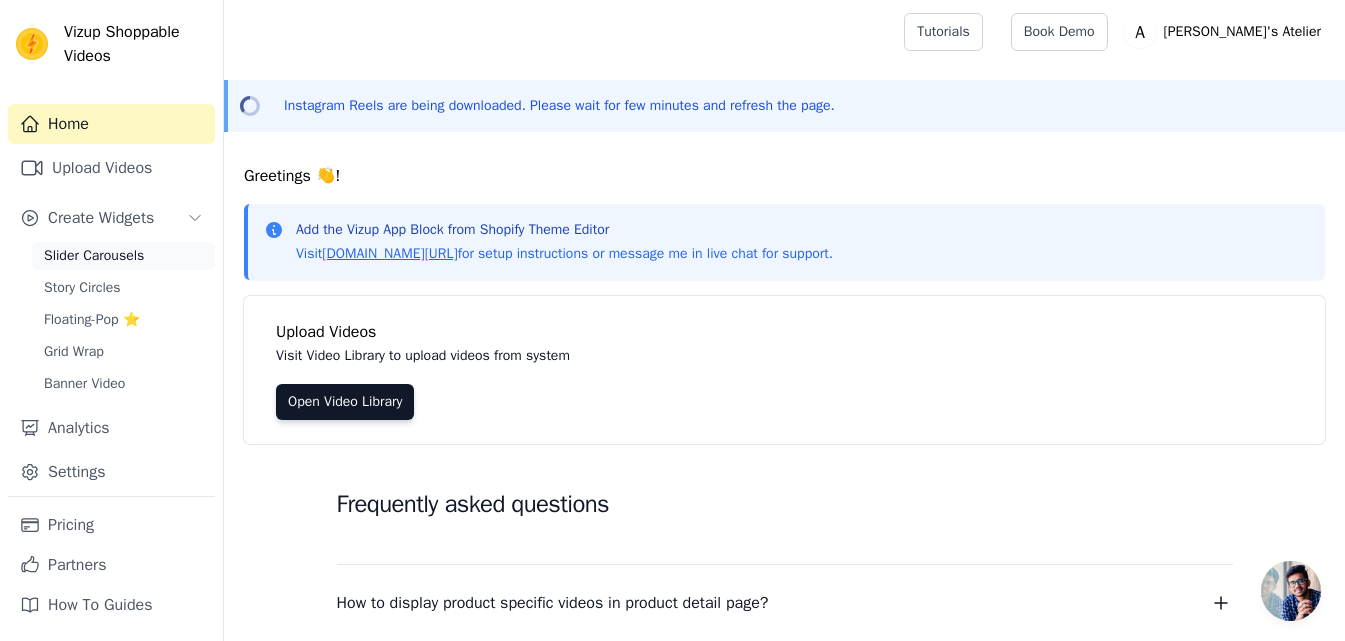 click on "Slider Carousels" at bounding box center (94, 256) 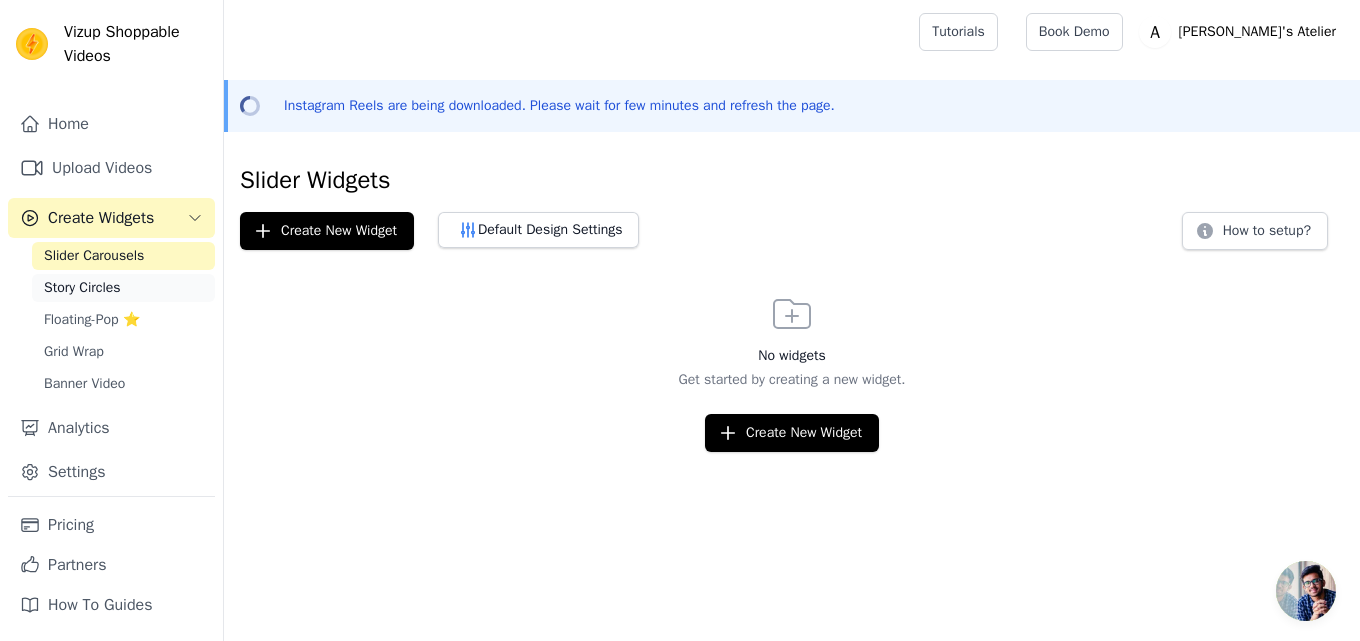 click on "Story Circles" at bounding box center [82, 288] 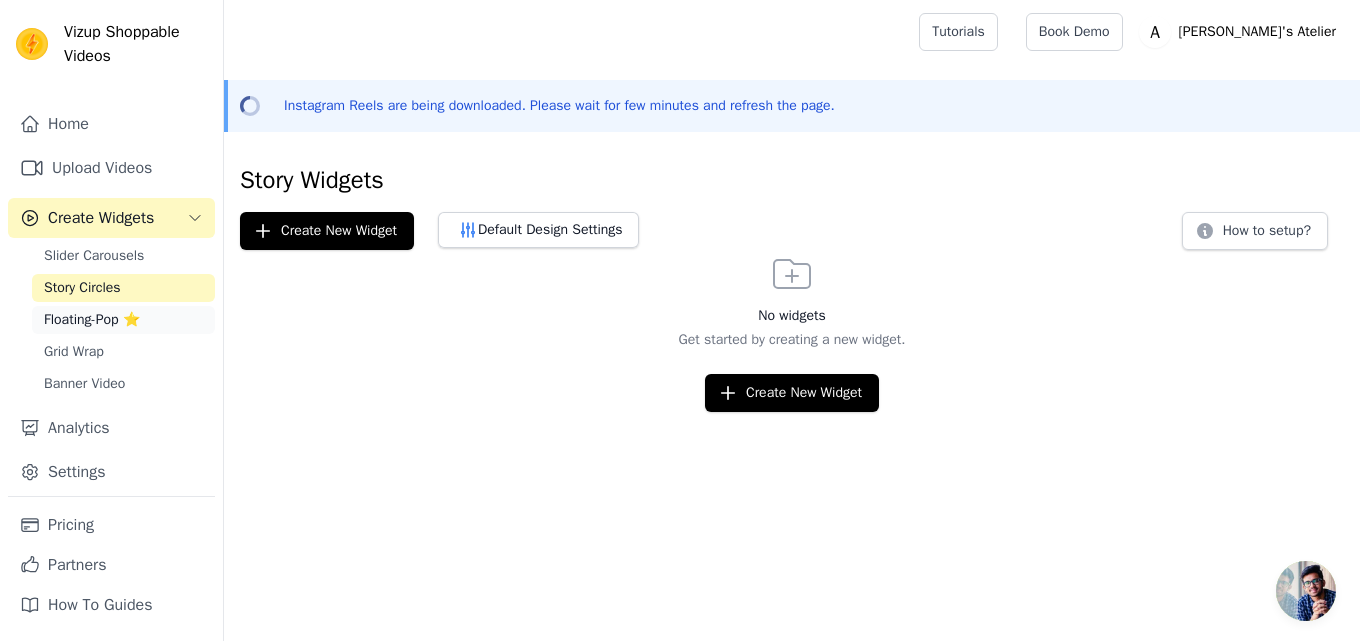 click on "Floating-Pop ⭐" at bounding box center (92, 320) 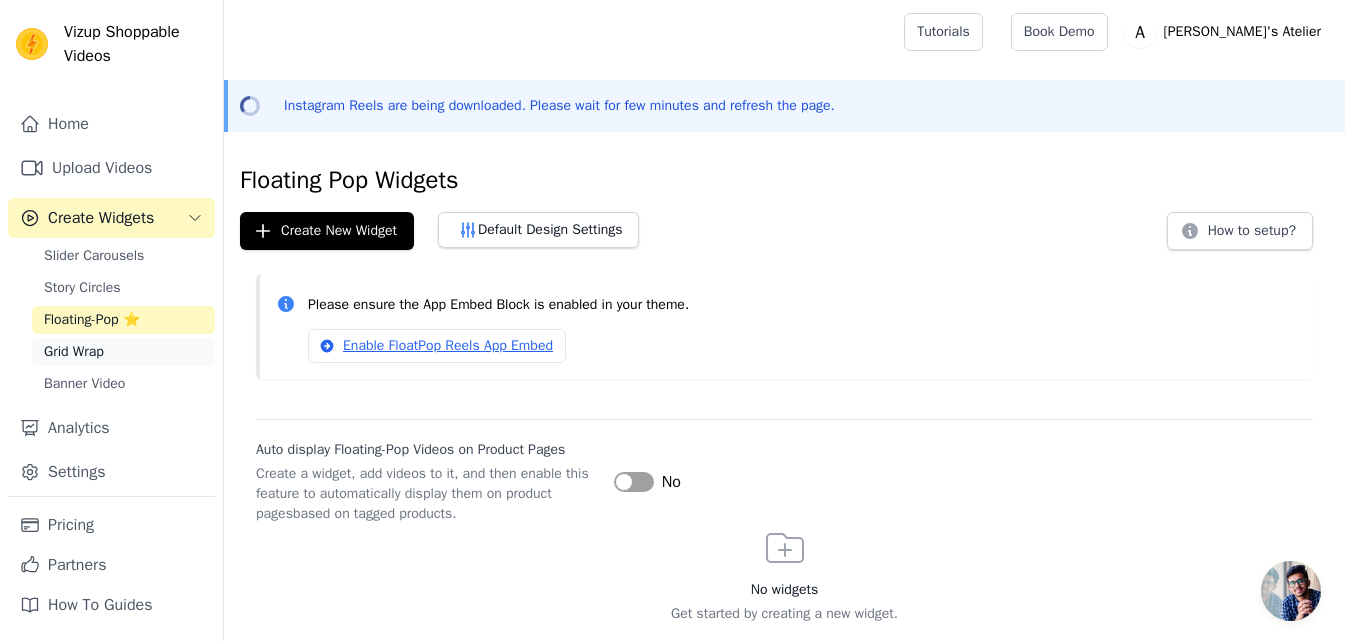 click on "Grid Wrap" at bounding box center (123, 352) 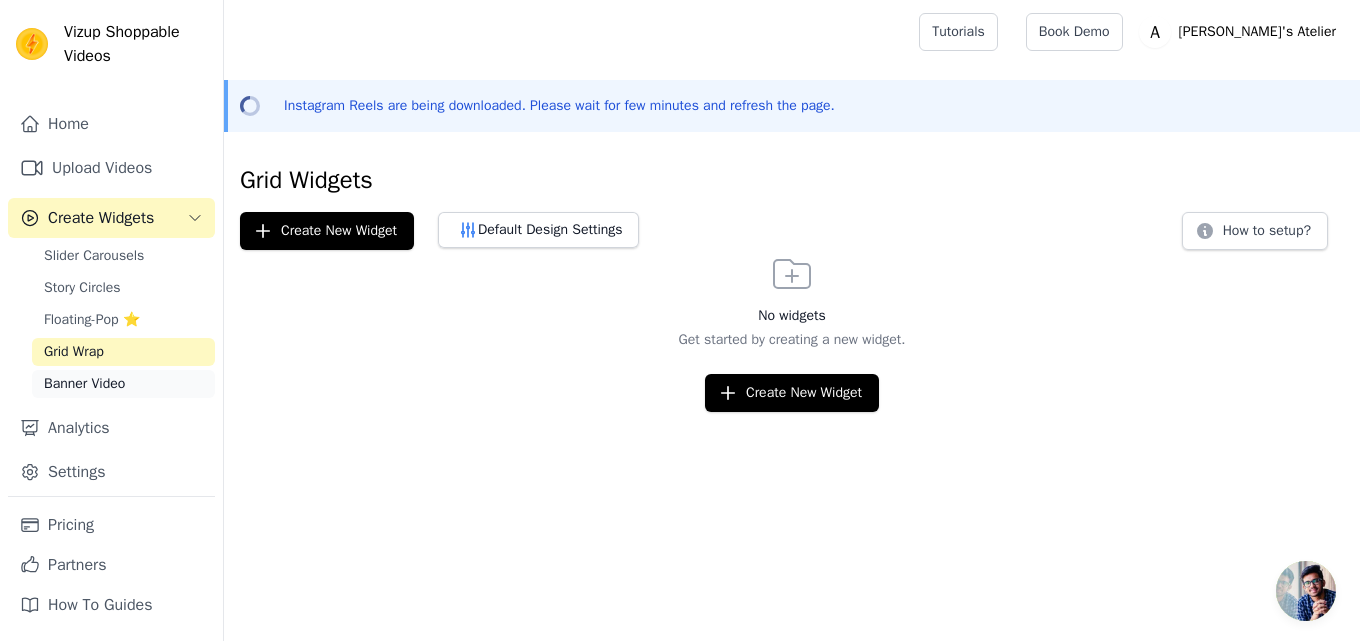 click on "Banner Video" at bounding box center (84, 384) 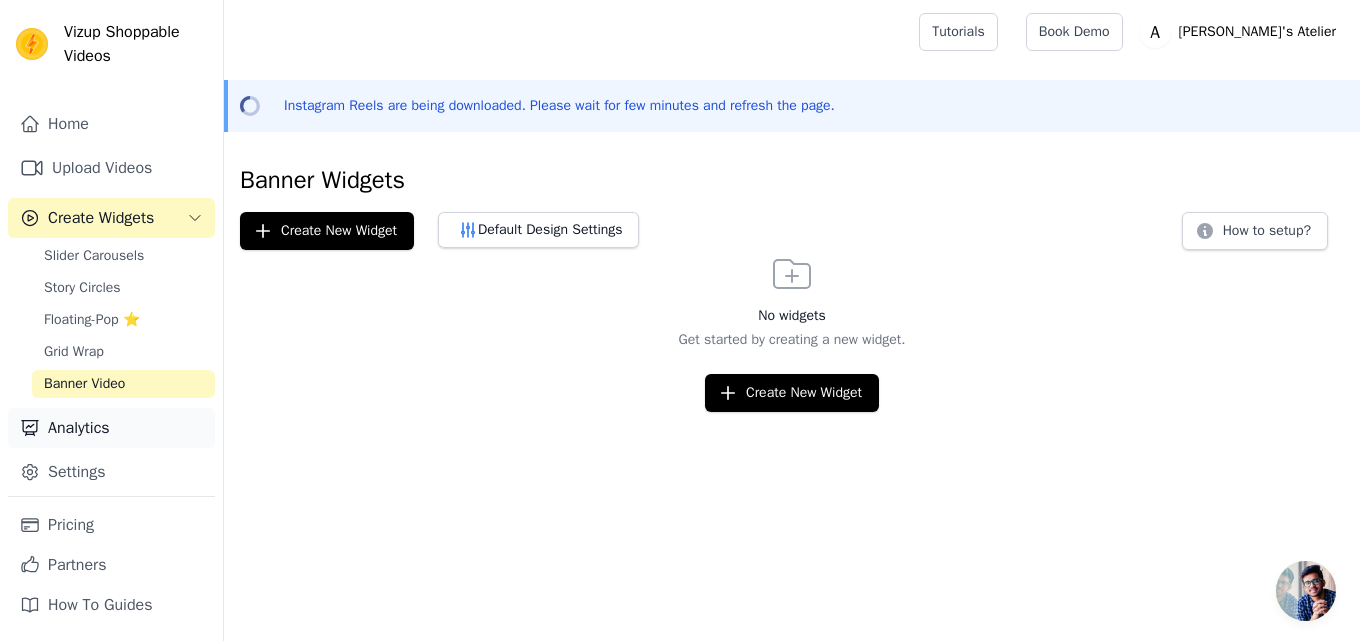 click on "Analytics" at bounding box center (111, 428) 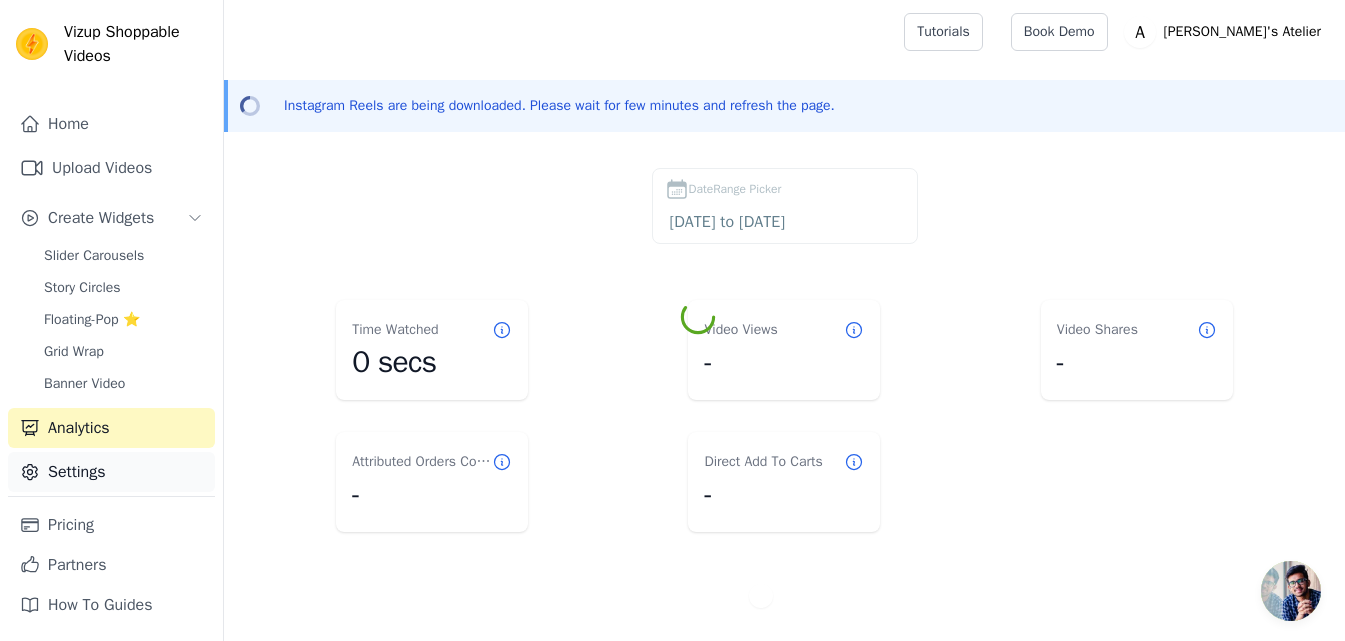 click on "Settings" at bounding box center (111, 472) 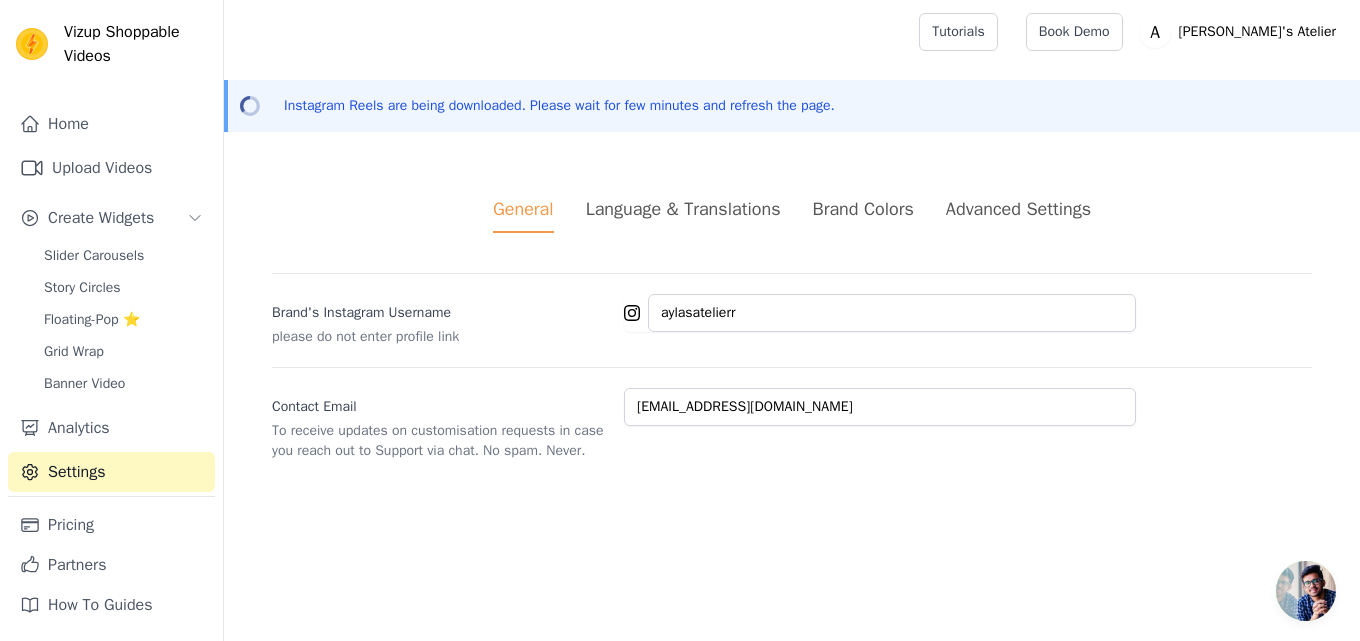 click on "Language & Translations" at bounding box center [683, 209] 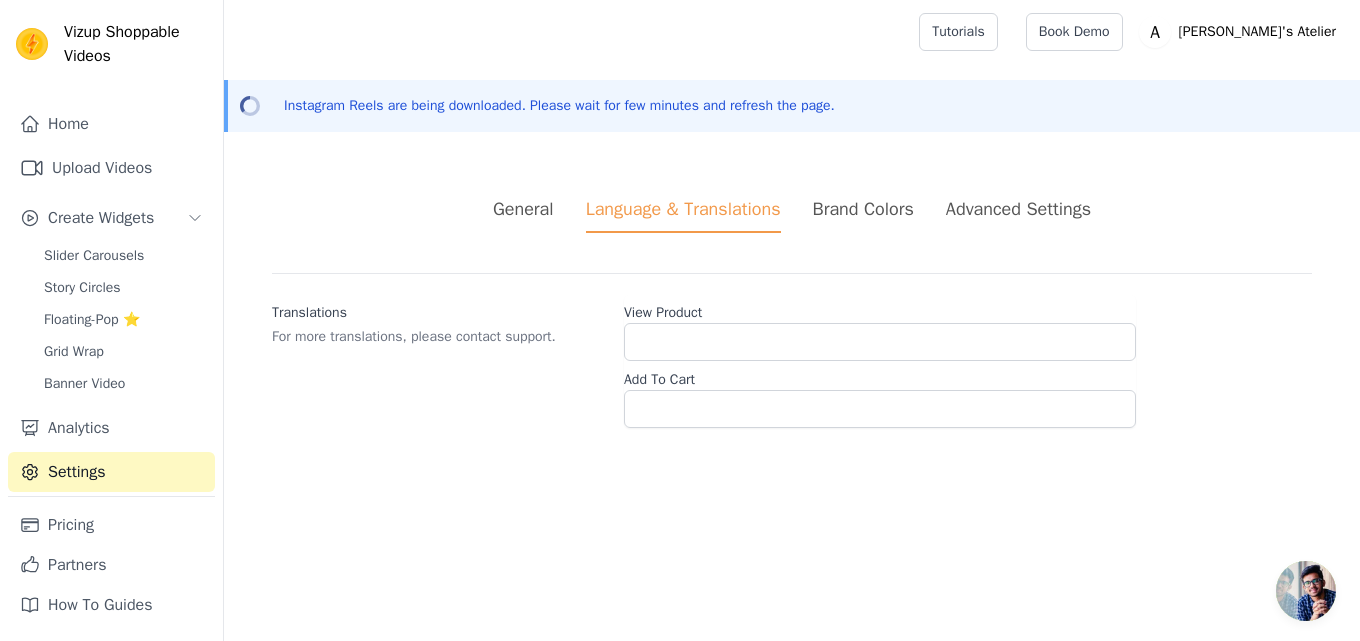 click on "Brand Colors" at bounding box center (863, 209) 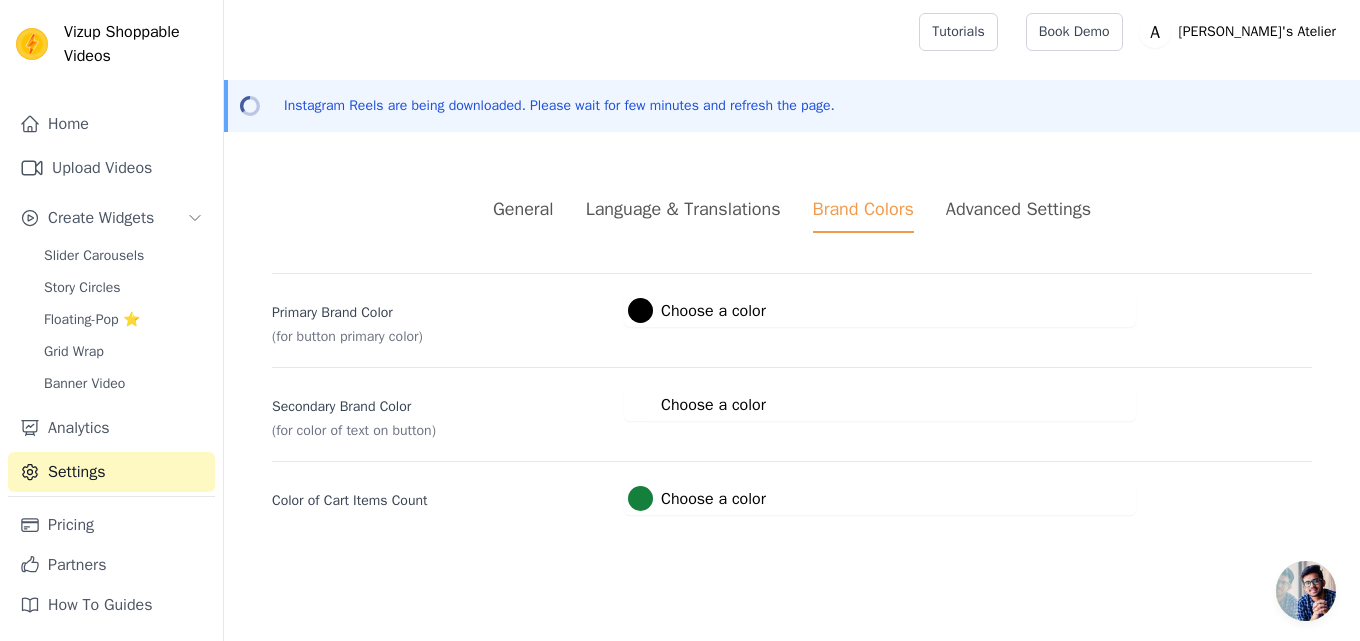 click on "Advanced Settings" at bounding box center [1018, 209] 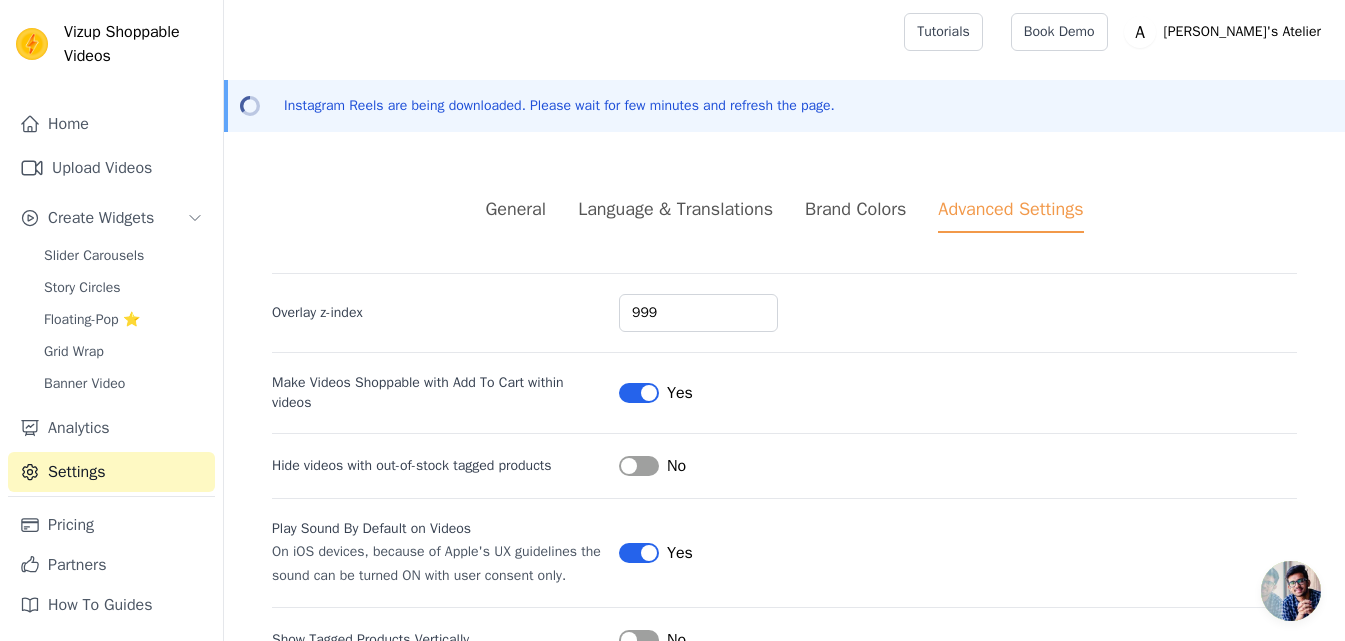 click on "General" at bounding box center (515, 209) 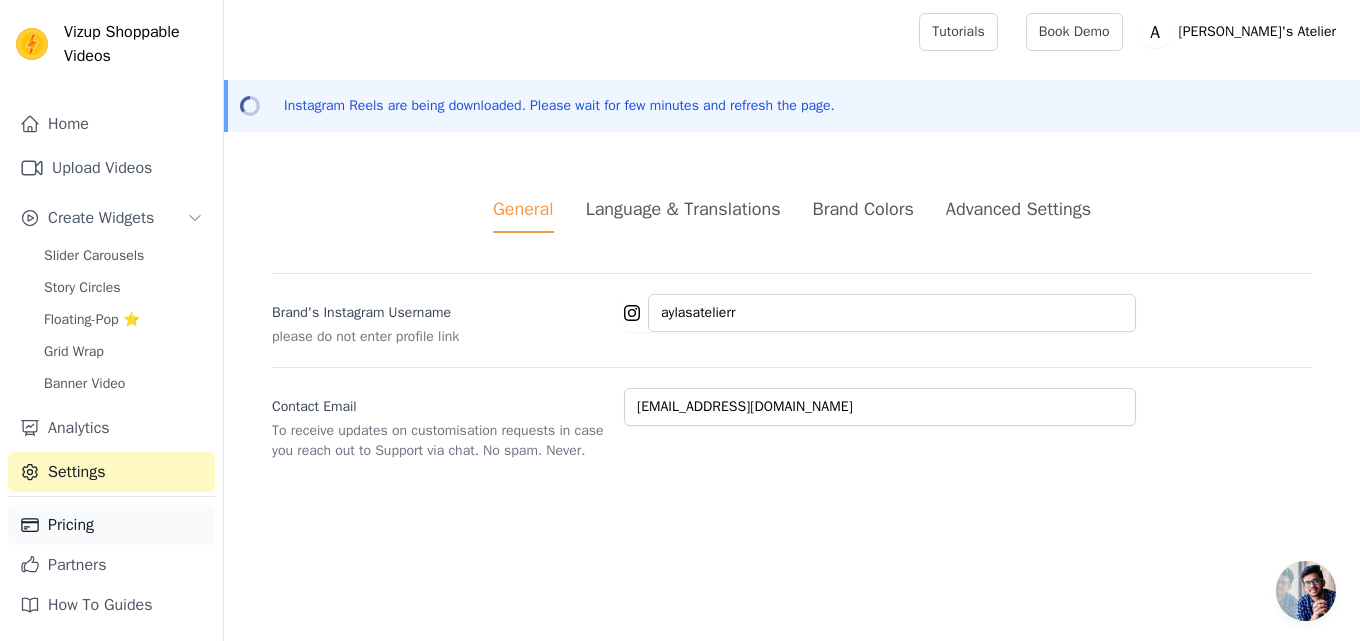 click on "Pricing" at bounding box center (111, 525) 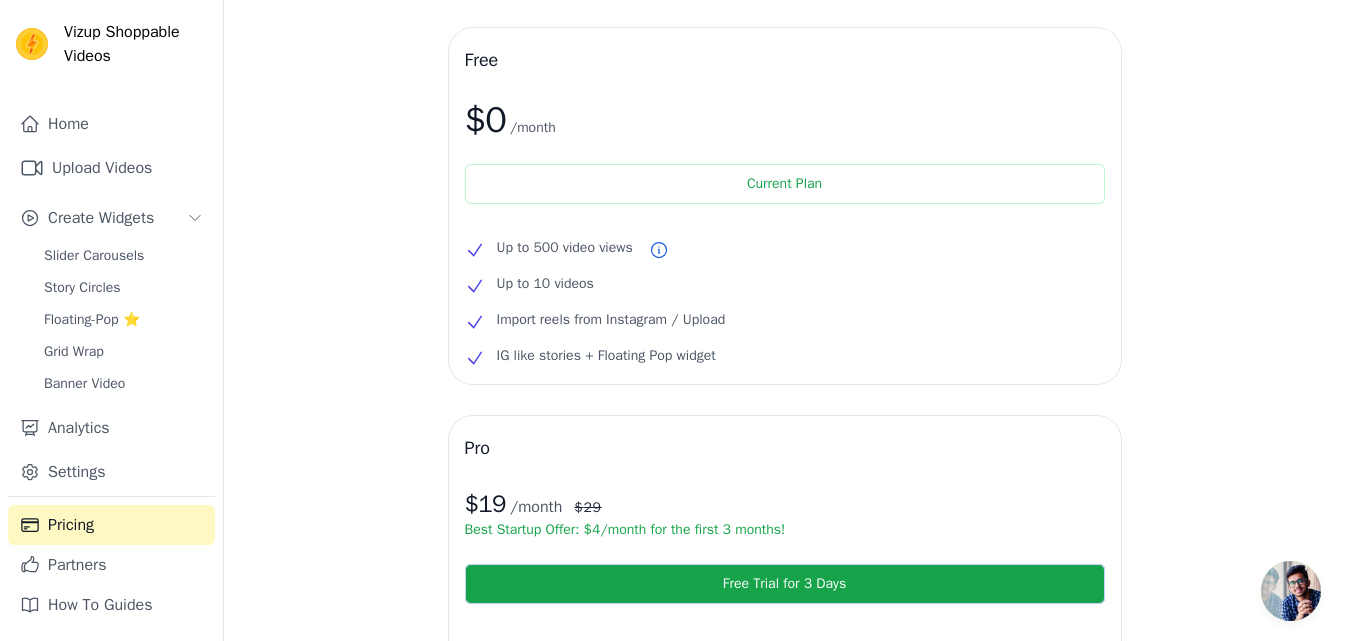 scroll, scrollTop: 140, scrollLeft: 0, axis: vertical 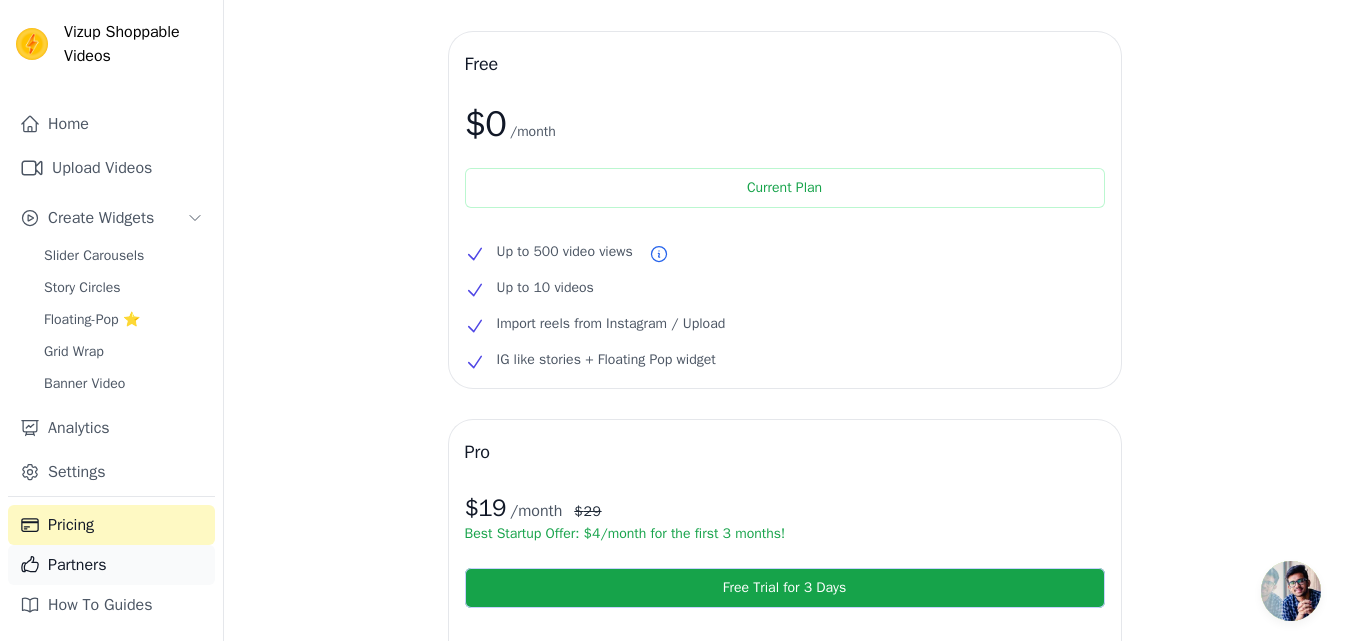 click on "Partners" at bounding box center [111, 565] 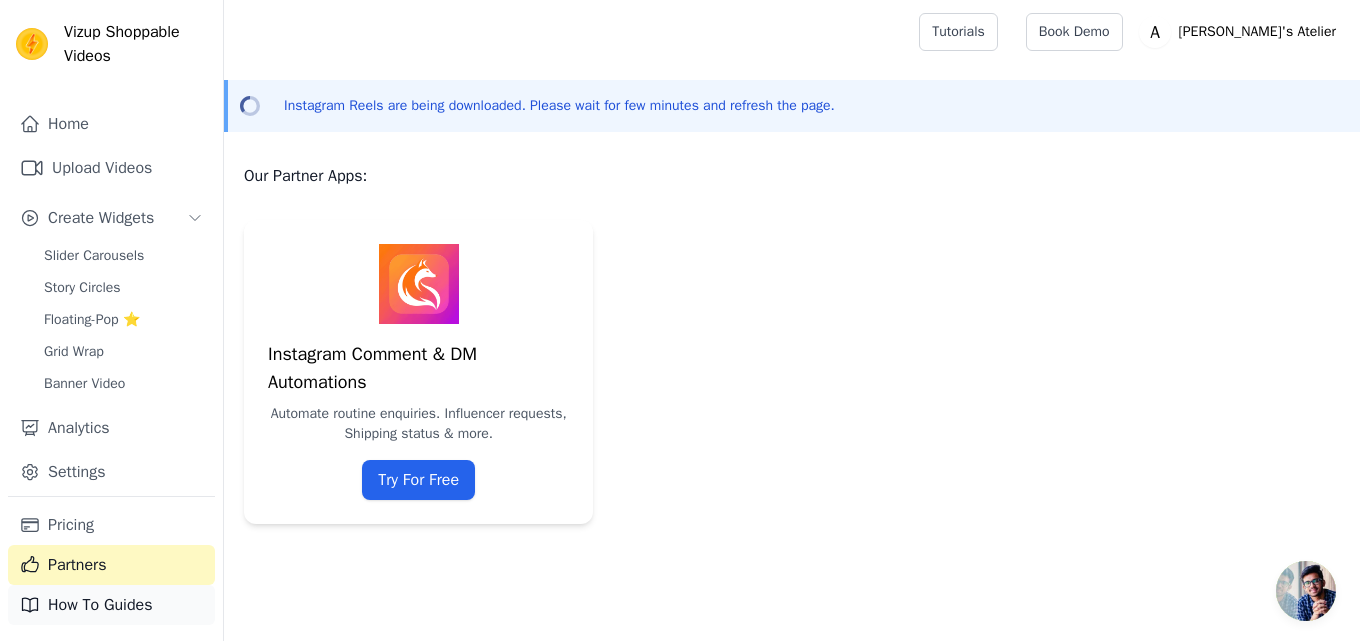 click on "How To Guides" at bounding box center (111, 605) 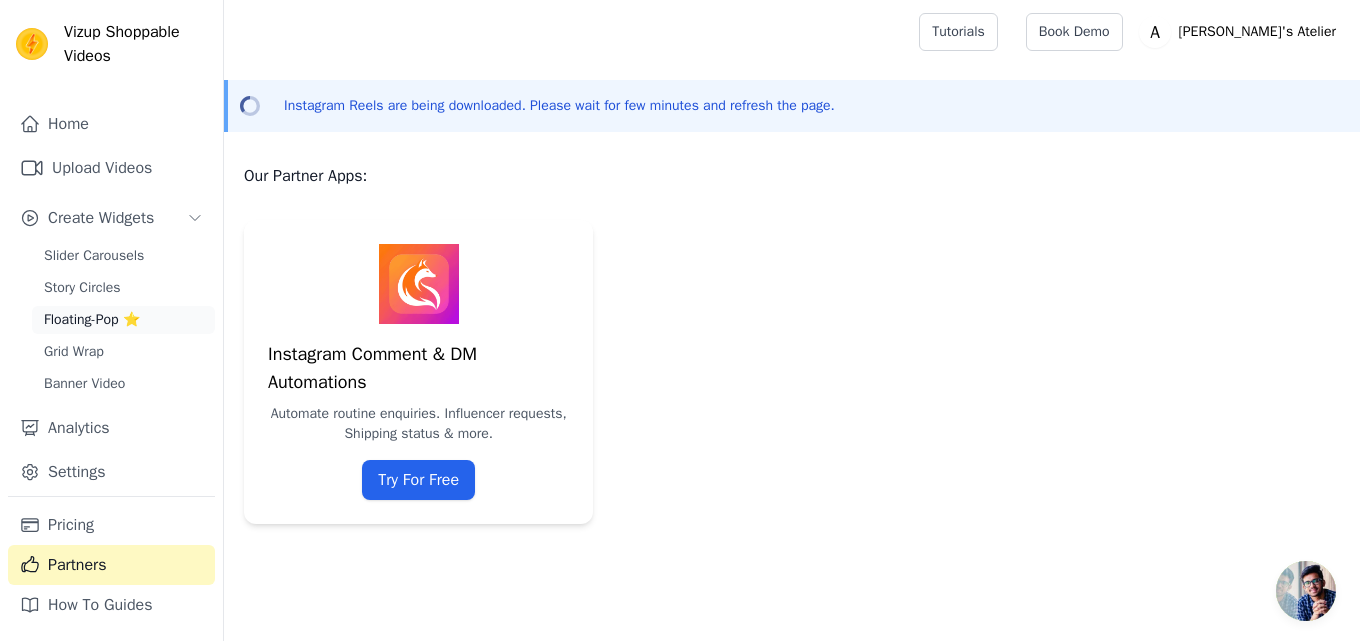 click on "Floating-Pop ⭐" at bounding box center (92, 320) 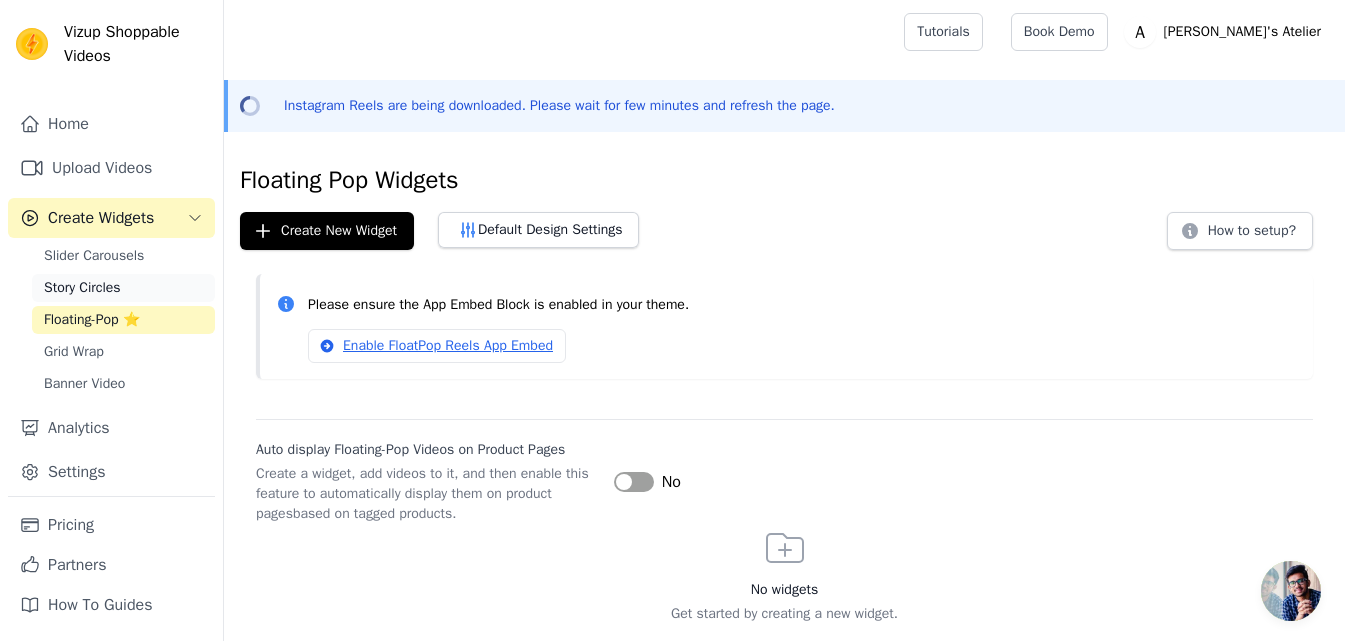 click on "Story Circles" at bounding box center [82, 288] 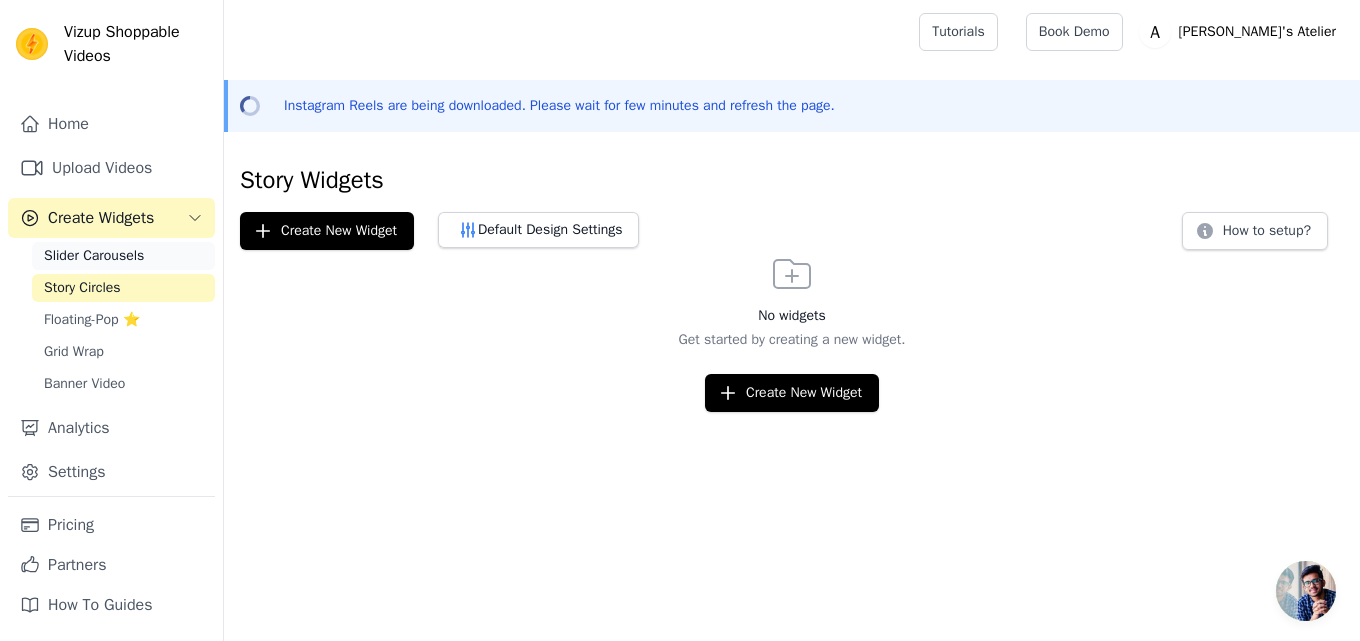 click on "Slider Carousels" at bounding box center [94, 256] 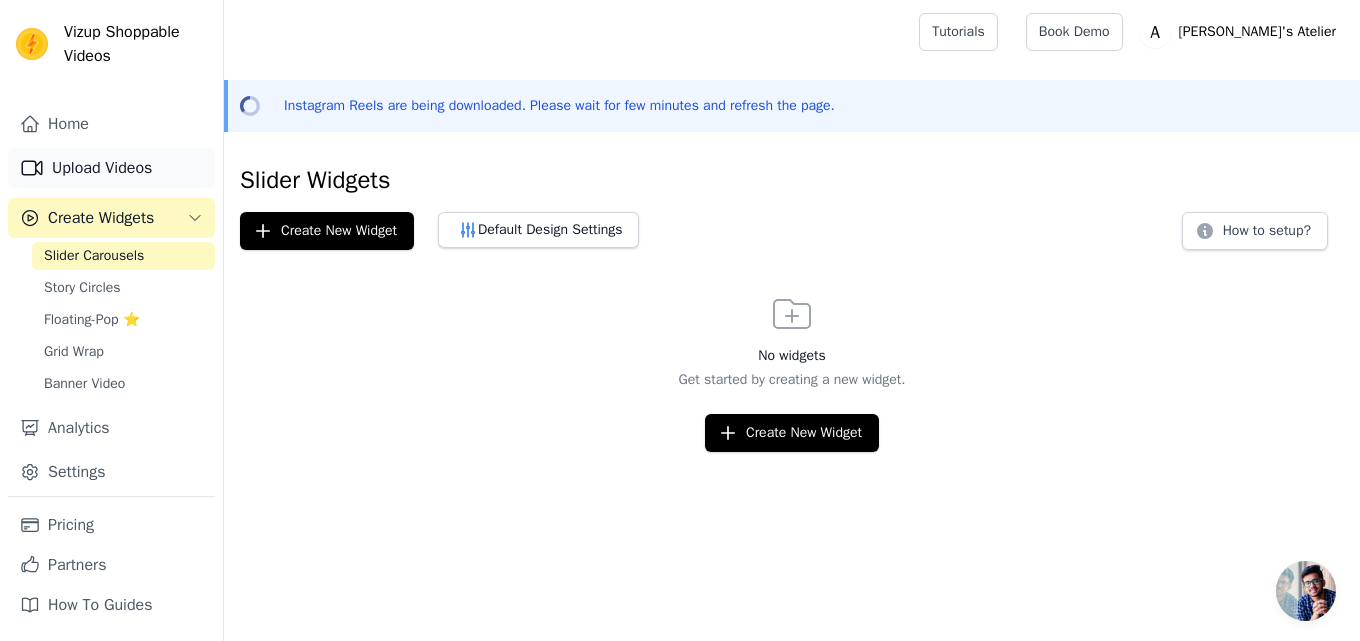 click on "Upload Videos" at bounding box center (111, 168) 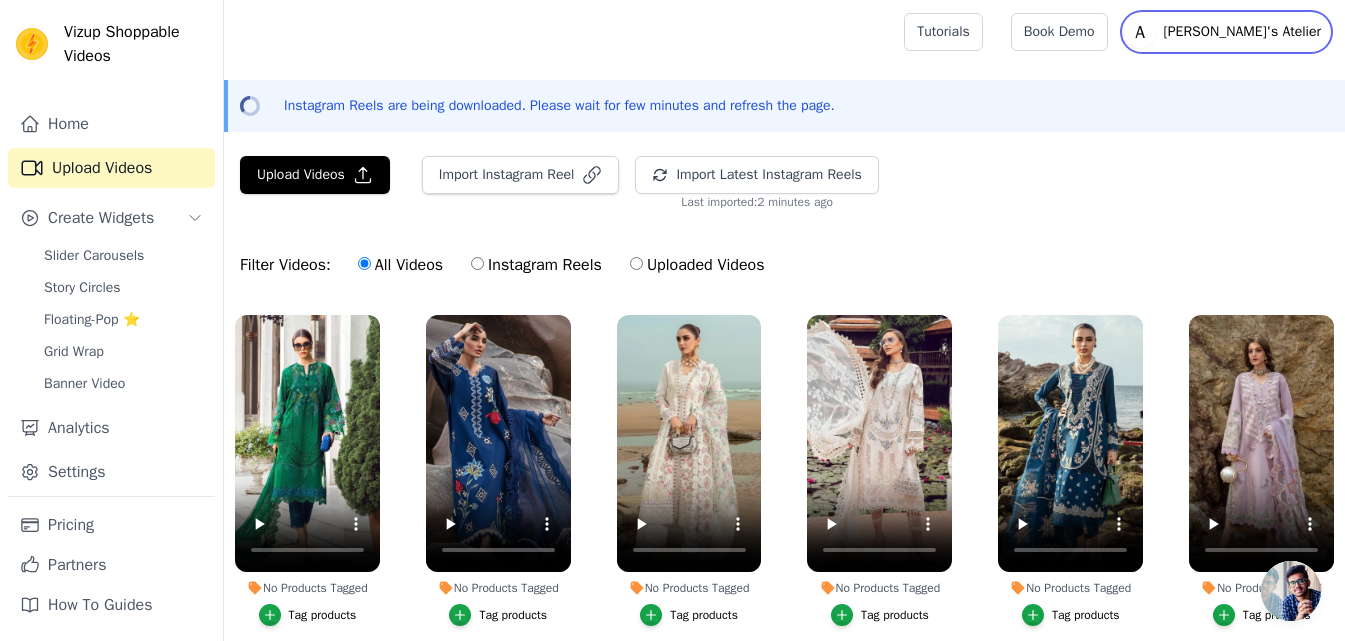 click on "[PERSON_NAME]'s Atelier" at bounding box center [1242, 32] 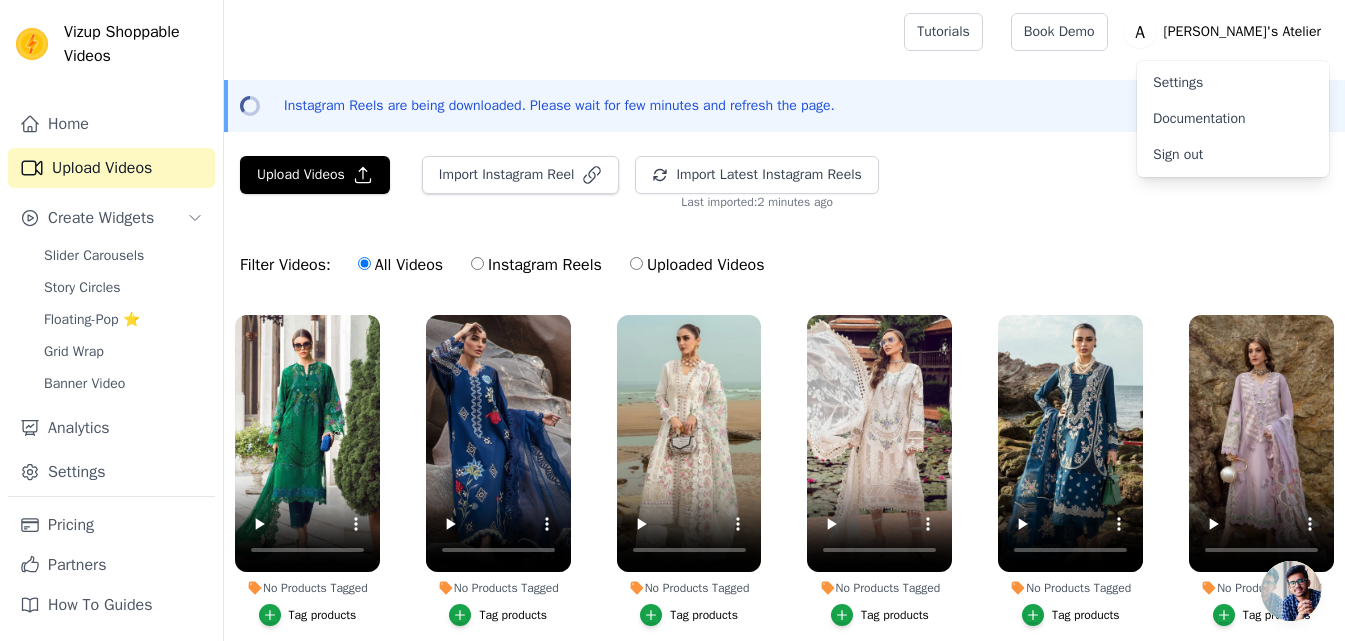 click on "Settings" at bounding box center [1233, 83] 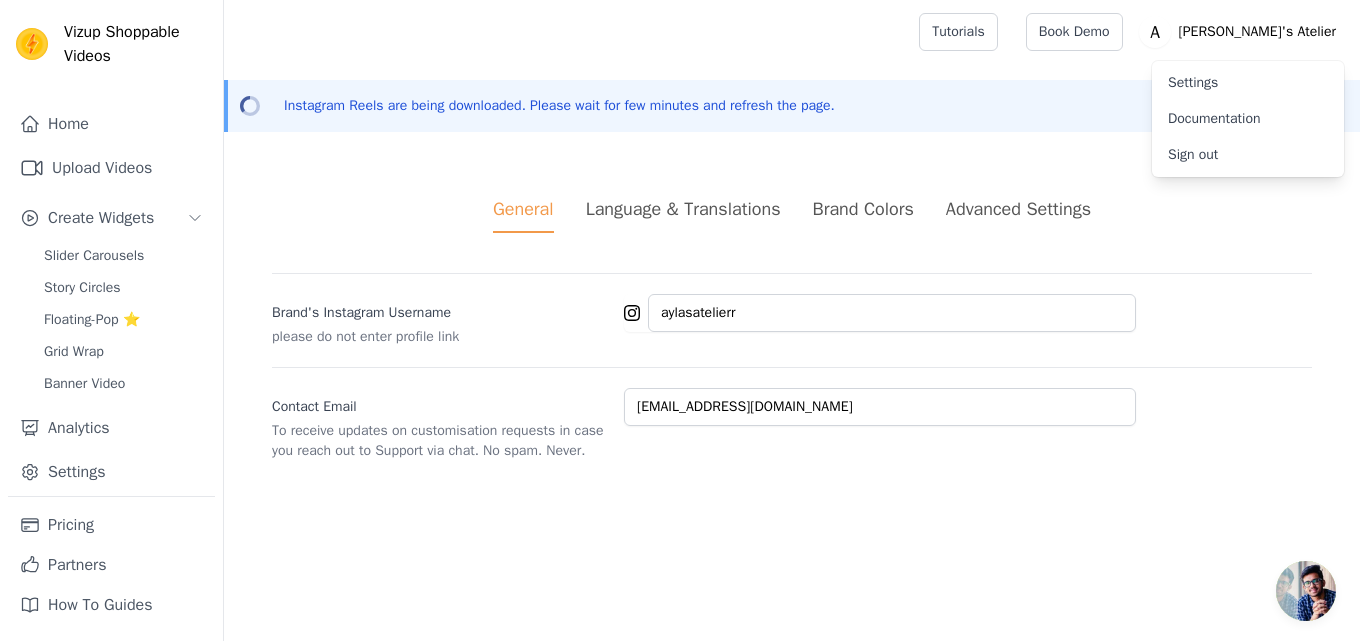 click on "Language & Translations" at bounding box center (683, 209) 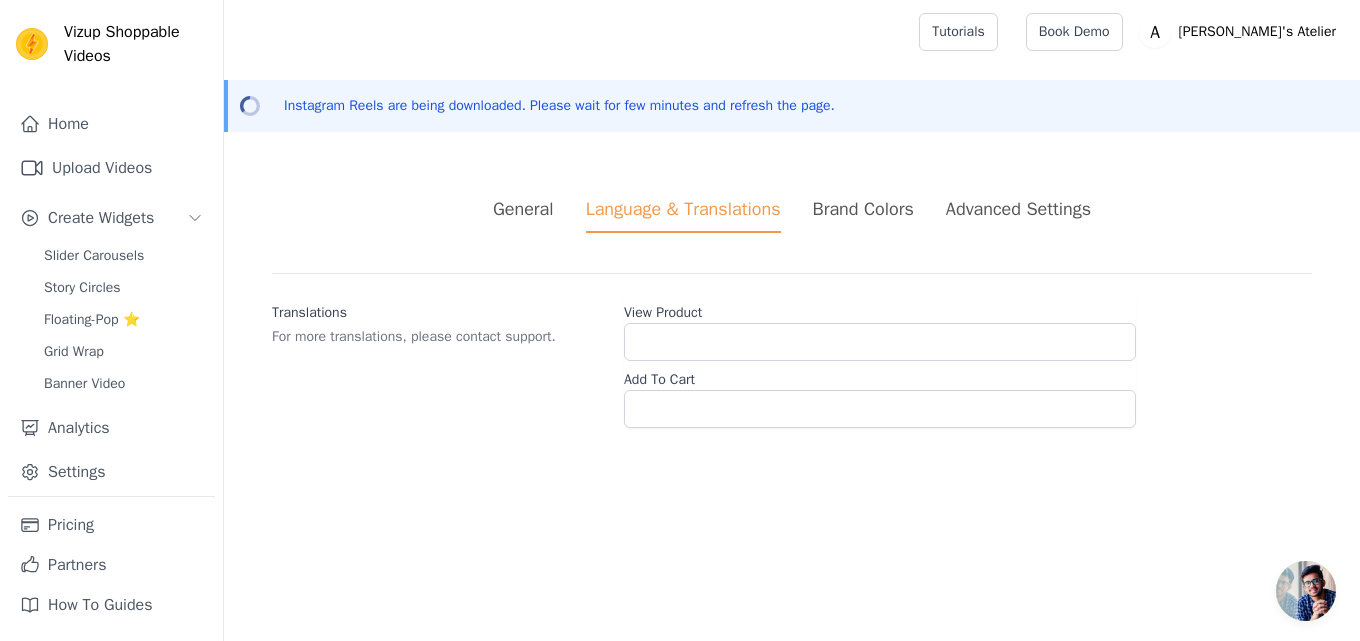 click on "Brand Colors" at bounding box center (863, 209) 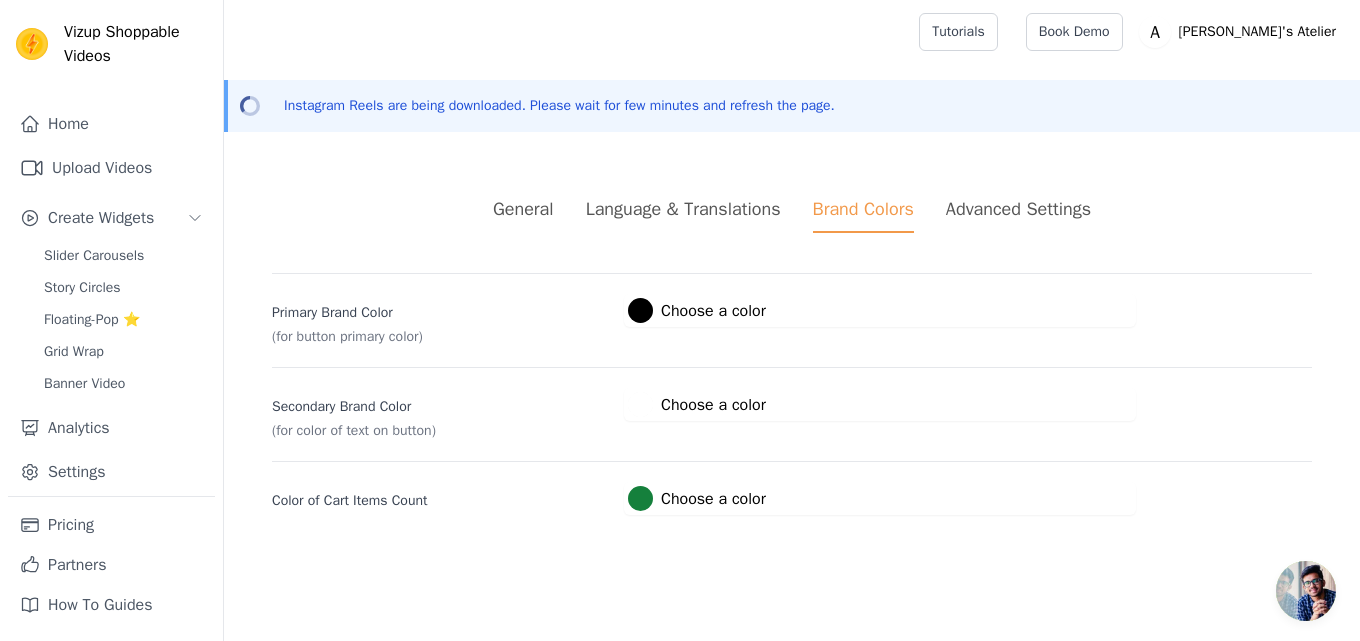click on "Advanced Settings" at bounding box center (1018, 209) 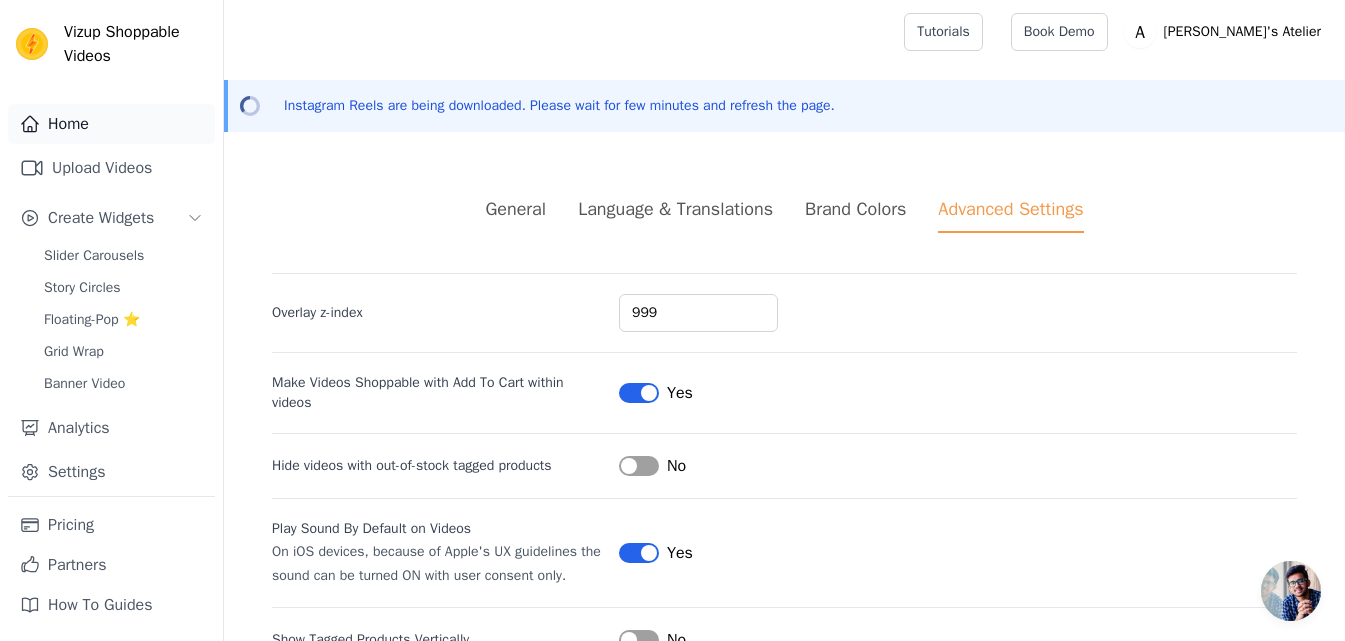 click on "Home" at bounding box center (111, 124) 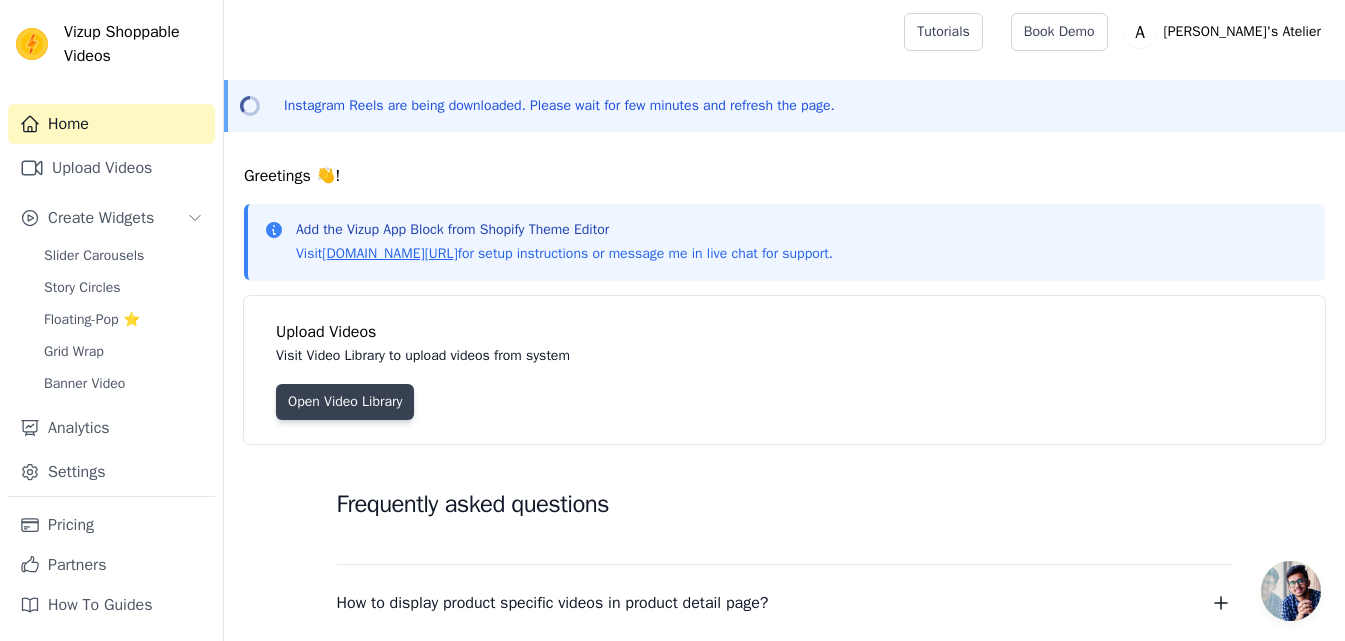 click on "Open Video Library" at bounding box center [345, 402] 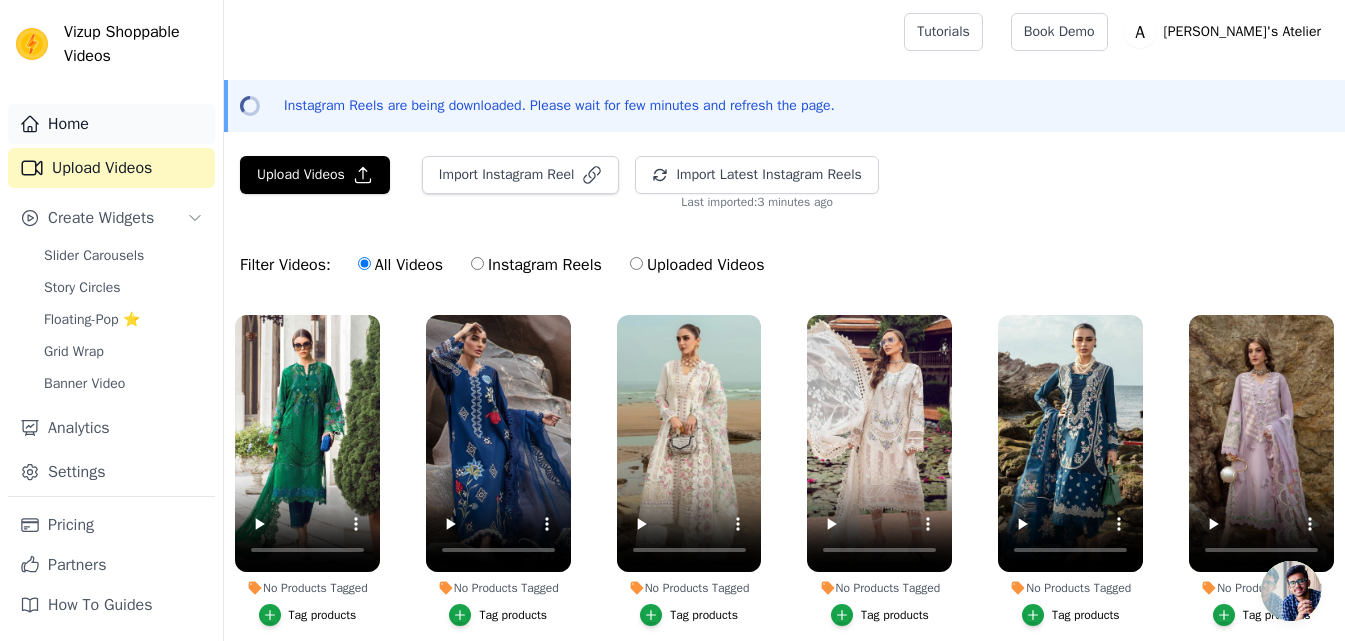 click on "Home" at bounding box center [111, 124] 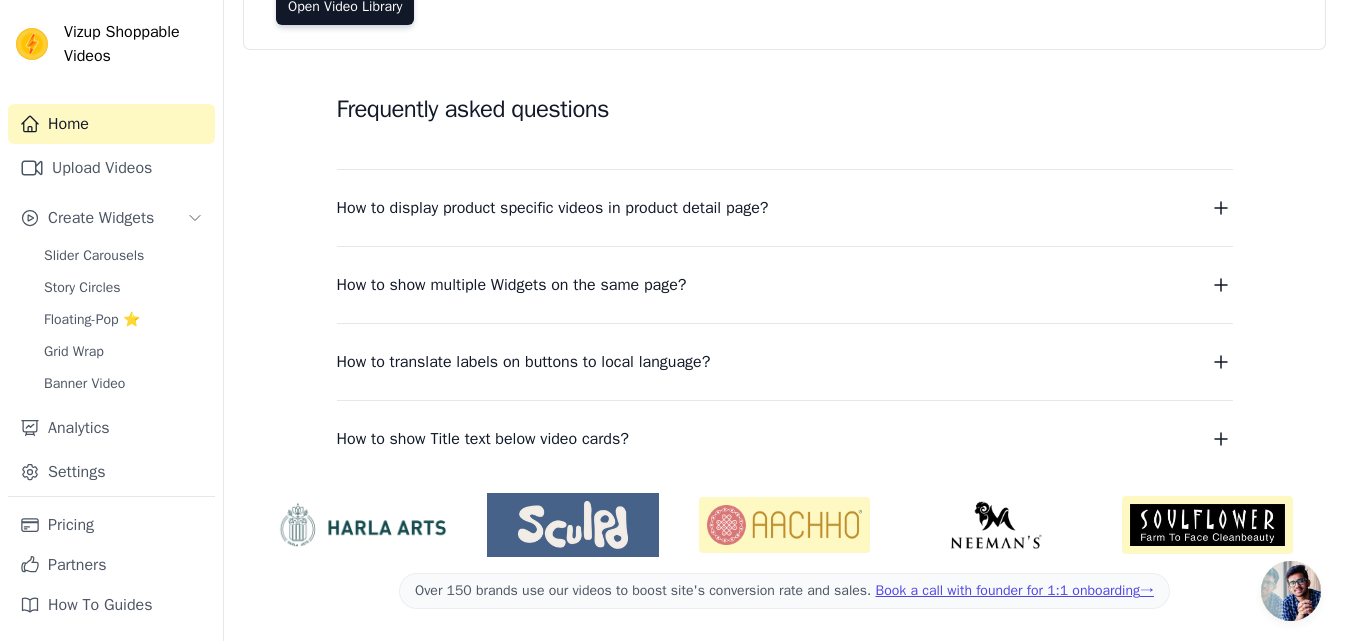 scroll, scrollTop: 0, scrollLeft: 0, axis: both 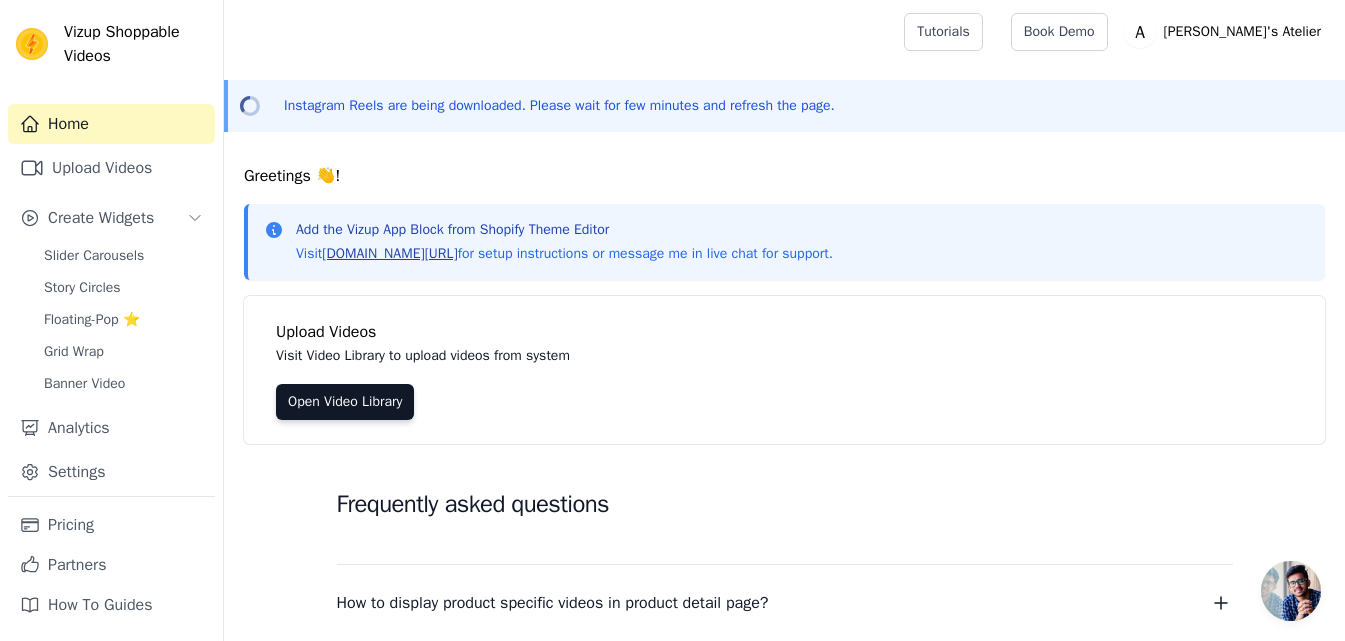 click on "vizupcommerce.com/docs" at bounding box center (389, 253) 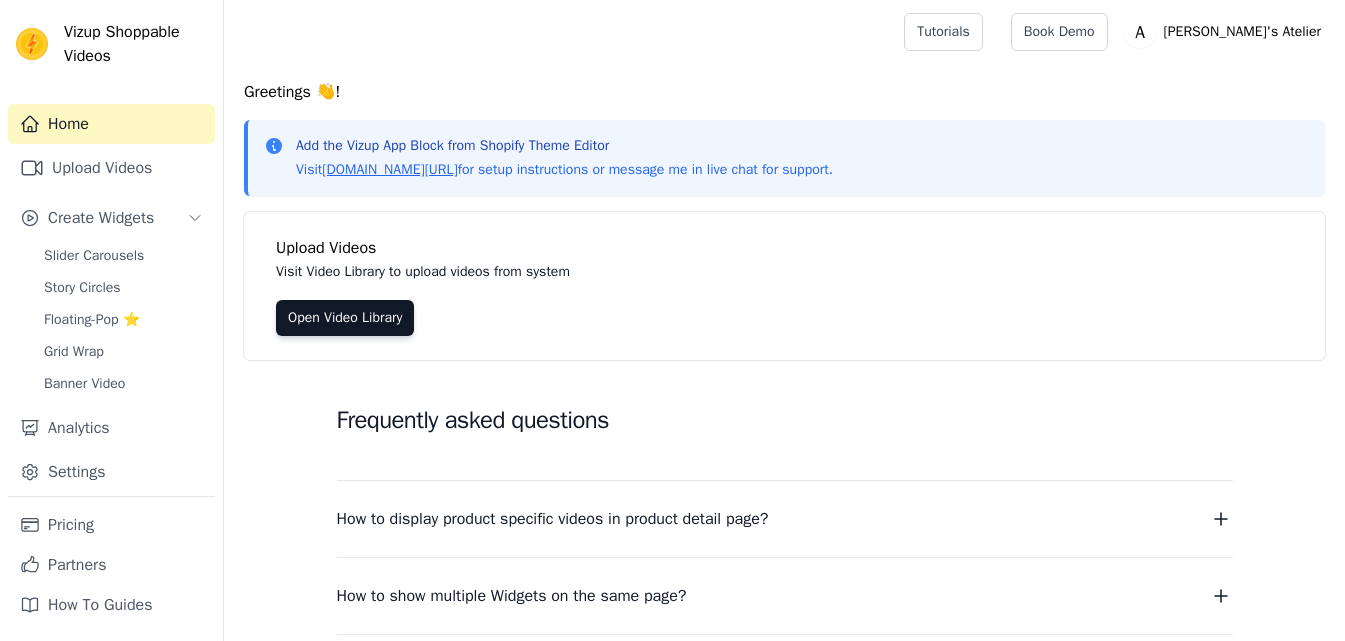 scroll, scrollTop: 0, scrollLeft: 0, axis: both 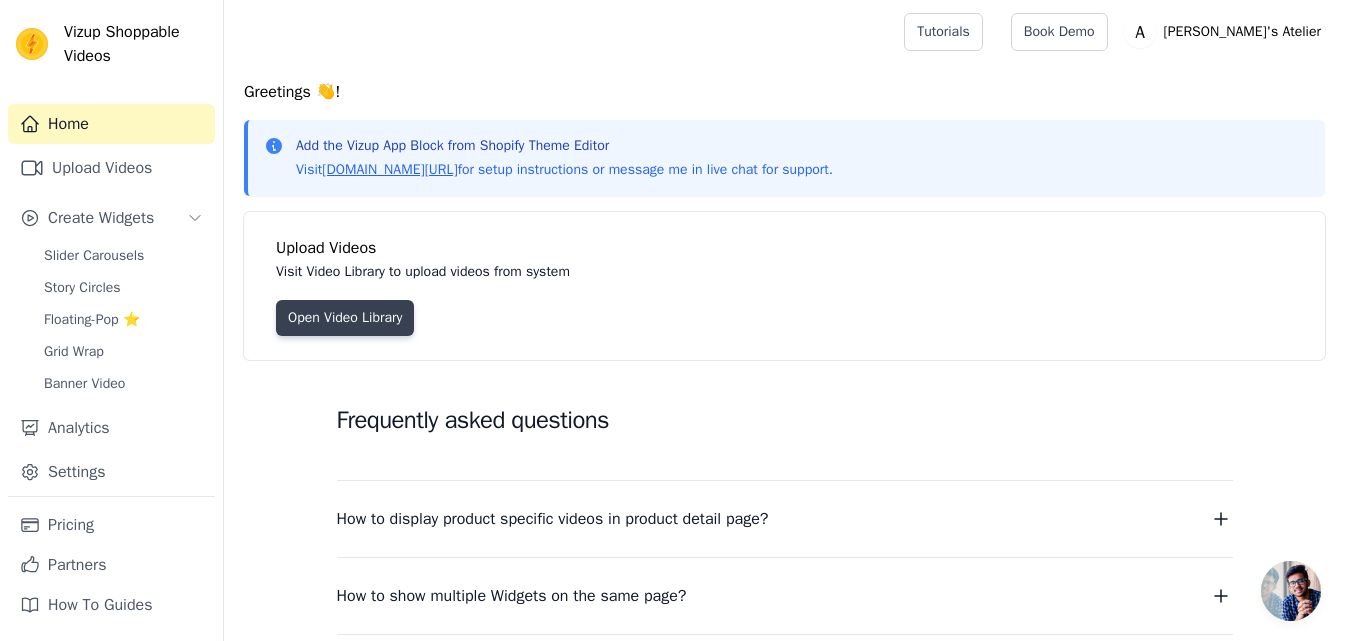 click on "Open Video Library" at bounding box center (345, 318) 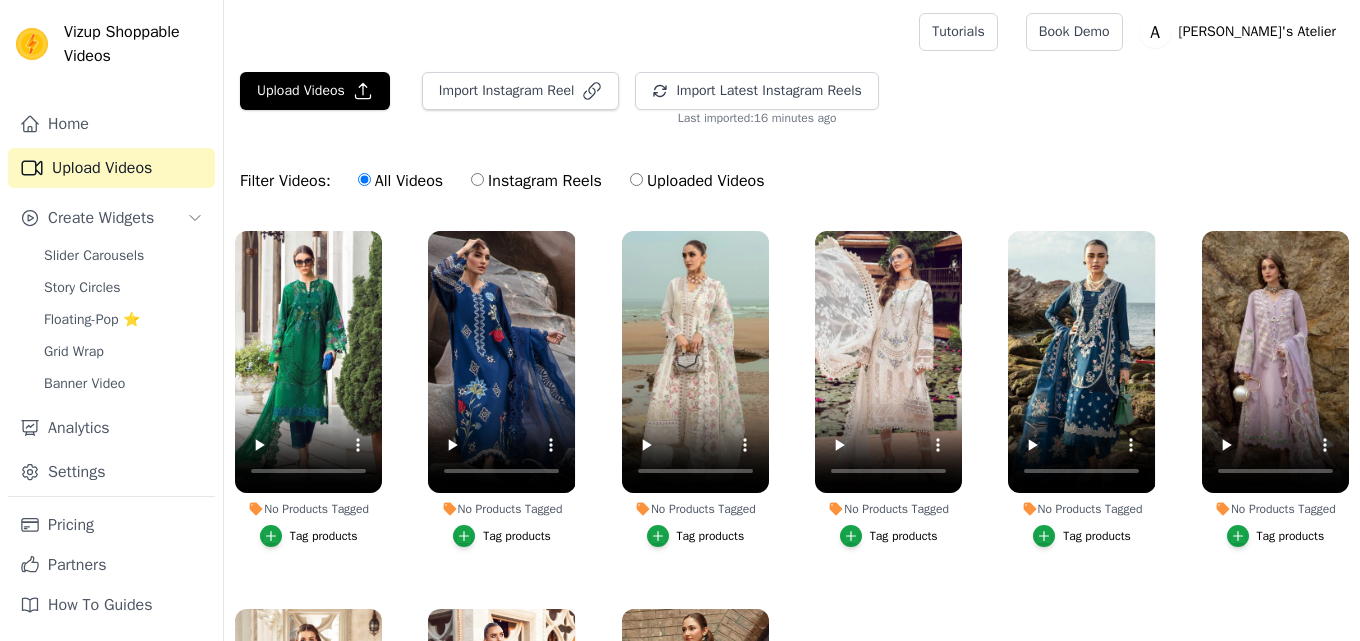 scroll, scrollTop: 0, scrollLeft: 0, axis: both 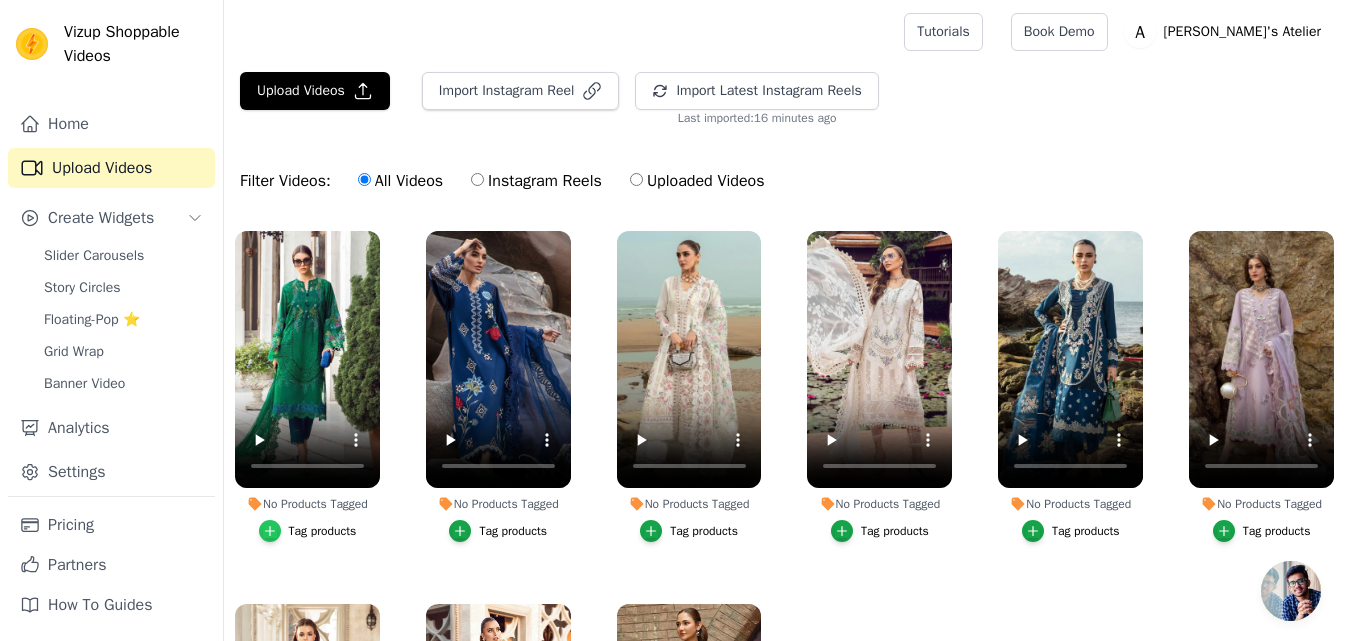 click 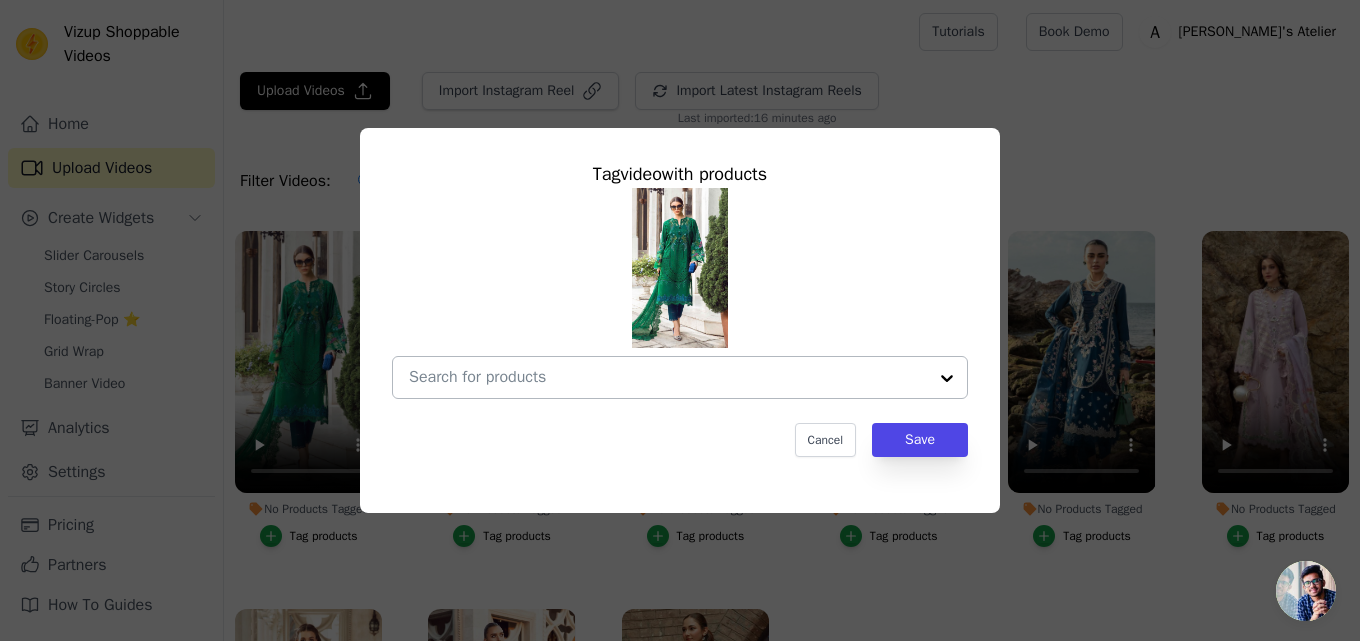 click at bounding box center [668, 377] 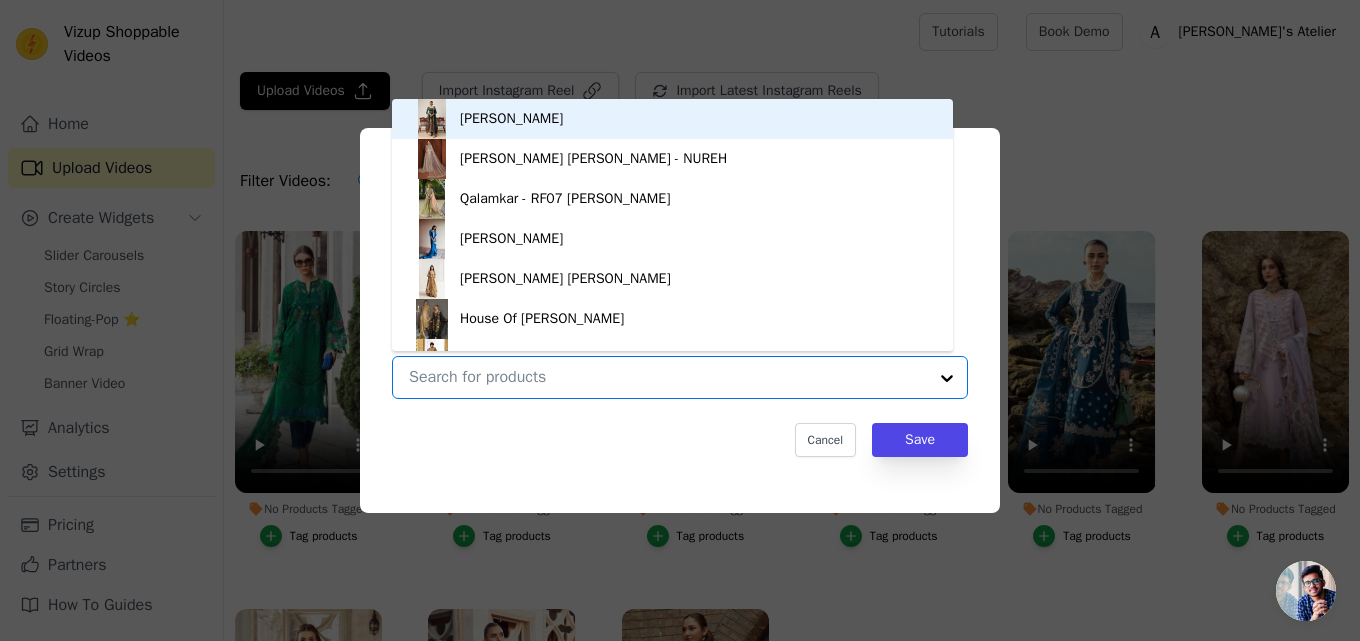 click at bounding box center (668, 377) 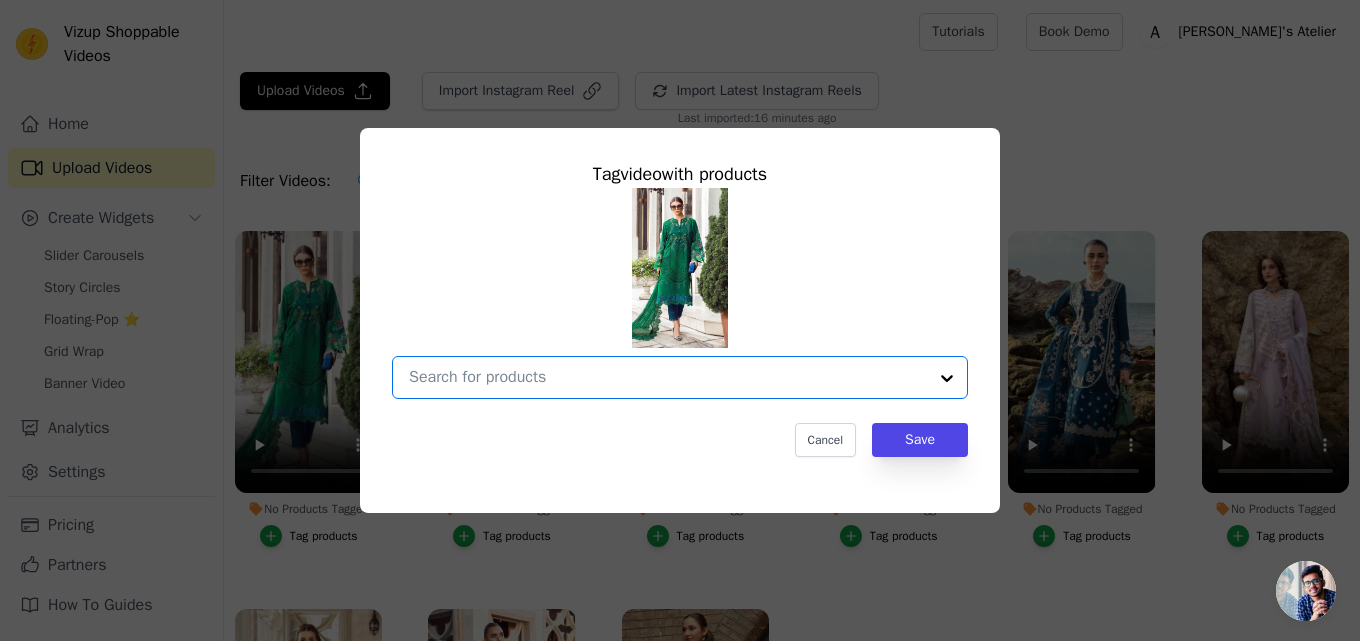 click on "No Products Tagged     Tag  video  with products       Option undefined, selected.   Select is focused, type to refine list, press down to open the menu.                   Cancel   Save     Tag products" at bounding box center (668, 377) 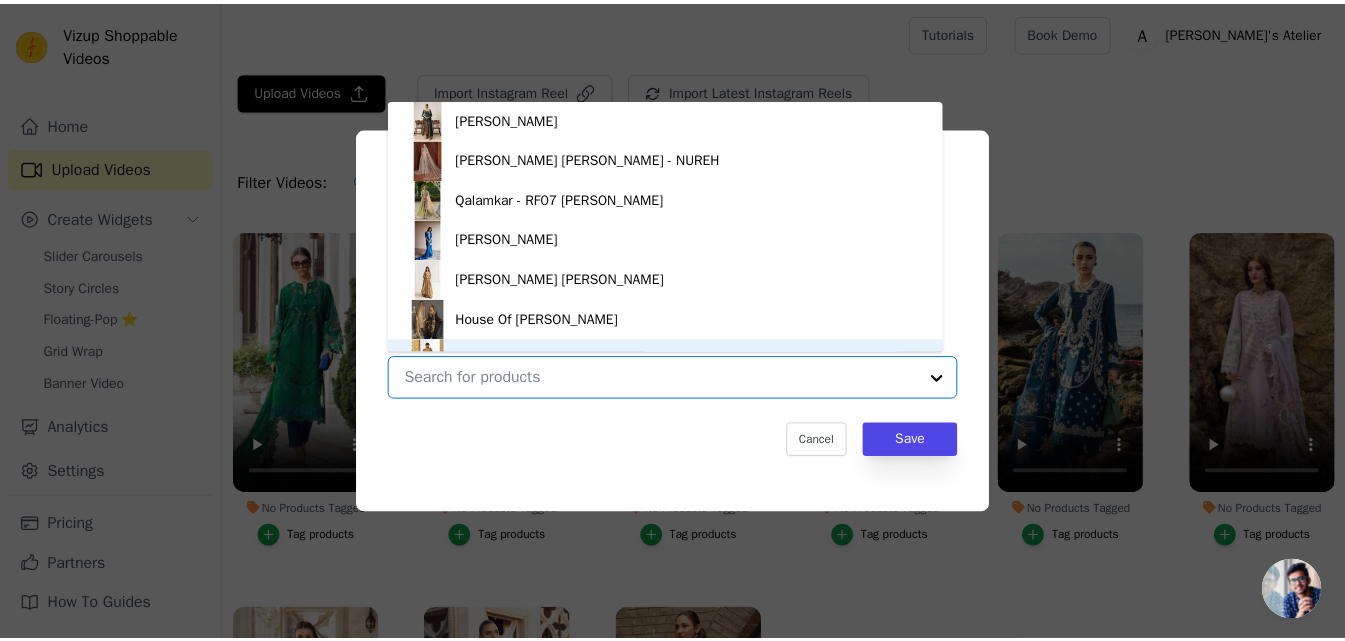 scroll, scrollTop: 28, scrollLeft: 0, axis: vertical 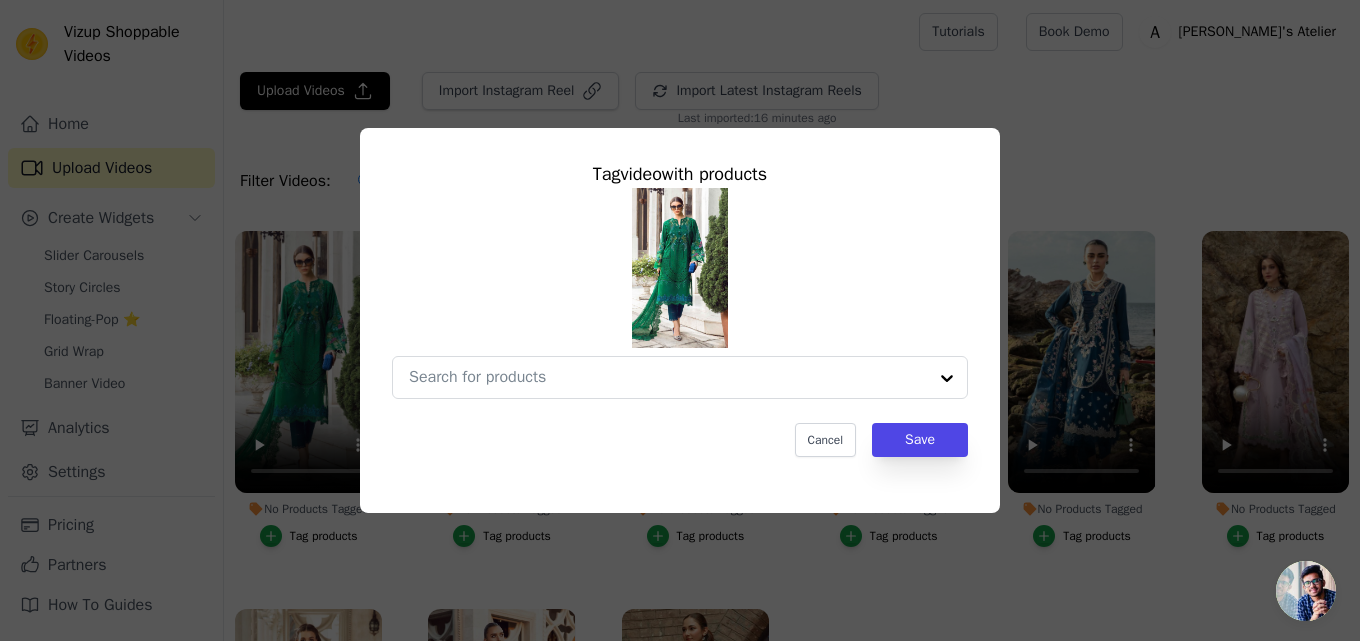 click on "Tag  video  with products                         Cancel   Save" at bounding box center (680, 320) 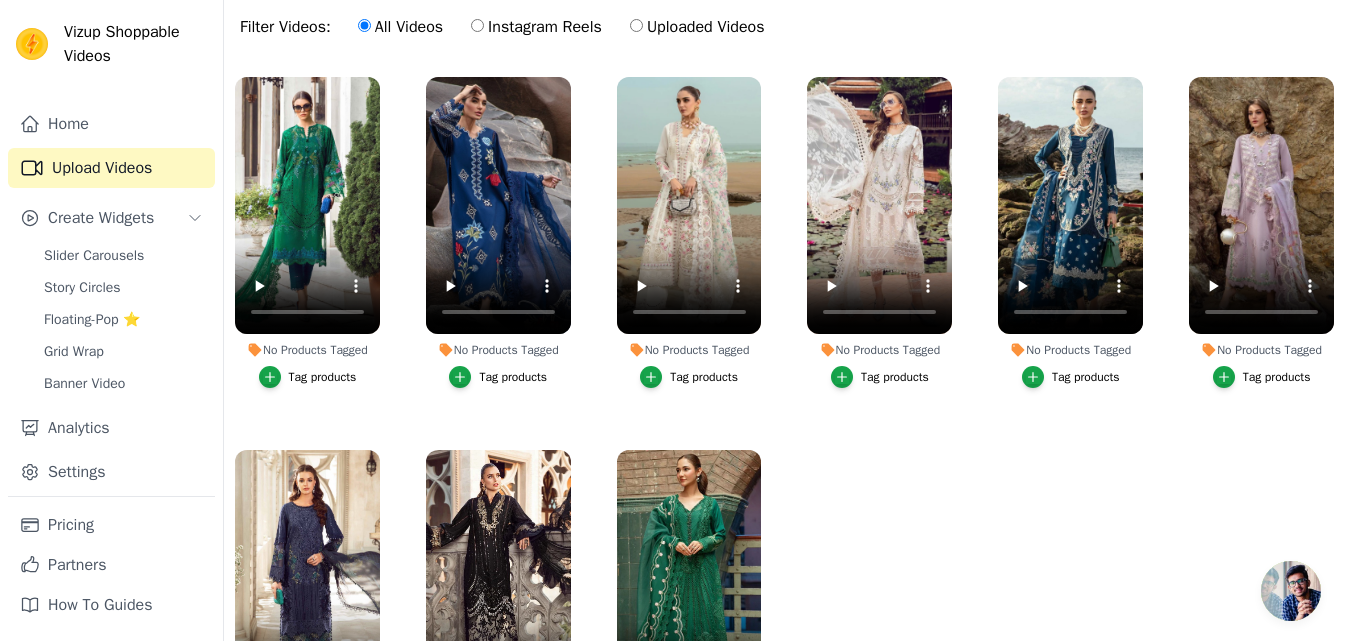 scroll, scrollTop: 204, scrollLeft: 0, axis: vertical 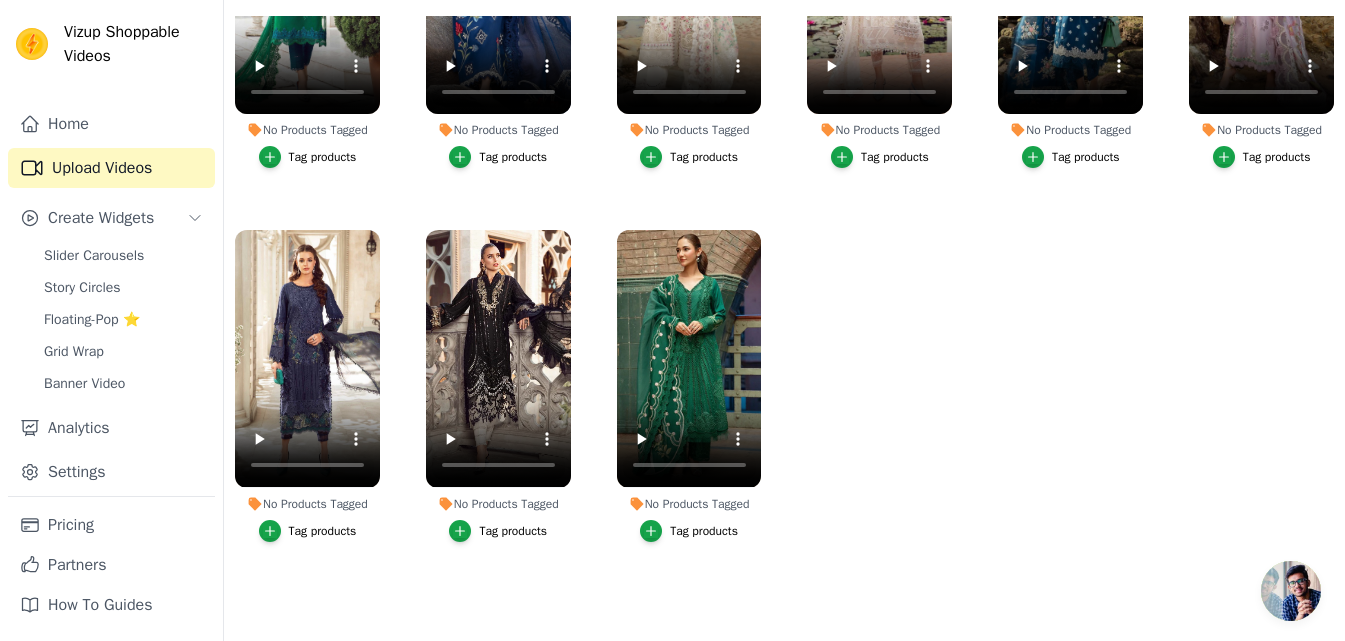 click on "Tag products" at bounding box center [704, 531] 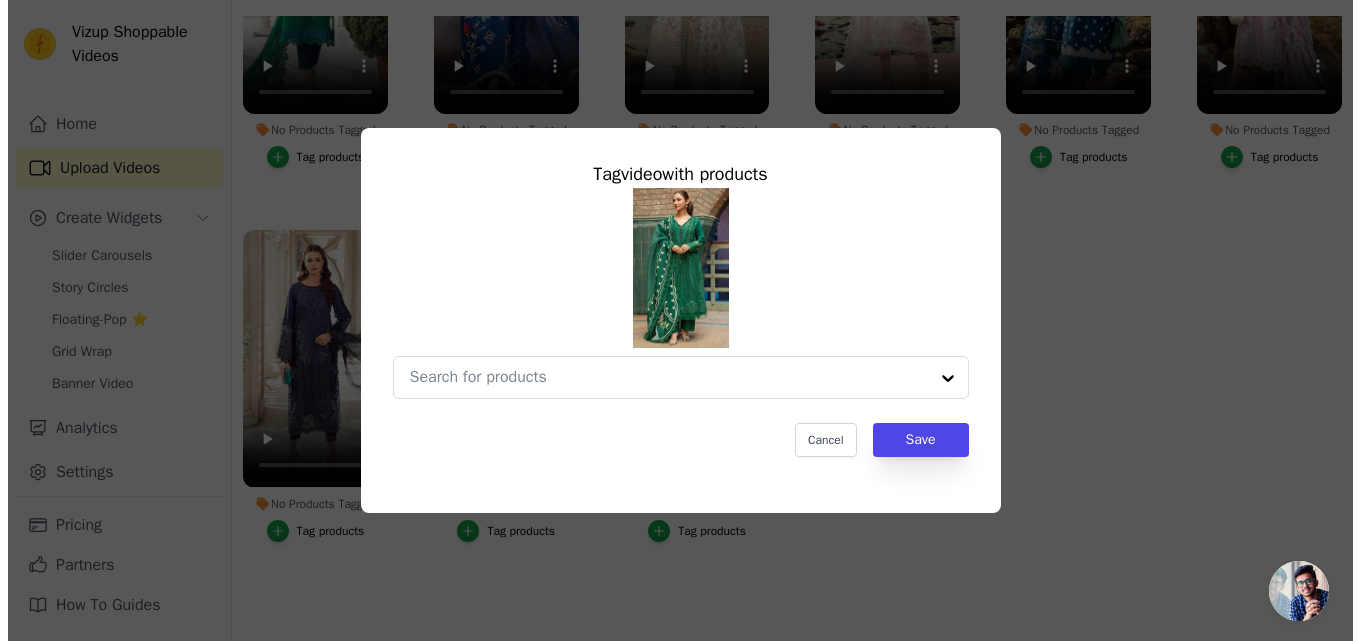 scroll, scrollTop: 0, scrollLeft: 0, axis: both 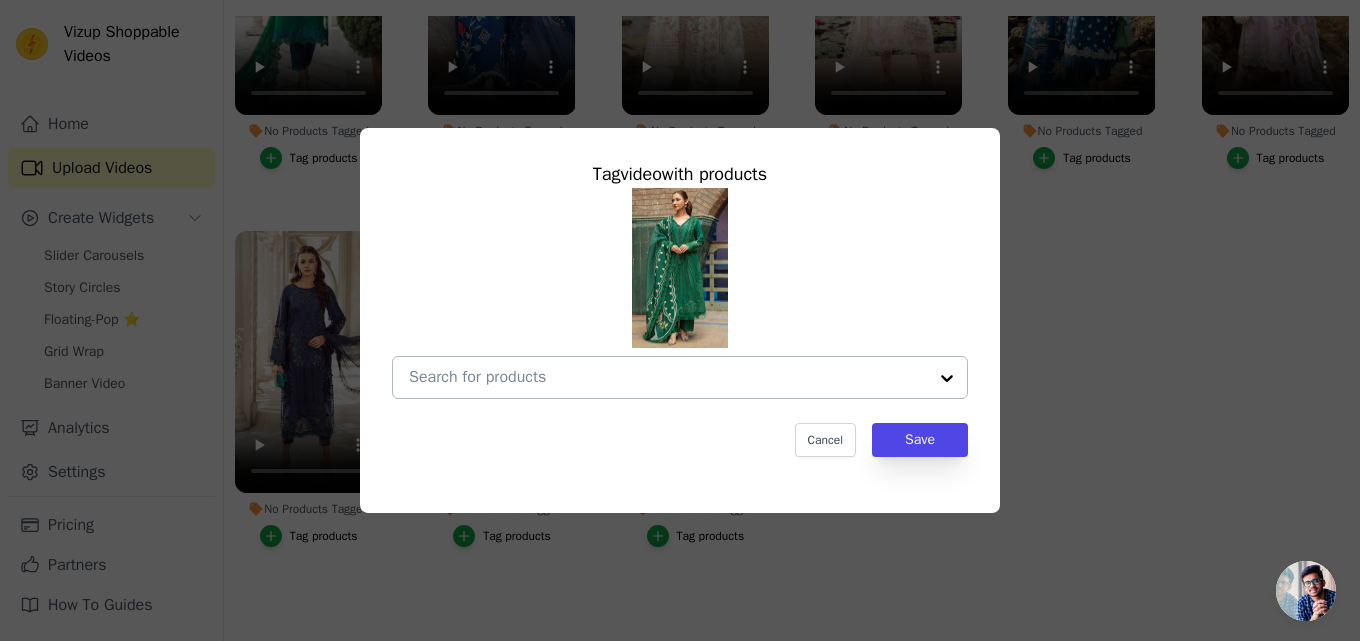 click on "No Products Tagged     Tag  video  with products                         Cancel   Save     Tag products" at bounding box center (668, 377) 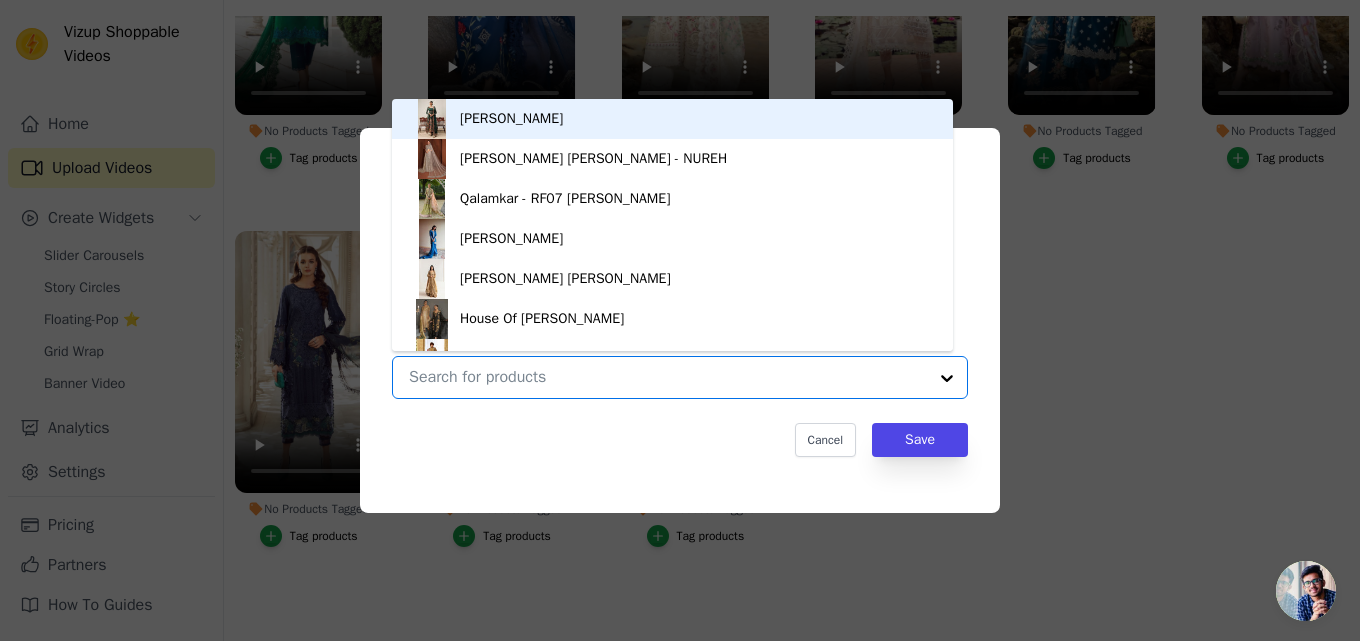 paste on "Saira [PERSON_NAME] by Crimson Luxury Lawn24 D2A [PERSON_NAME] - Seaweed" 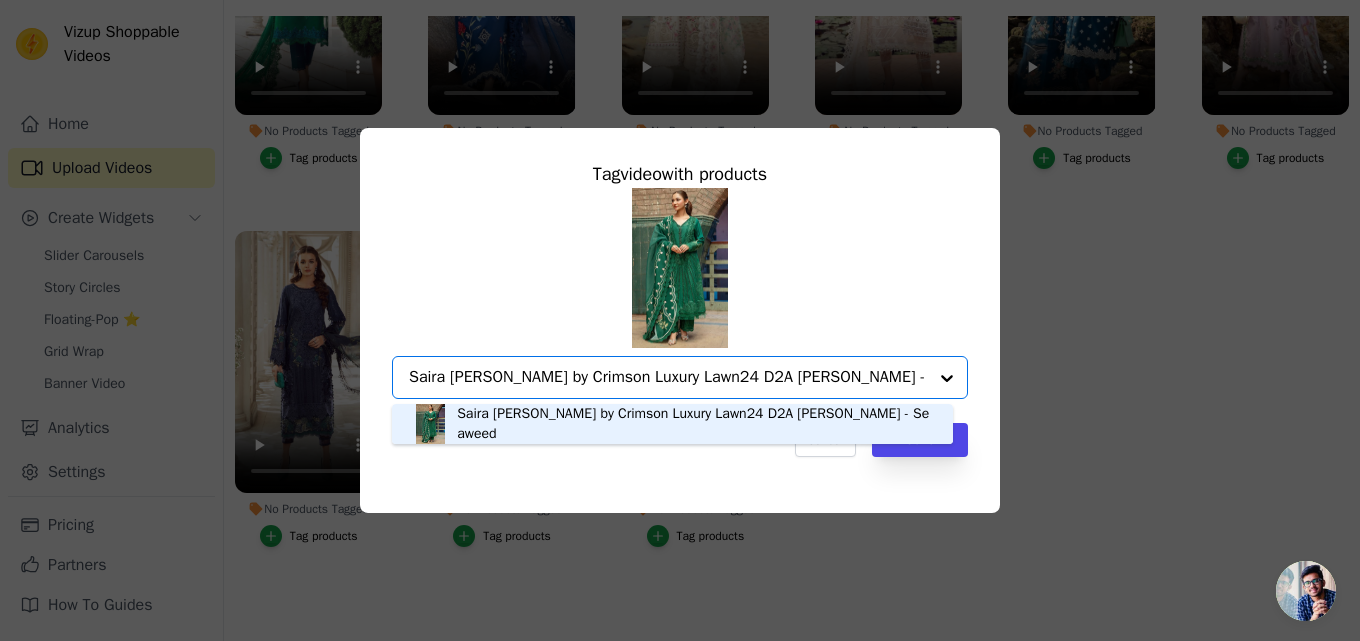 click on "Saira [PERSON_NAME] by Crimson Luxury Lawn24 D2A [PERSON_NAME] - Seaweed" at bounding box center (695, 424) 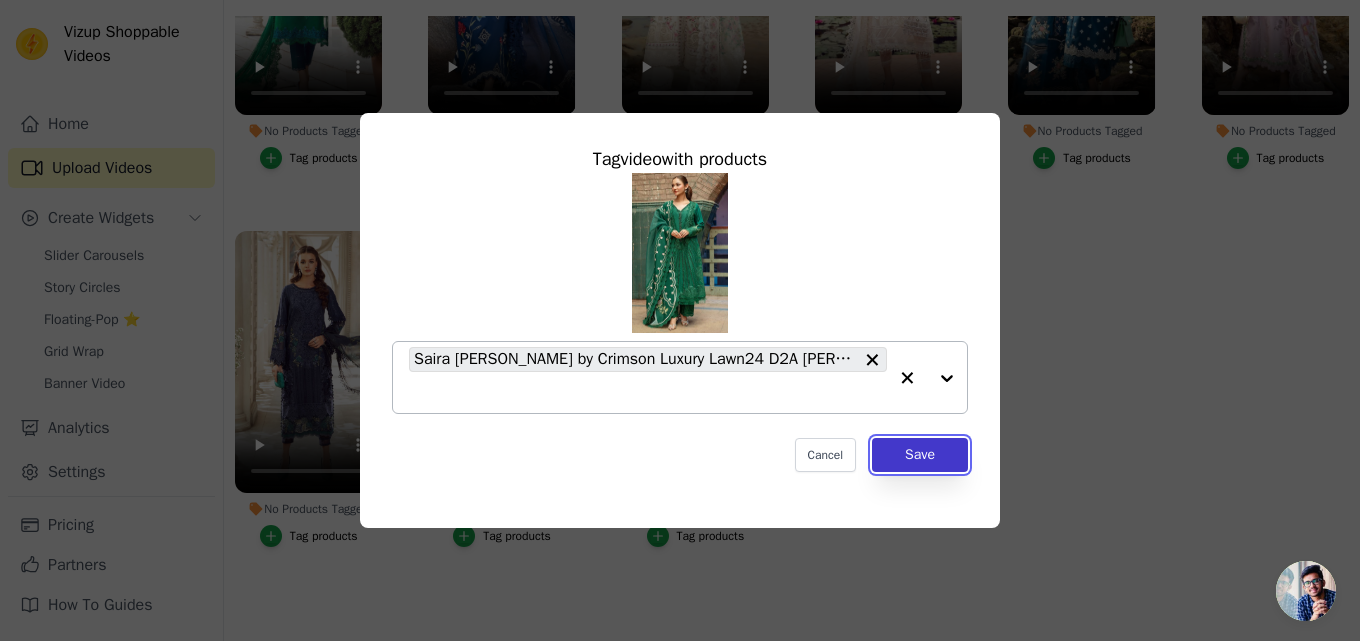 click on "Save" at bounding box center [920, 455] 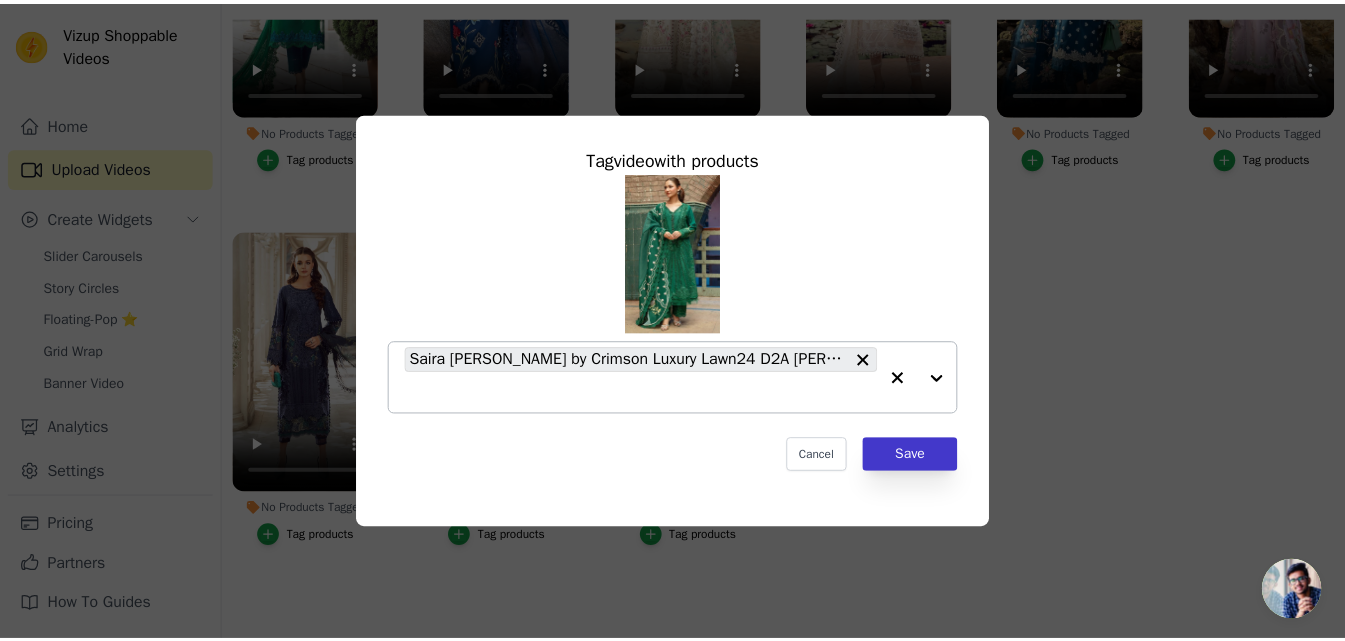 scroll, scrollTop: 204, scrollLeft: 0, axis: vertical 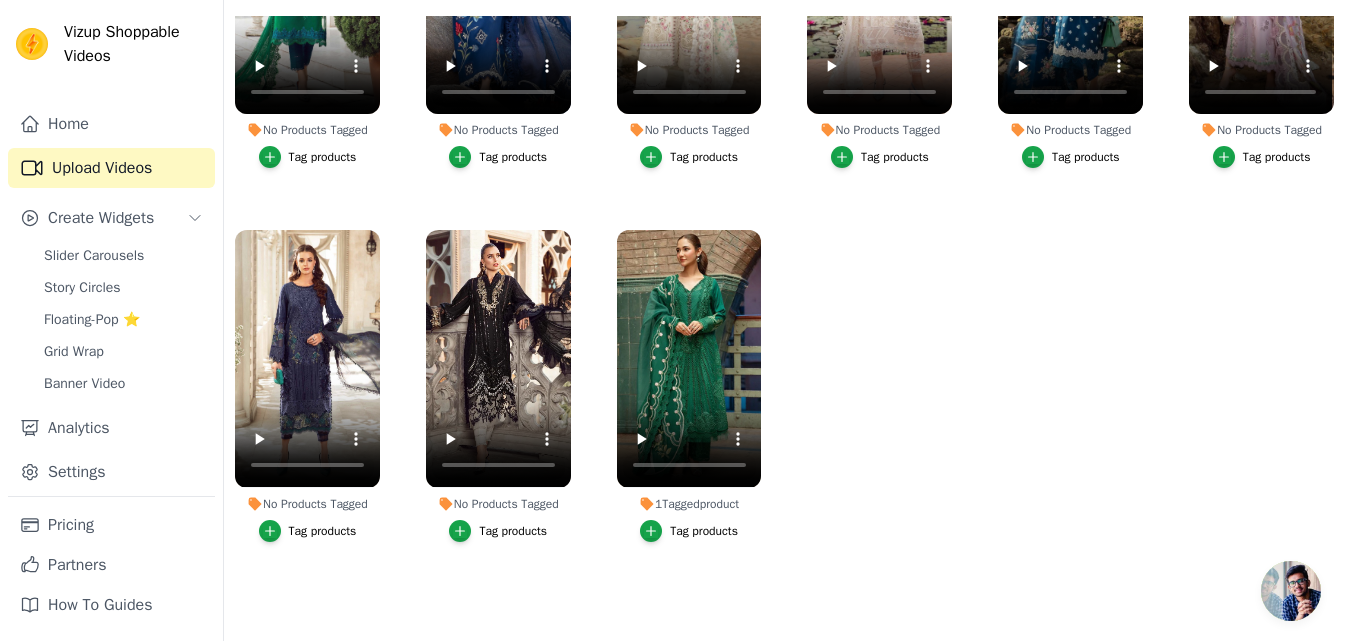 click on "Tag products" at bounding box center [498, 531] 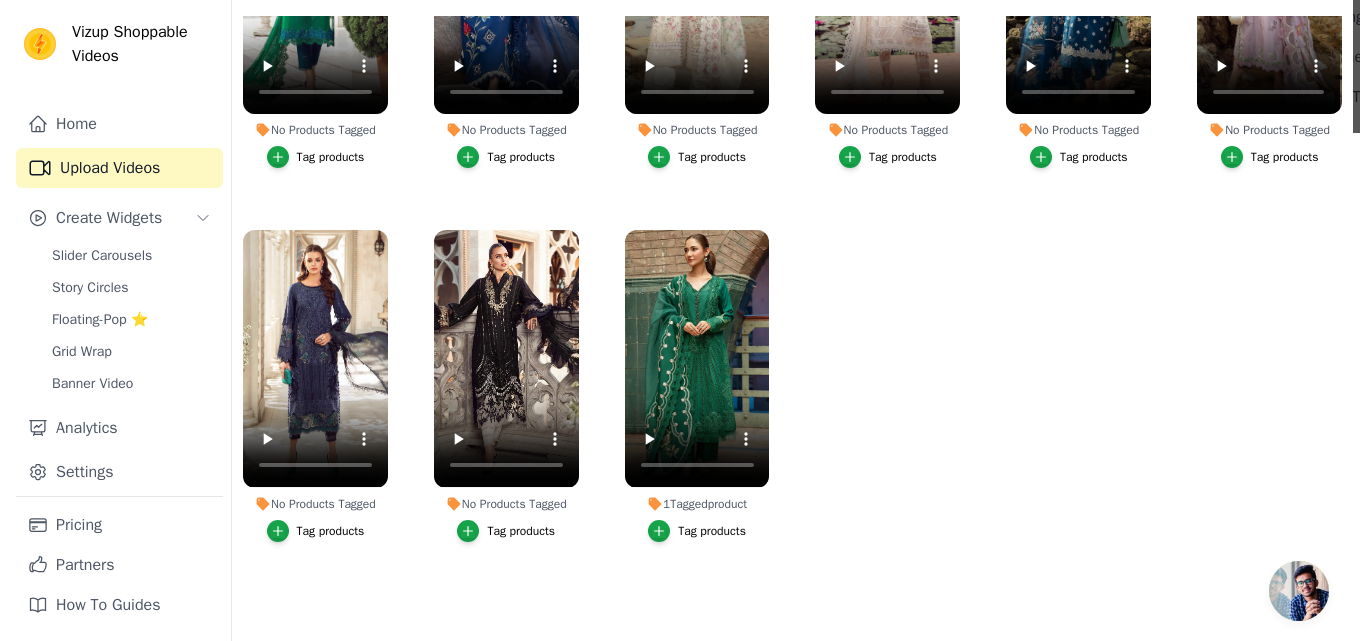 scroll, scrollTop: 0, scrollLeft: 0, axis: both 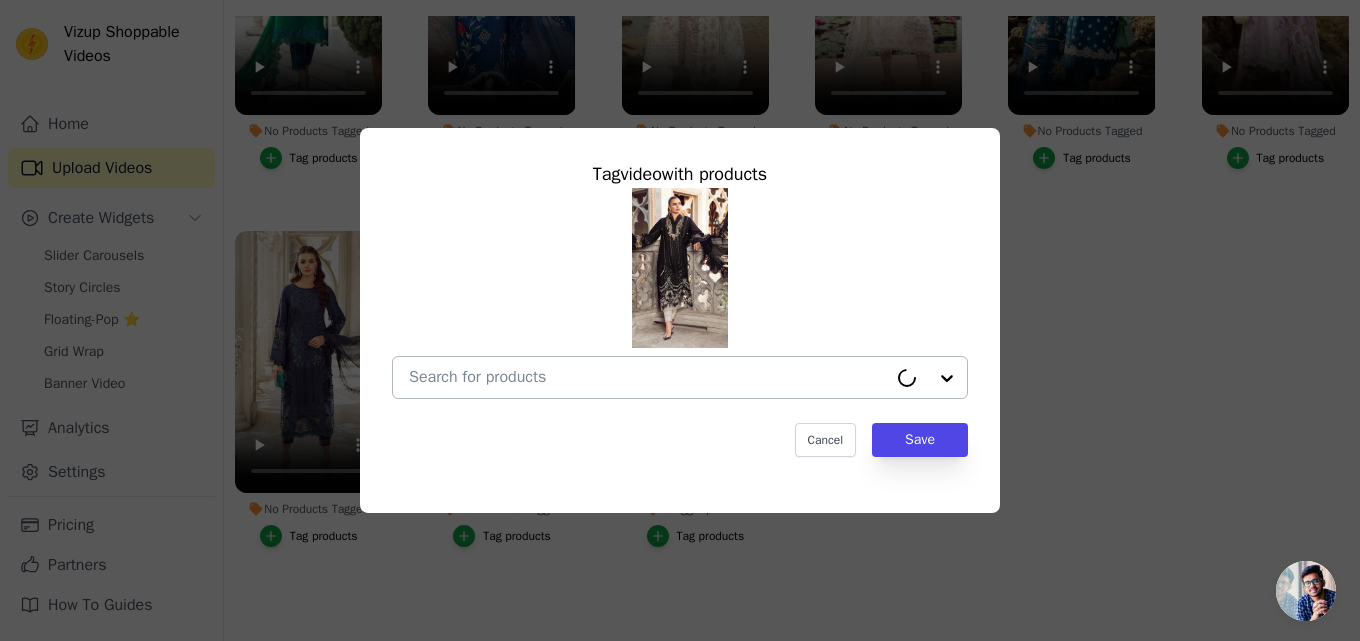 click on "No Products Tagged     Tag  video  with products                         Cancel   Save     Tag products" at bounding box center (648, 377) 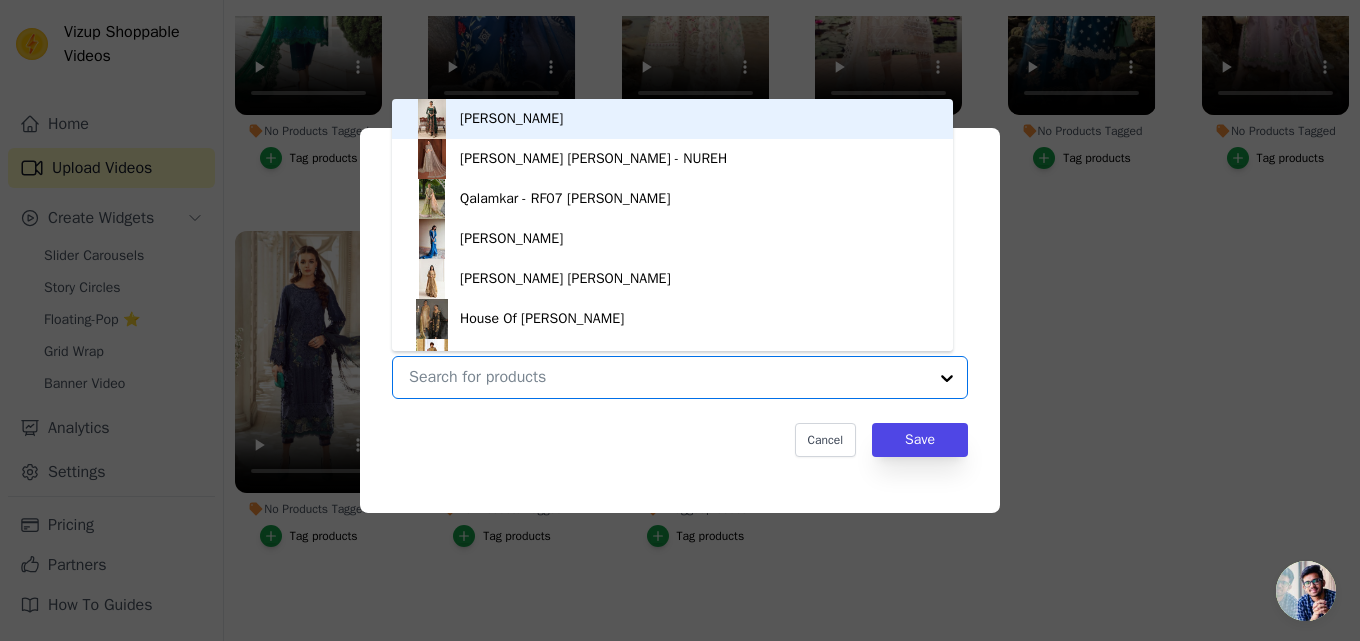 paste on "[PERSON_NAME] Embroidered Lawn Suit Unstitched 3 Piece MB24E D-03 - Luxury Collection" 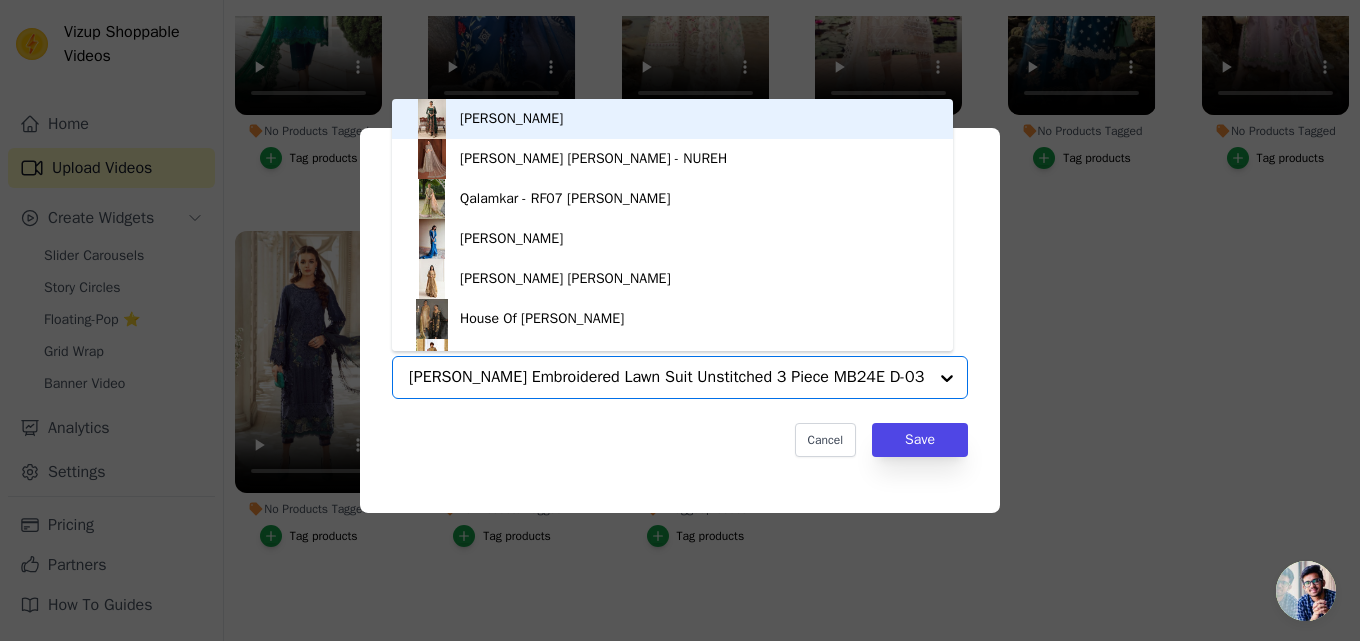 scroll, scrollTop: 0, scrollLeft: 66, axis: horizontal 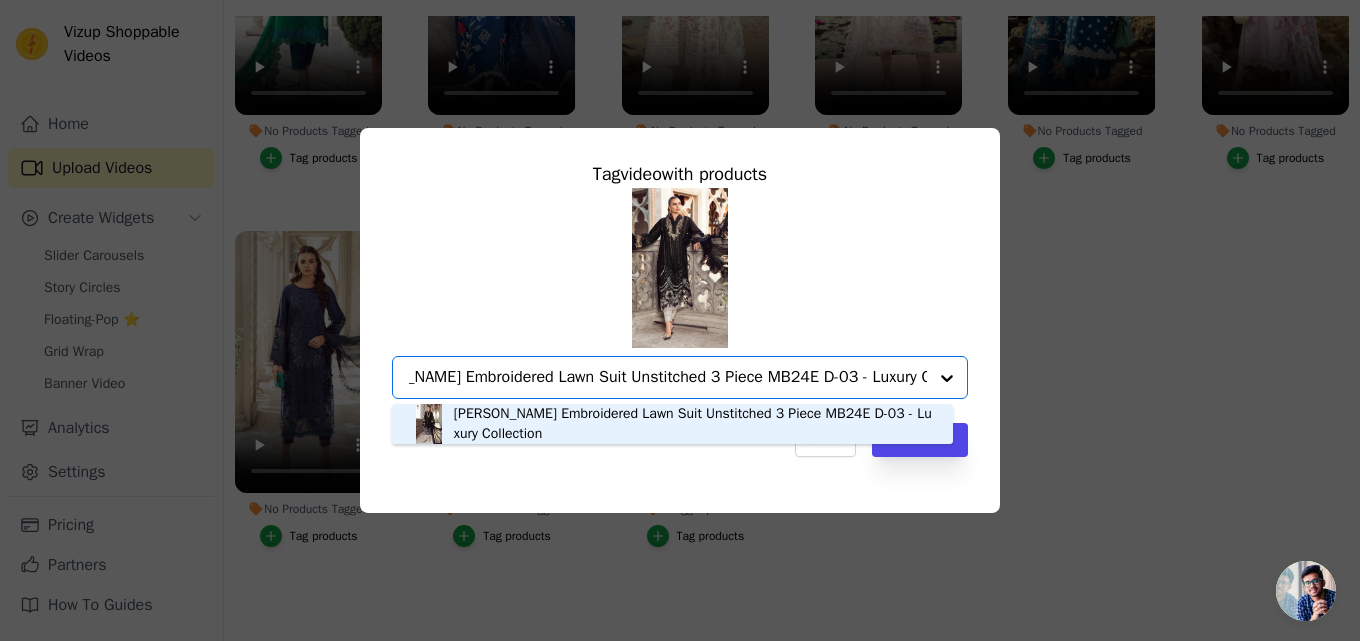 click on "[PERSON_NAME] Embroidered Lawn Suit Unstitched 3 Piece MB24E D-03 - Luxury Collection" at bounding box center [693, 424] 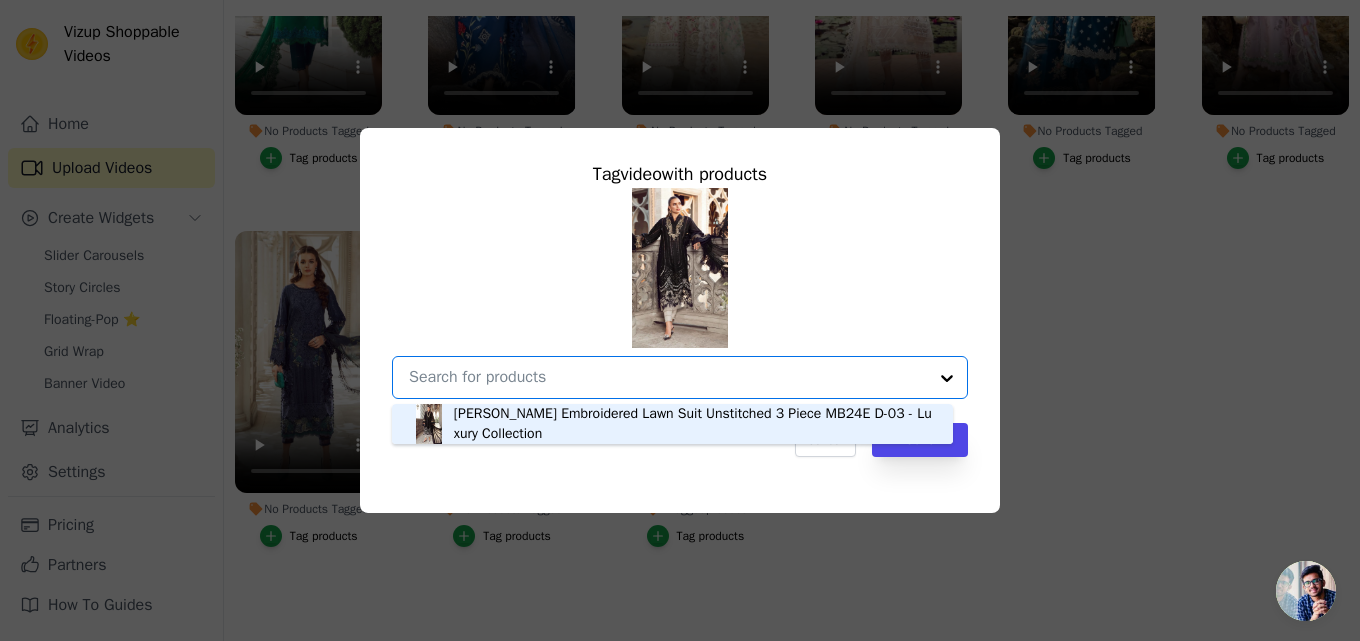 scroll, scrollTop: 0, scrollLeft: 0, axis: both 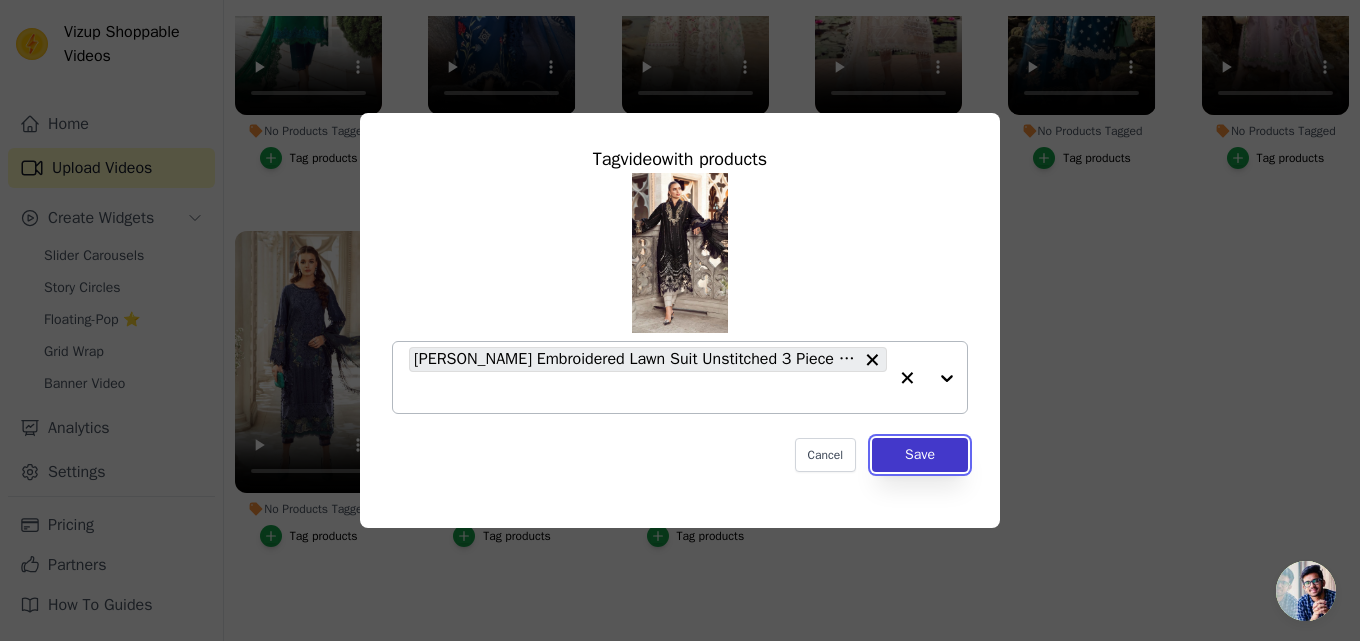 click on "Save" at bounding box center [920, 455] 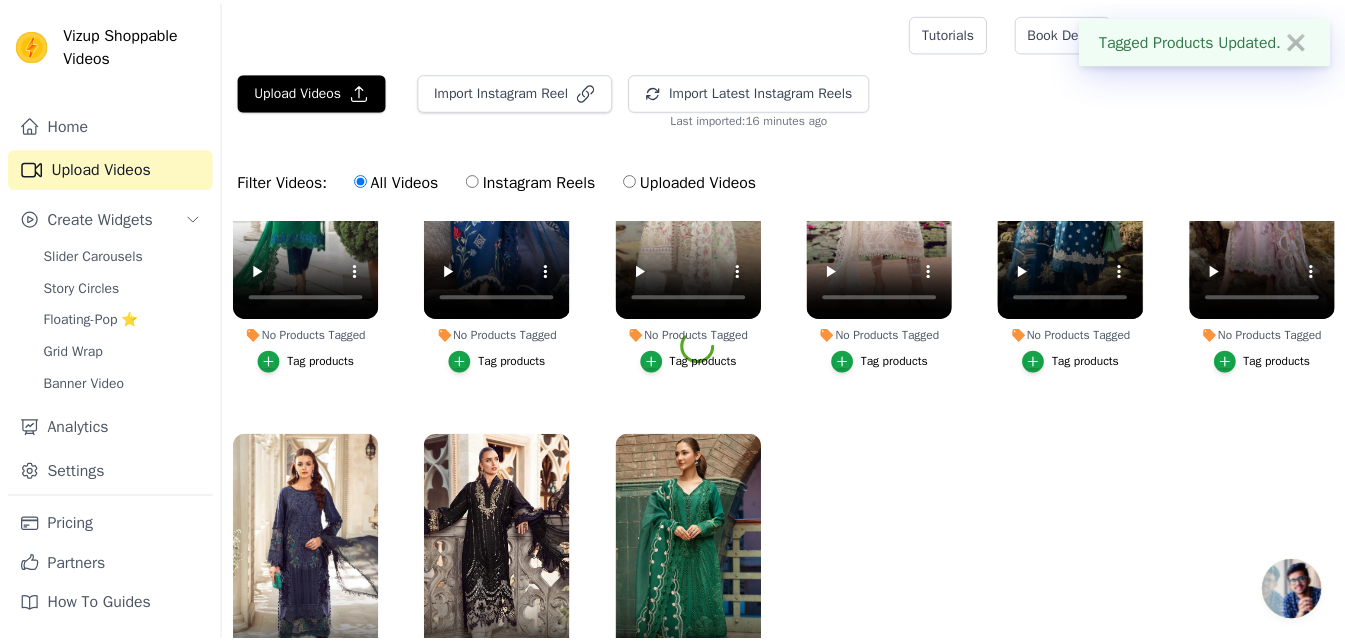 scroll, scrollTop: 204, scrollLeft: 0, axis: vertical 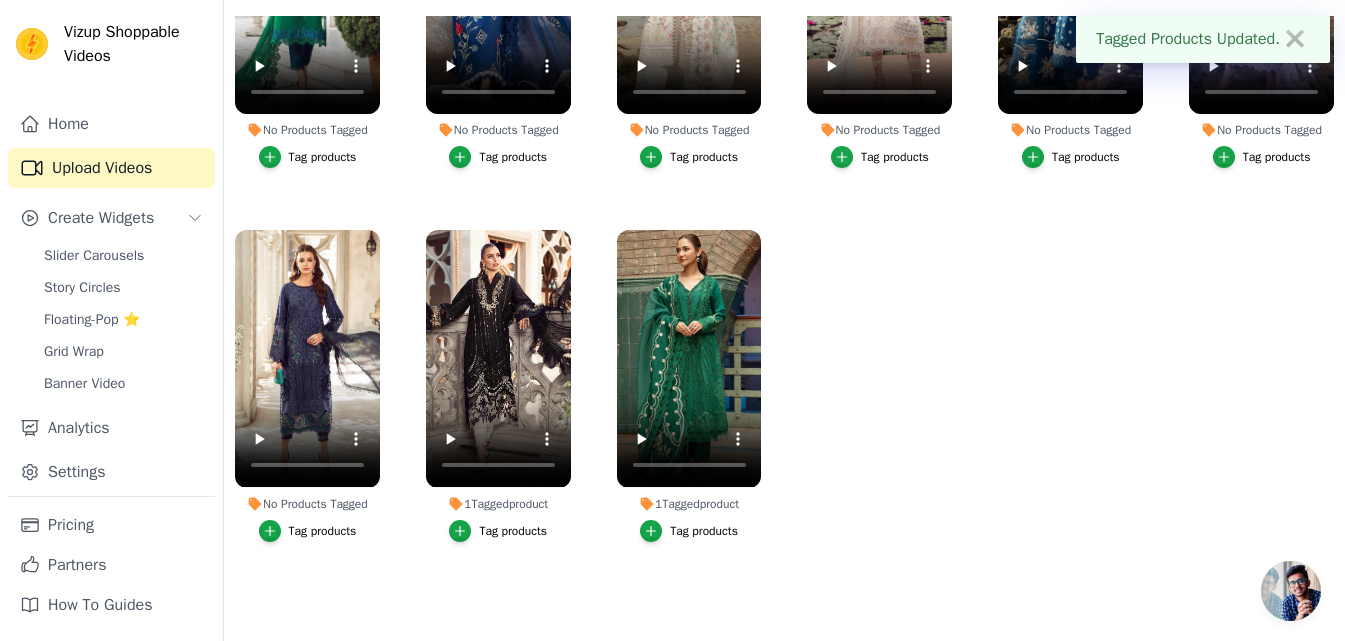 click on "Tag products" at bounding box center [308, 531] 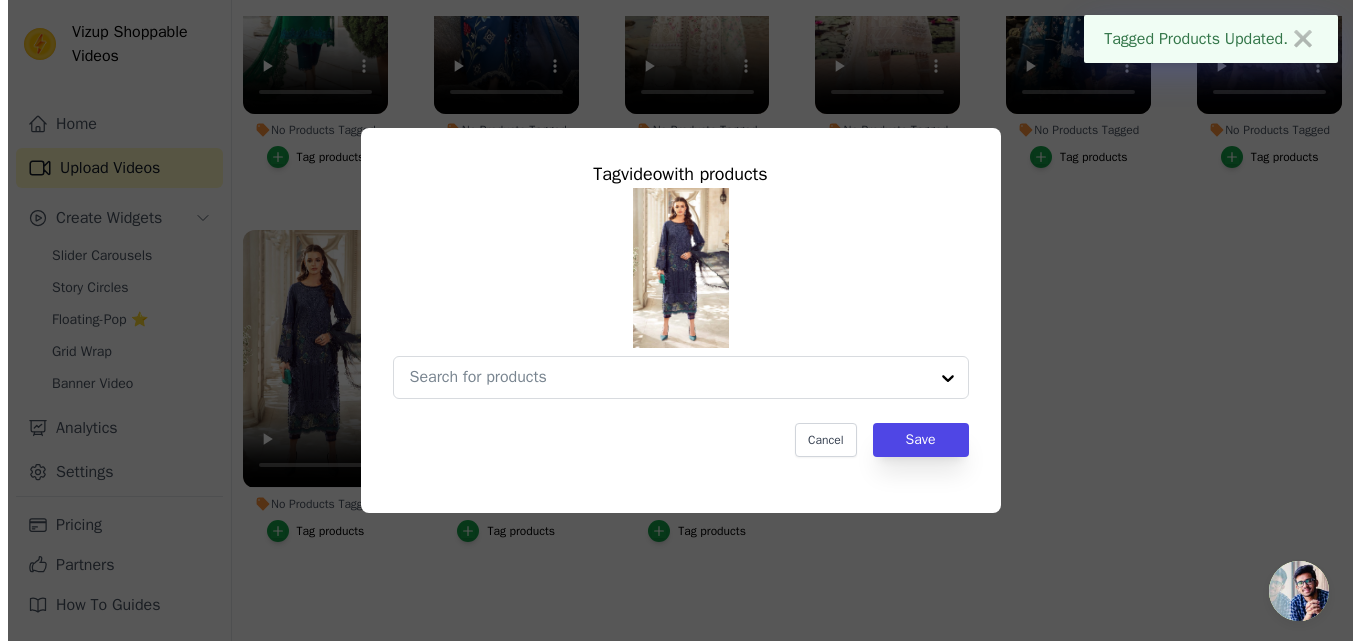 scroll, scrollTop: 0, scrollLeft: 0, axis: both 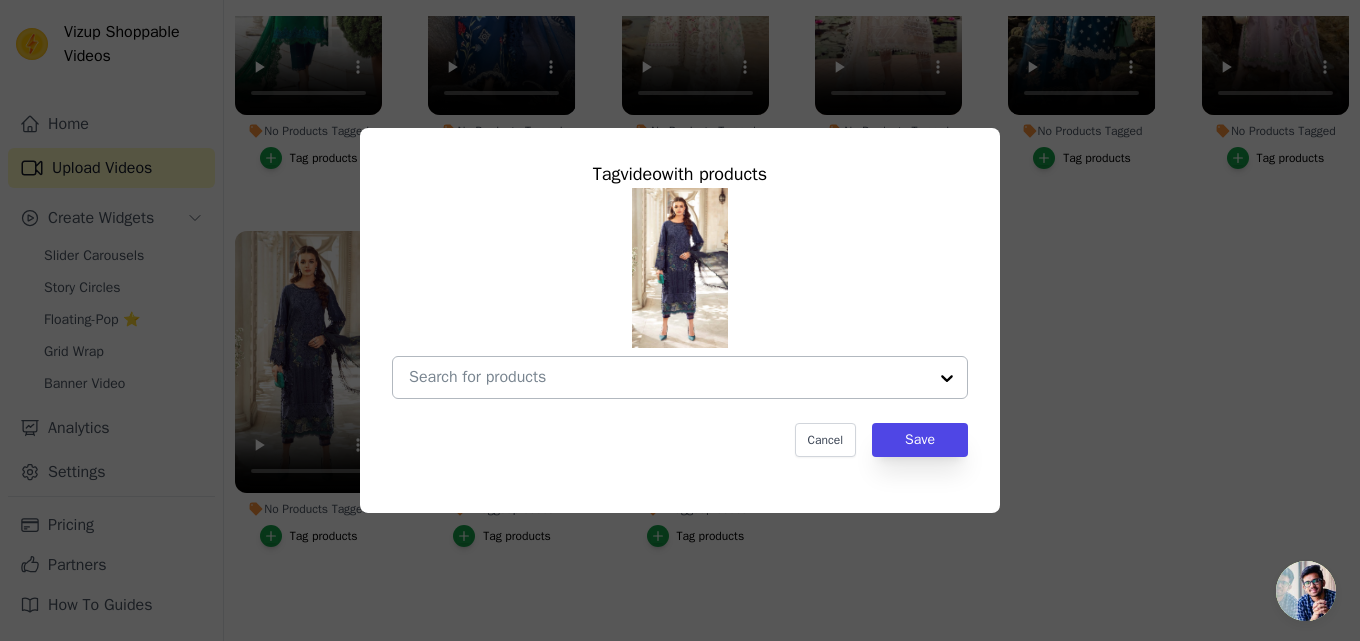 click on "No Products Tagged     Tag  video  with products                         Cancel   Save     Tag products" at bounding box center (668, 377) 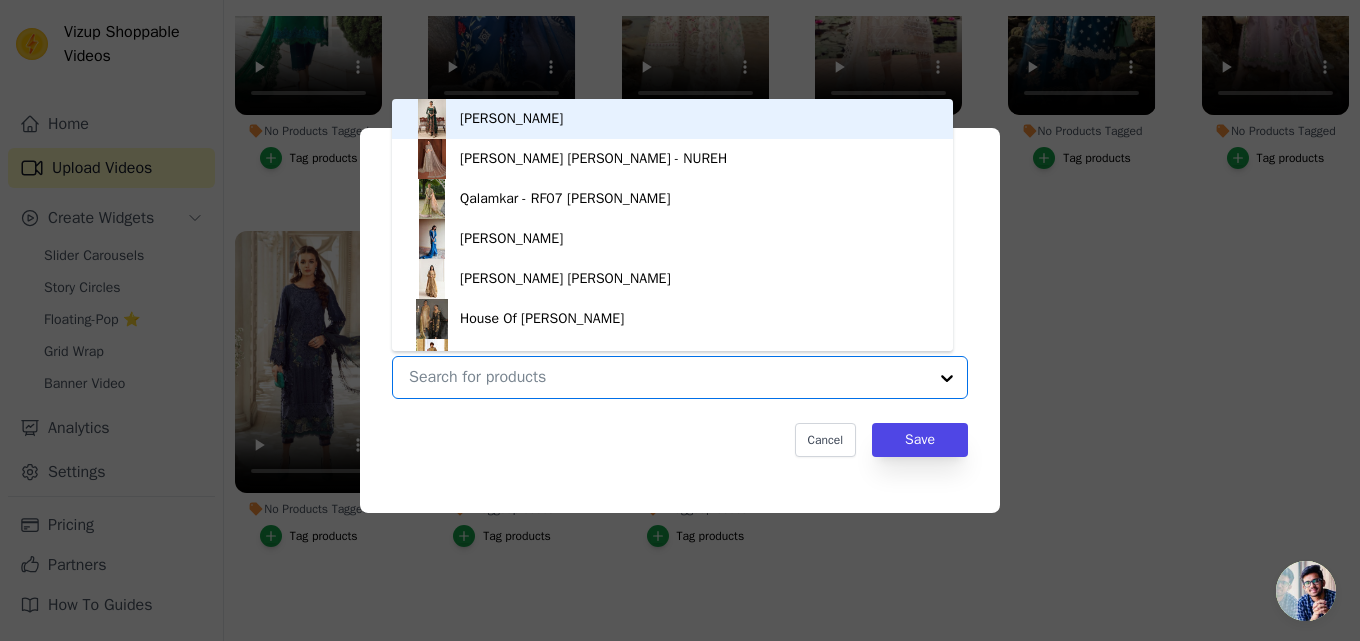 paste on "[PERSON_NAME].B" 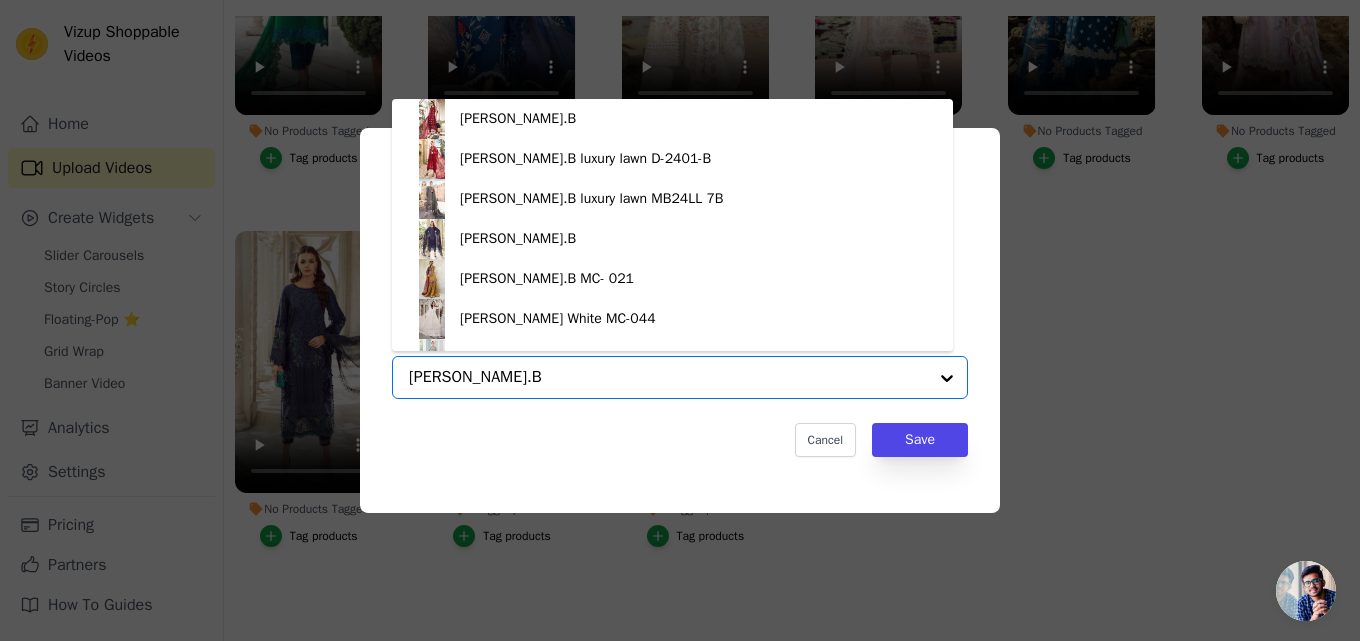 scroll, scrollTop: 681, scrollLeft: 0, axis: vertical 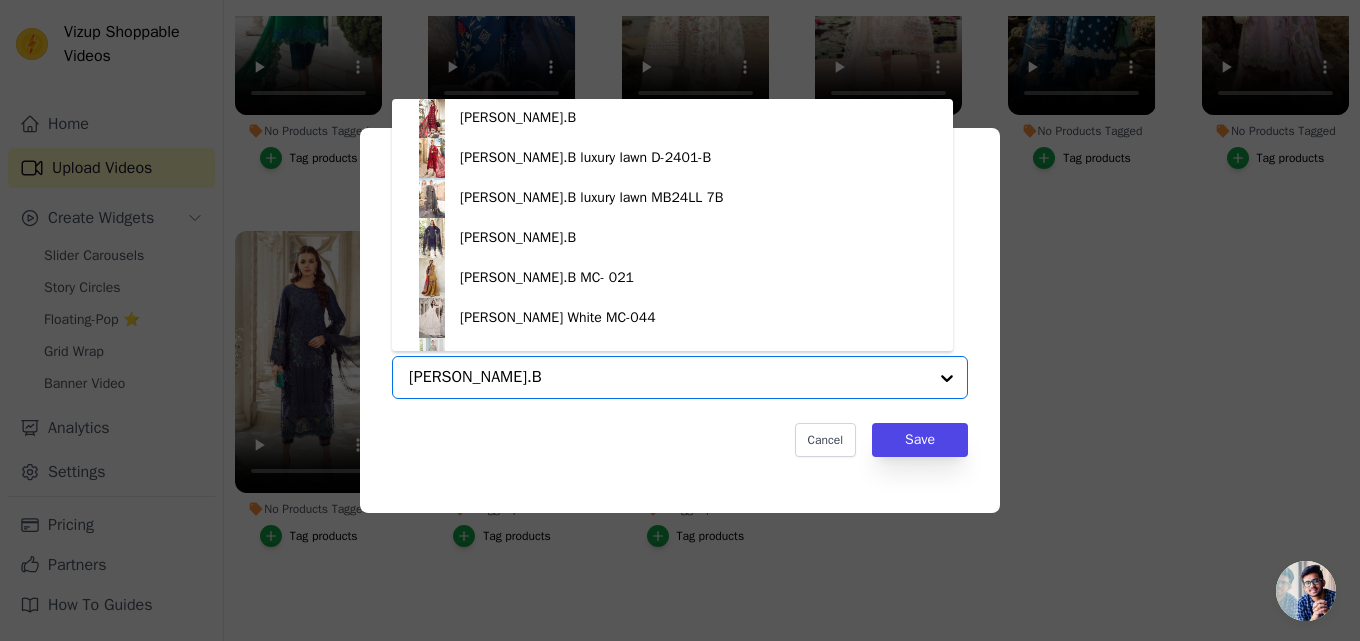 click on "[PERSON_NAME].B" at bounding box center [518, 238] 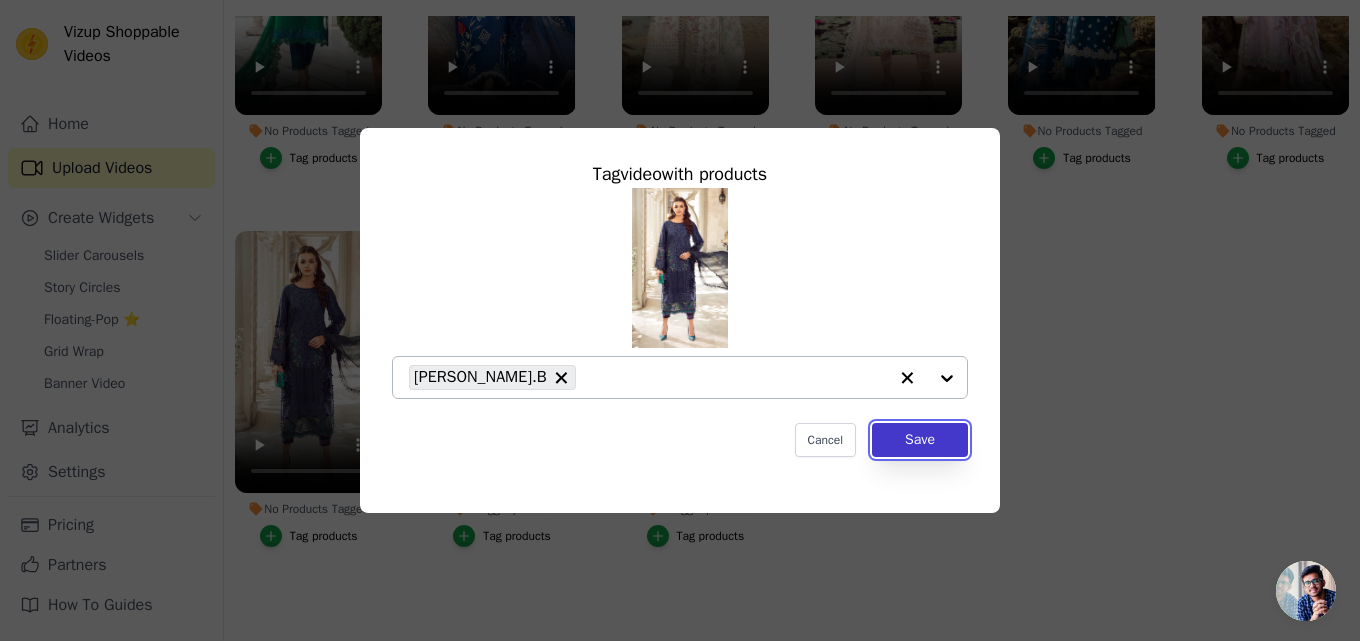 click on "Save" at bounding box center [920, 440] 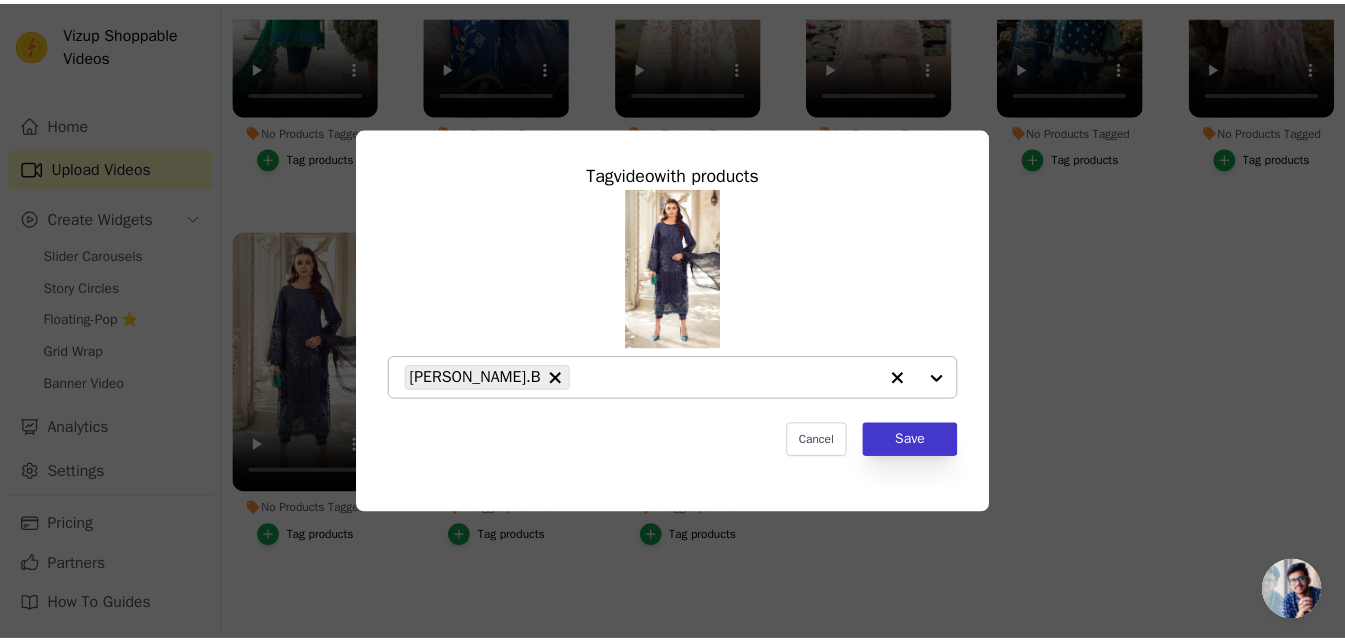 scroll, scrollTop: 204, scrollLeft: 0, axis: vertical 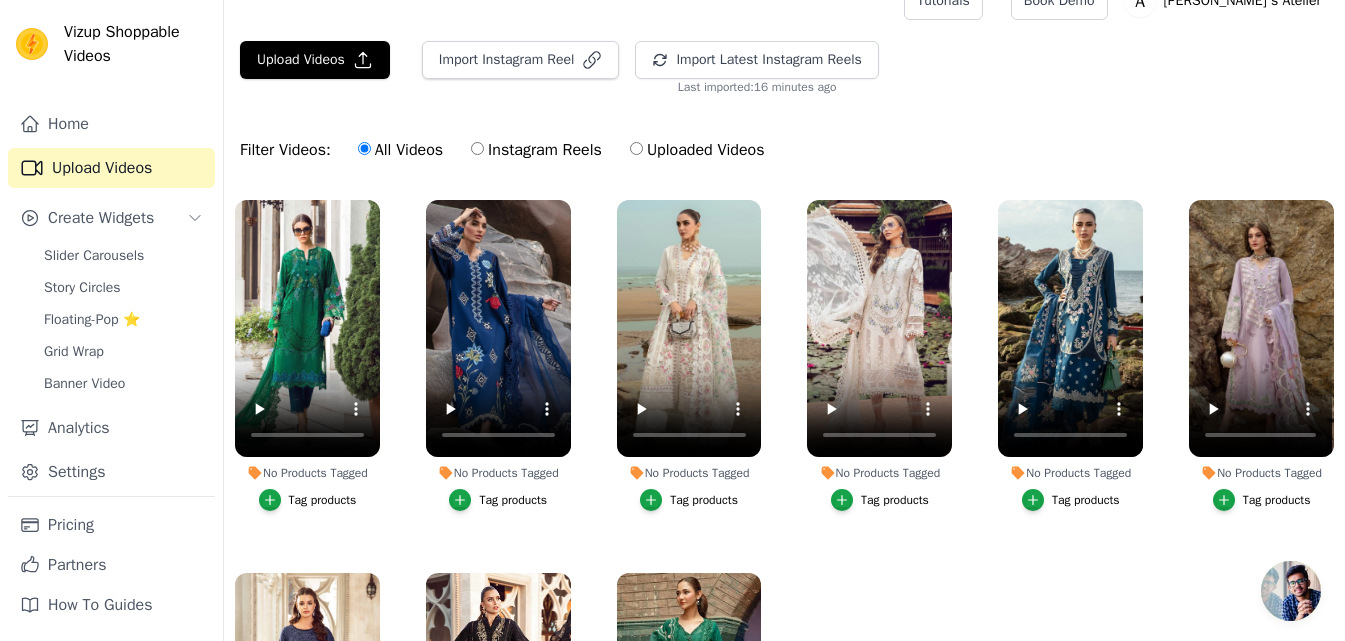 click on "Tag products" at bounding box center [513, 500] 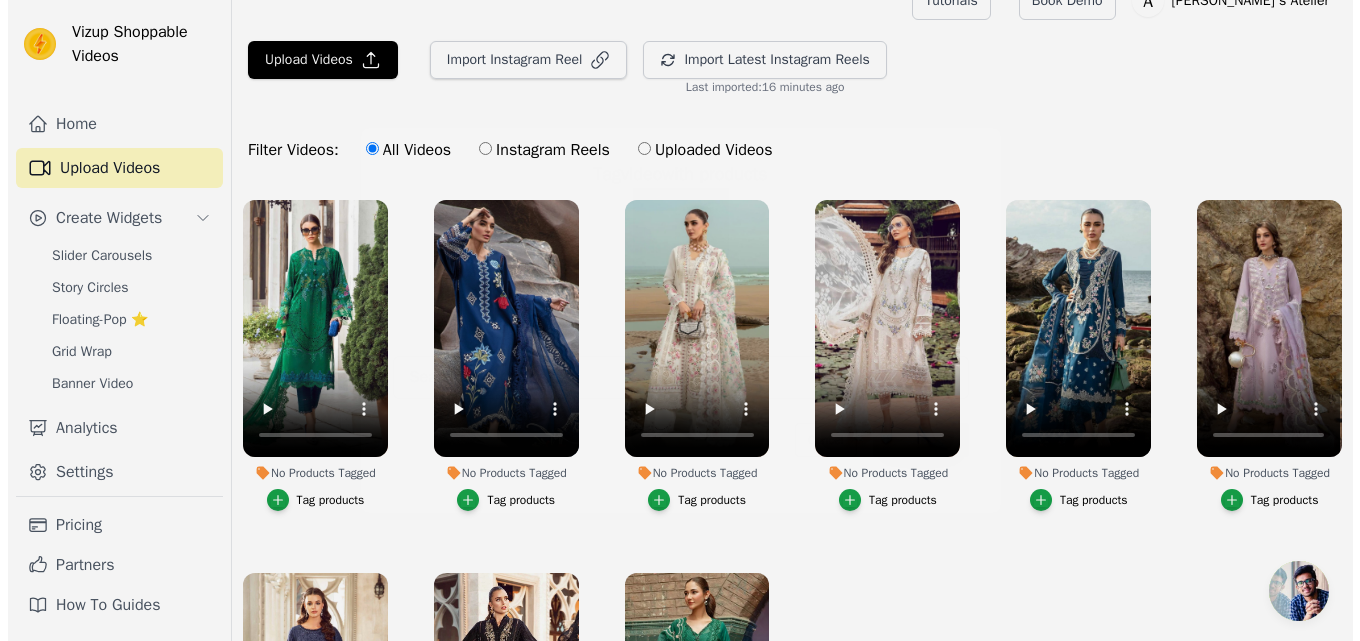 scroll, scrollTop: 0, scrollLeft: 0, axis: both 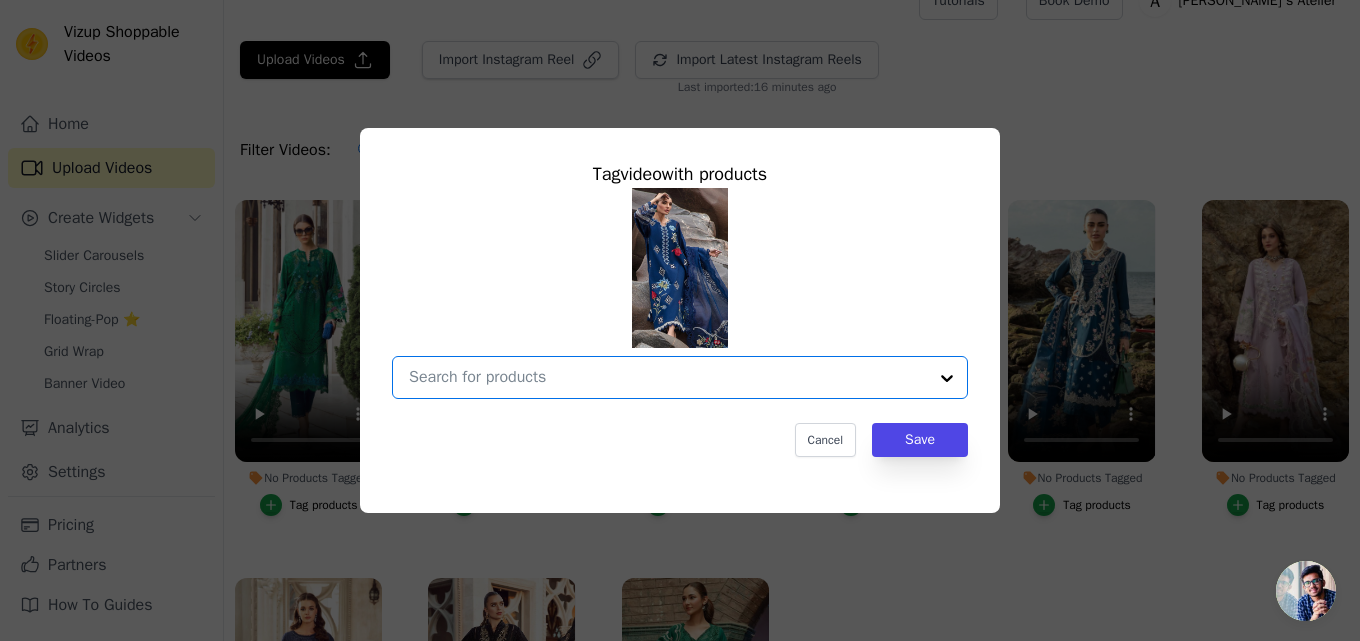 click on "No Products Tagged     Tag  video  with products       Option undefined, selected.   Select is focused, type to refine list, press down to open the menu.                   Cancel   Save     Tag products" at bounding box center [668, 377] 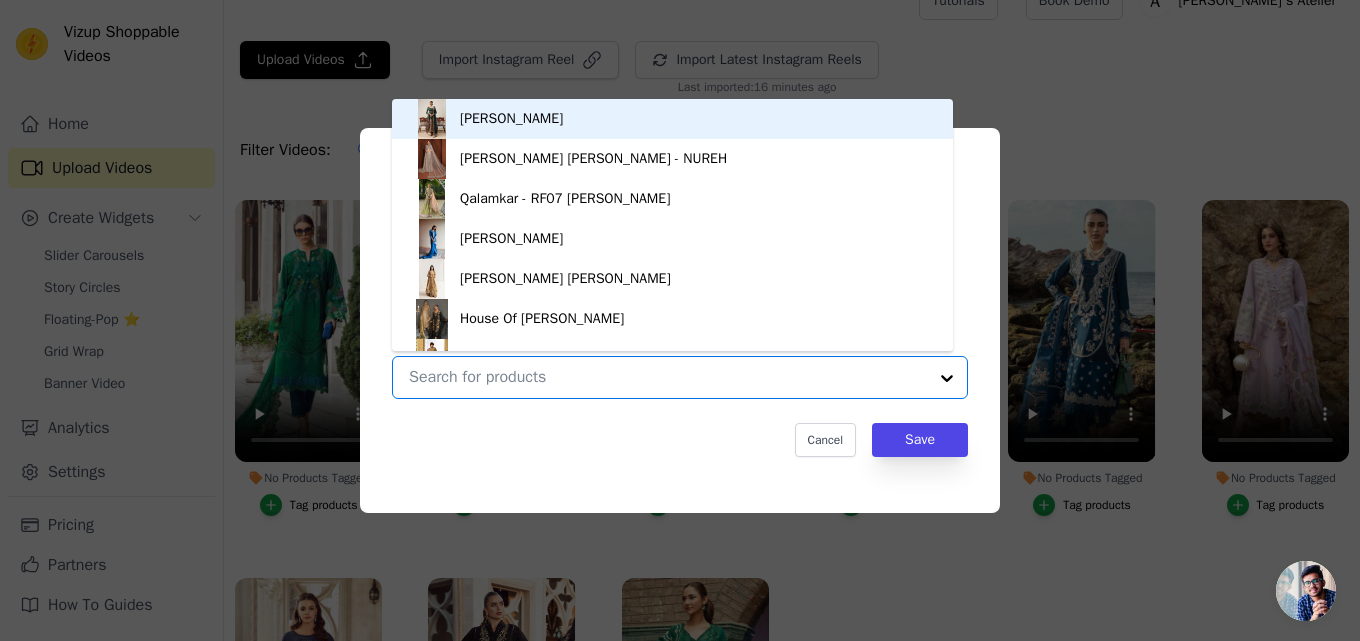paste on "Crimson Luxury Lawn'24 Into The Wild - Midnight Blue D4A" 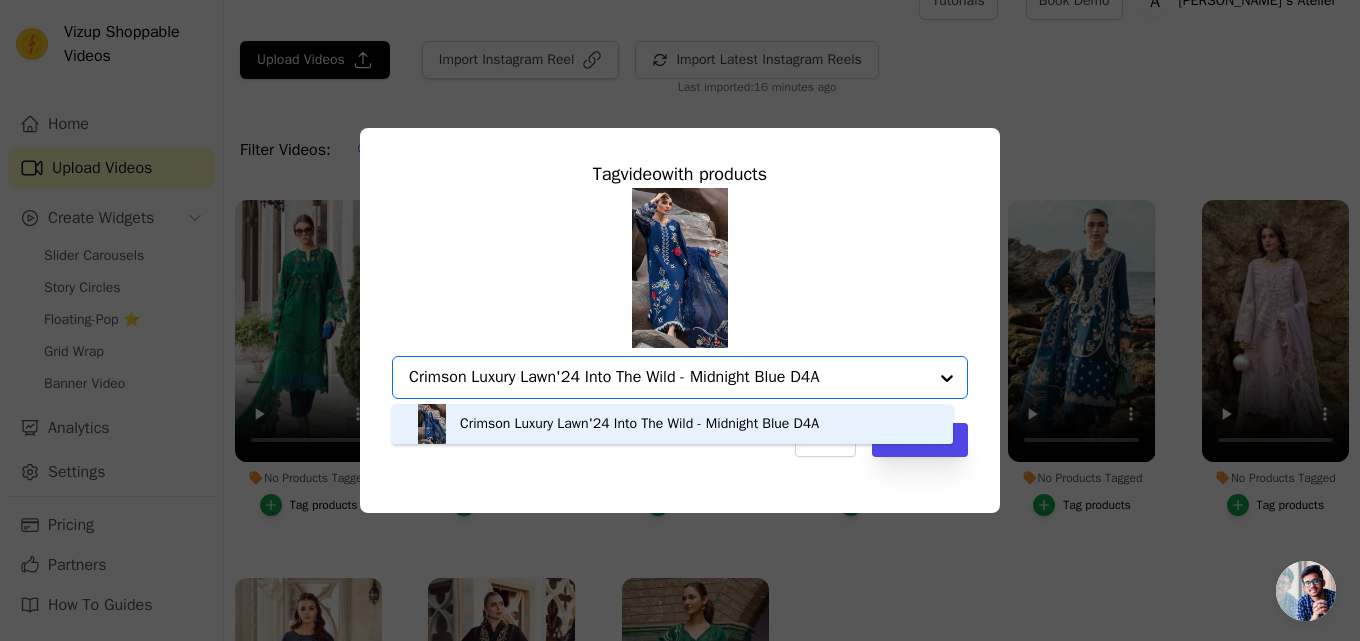 click on "Crimson Luxury Lawn'24 Into The Wild - Midnight Blue D4A" at bounding box center [672, 424] 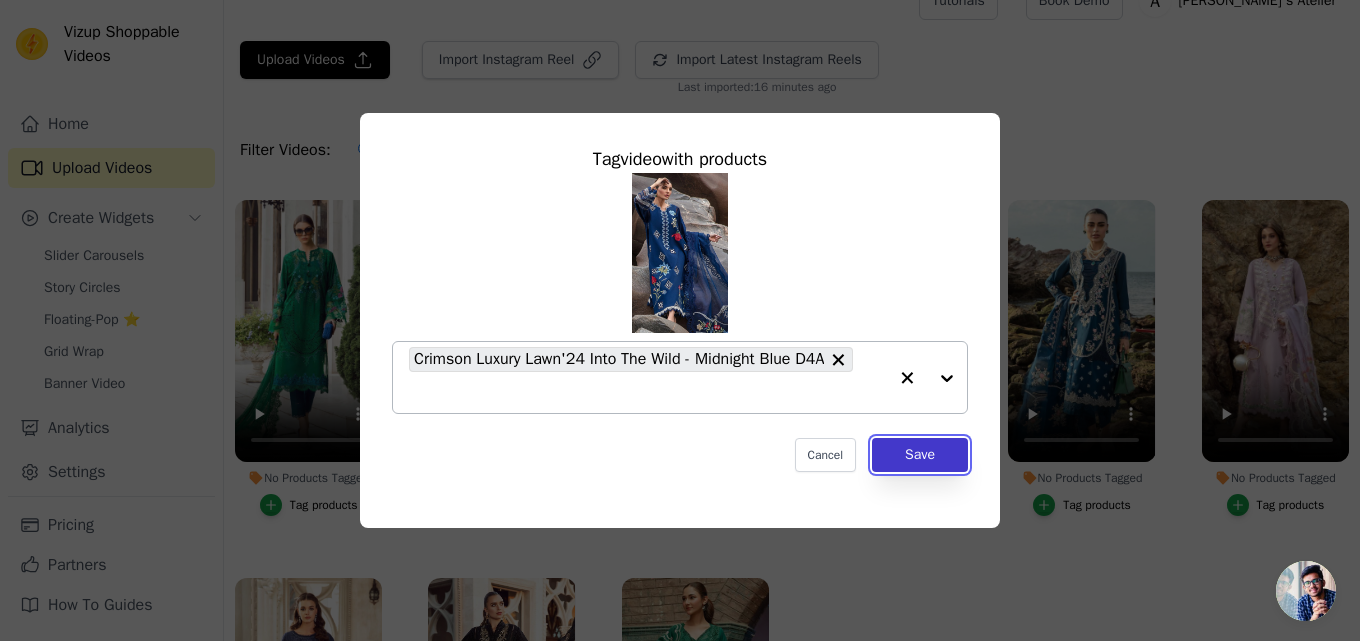 click on "Save" at bounding box center [920, 455] 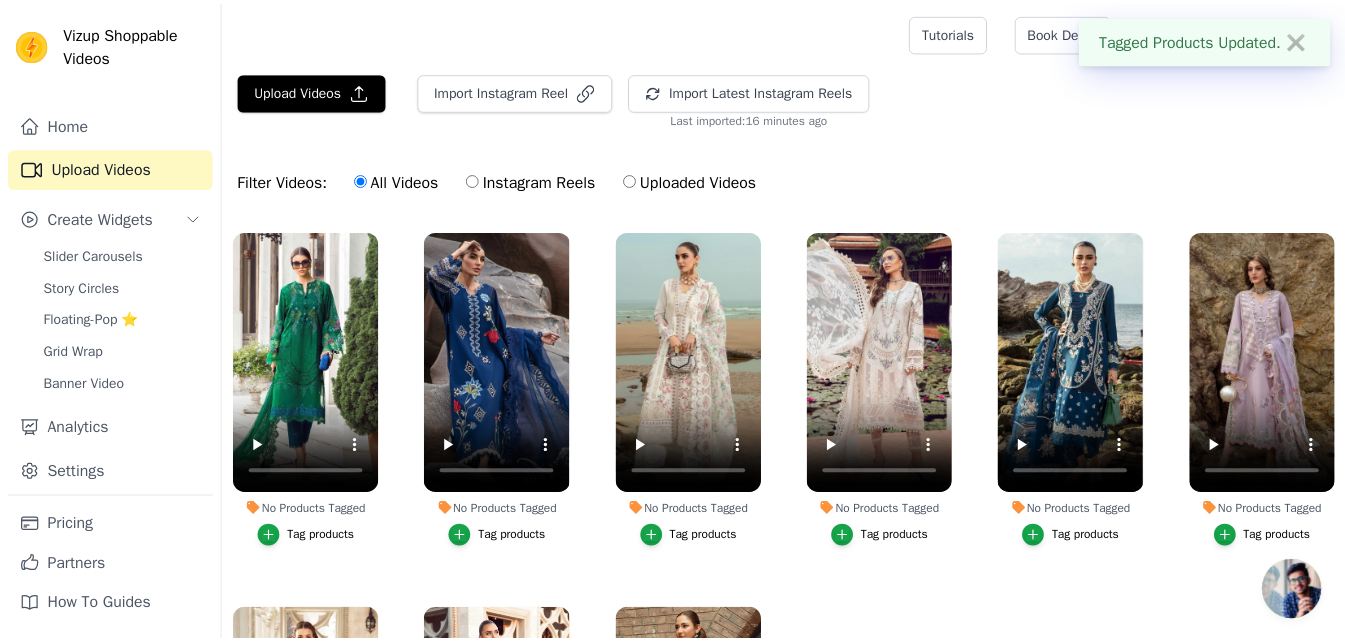 scroll, scrollTop: 31, scrollLeft: 0, axis: vertical 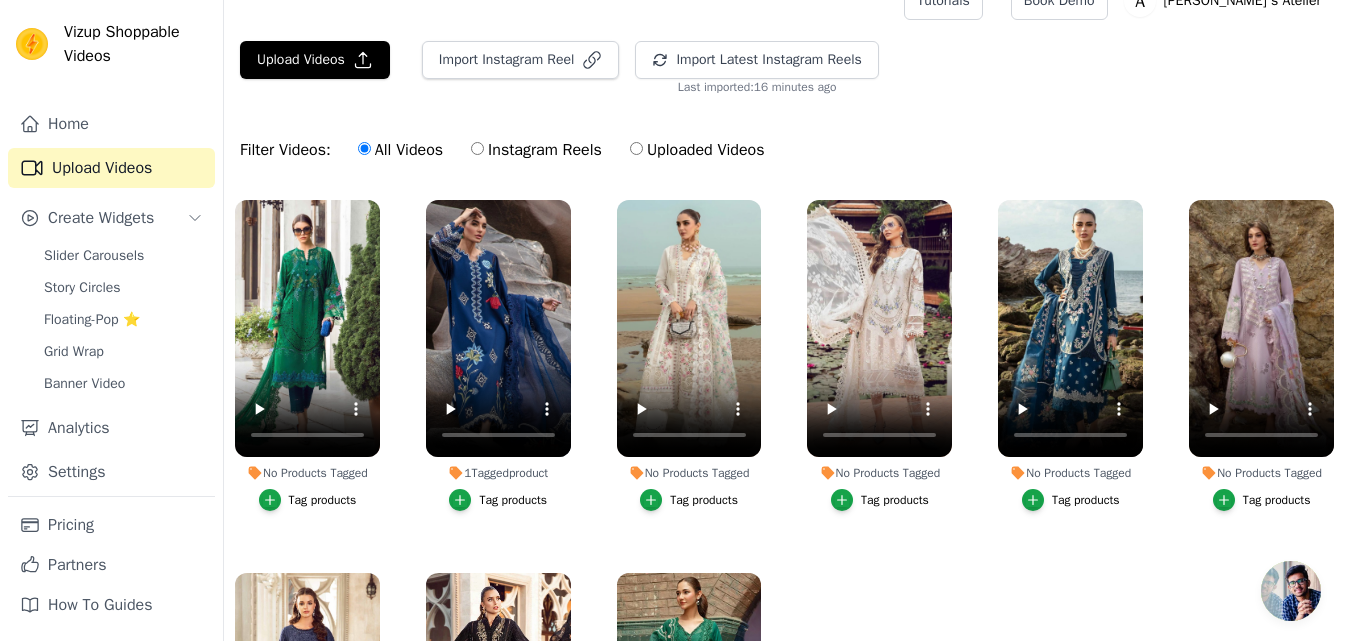 click on "Tag products" at bounding box center [1277, 500] 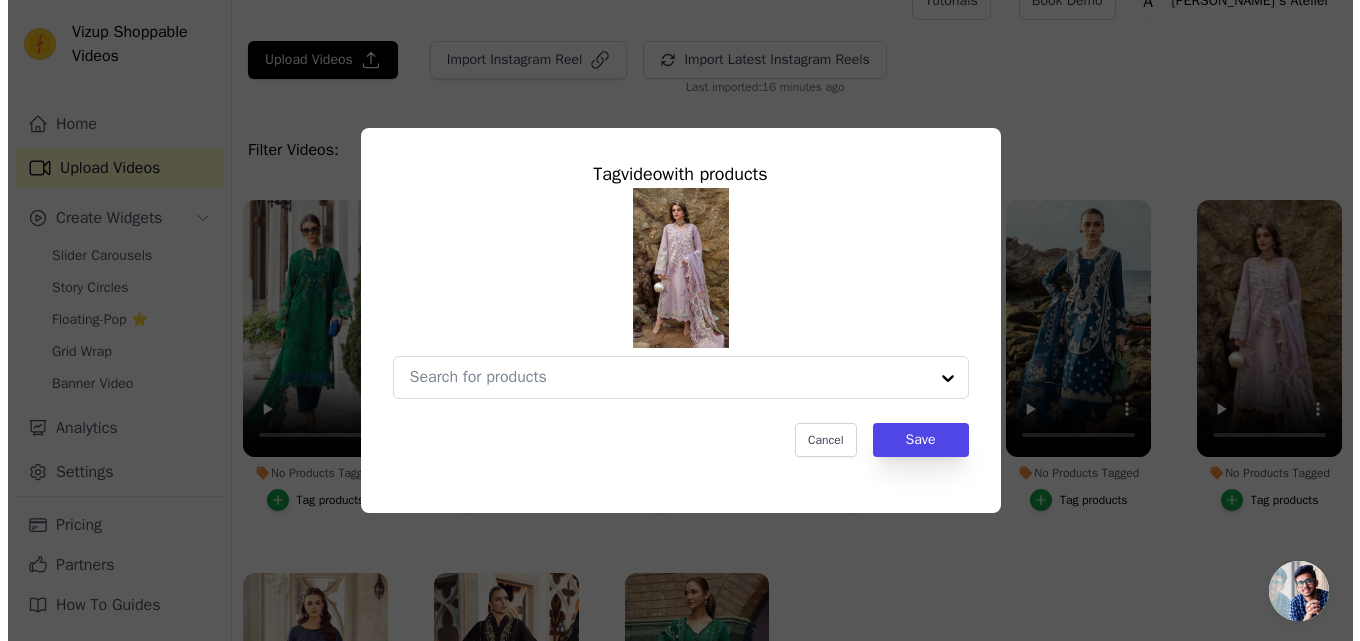 scroll, scrollTop: 0, scrollLeft: 0, axis: both 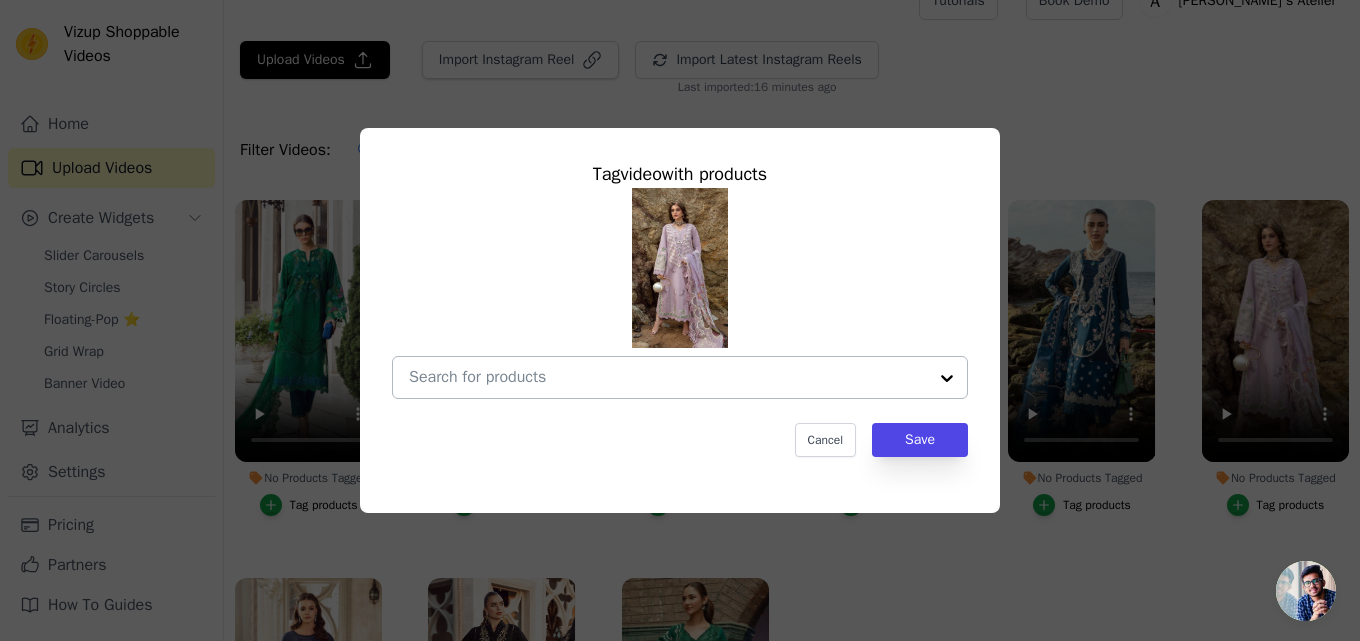 click on "No Products Tagged     Tag  video  with products                         Cancel   Save     Tag products" at bounding box center [668, 377] 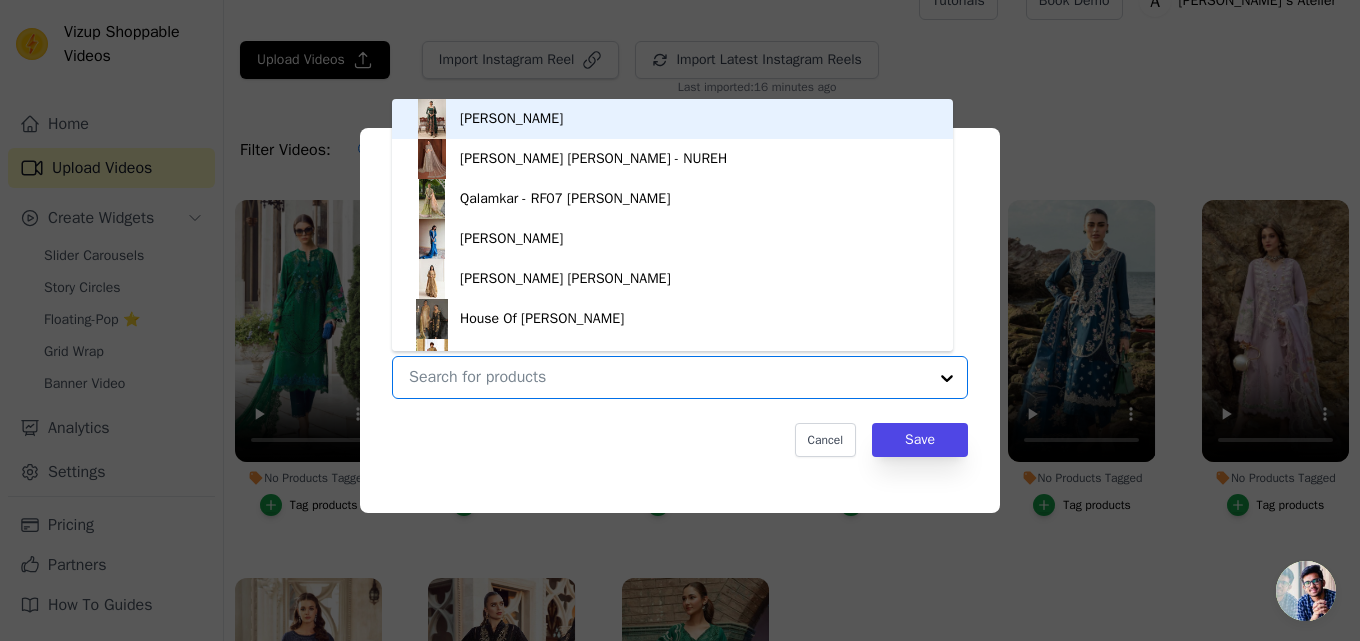 click on "No Products Tagged     Tag  video  with products         Hussain Rehar - Hara     Saira Shakira - NUREH     Qalamkar - RF07 Halena     Erum khan - Heer     Saira Rizwan - Leila     House Of Sehrish - Ayesha     Mohsin Naveed Ranjha (MNR) - Sagar Kinare     Mohsin Naveed Ranjha (MNR) - Naseebo Lal     Kanwal Malik - Raha     Fahad Hussayn - Naushayz     Erum Khan - Taara     Suffuse - Iyara     Elan - Ariana     Maryams L-402 Lemilsa Vol 04     Maria B Mbroidered Wedding Edition D6     Elaf - Nirvana     Maria.B couture - Rozanne     Maria B. Couture Ice Blue MC-049     Maria B. Couture Pale Pink MC-050     Suffuse - Suha     Imrozia - Mehrnaz     Soraya - Naira     Ahmad Sultan - Antara     Unstitched MBROIDERED - Coffee and Ash Pink     Unstitched Chiffon | Teal Blue     Tabya - TABEER     Ahmad Sultan - Sablette     Emaan Adeel - ESRA     Maria.B EX-155 Shanaar     KANWAL MALIK - TANIA     KANWAL MALIK - LYLA     Ahmad Sultan - Adaa     Mohsin Naveed Ranjha (MNR)- jigri" at bounding box center [668, 377] 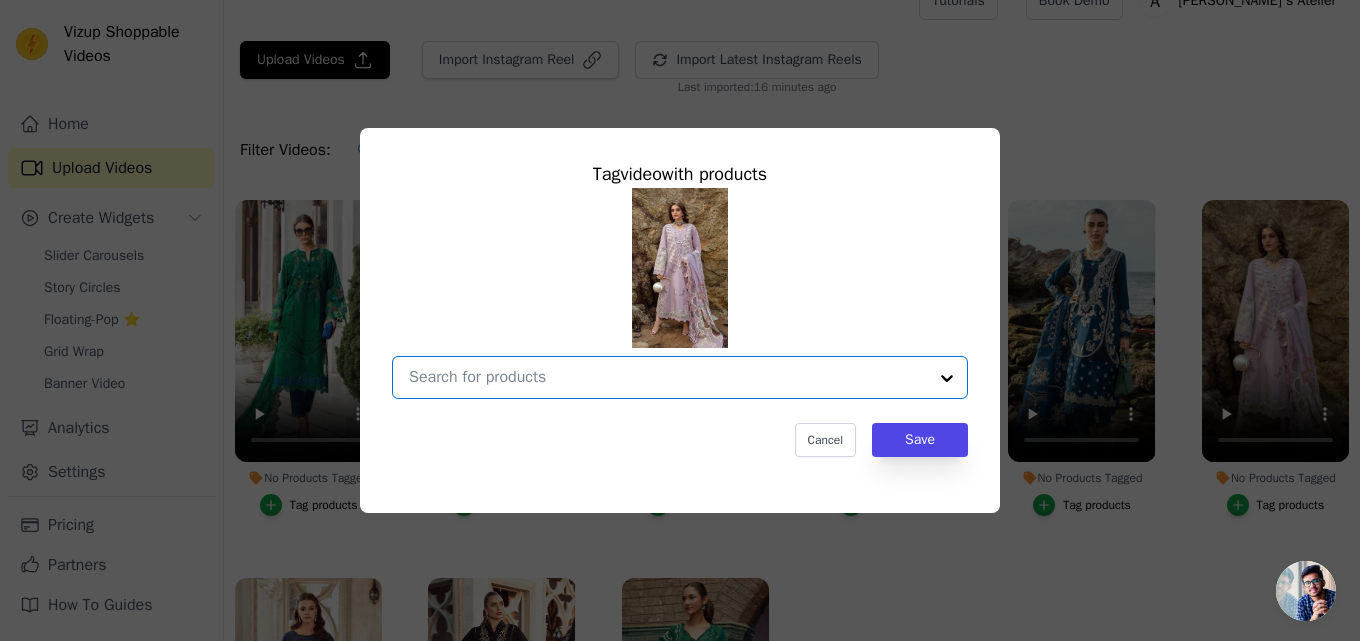 paste on "Saira [PERSON_NAME] by Crimson Luxury Lawn24 D3B [PERSON_NAME]" 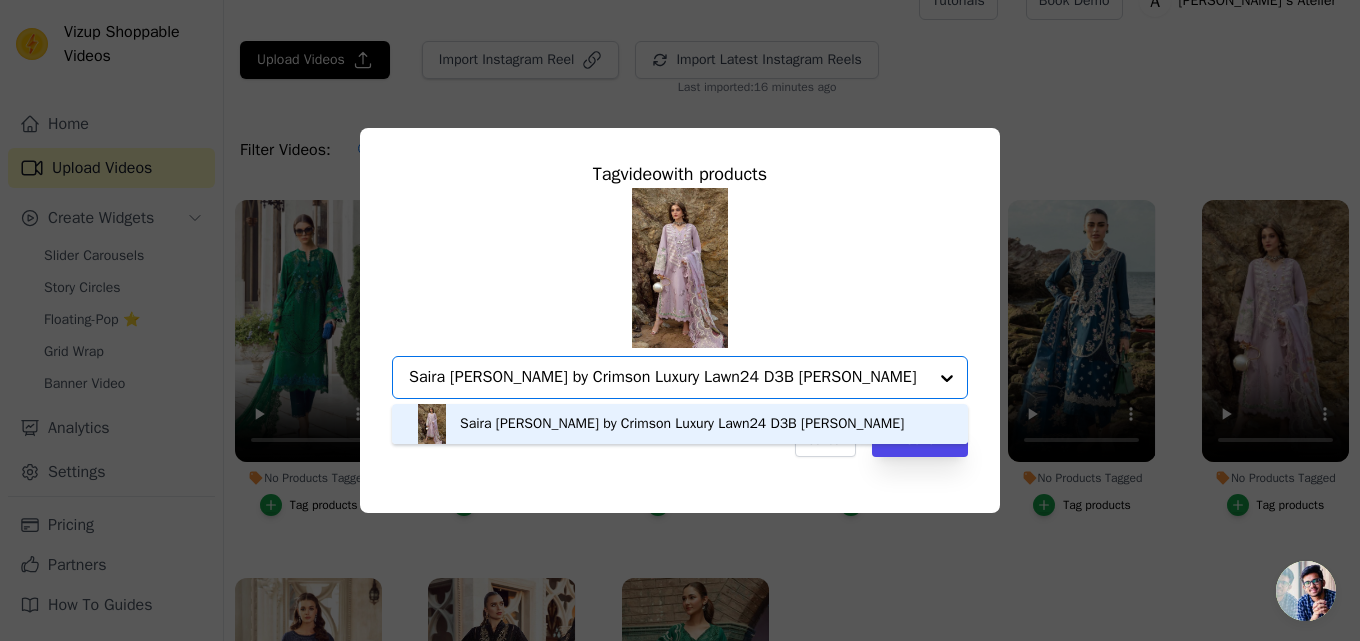 click on "Saira [PERSON_NAME] by Crimson Luxury Lawn24 D3B [PERSON_NAME]" at bounding box center (682, 424) 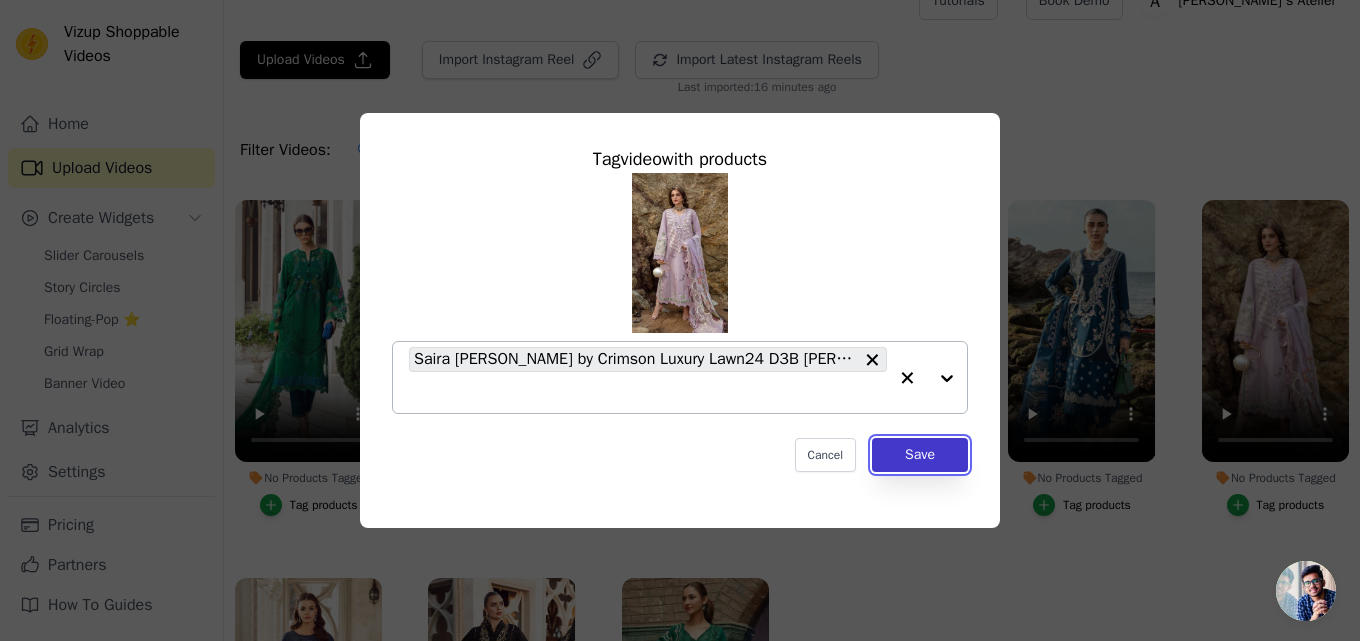 click on "Save" at bounding box center [920, 455] 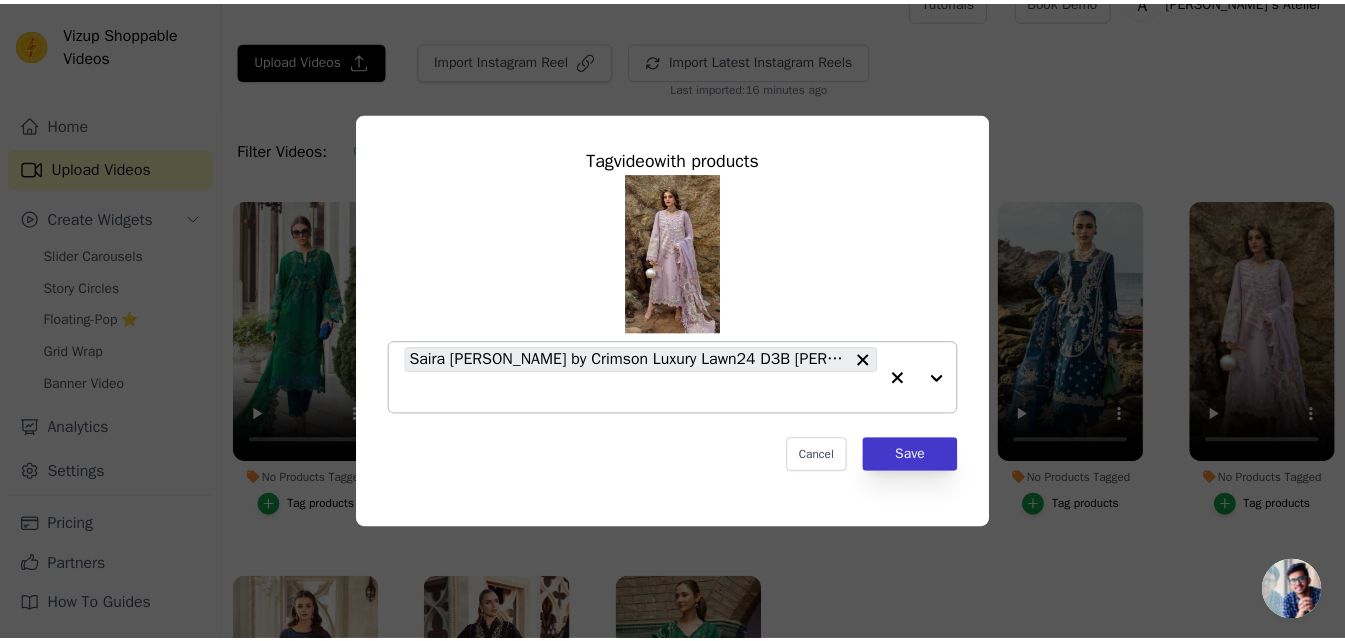 scroll, scrollTop: 31, scrollLeft: 0, axis: vertical 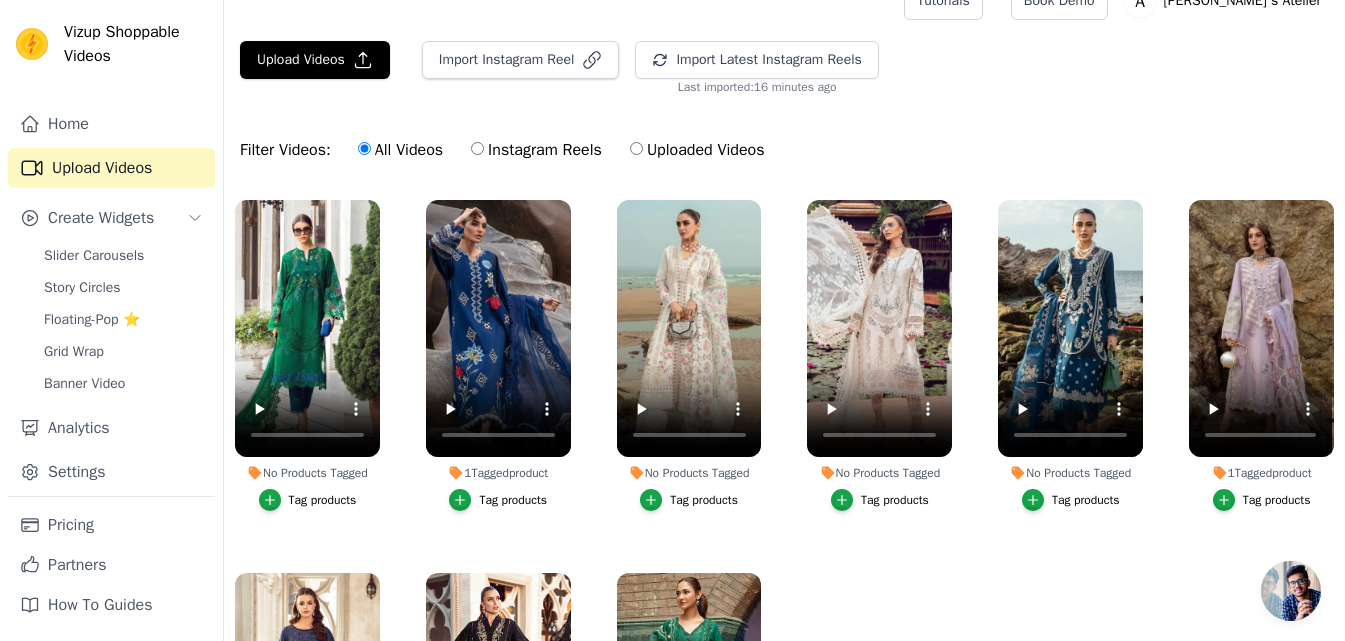 click on "Tag products" at bounding box center (1086, 500) 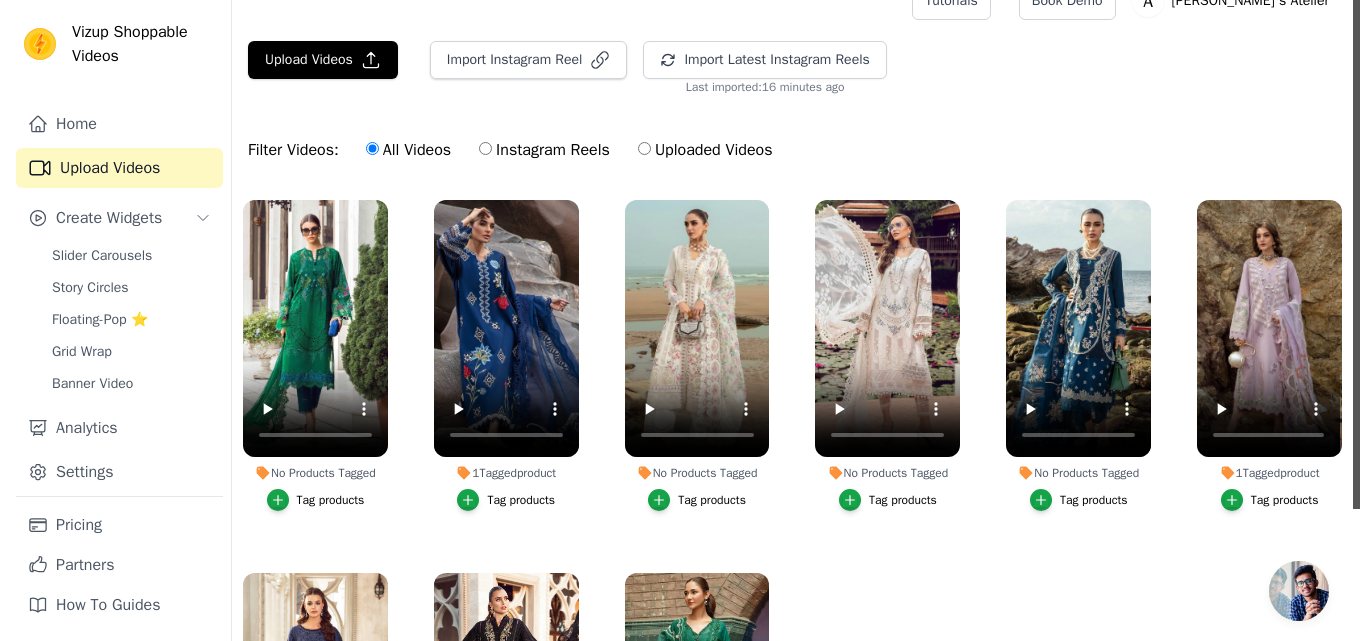 scroll, scrollTop: 0, scrollLeft: 0, axis: both 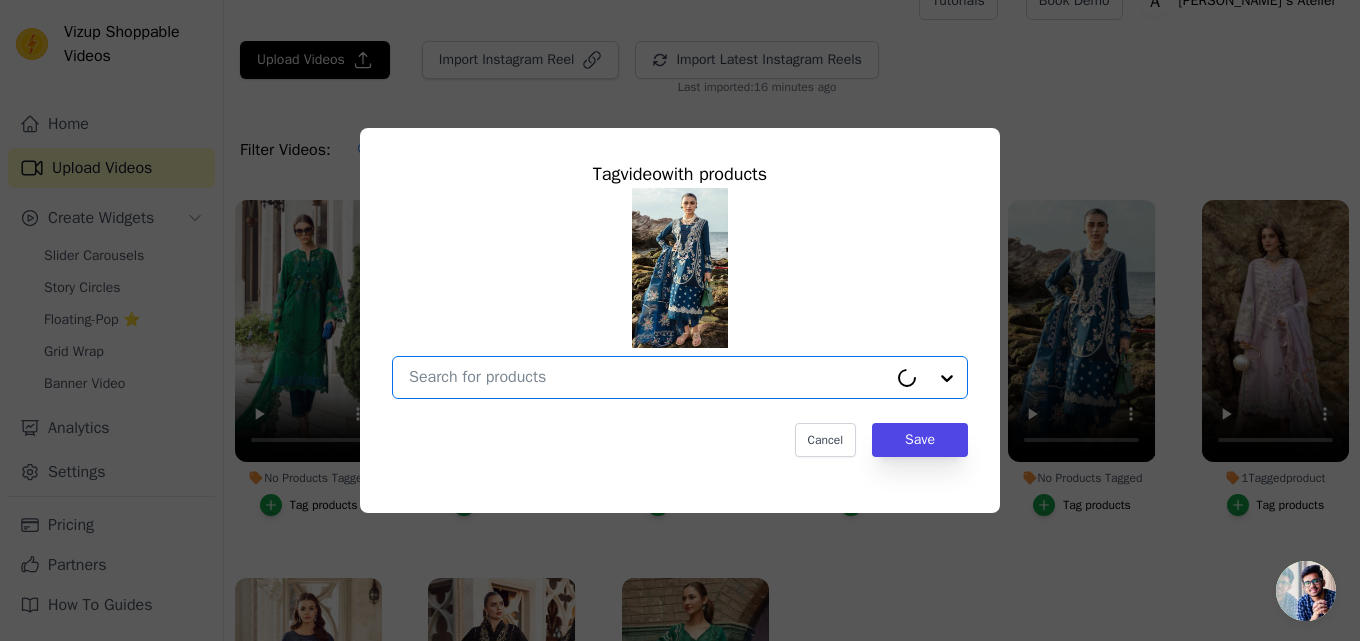 click on "No Products Tagged     Tag  video  with products       Option undefined, selected.   Select is focused, type to refine list, press down to open the menu.                   Cancel   Save     Tag products" at bounding box center [648, 377] 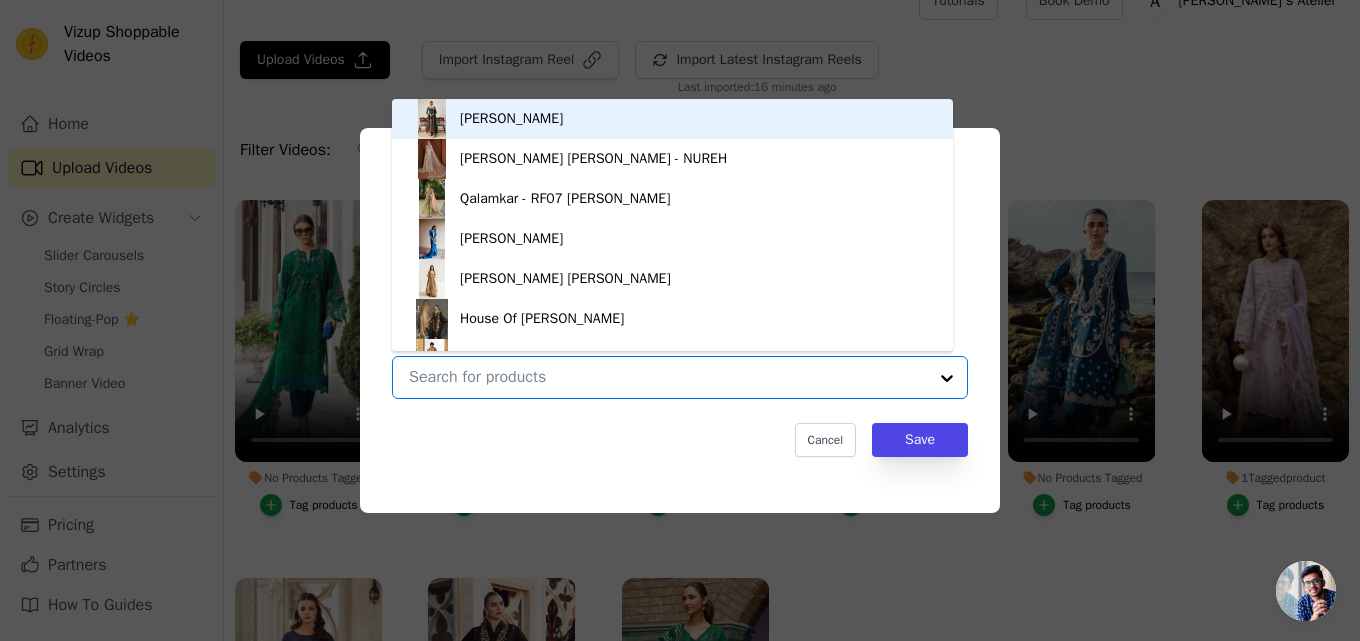 paste on "Saira [PERSON_NAME] by Crimson Luxury Lawn24 D1B [PERSON_NAME]" 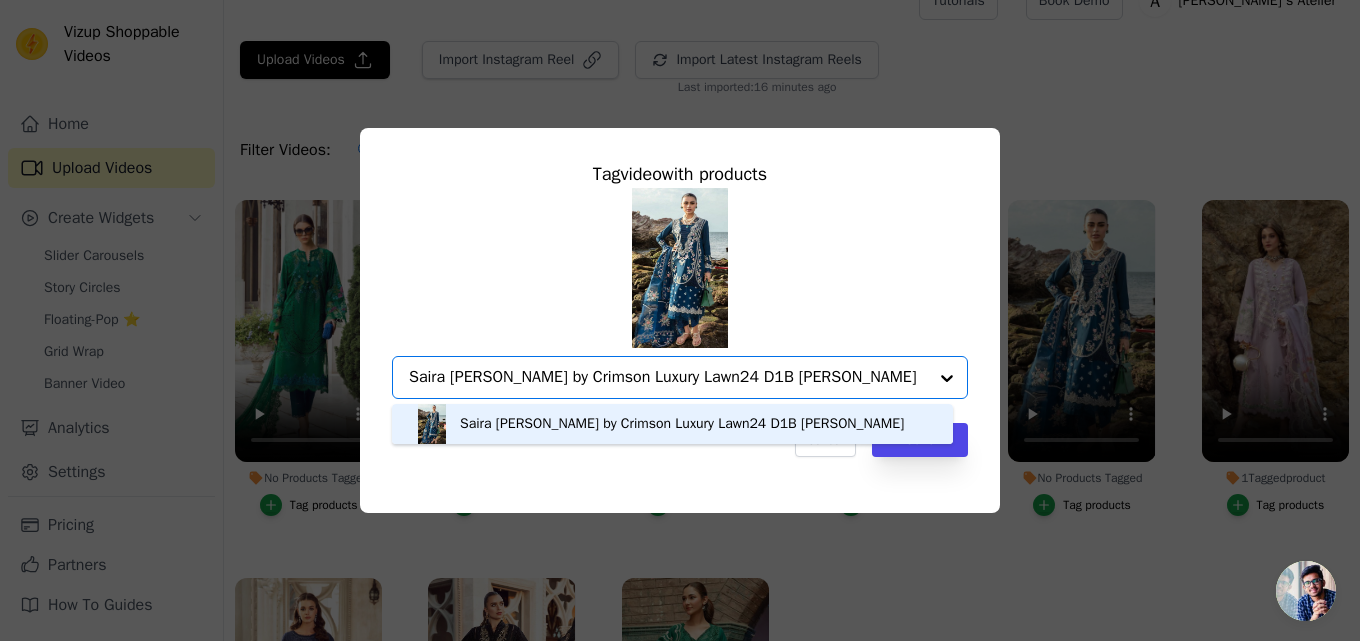 click on "Saira [PERSON_NAME] by Crimson Luxury Lawn24 D1B [PERSON_NAME]" at bounding box center (682, 424) 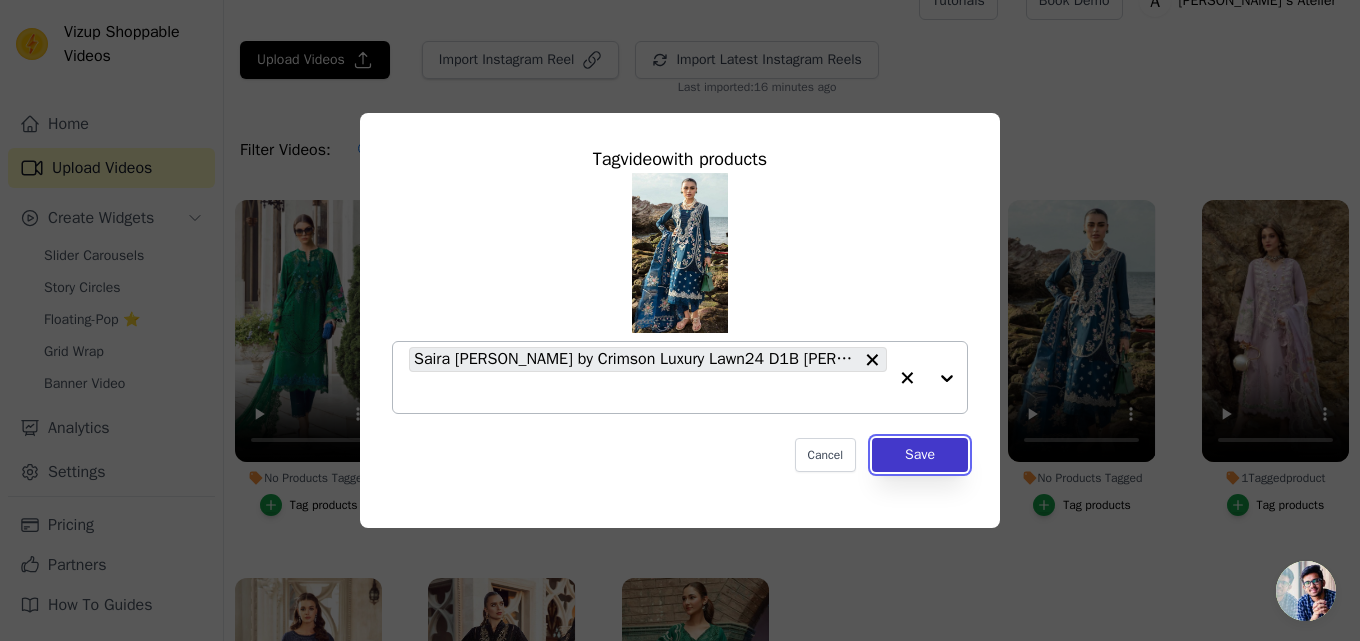 click on "Save" at bounding box center (920, 455) 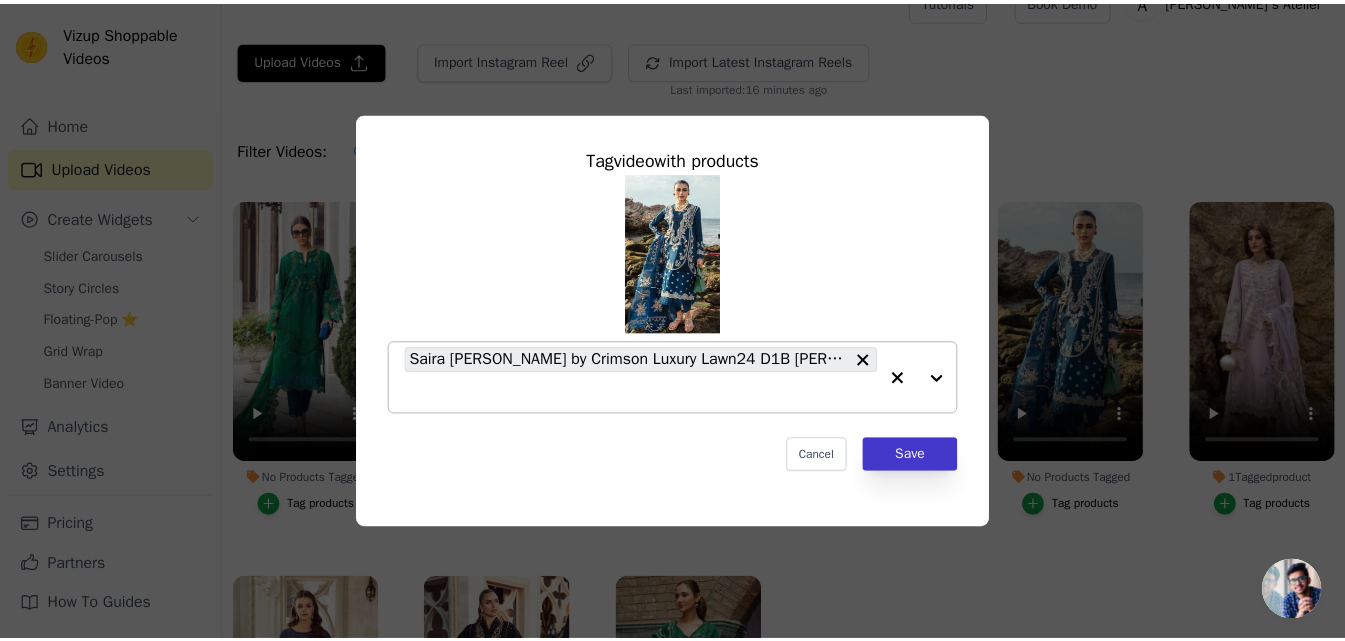 scroll, scrollTop: 31, scrollLeft: 0, axis: vertical 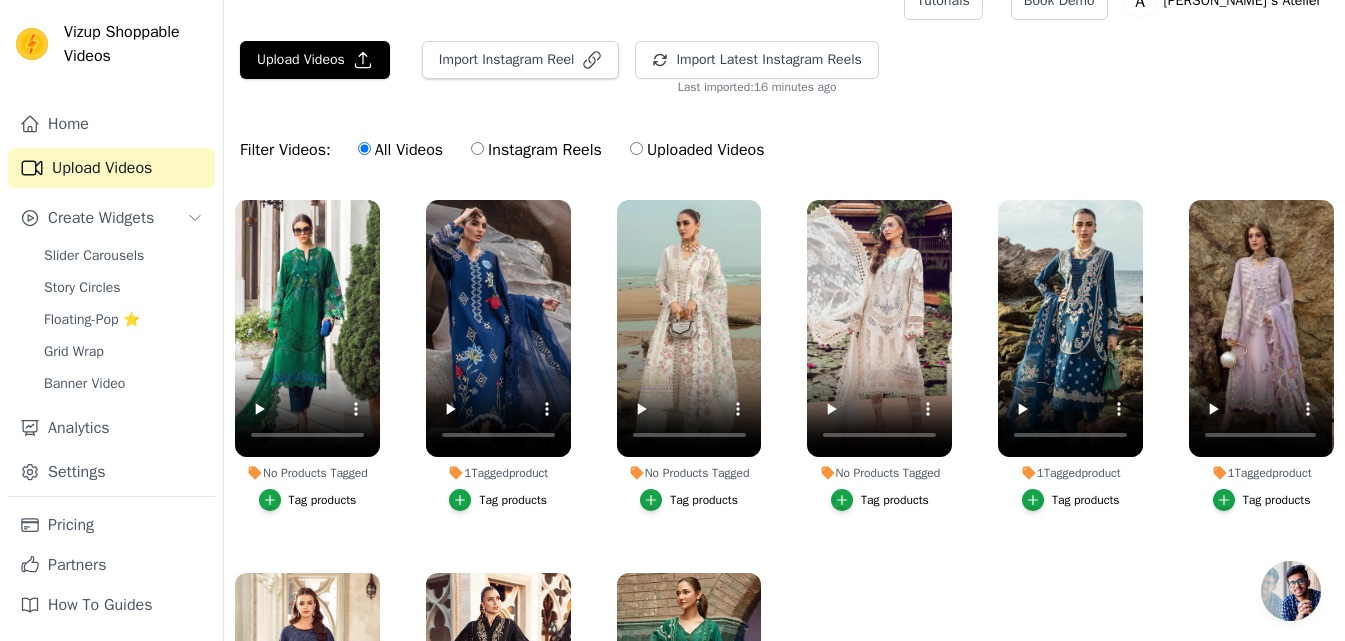 click on "Tag products" at bounding box center (704, 500) 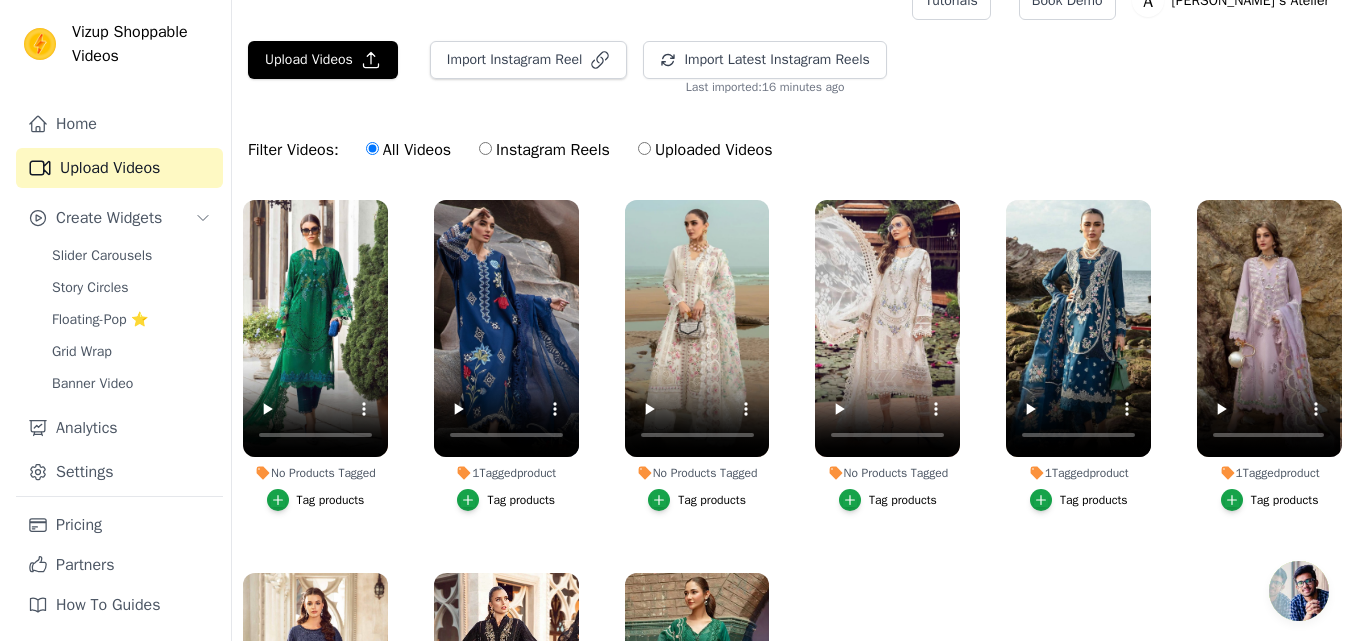 scroll, scrollTop: 0, scrollLeft: 0, axis: both 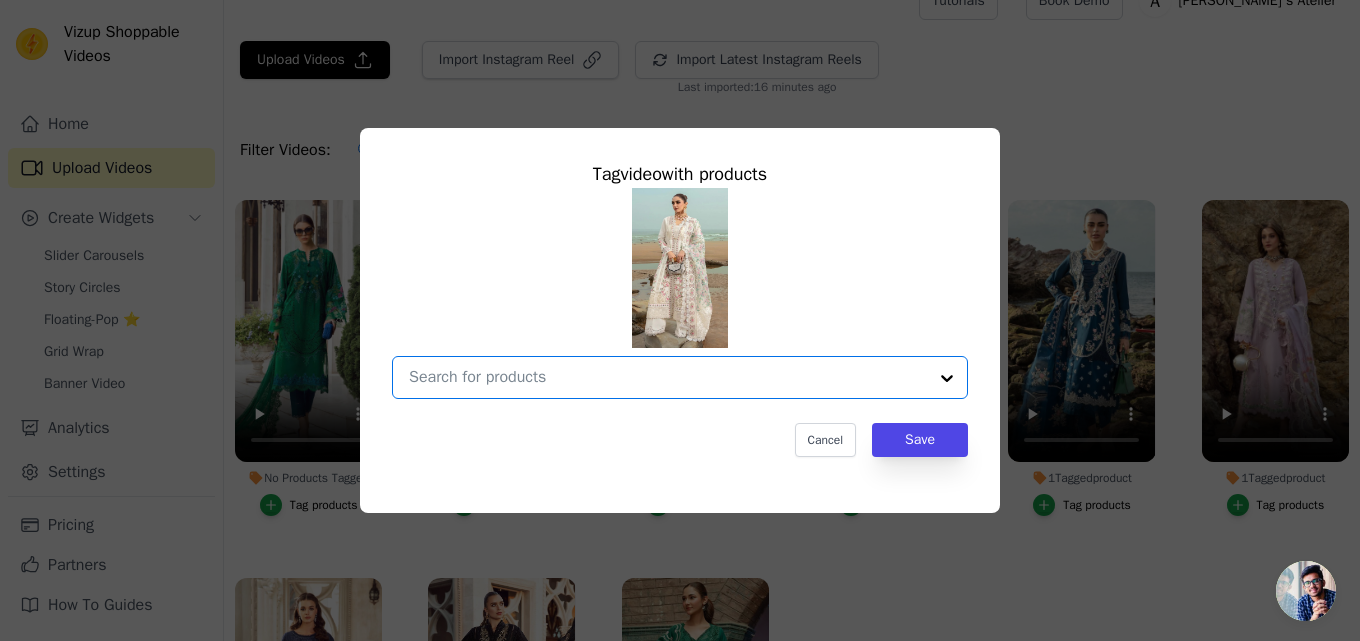 click on "No Products Tagged     Tag  video  with products       Option undefined, selected.   Select is focused, type to refine list, press down to open the menu.                   Cancel   Save     Tag products" at bounding box center [668, 377] 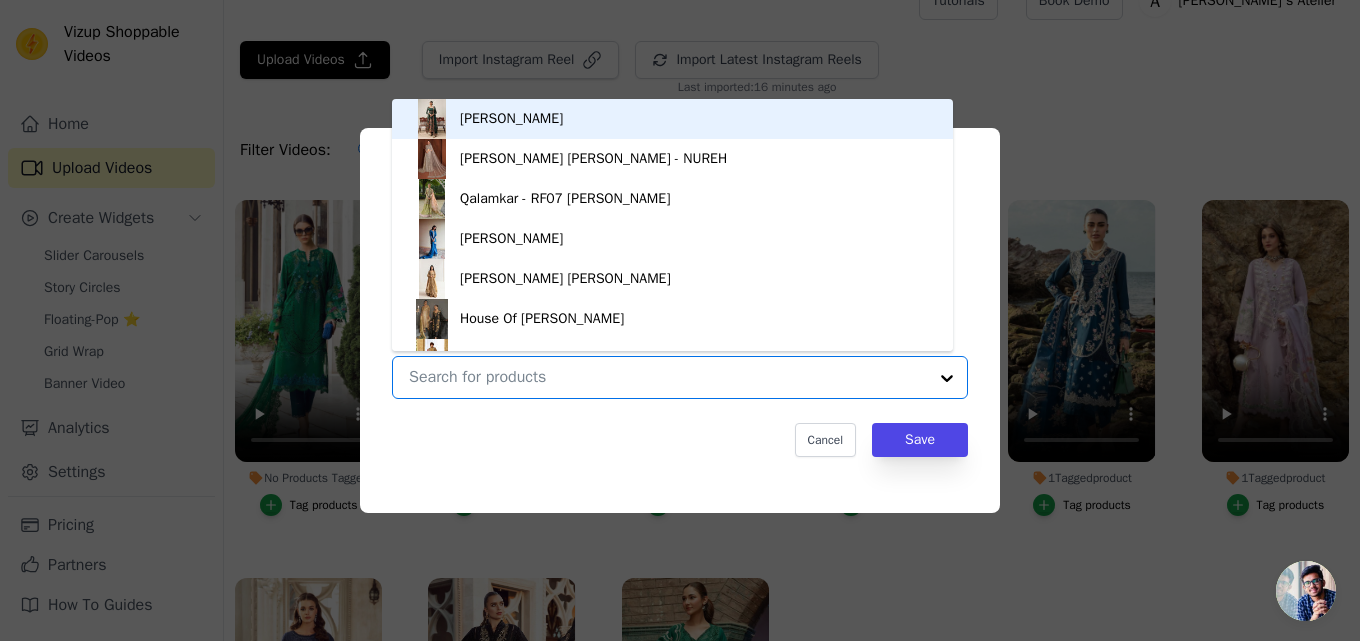 paste on "Saira [PERSON_NAME] by Crimson Luxury Lawn24 D4B" 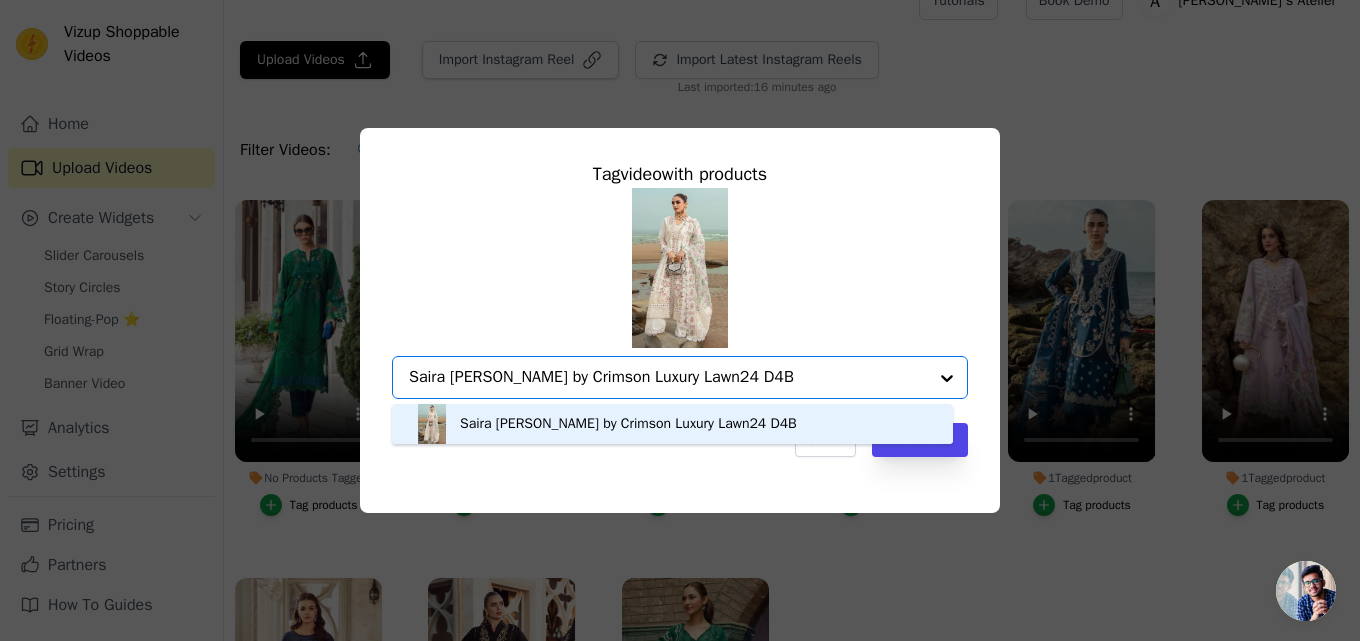 click on "Saira [PERSON_NAME] by Crimson Luxury Lawn24 D4B" at bounding box center (628, 424) 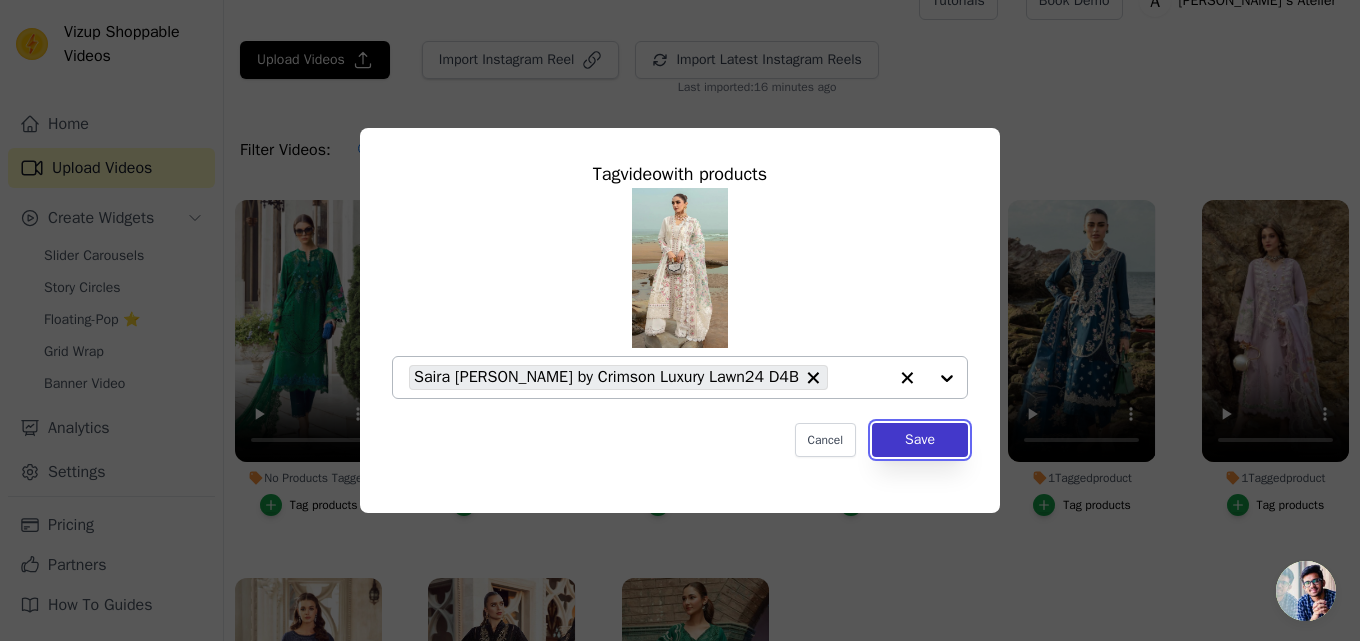 click on "Save" at bounding box center [920, 440] 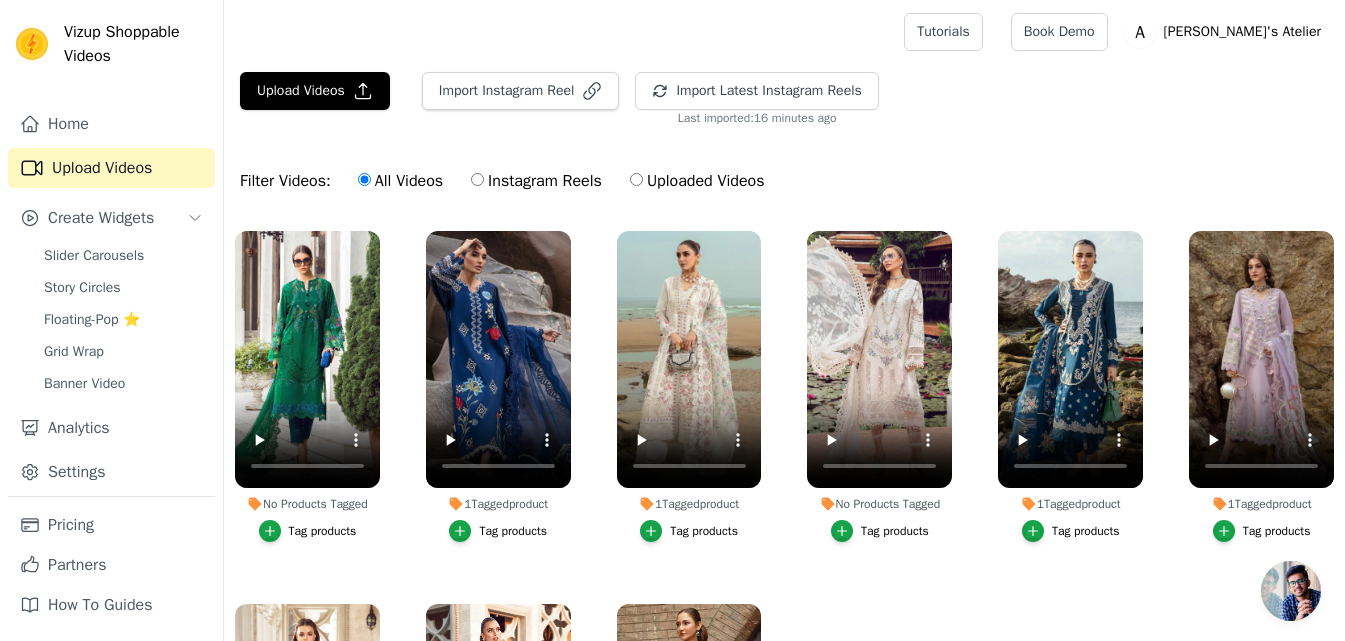 scroll, scrollTop: 5, scrollLeft: 0, axis: vertical 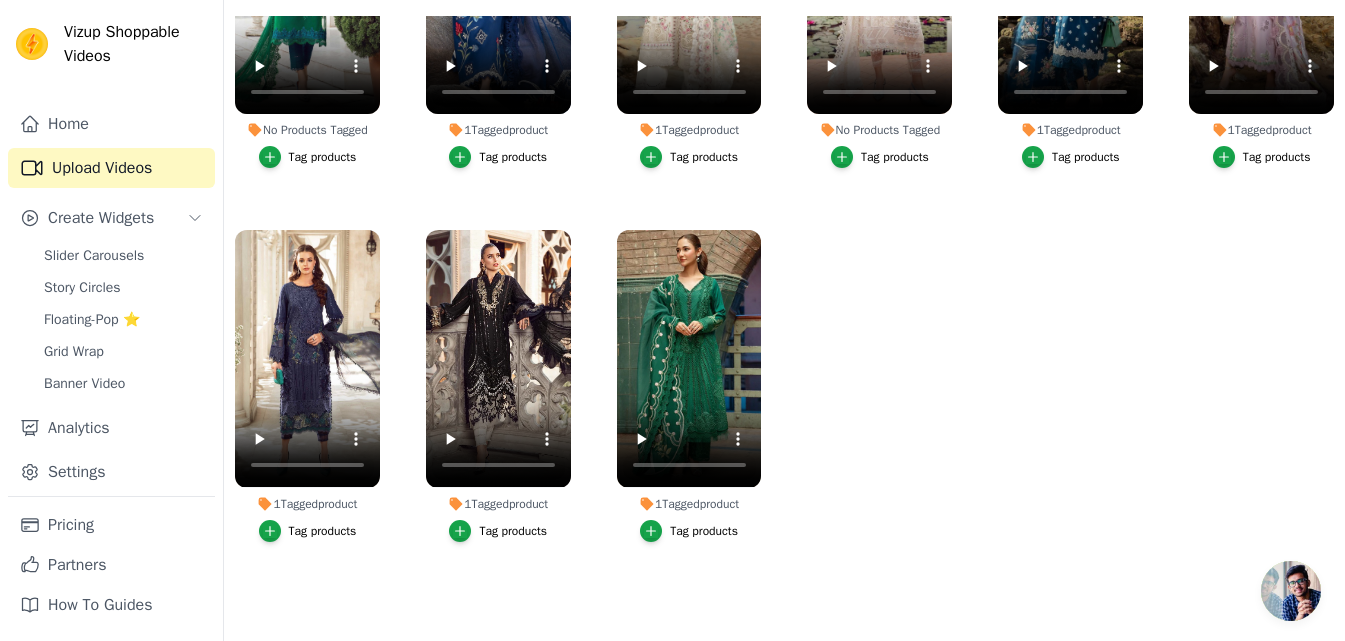 click at bounding box center [1291, 591] 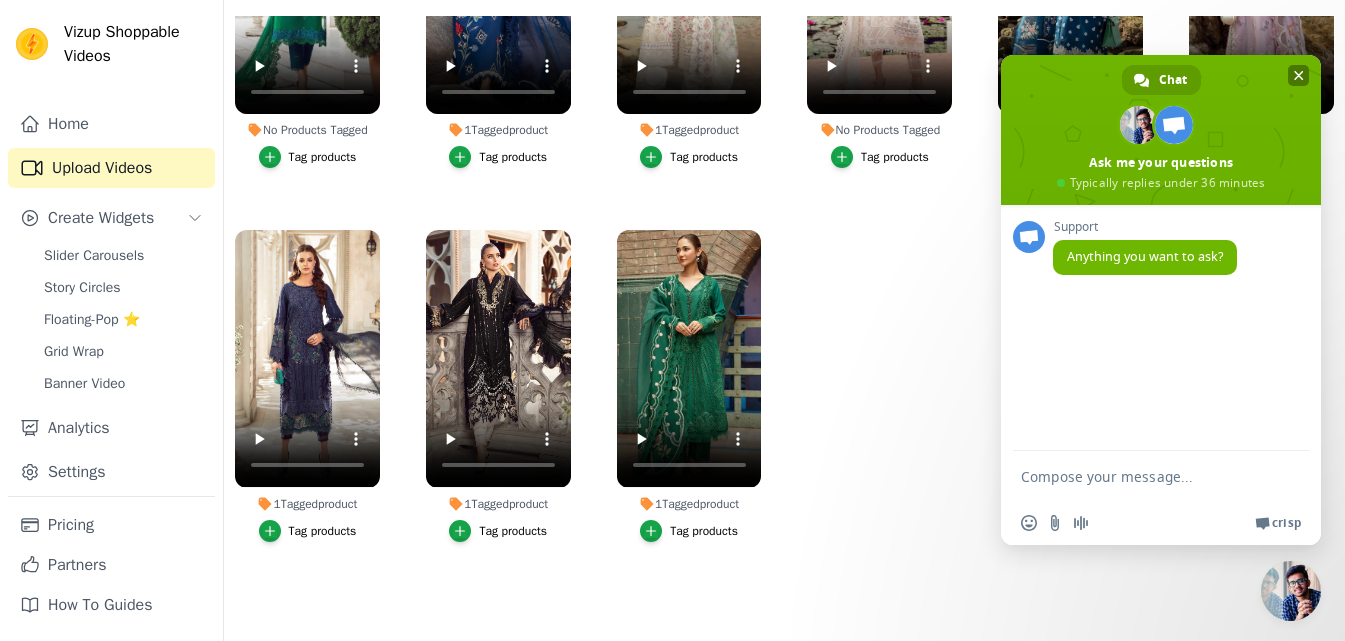 click at bounding box center (1299, 75) 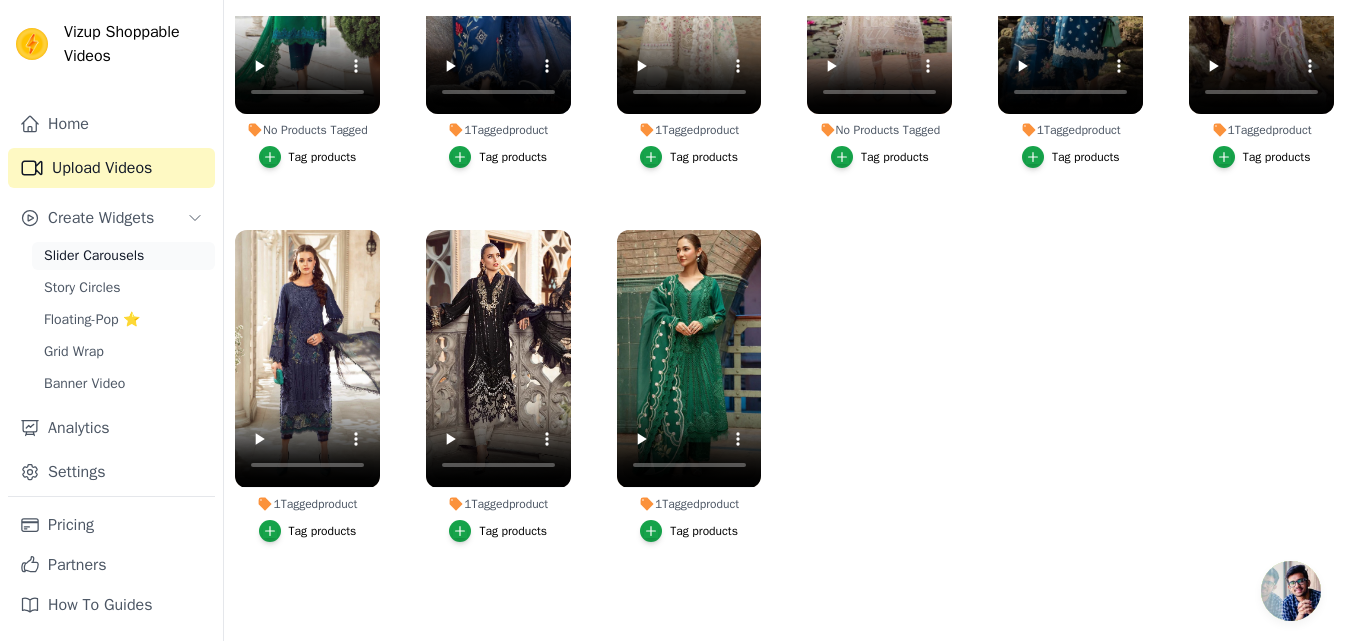 click on "Slider Carousels" at bounding box center [94, 256] 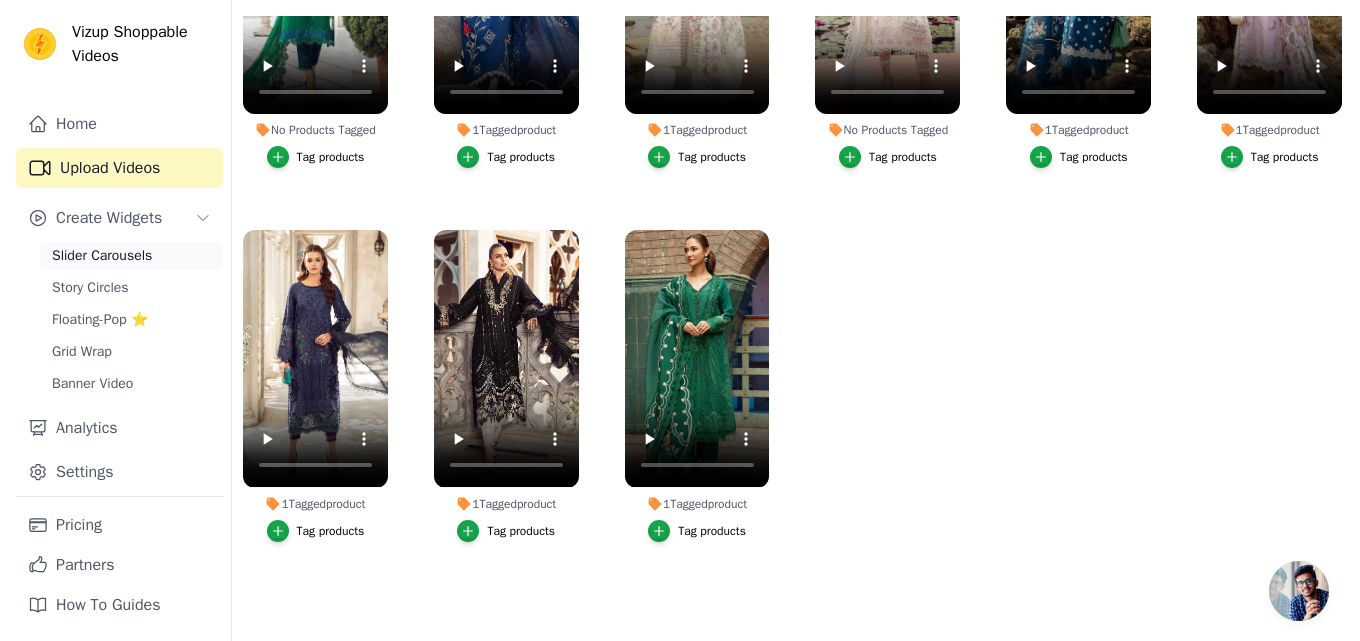 scroll, scrollTop: 0, scrollLeft: 0, axis: both 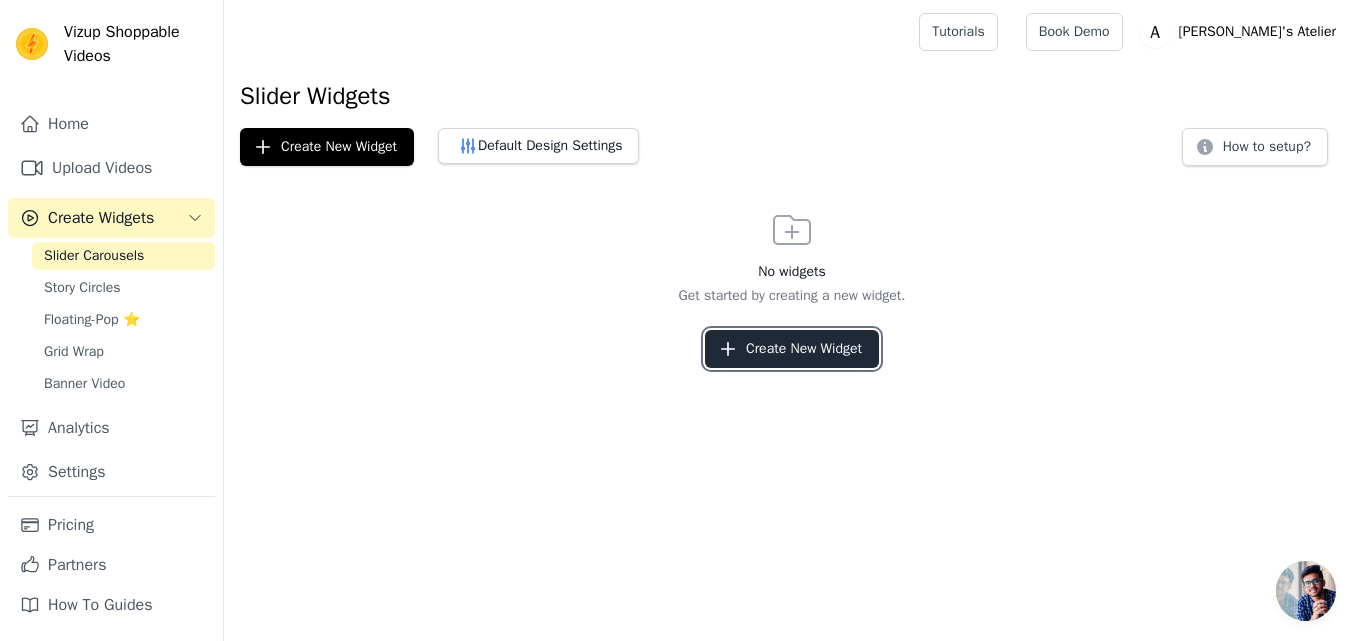 click 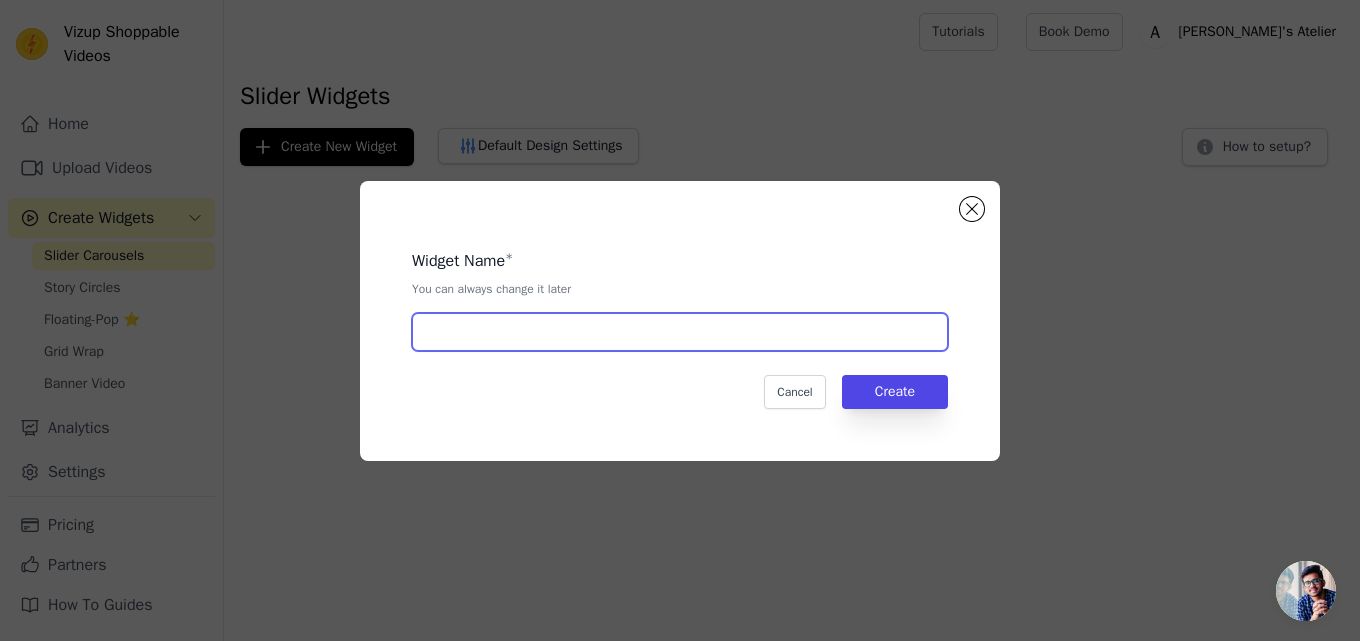 click at bounding box center (680, 332) 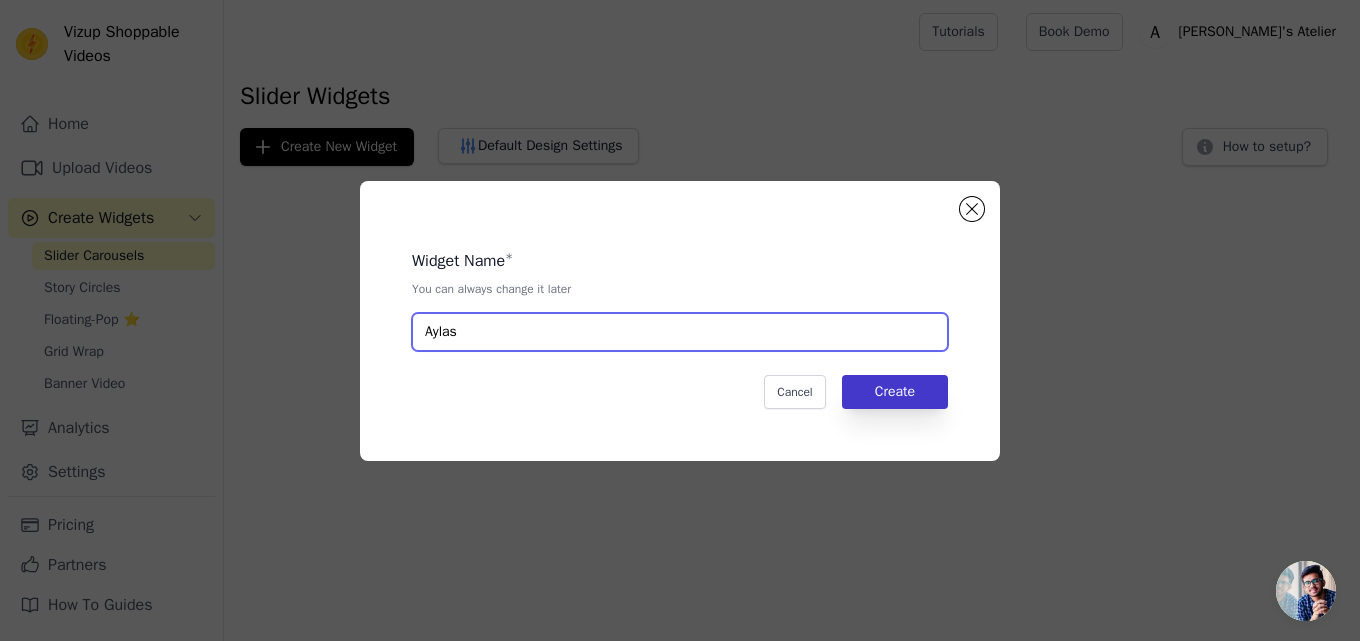 type on "Aylas" 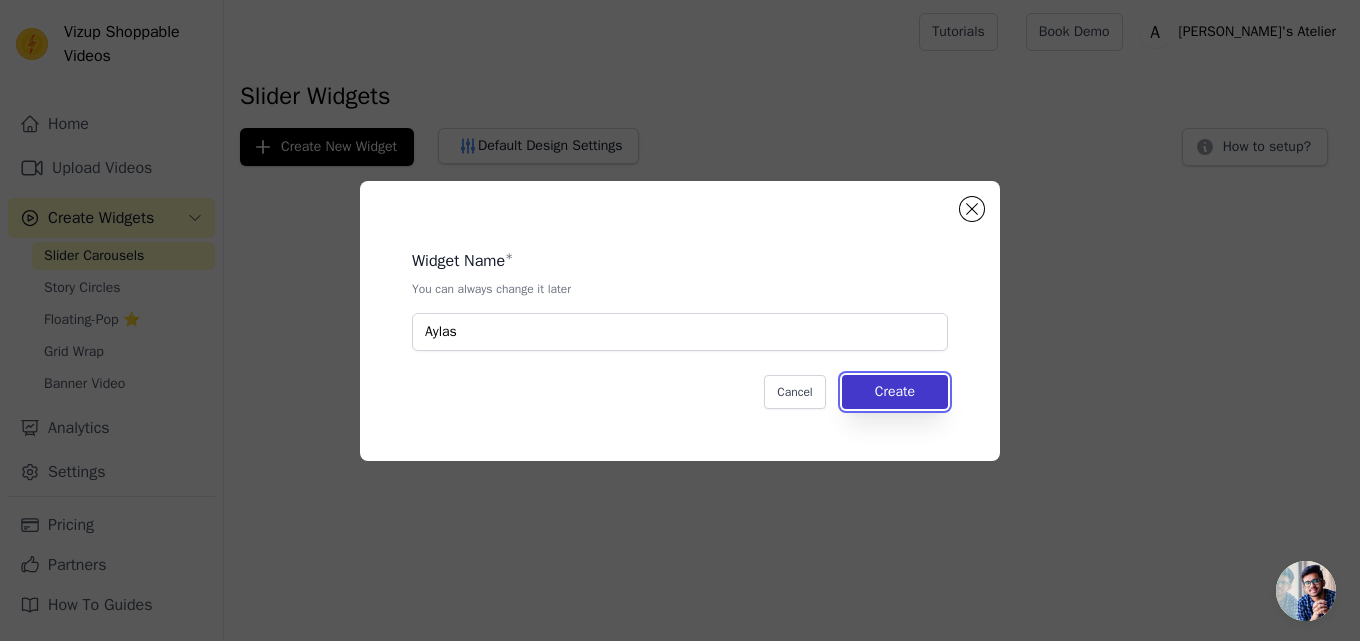 click on "Create" at bounding box center [895, 392] 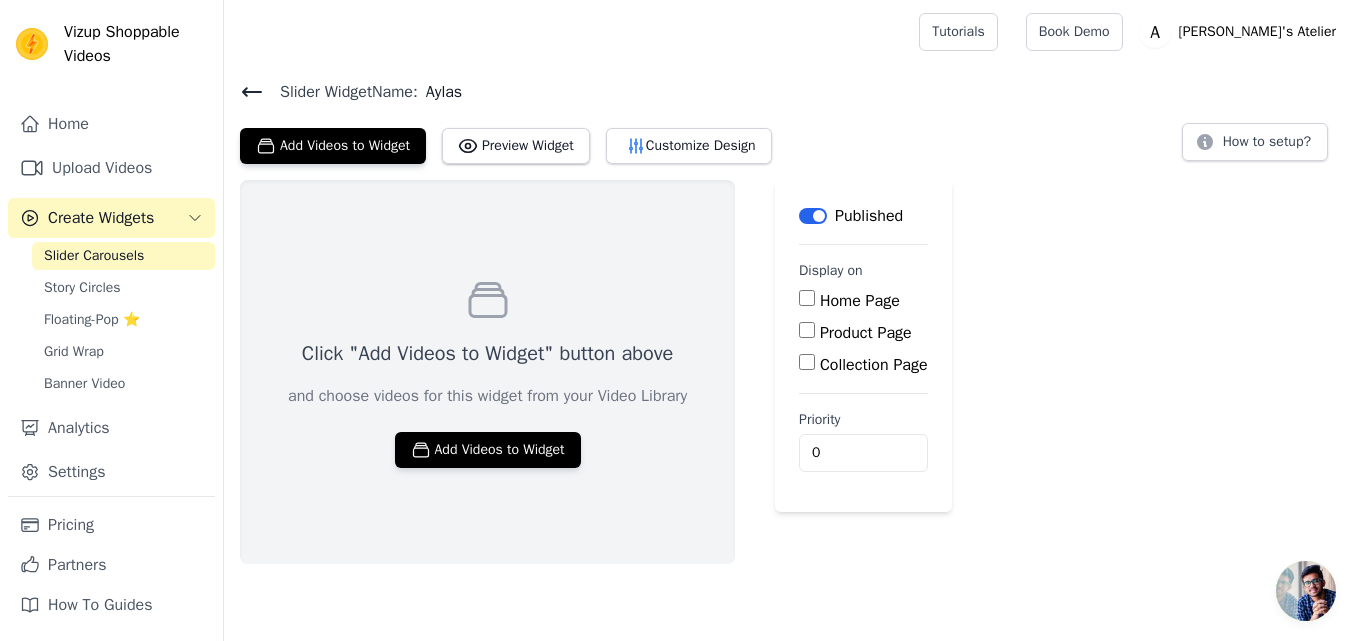 click on "Home Page" at bounding box center [807, 298] 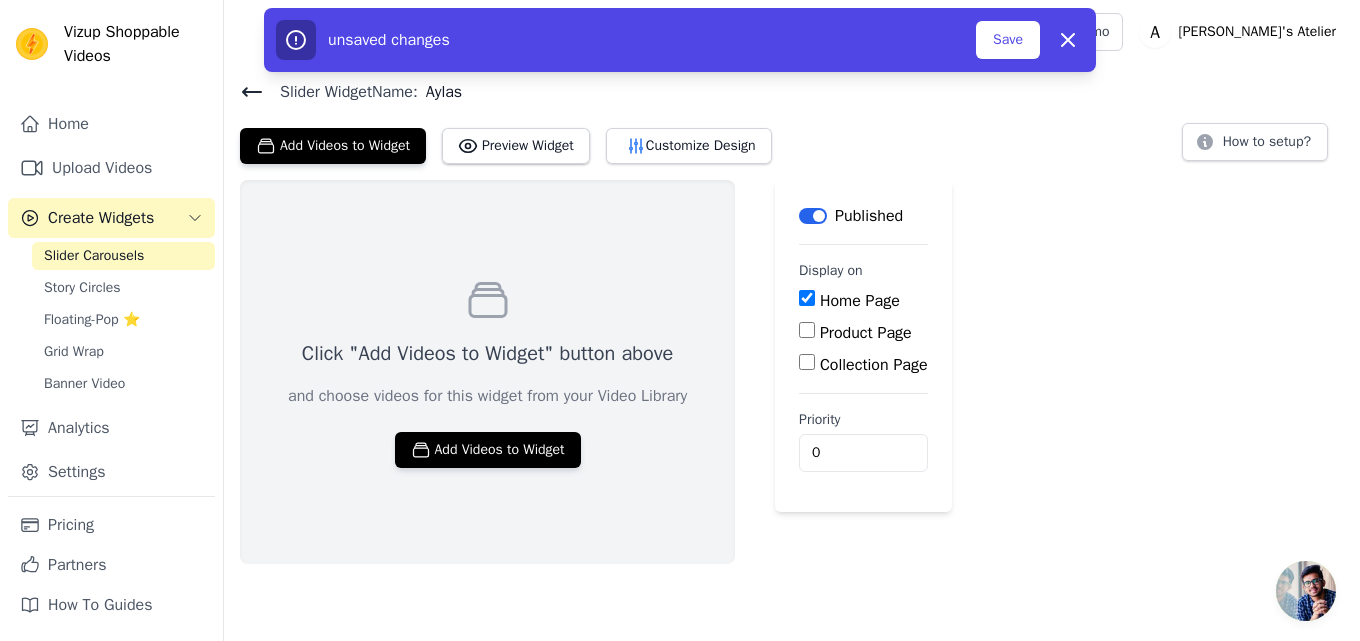 click on "Product Page" at bounding box center [807, 330] 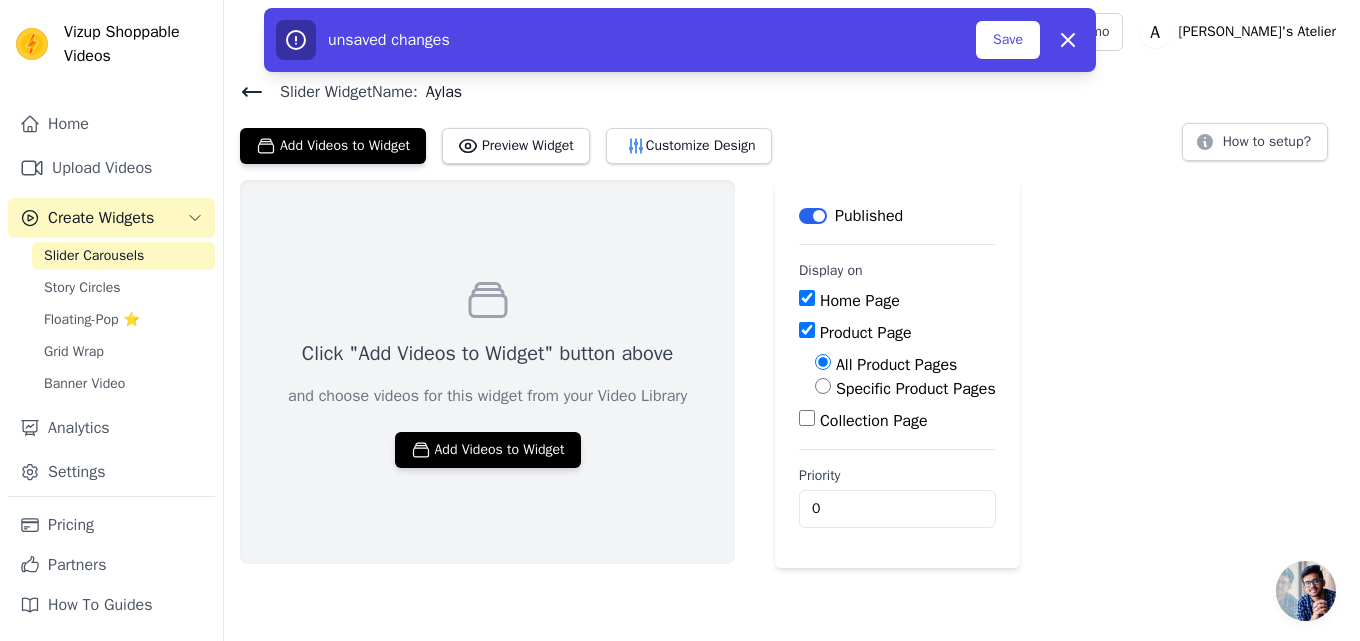 click on "Collection Page" at bounding box center (807, 418) 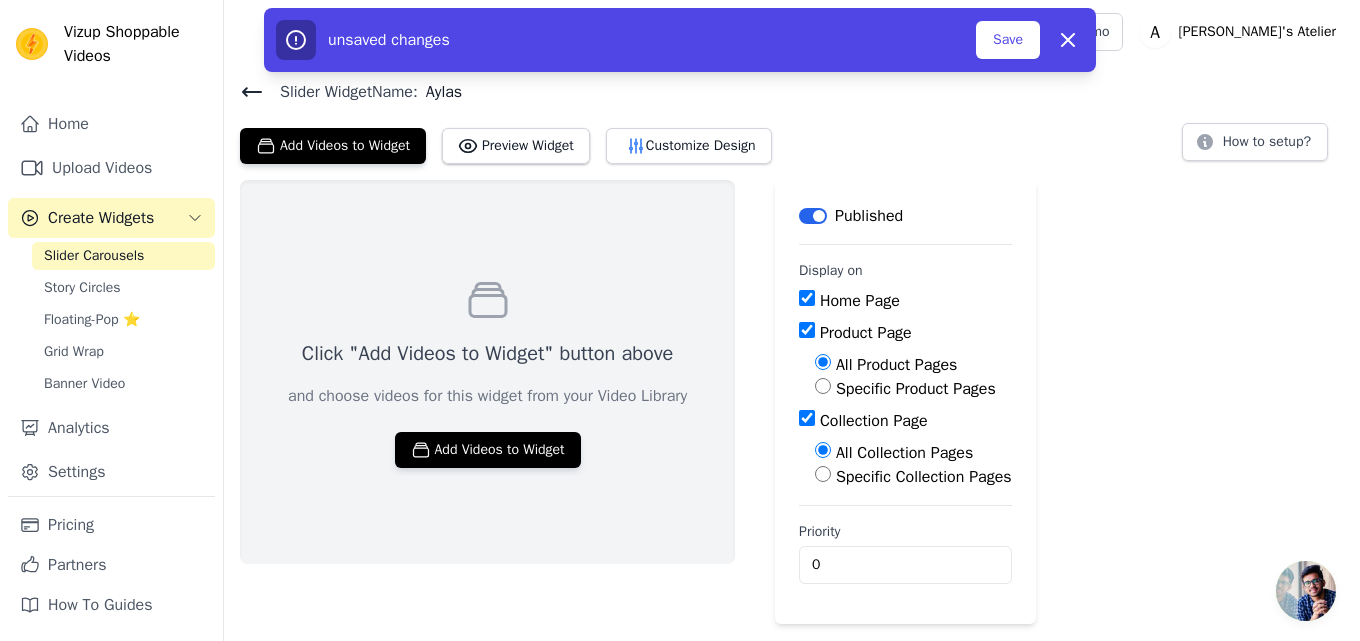 click on "Click "Add Videos to Widget" button above   and choose videos for this widget from your Video Library
Add Videos to Widget   Label     Published     Display on     Home Page     Product Page     All Product Pages     Specific Product Pages       Collection Page     All Collection Pages     Specific Collection Pages       Priority   0     unsaved changes   Save   Dismiss" at bounding box center [792, 402] 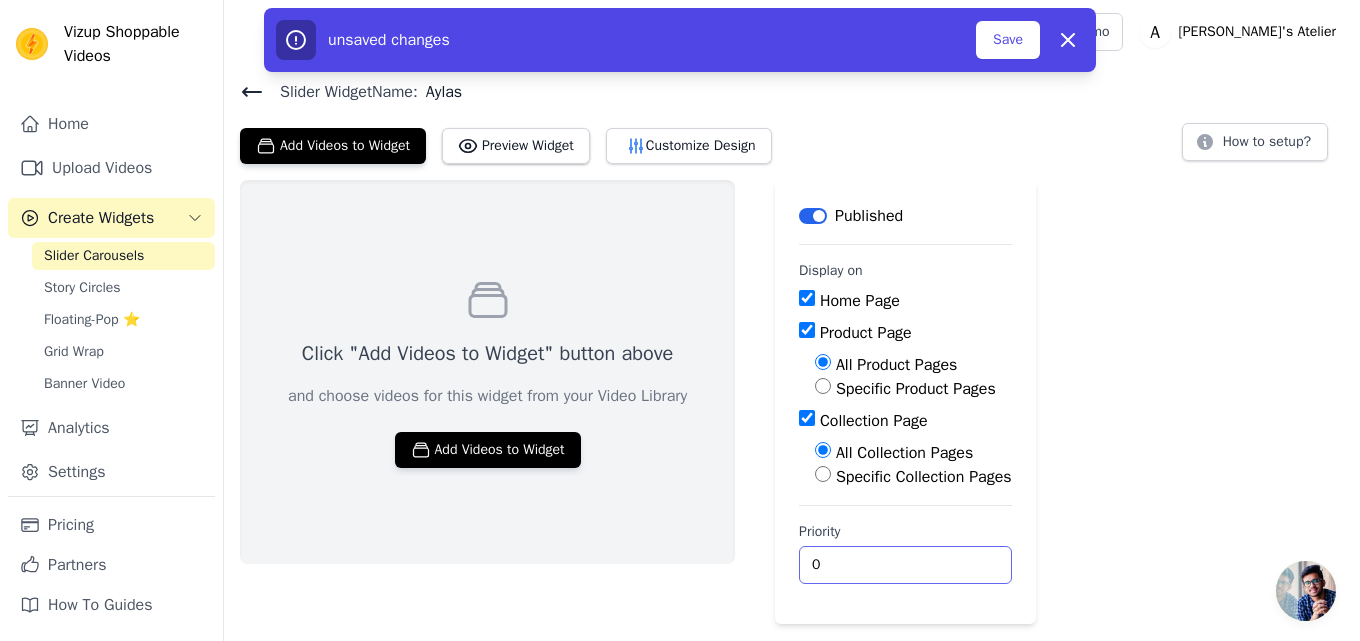 click on "0" at bounding box center [905, 565] 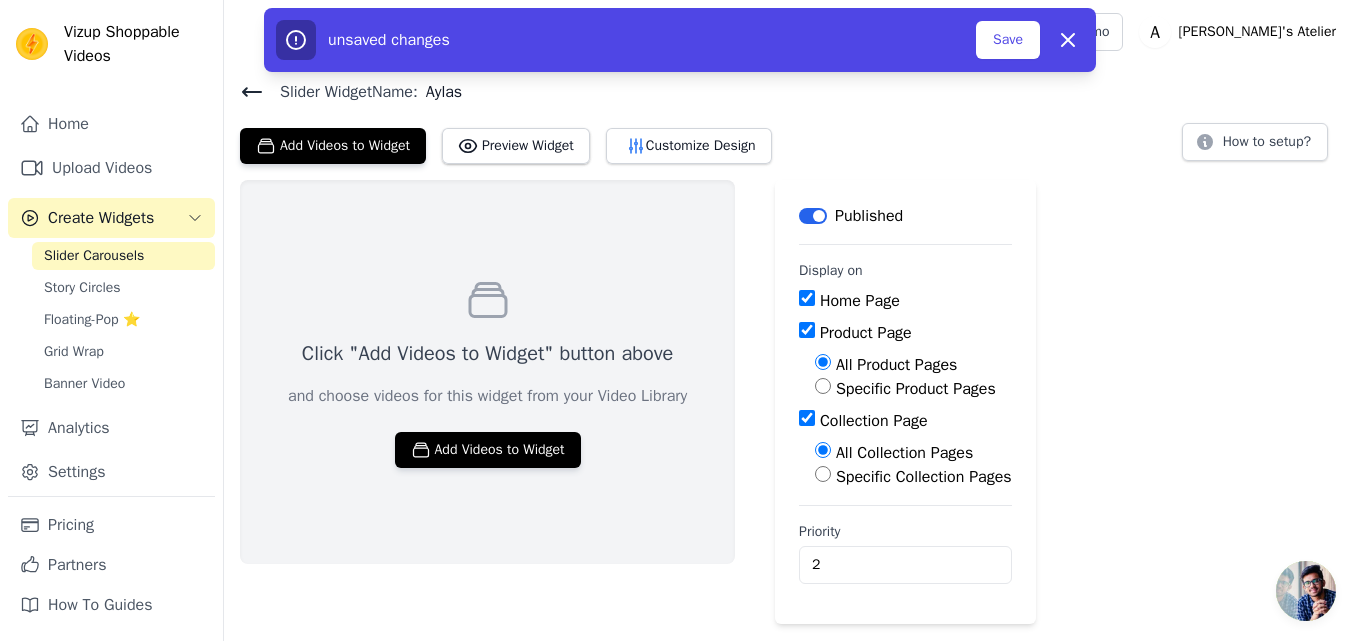 click on "Click "Add Videos to Widget" button above   and choose videos for this widget from your Video Library
Add Videos to Widget   Label     Published     Display on     Home Page     Product Page     All Product Pages     Specific Product Pages       Collection Page     All Collection Pages     Specific Collection Pages       Priority   2     unsaved changes   Save   Dismiss" at bounding box center [792, 402] 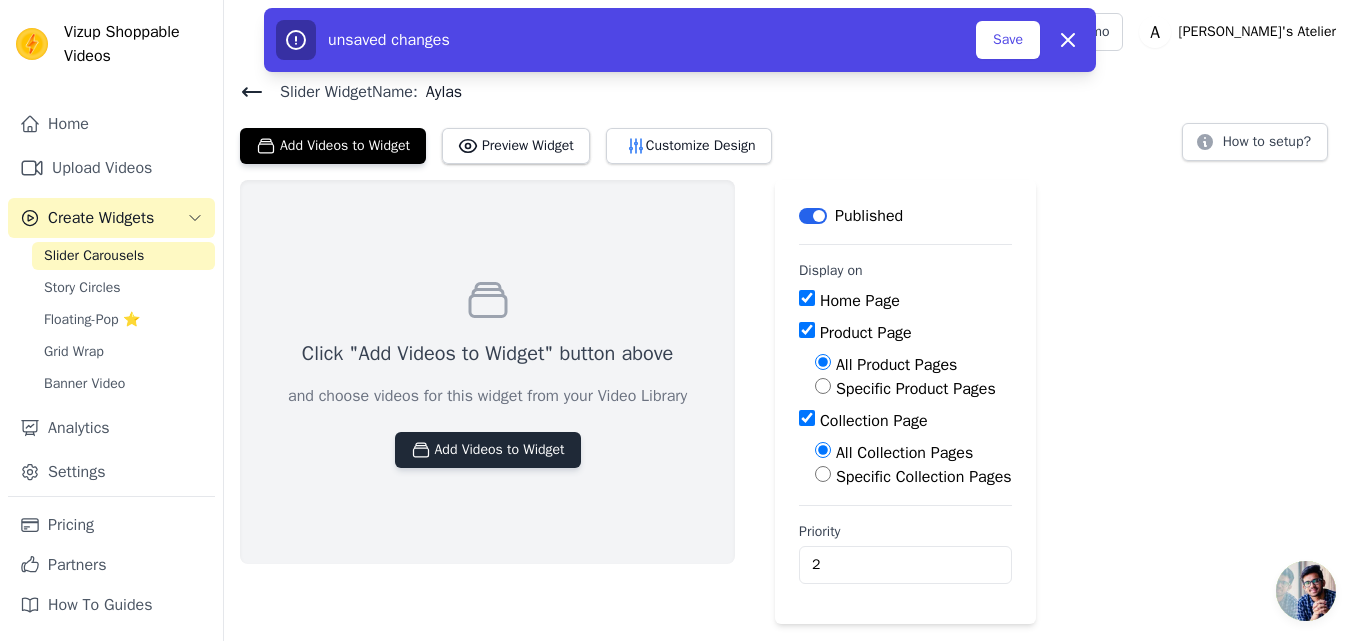 click on "Add Videos to Widget" at bounding box center [488, 450] 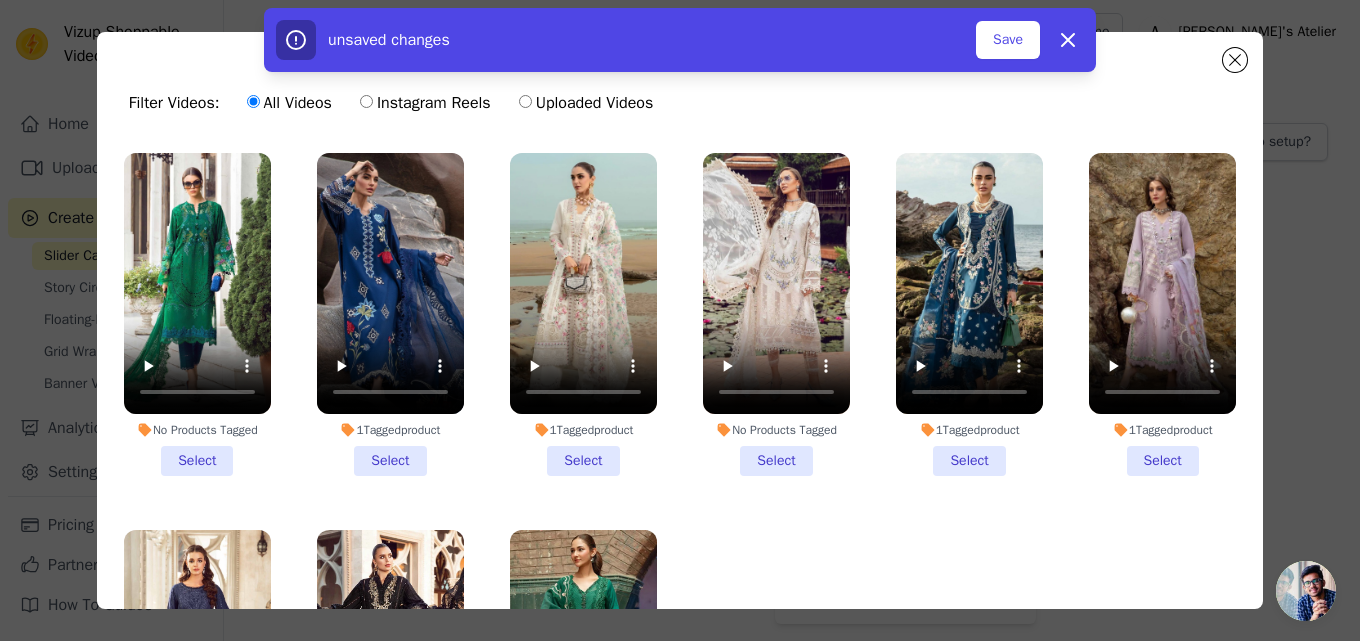 click on "1  Tagged  product     Select" at bounding box center [390, 314] 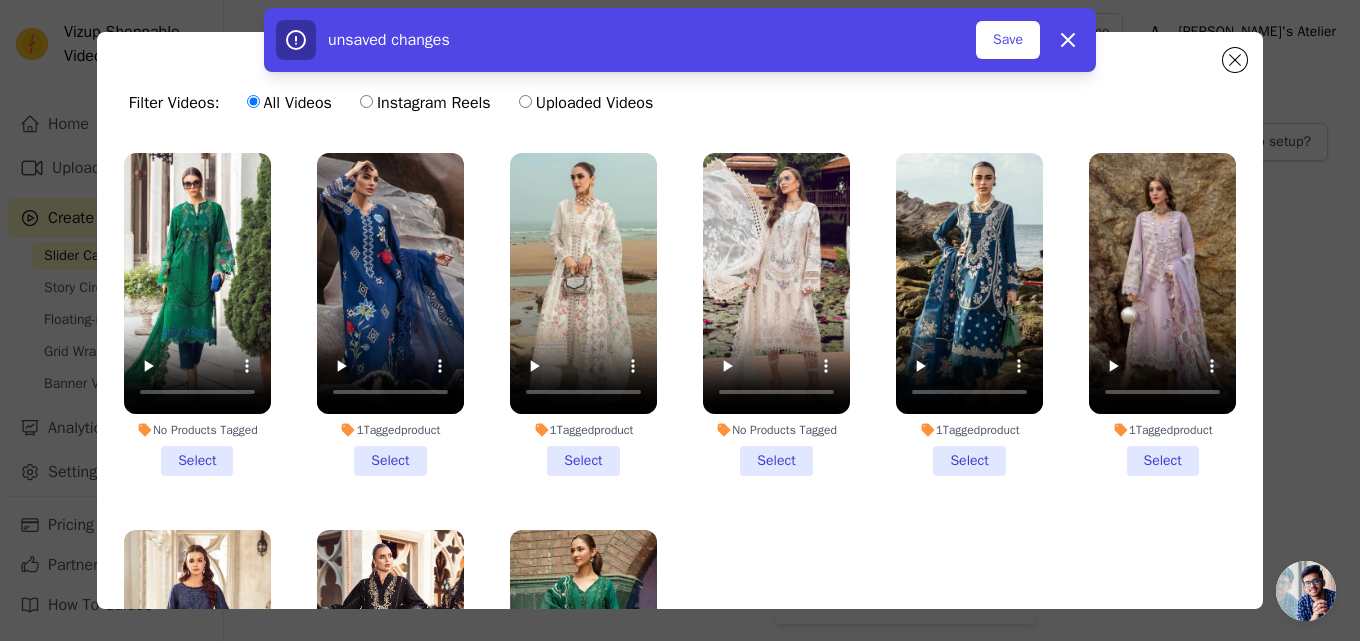 click on "1  Tagged  product     Select" at bounding box center (0, 0) 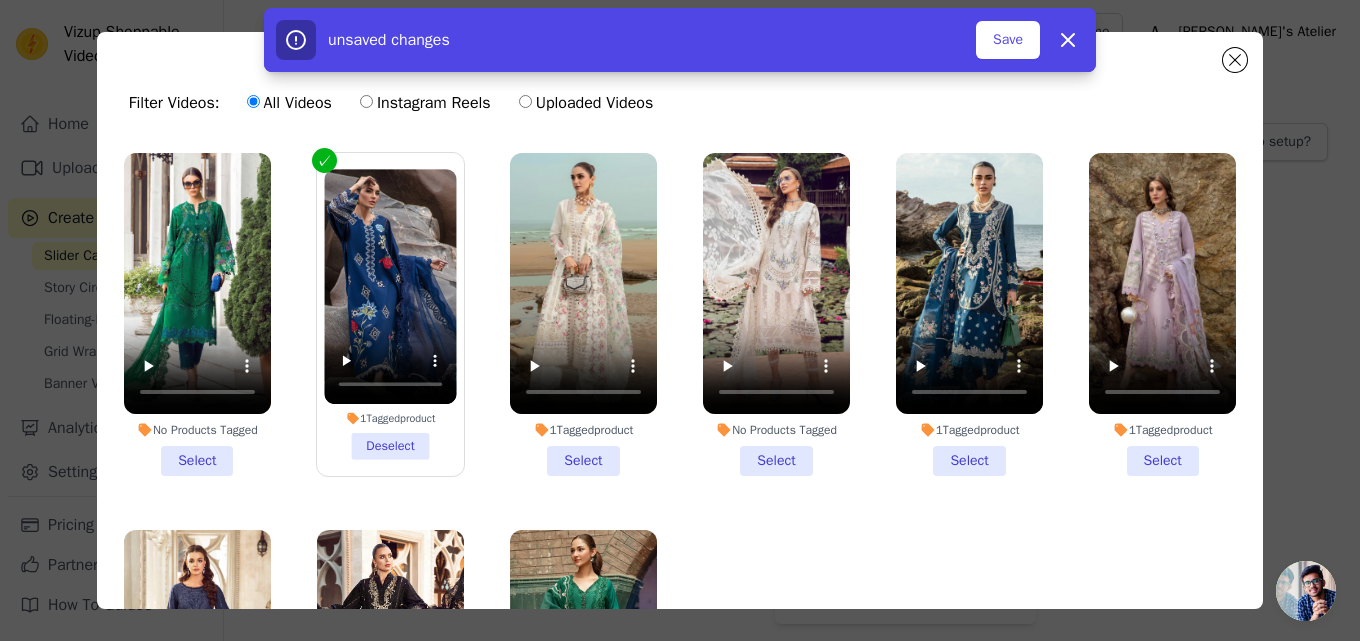 click on "1  Tagged  product     Select" at bounding box center [583, 314] 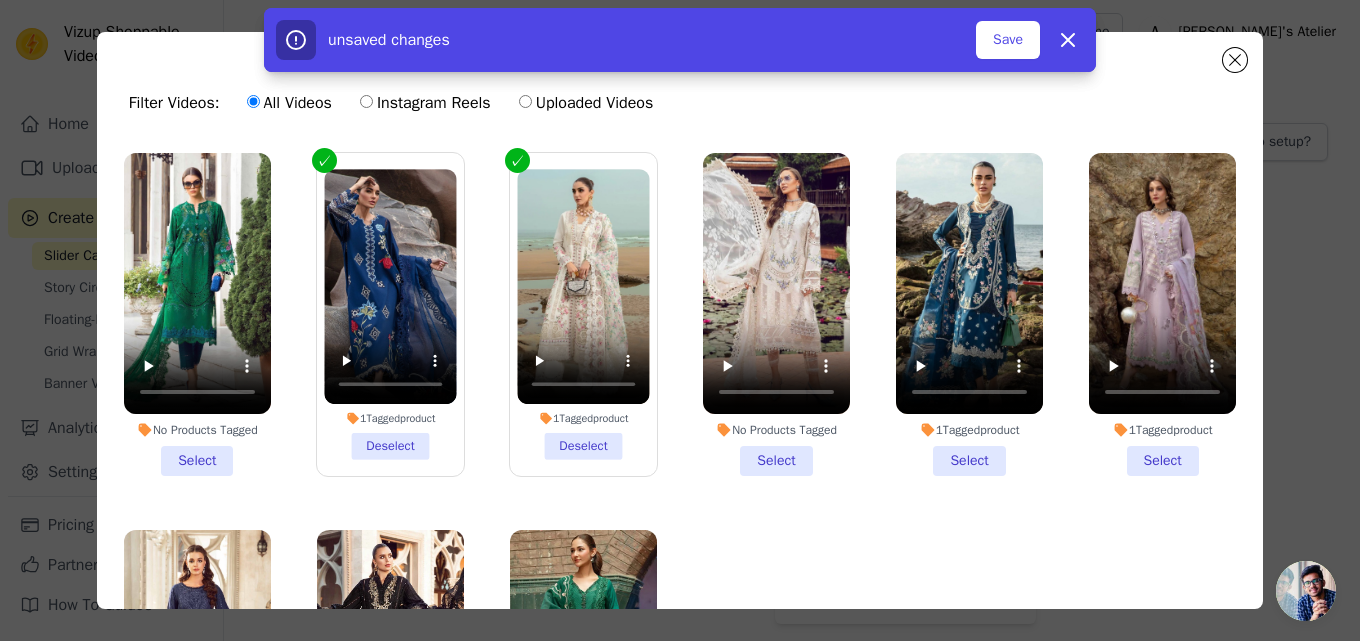 click on "1  Tagged  product     Select" at bounding box center [969, 314] 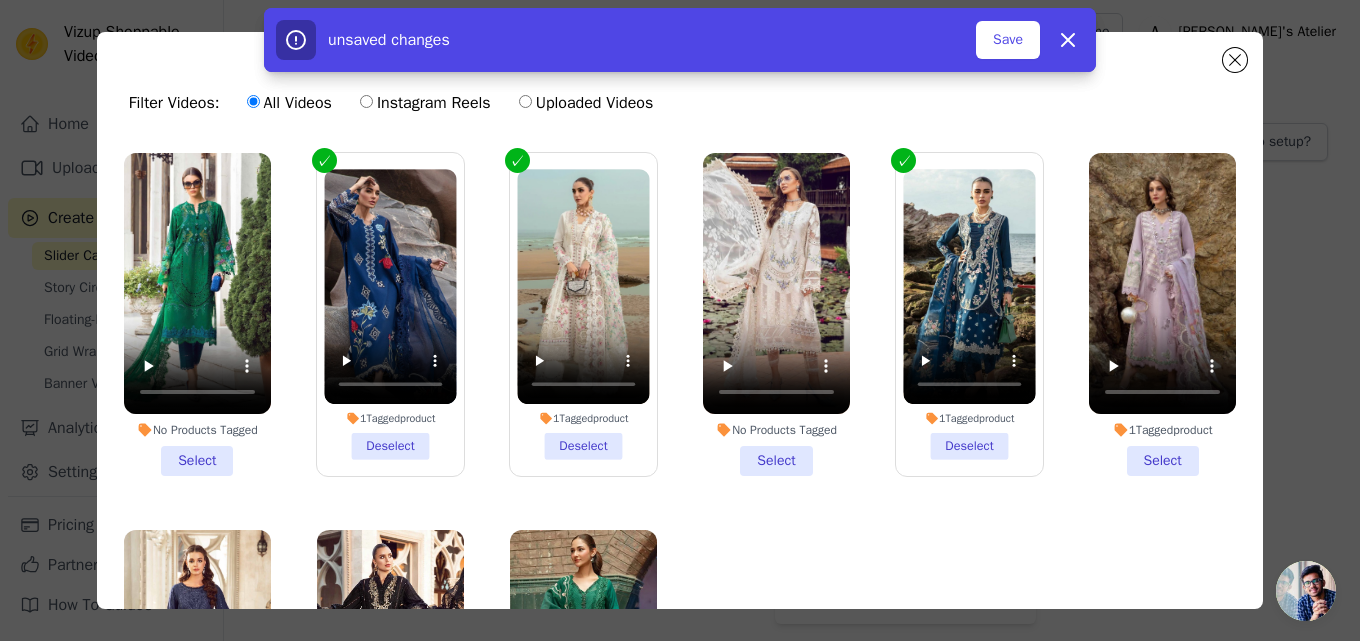 click on "1  Tagged  product     Select" at bounding box center [1162, 314] 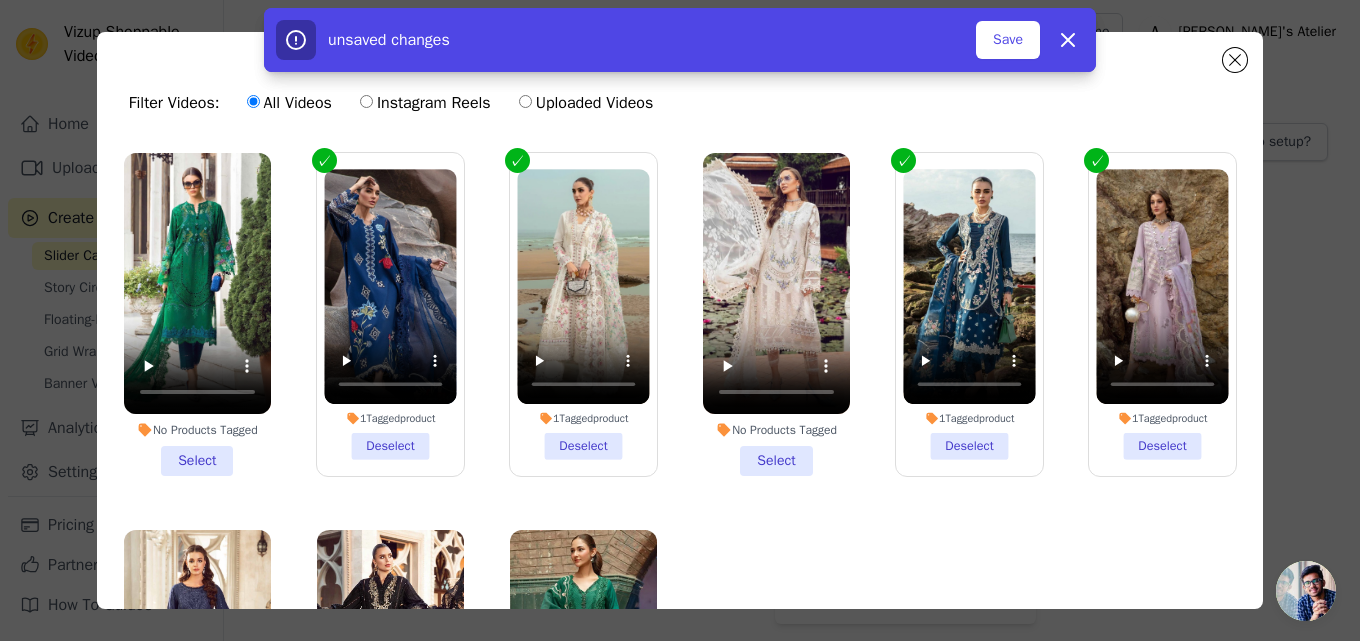 scroll, scrollTop: 174, scrollLeft: 0, axis: vertical 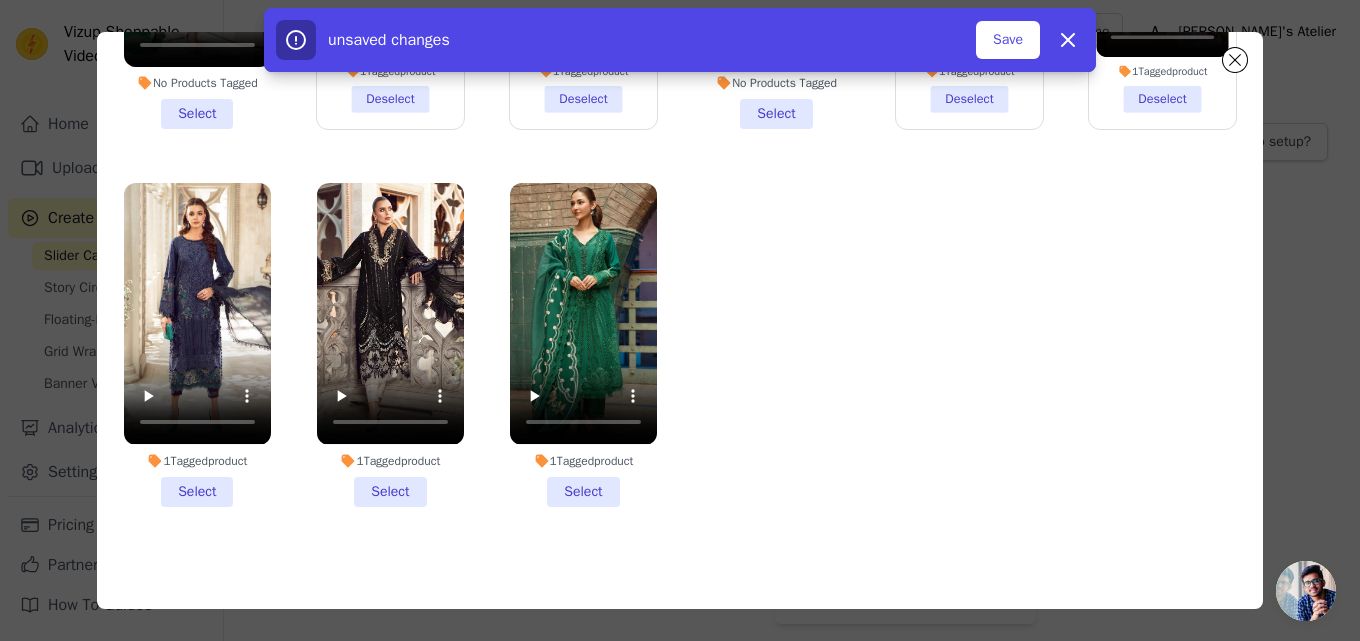 click on "1  Tagged  product     Select" at bounding box center (197, 344) 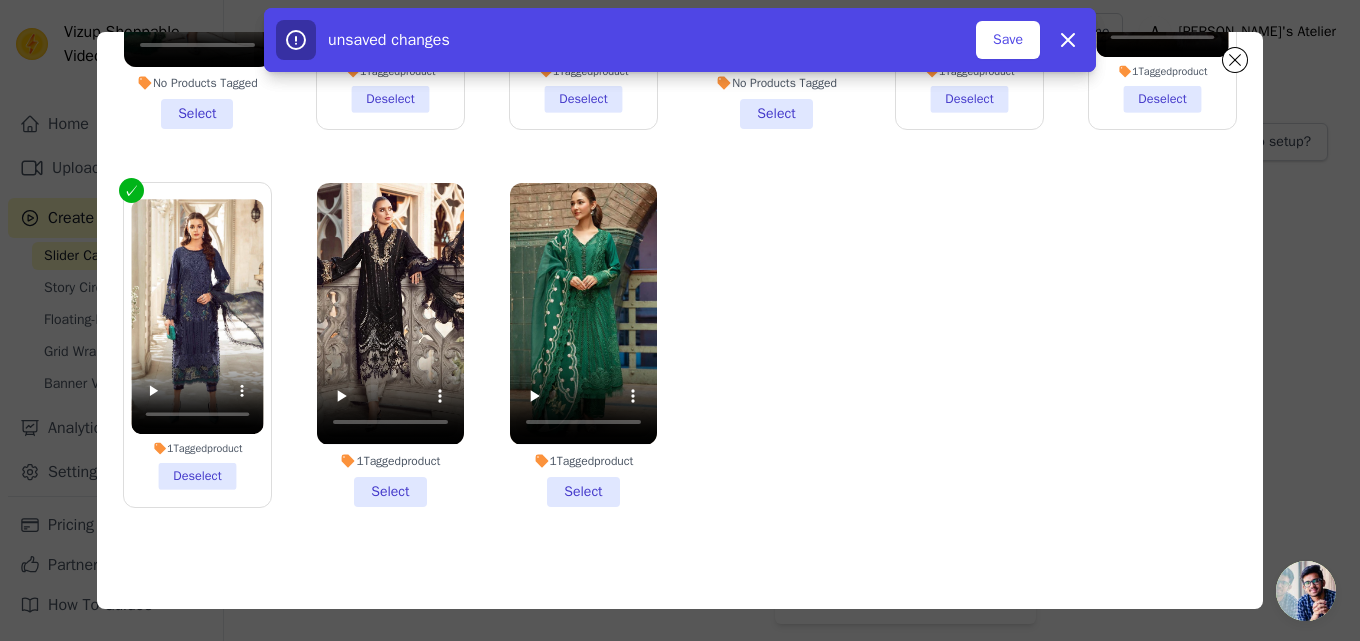 click on "1  Tagged  product     Select" at bounding box center [390, 344] 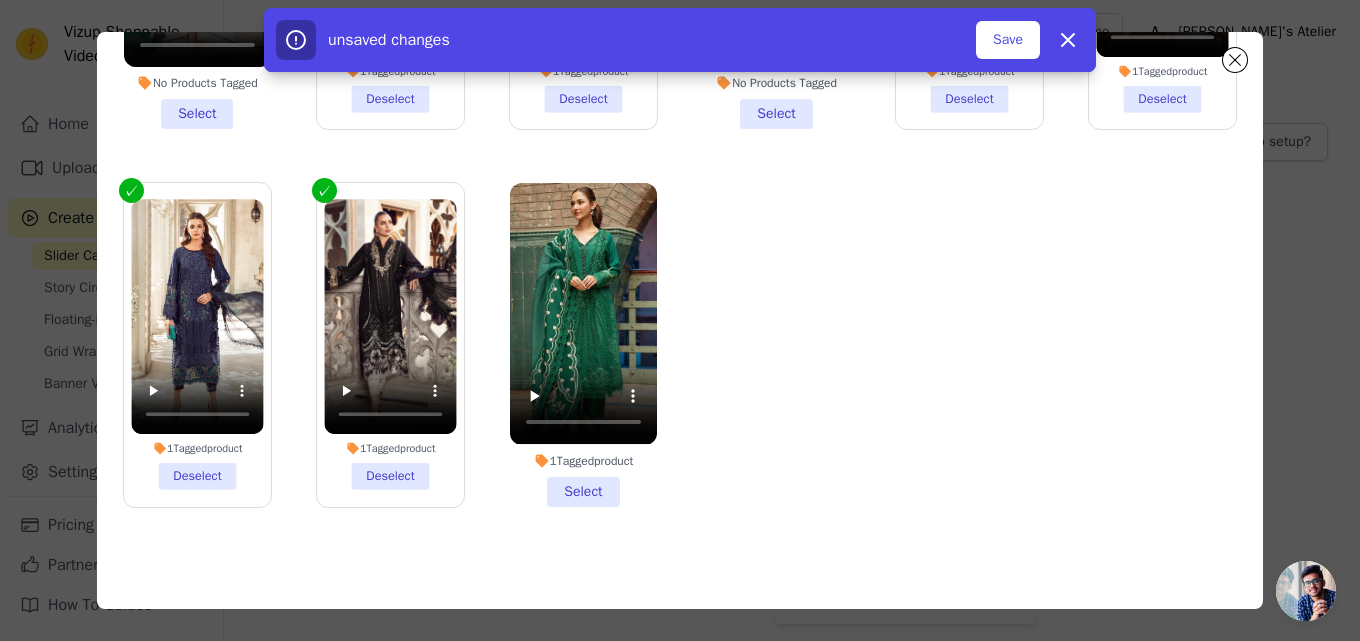click on "1  Tagged  product     Select" at bounding box center [583, 344] 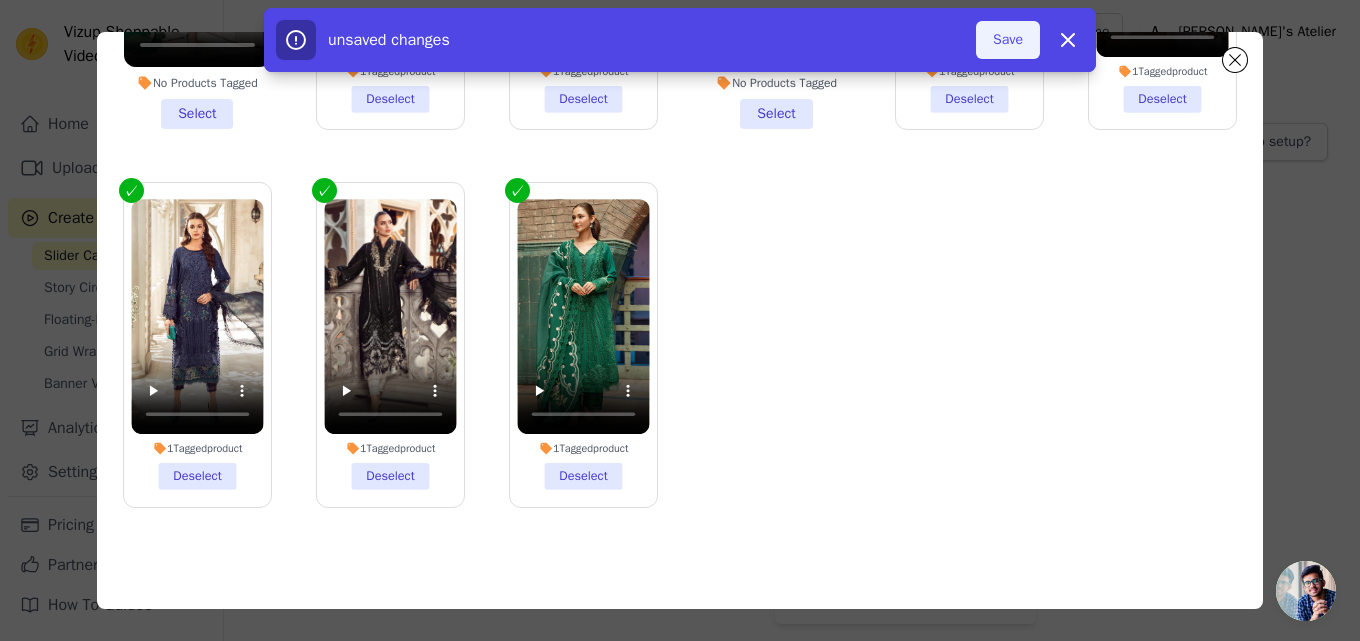 click on "Save" at bounding box center (1008, 40) 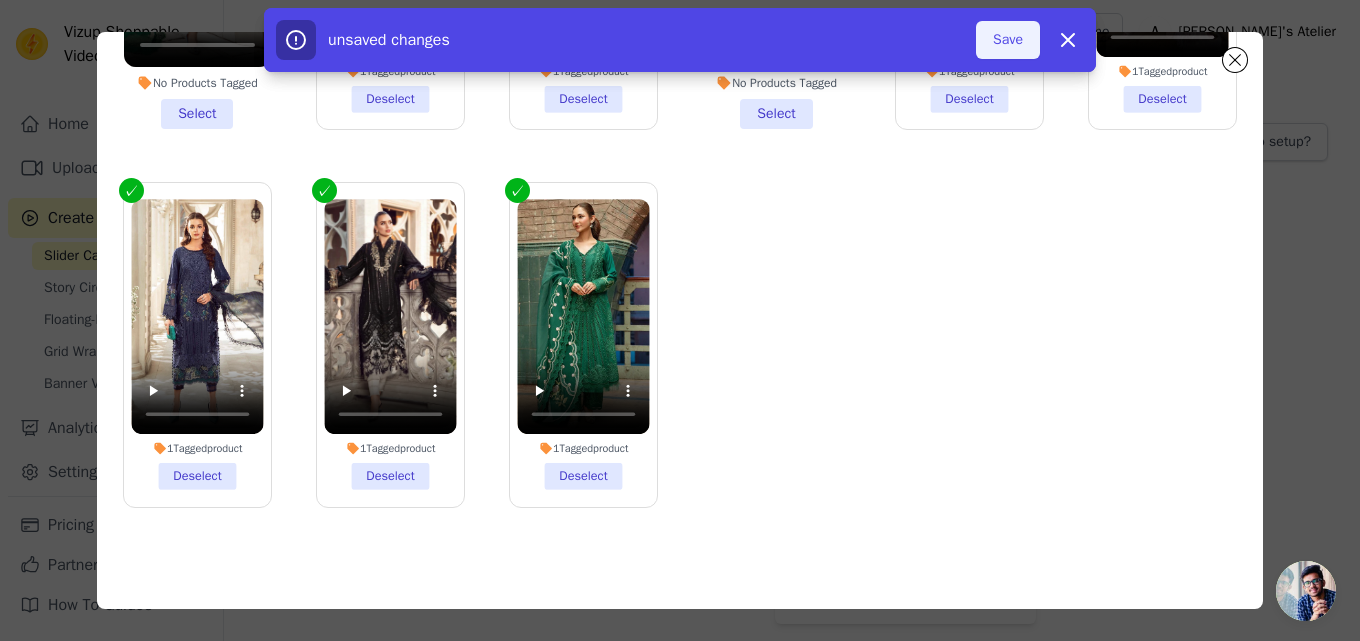 click on "Save" at bounding box center [1008, 40] 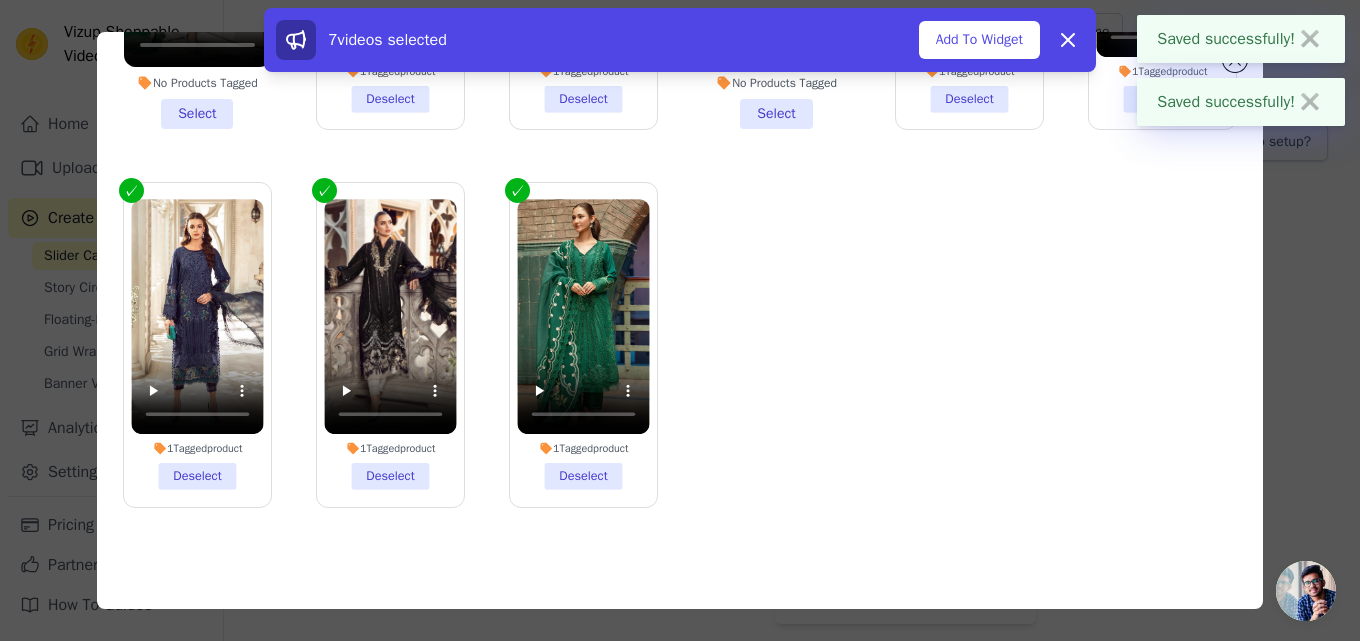 click on "7  videos selected     Add To Widget   Dismiss" at bounding box center (680, 44) 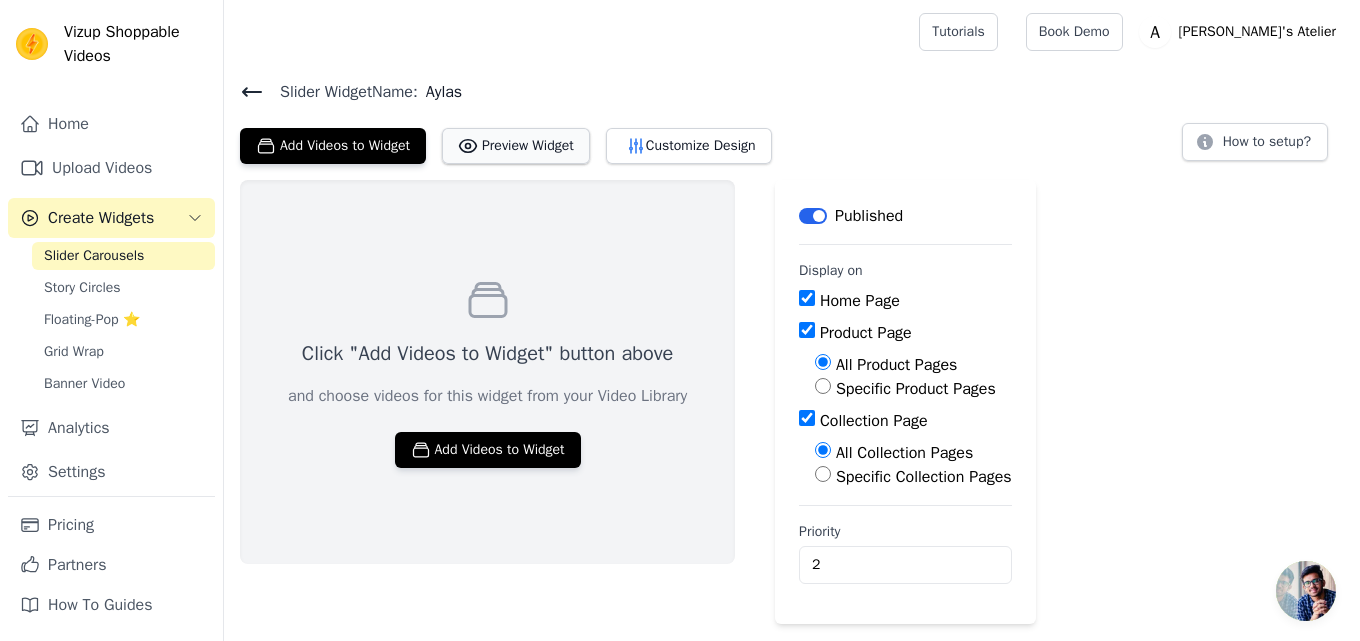 click on "Preview Widget" at bounding box center (516, 146) 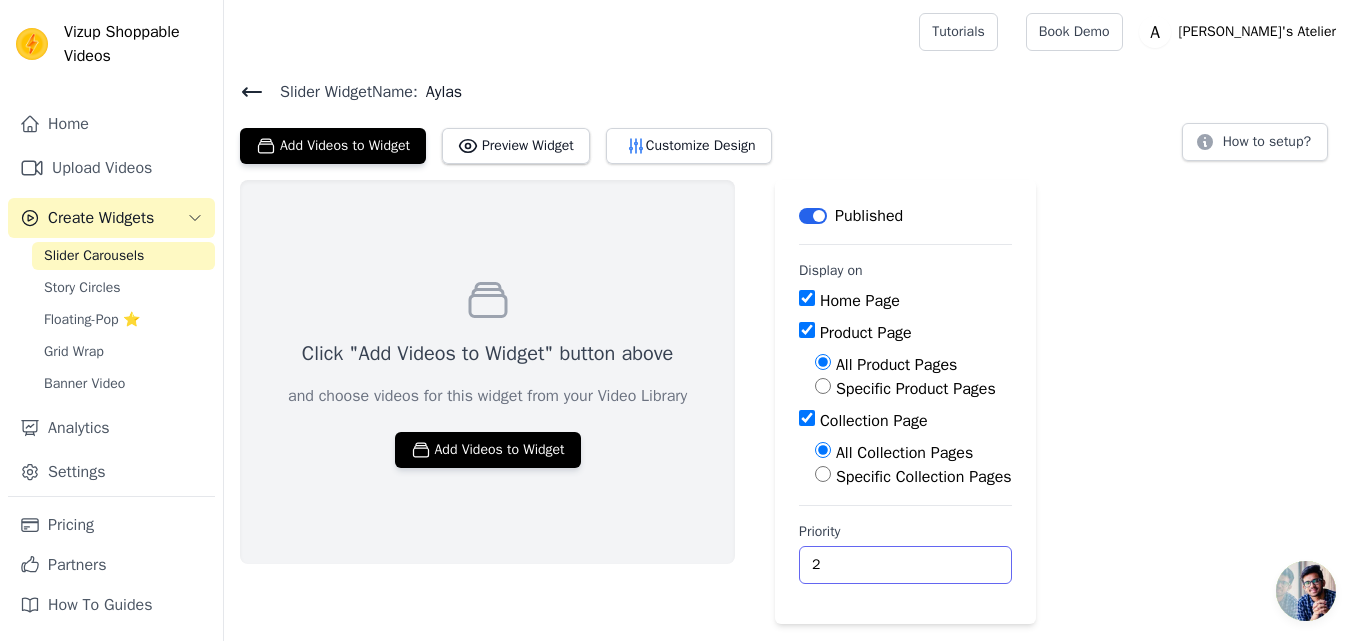 drag, startPoint x: 861, startPoint y: 559, endPoint x: 721, endPoint y: 542, distance: 141.02837 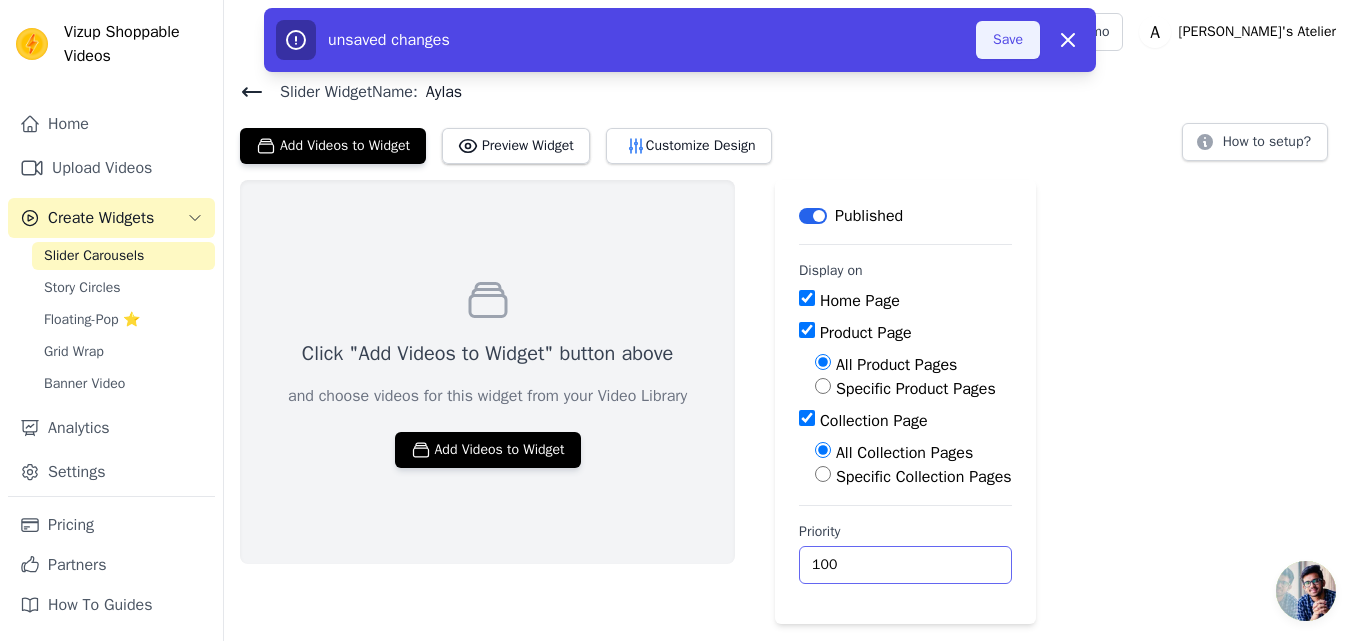 type on "100" 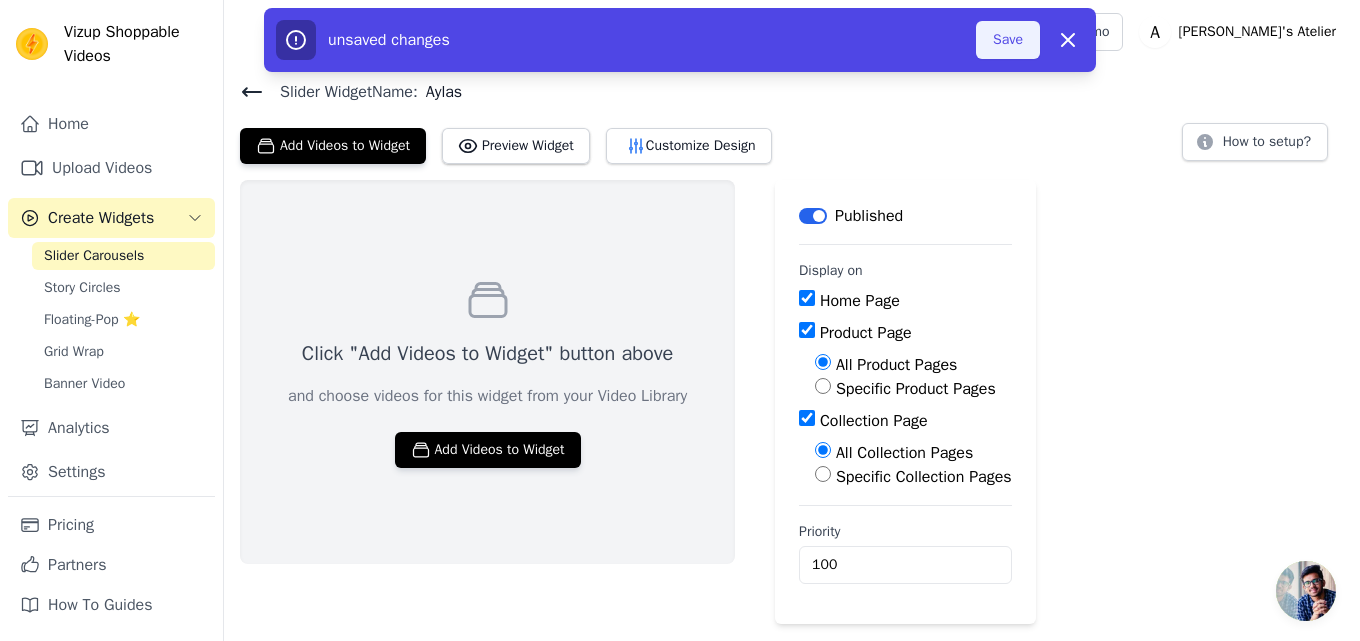click on "Save" at bounding box center (1008, 40) 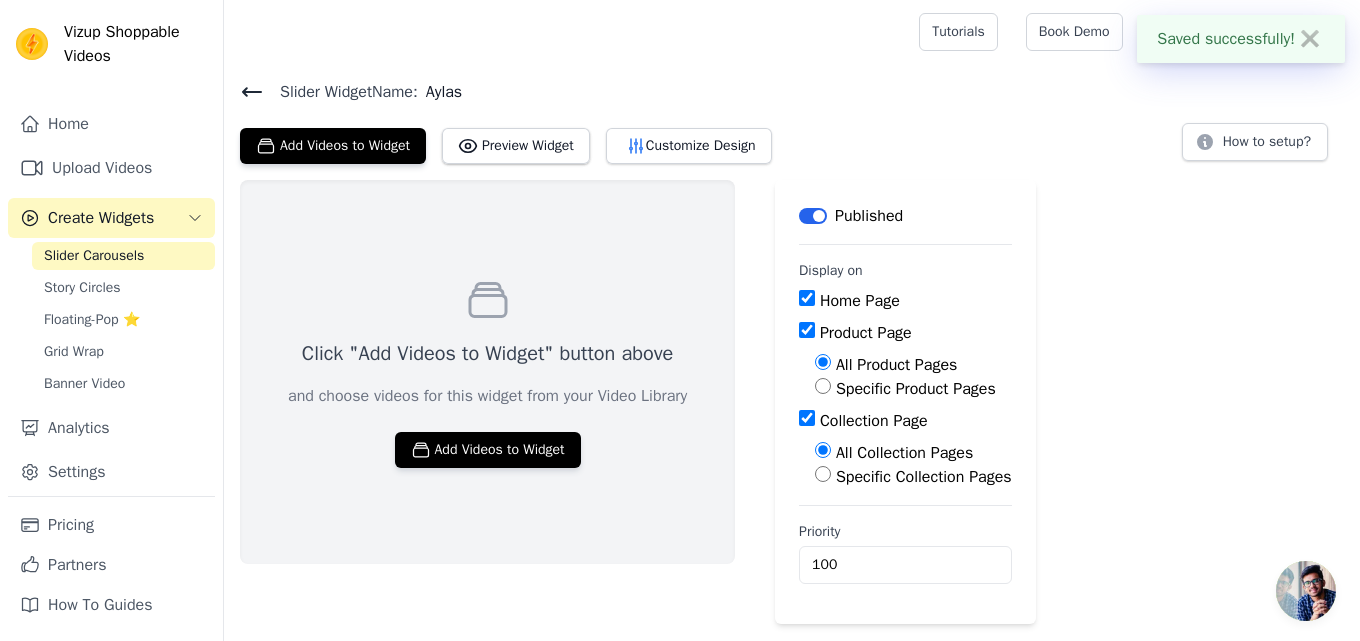 click on "Slider Widget  Name:   Aylas
Add Videos to Widget
Preview Widget       Customize Design
How to setup?         Click "Add Videos to Widget" button above   and choose videos for this widget from your Video Library
Add Videos to Widget   Label     Published     Display on     Home Page     Product Page     All Product Pages     Specific Product Pages       Collection Page     All Collection Pages     Specific Collection Pages       Priority   100" at bounding box center (792, 344) 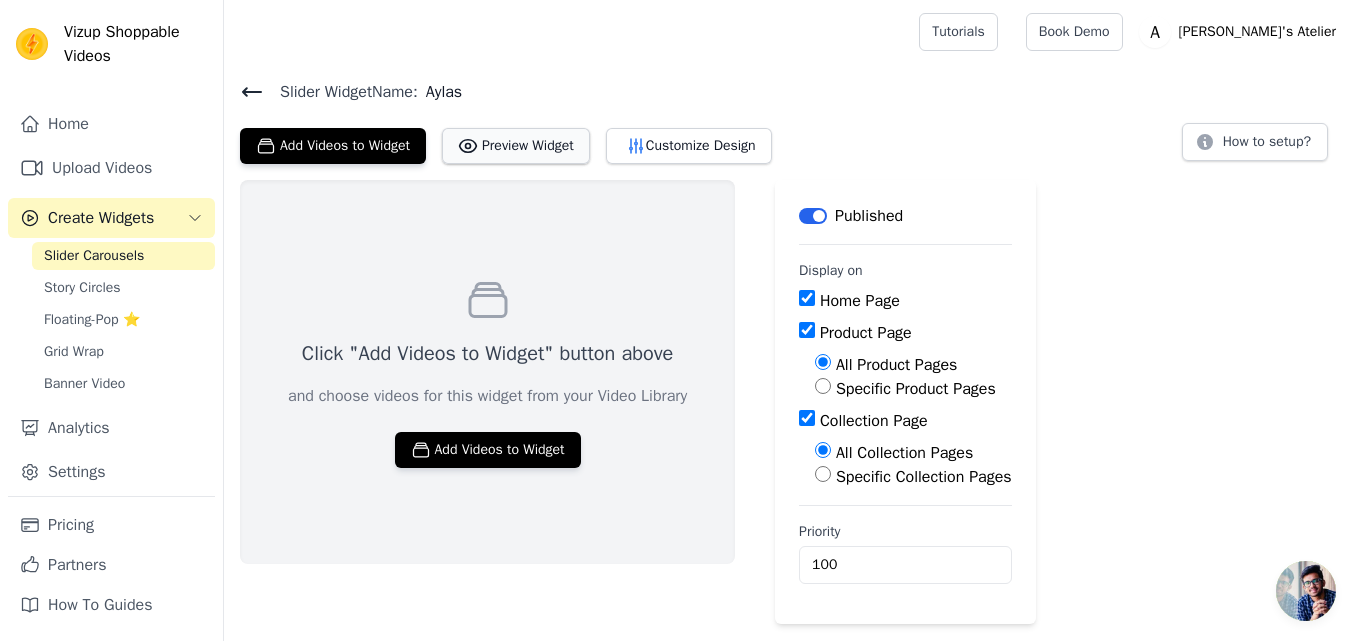 click on "Preview Widget" at bounding box center (516, 146) 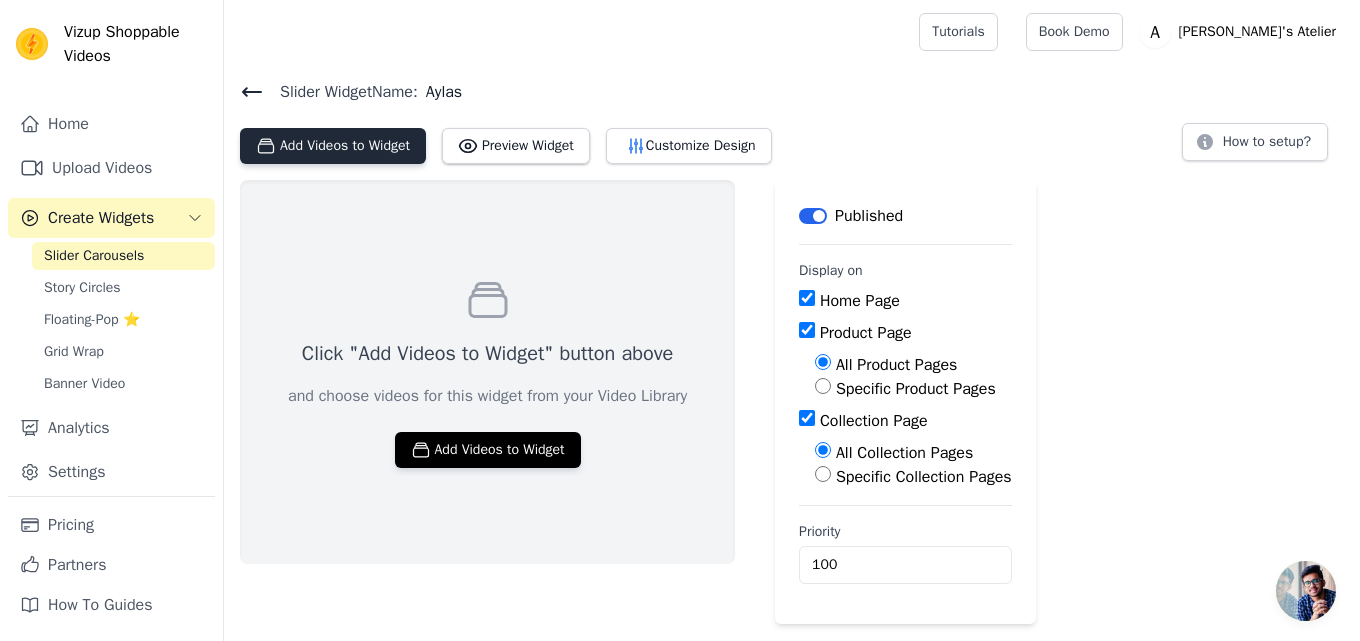 click on "Add Videos to Widget" at bounding box center [333, 146] 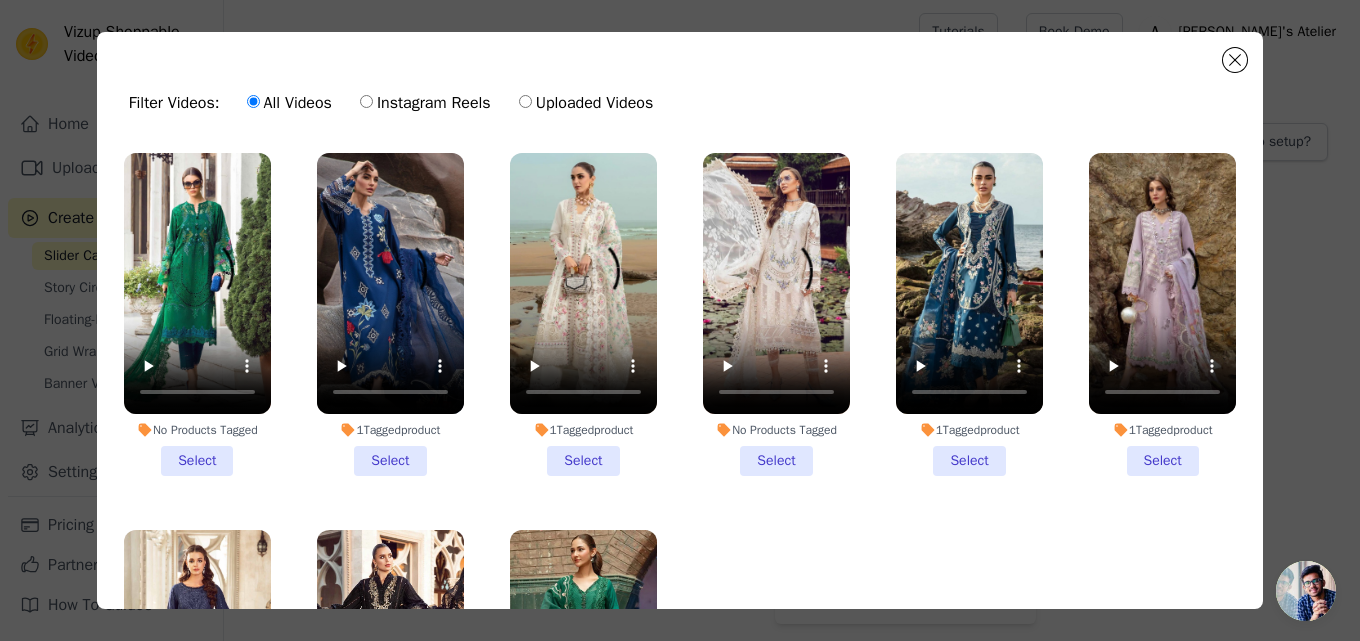 click on "1  Tagged  product     Select" at bounding box center (390, 314) 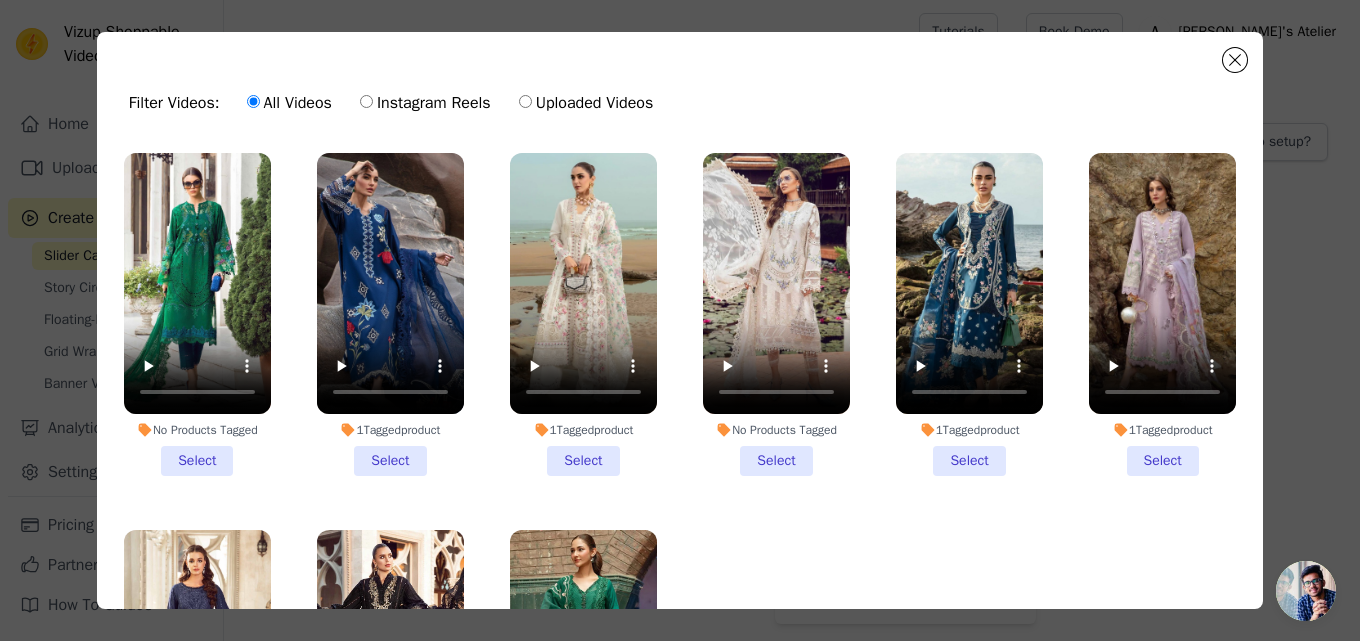 click on "1  Tagged  product     Select" at bounding box center (0, 0) 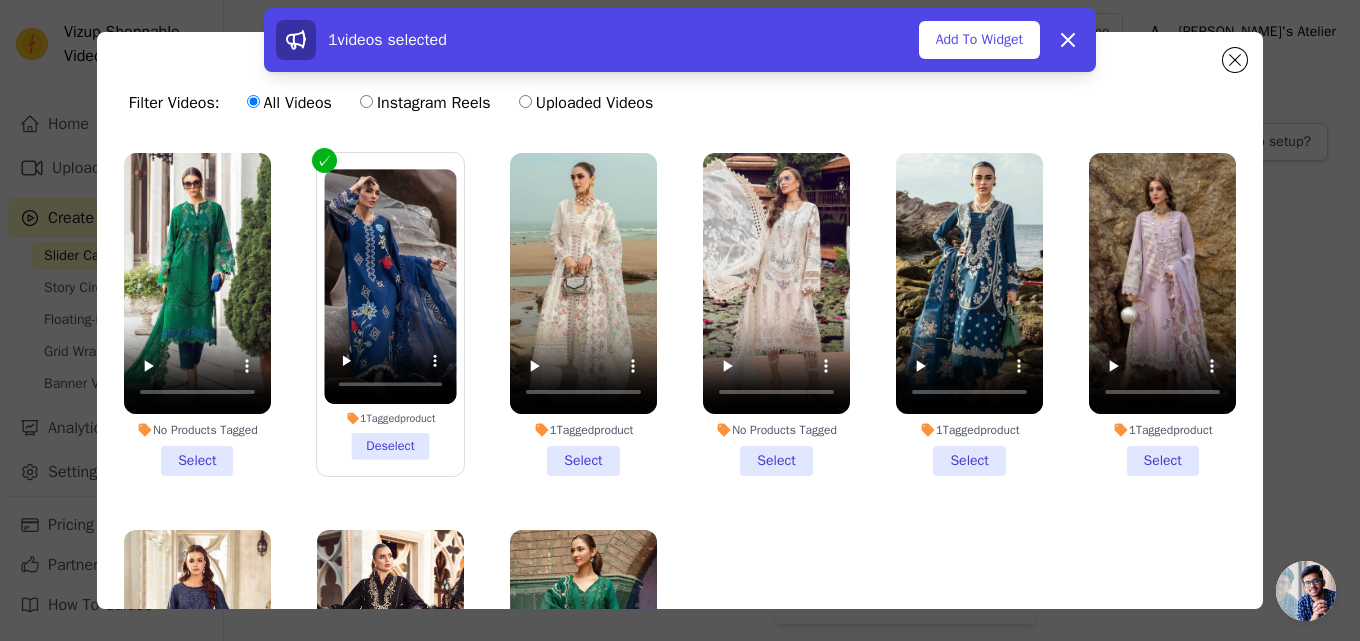 click on "1  Tagged  product     Select" at bounding box center (583, 314) 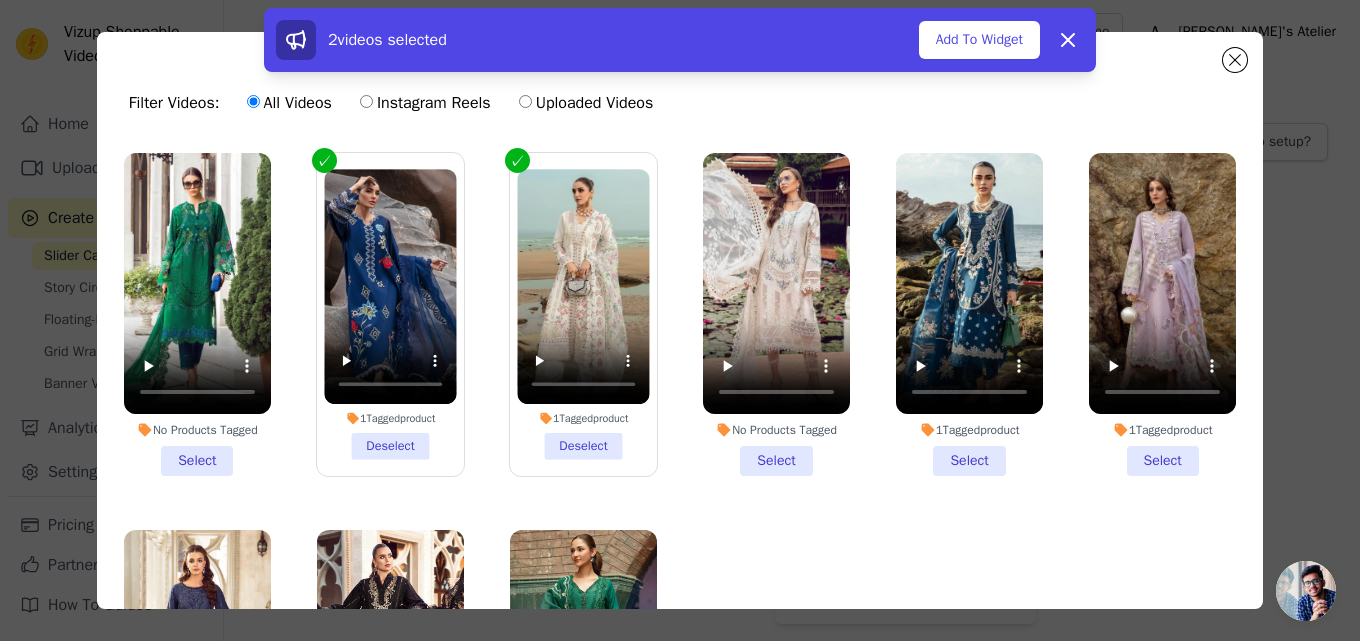 click on "1  Tagged  product     Select" at bounding box center [969, 314] 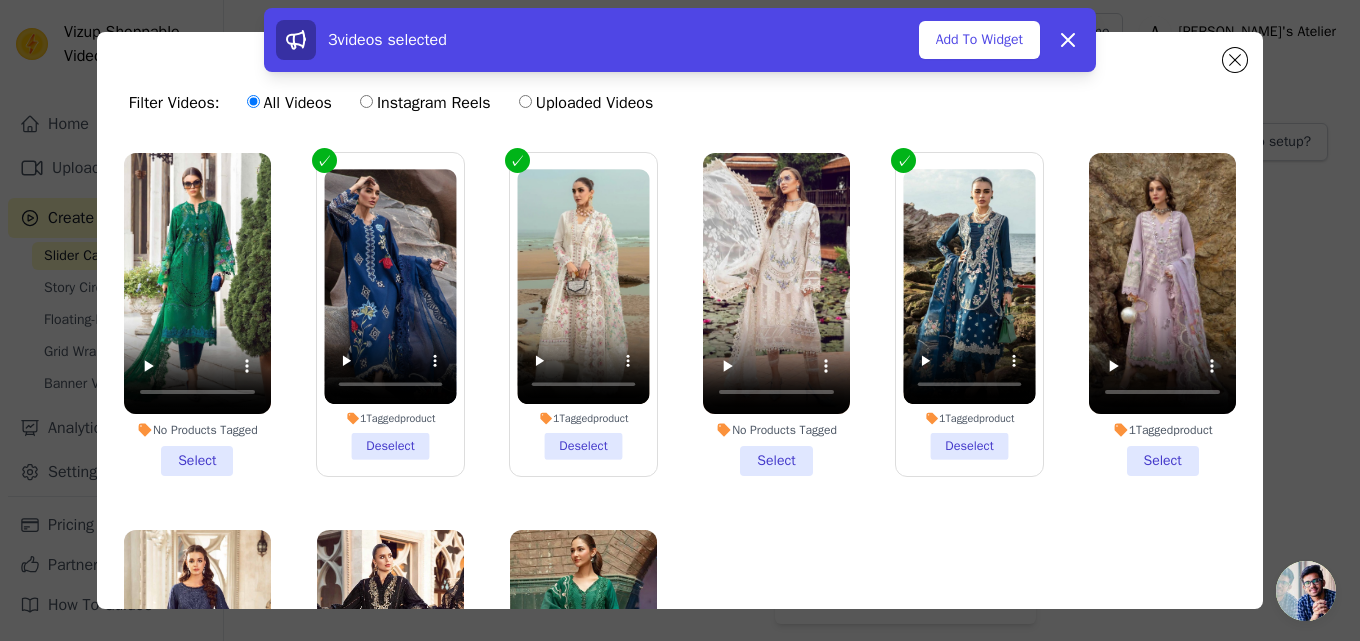click on "1  Tagged  product     Select" at bounding box center (1162, 314) 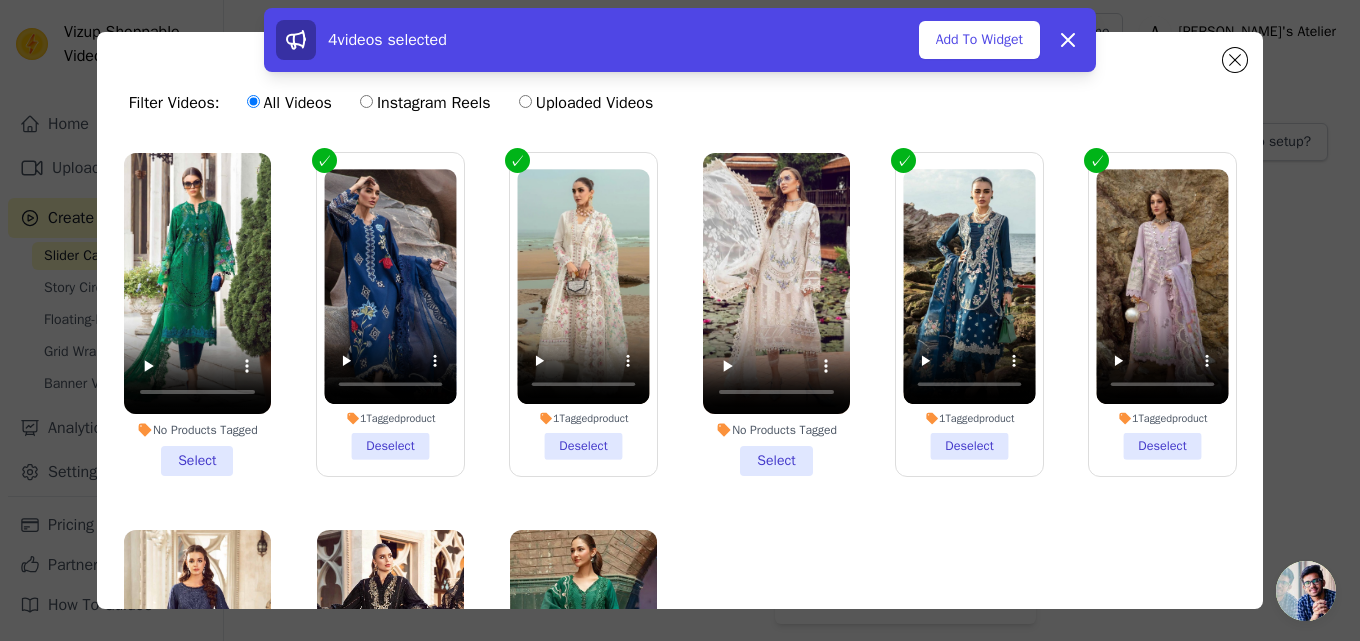 drag, startPoint x: 1264, startPoint y: 407, endPoint x: 1257, endPoint y: 470, distance: 63.387695 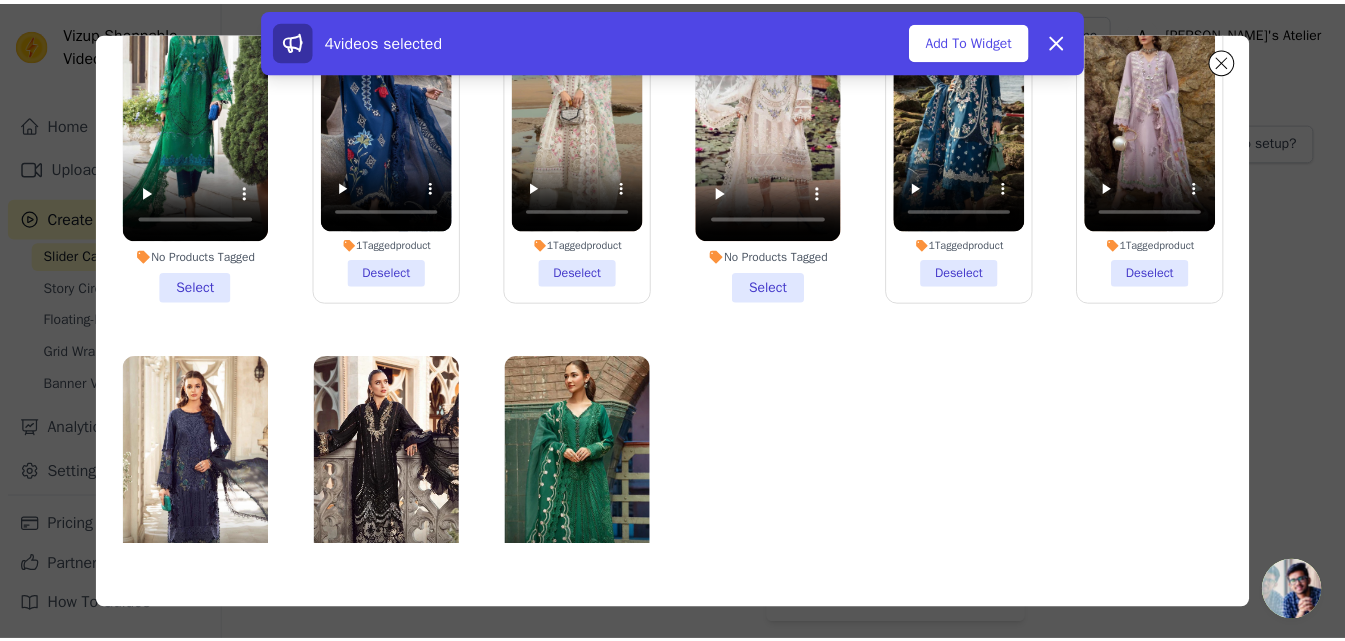 scroll, scrollTop: 173, scrollLeft: 0, axis: vertical 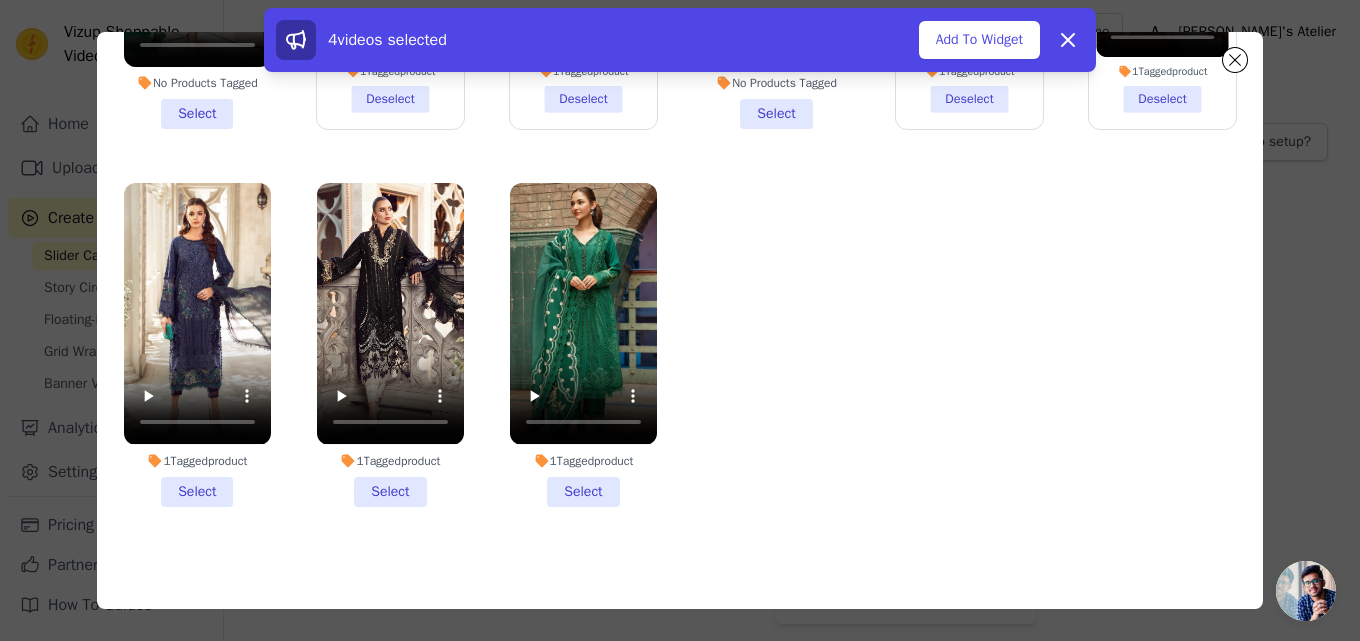 click on "1  Tagged  product     Select" at bounding box center [197, 344] 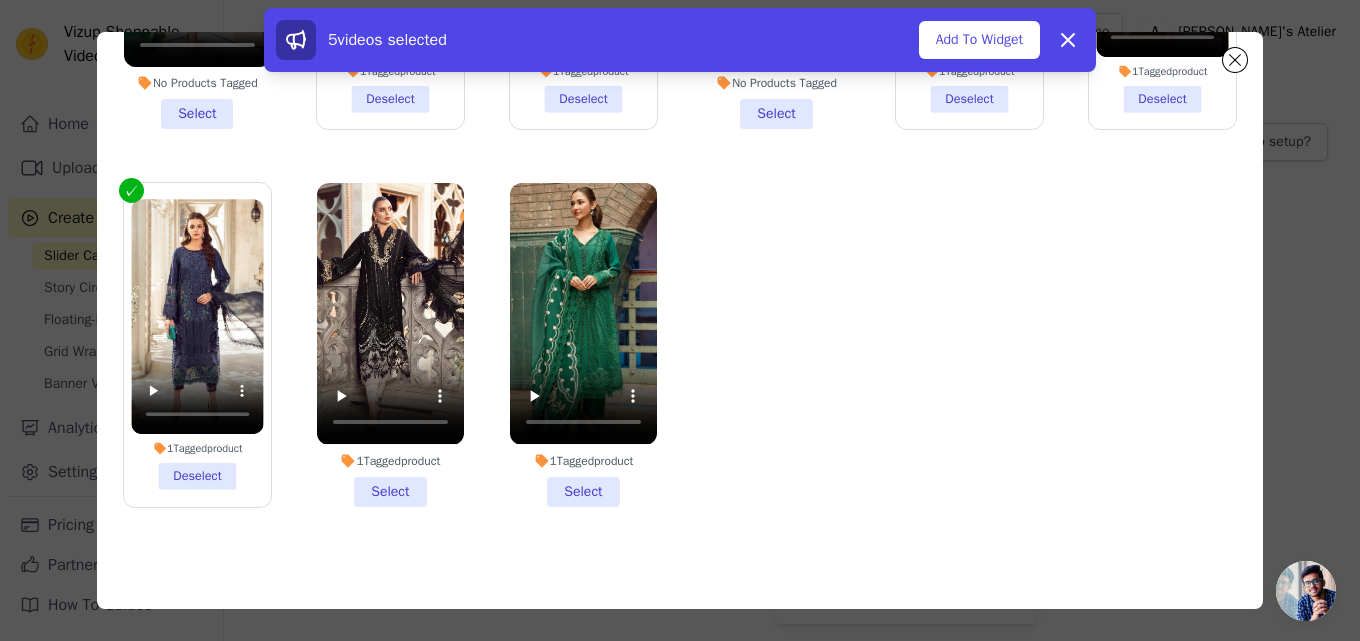 click on "1  Tagged  product     Select" at bounding box center [390, 344] 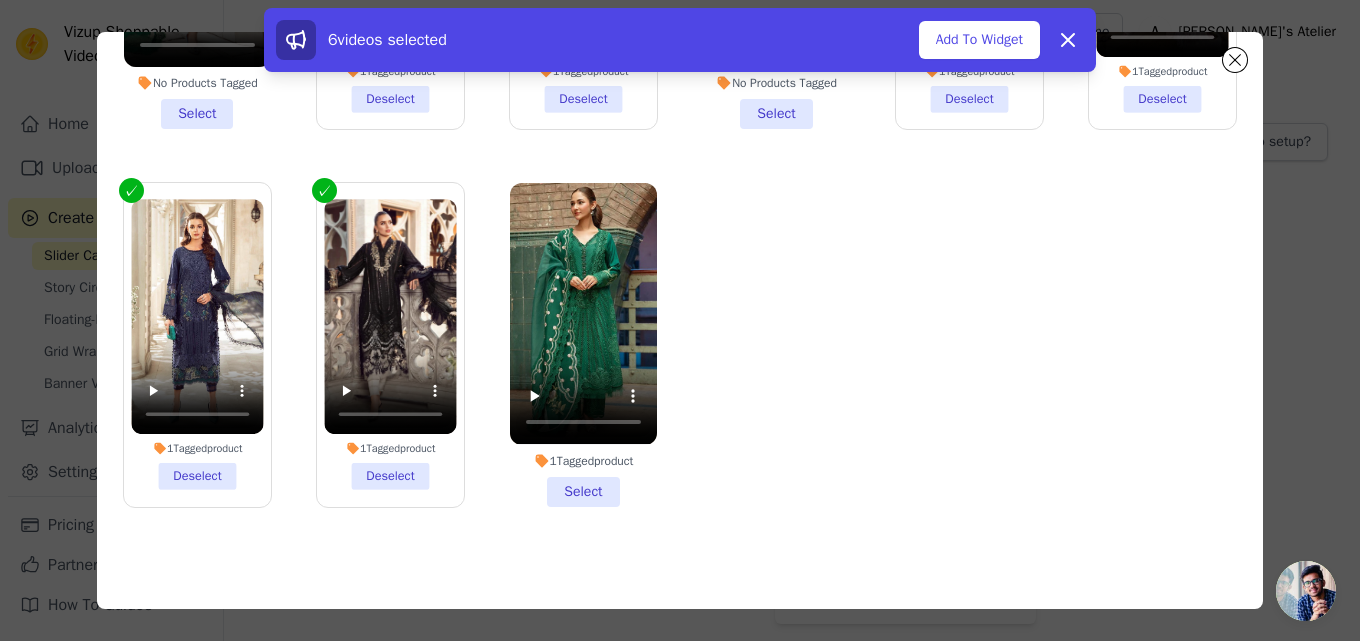 click on "1  Tagged  product     Select" at bounding box center [583, 344] 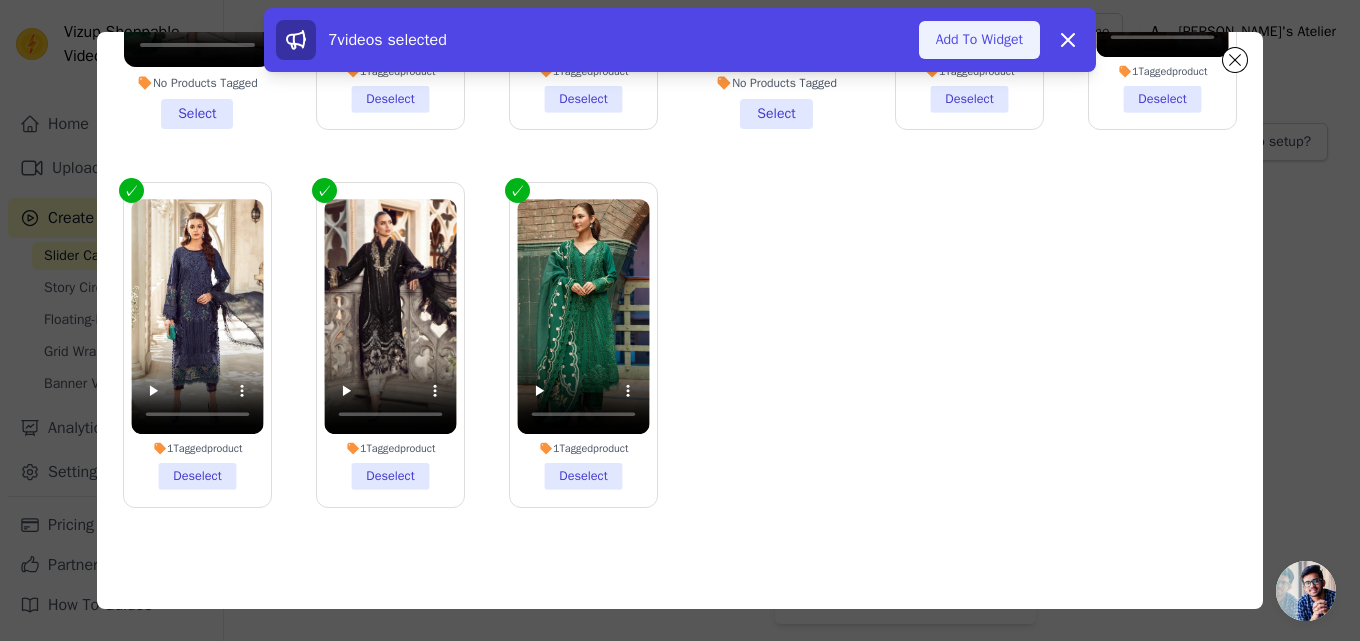 click on "Add To Widget" at bounding box center (979, 40) 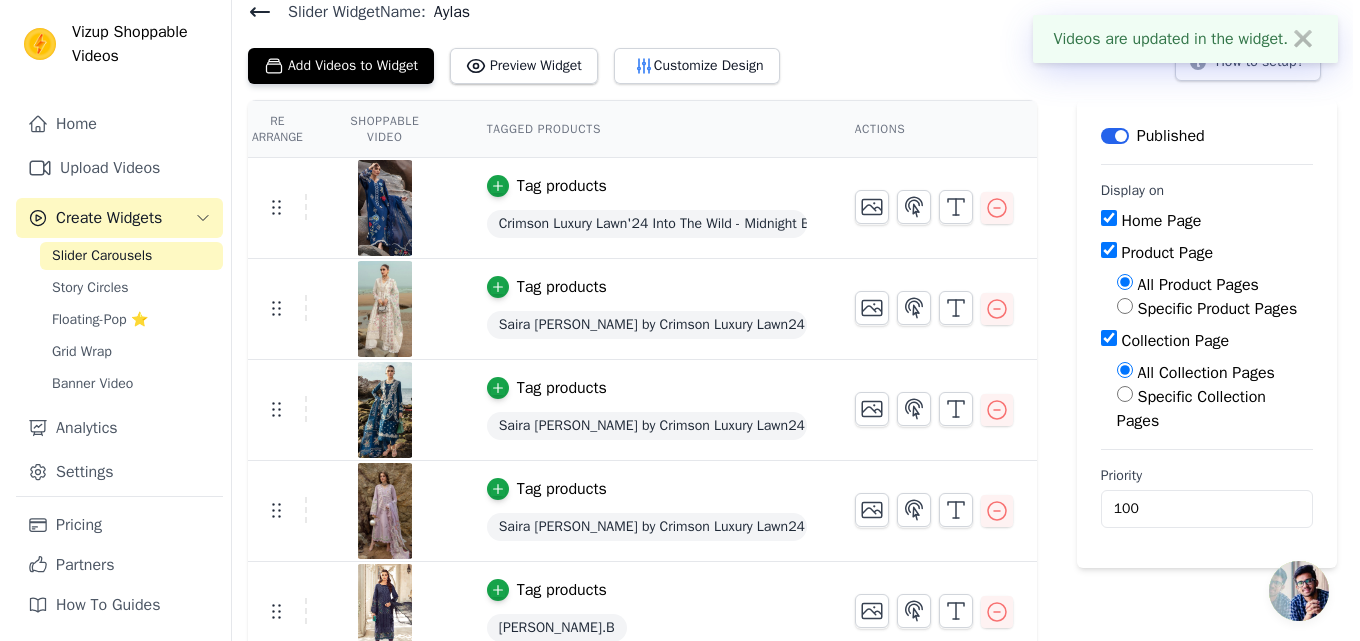 scroll, scrollTop: 0, scrollLeft: 0, axis: both 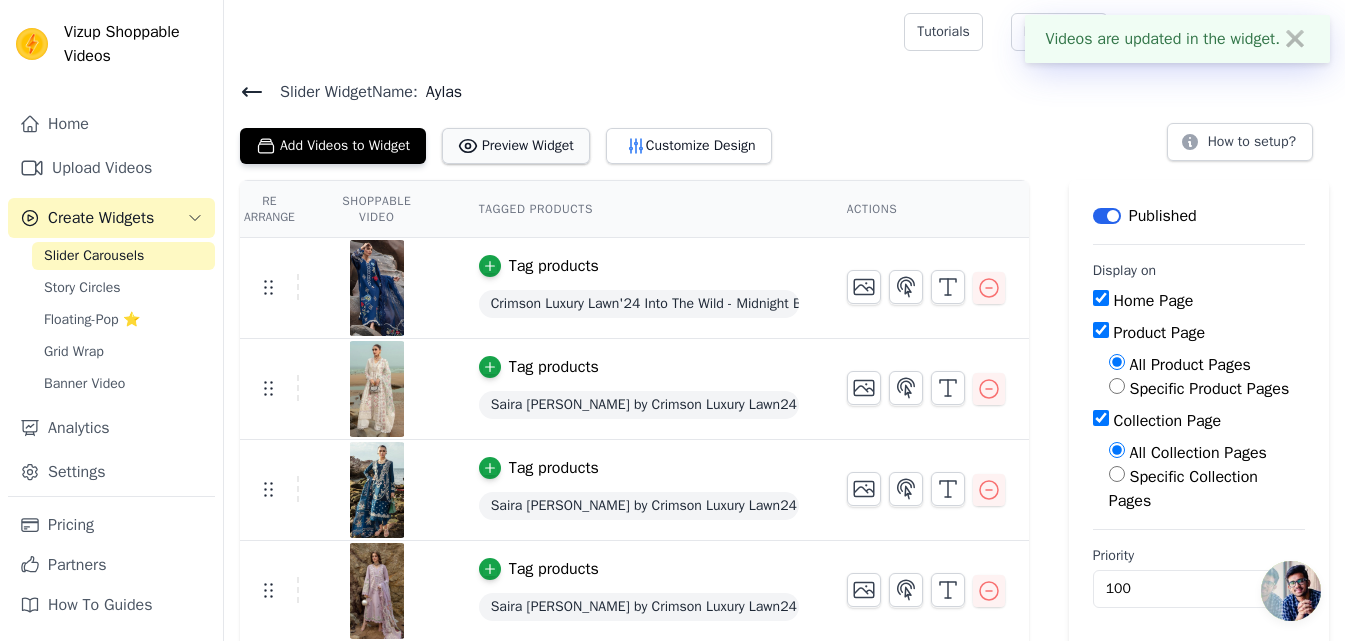 click on "Preview Widget" at bounding box center [516, 146] 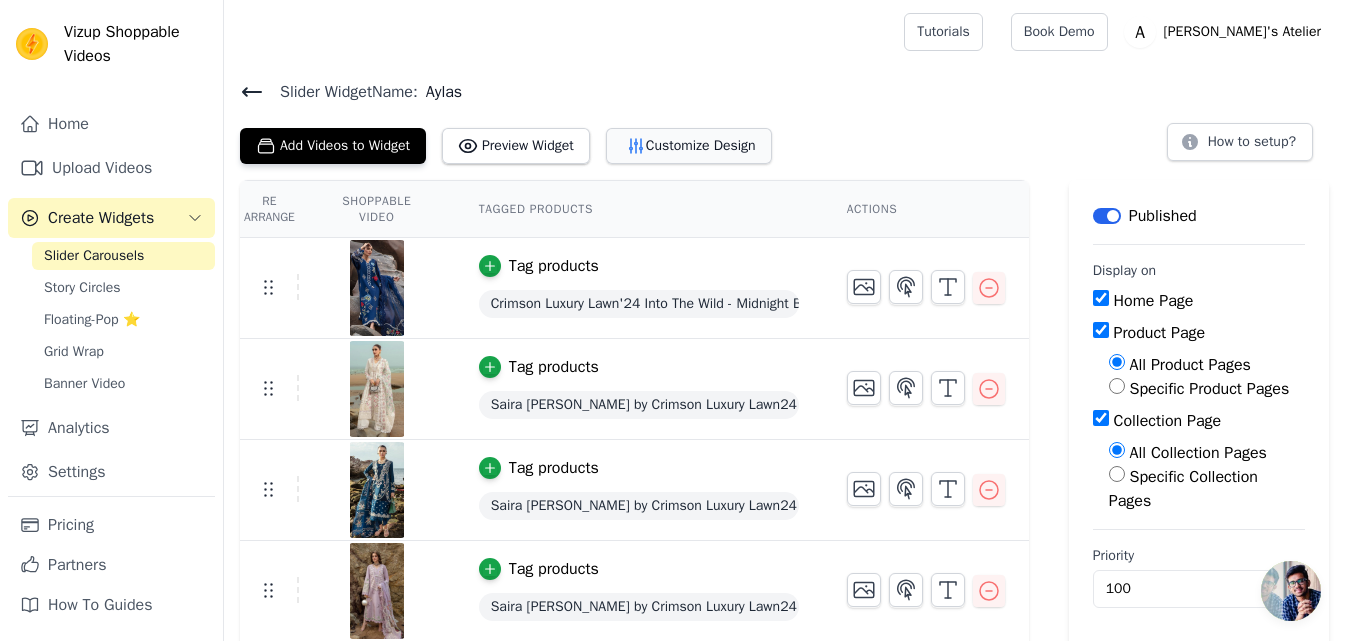 click on "Customize Design" at bounding box center (689, 146) 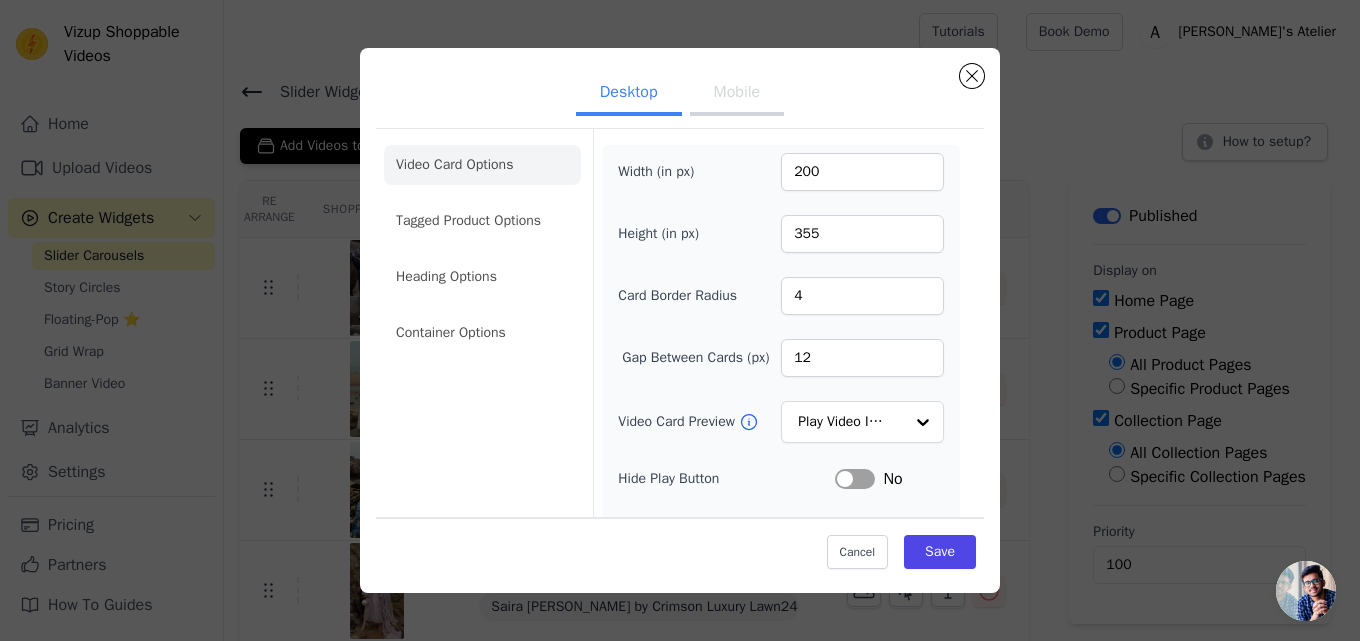 click on "Label" at bounding box center [855, 479] 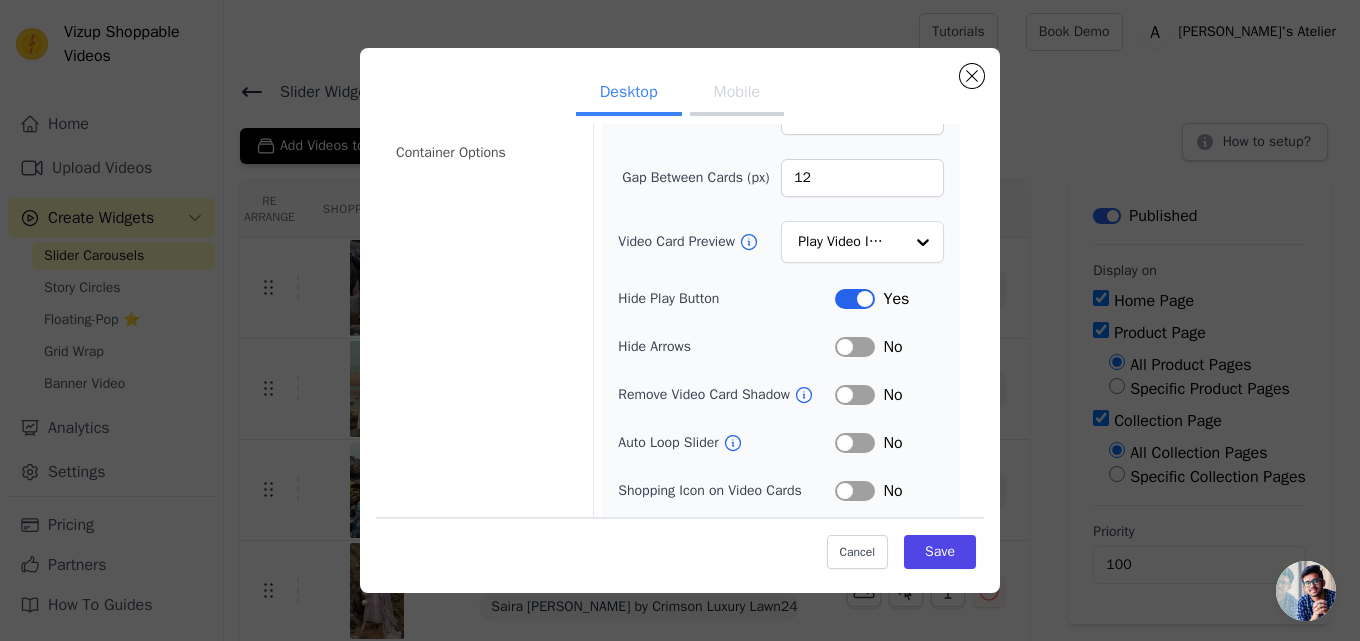 scroll, scrollTop: 182, scrollLeft: 0, axis: vertical 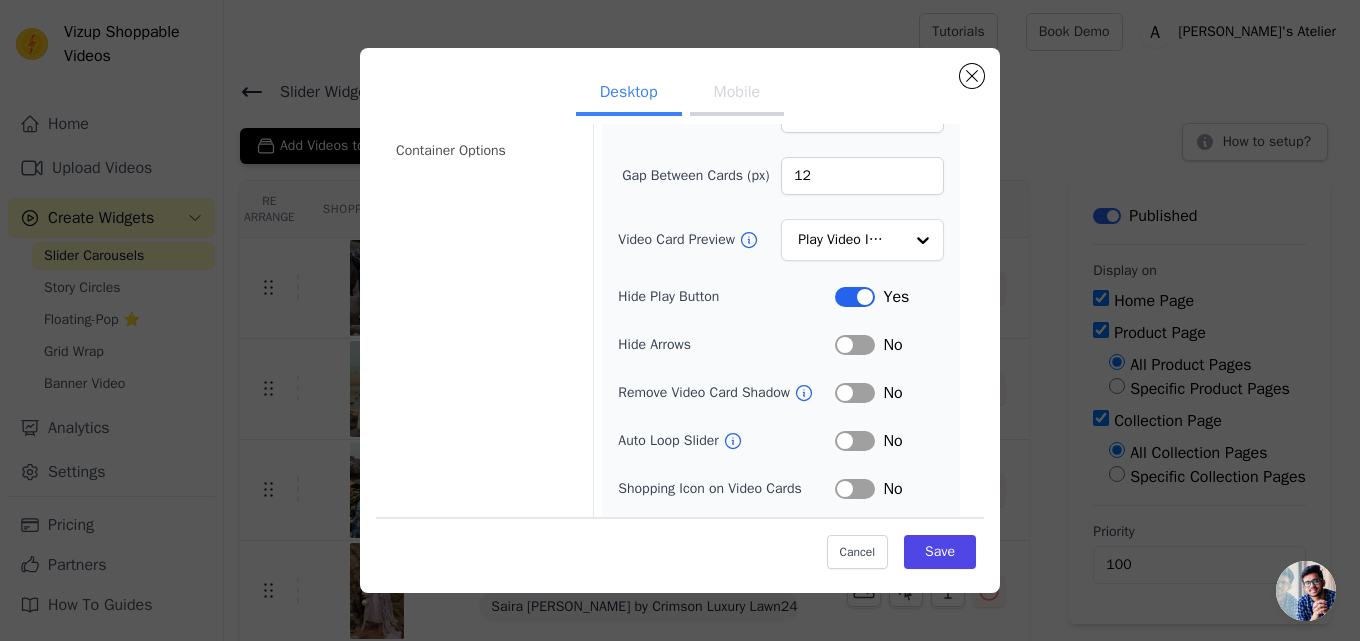 click on "Label" at bounding box center [855, 297] 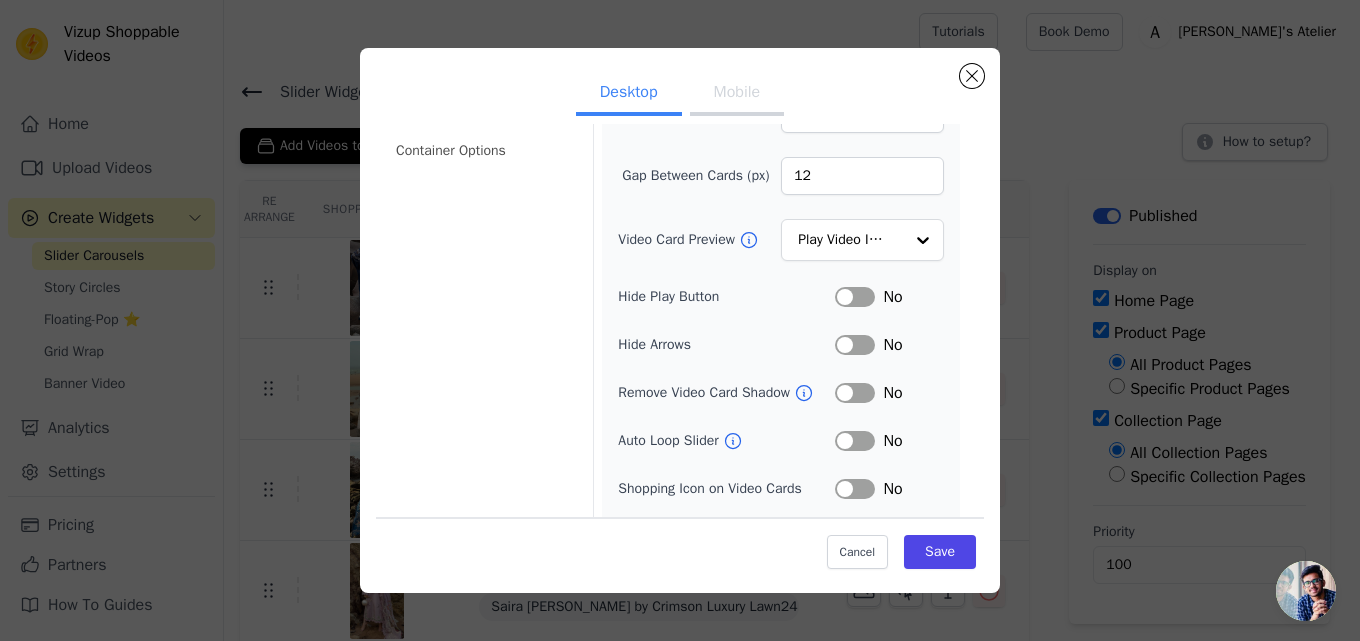 click on "Label" at bounding box center (855, 441) 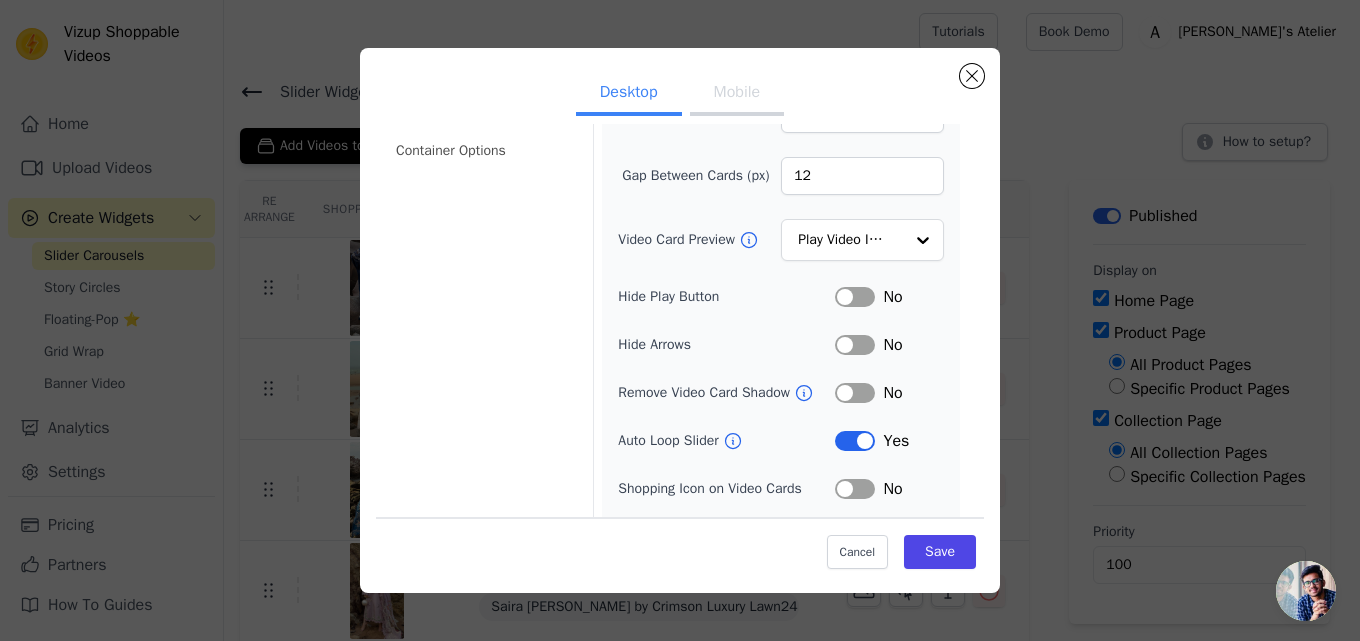 scroll, scrollTop: 230, scrollLeft: 0, axis: vertical 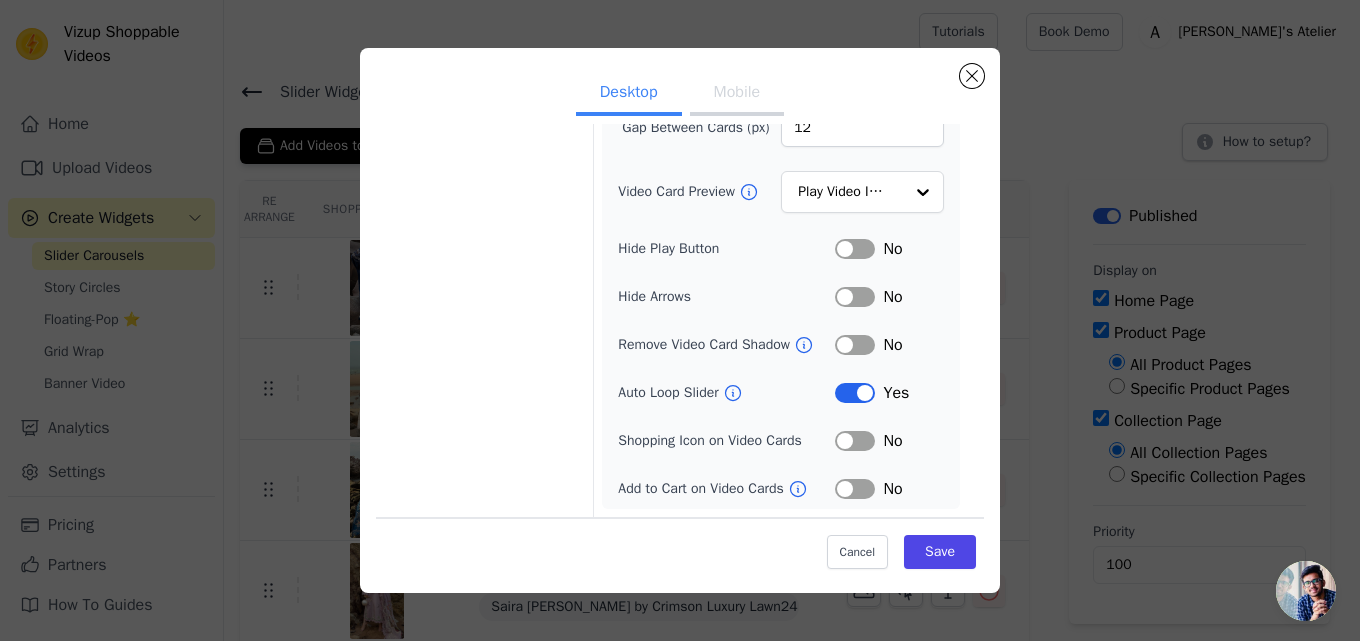 click on "Label" at bounding box center (855, 489) 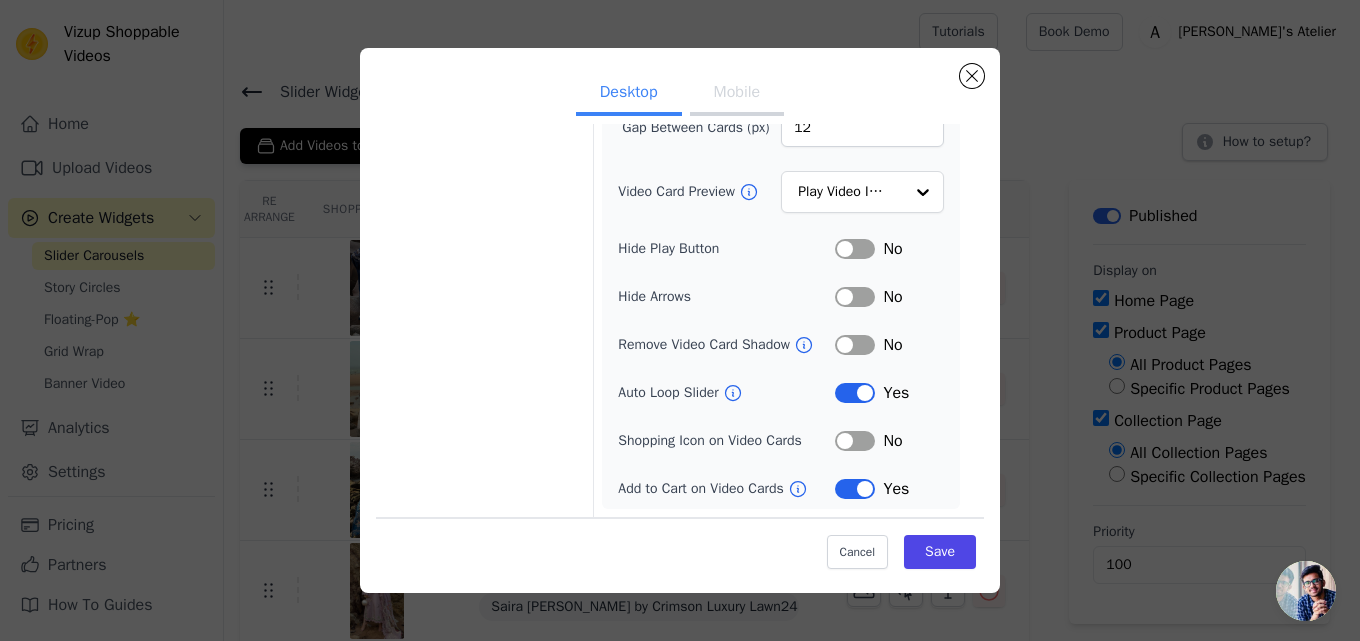 click on "Label" at bounding box center [855, 441] 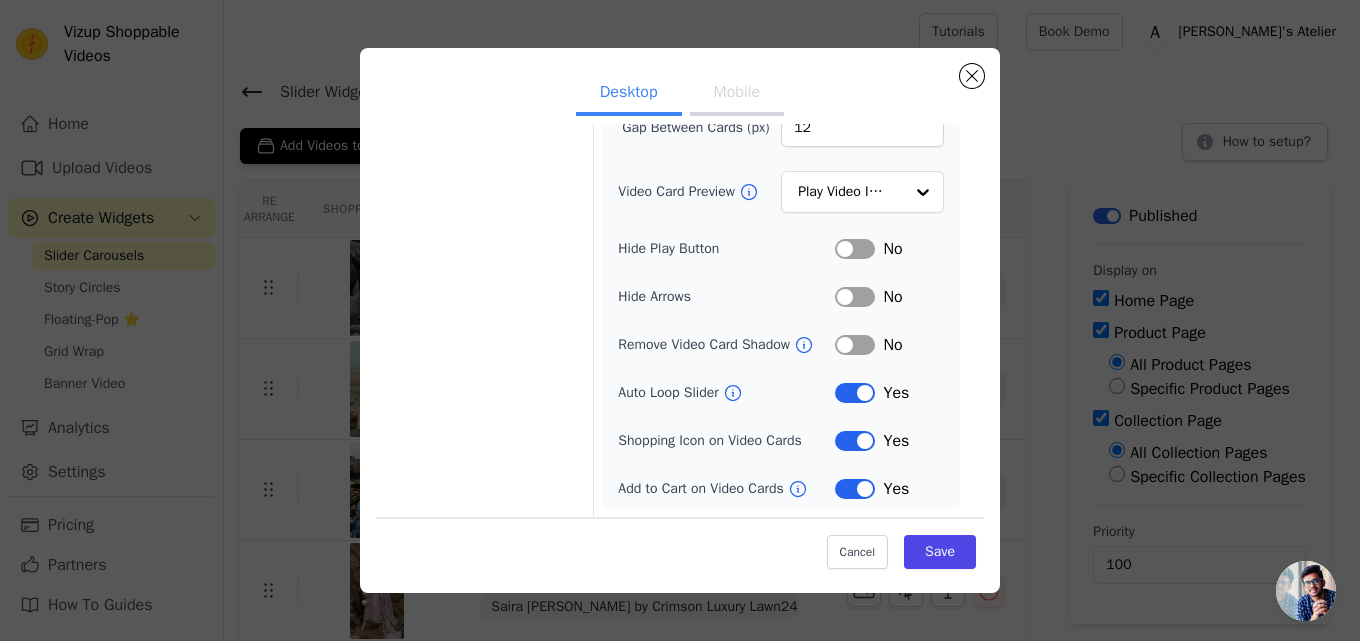 click on "Label" at bounding box center (855, 345) 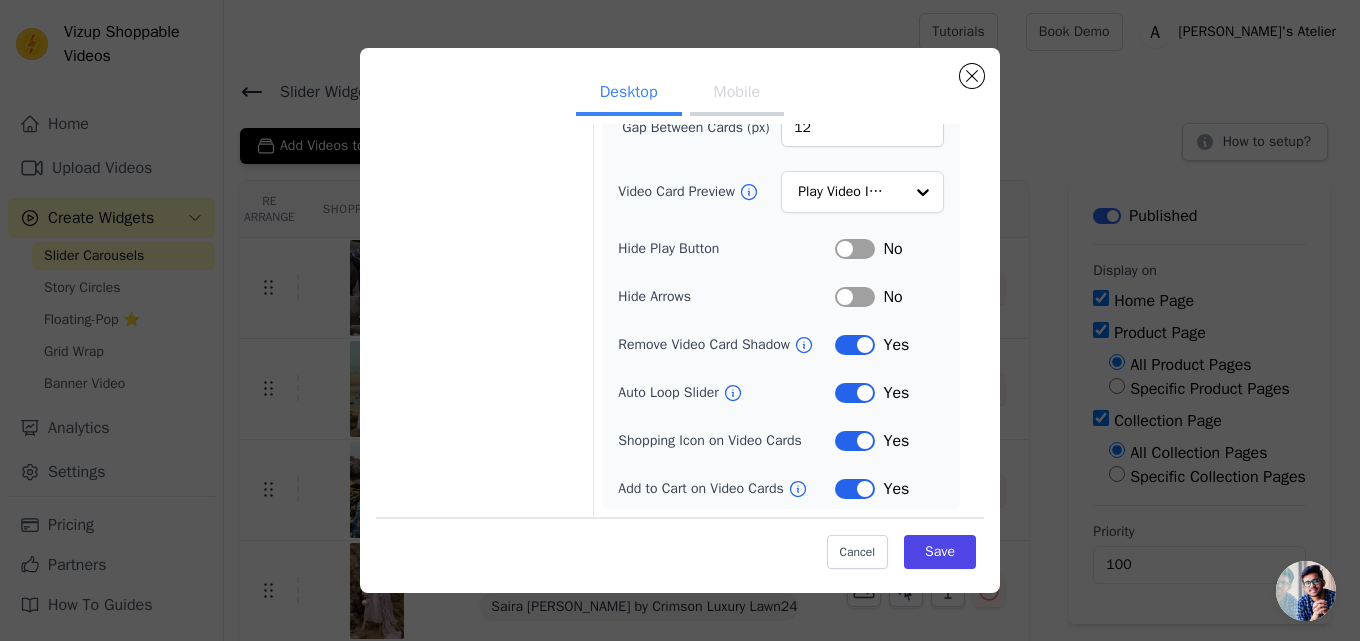 click on "Label" at bounding box center (855, 297) 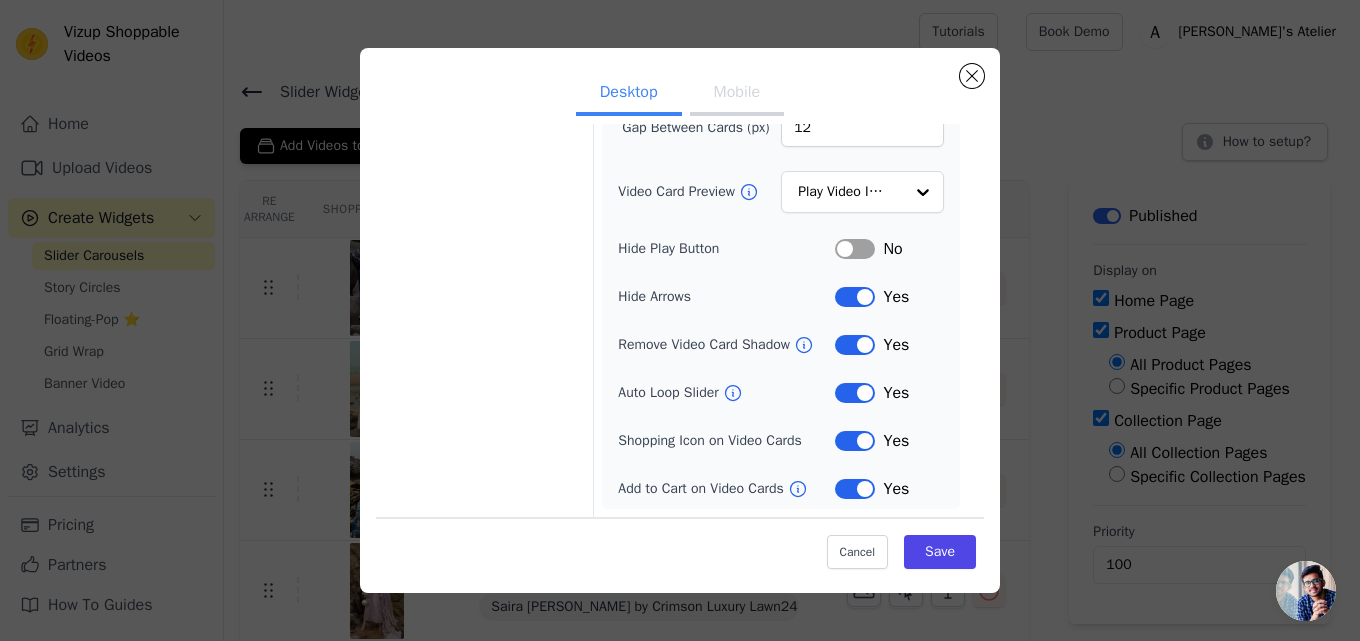 click on "Label" at bounding box center [855, 249] 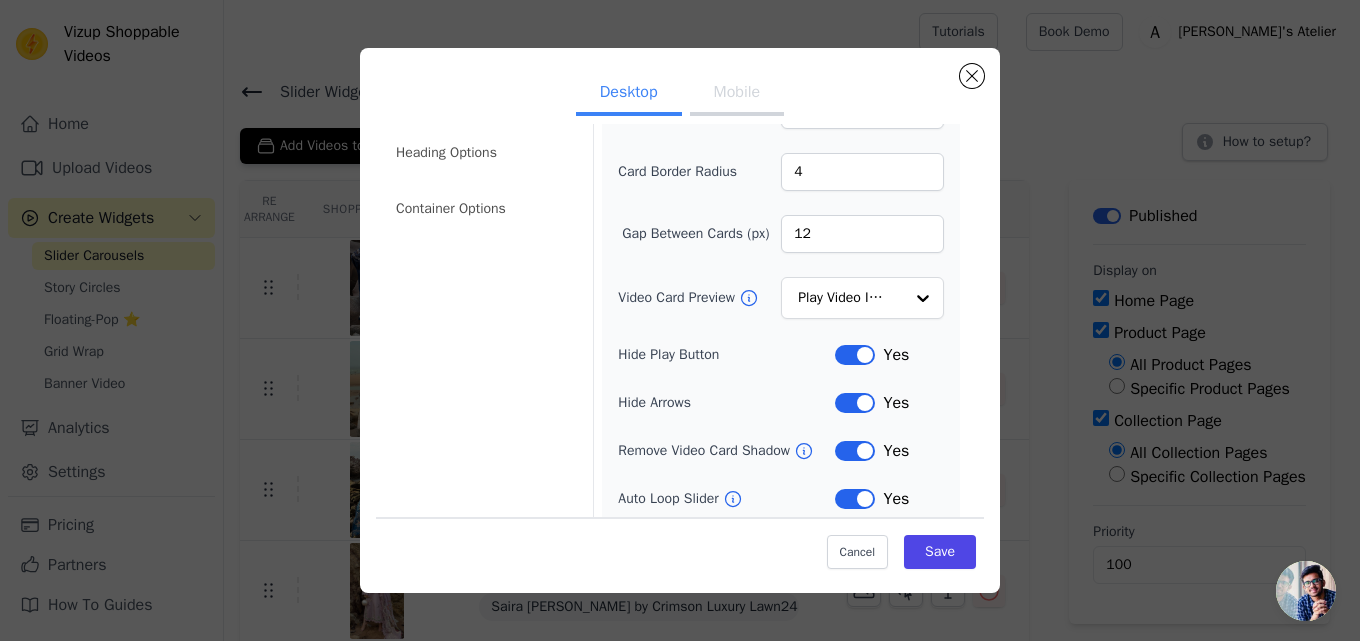 scroll, scrollTop: 127, scrollLeft: 0, axis: vertical 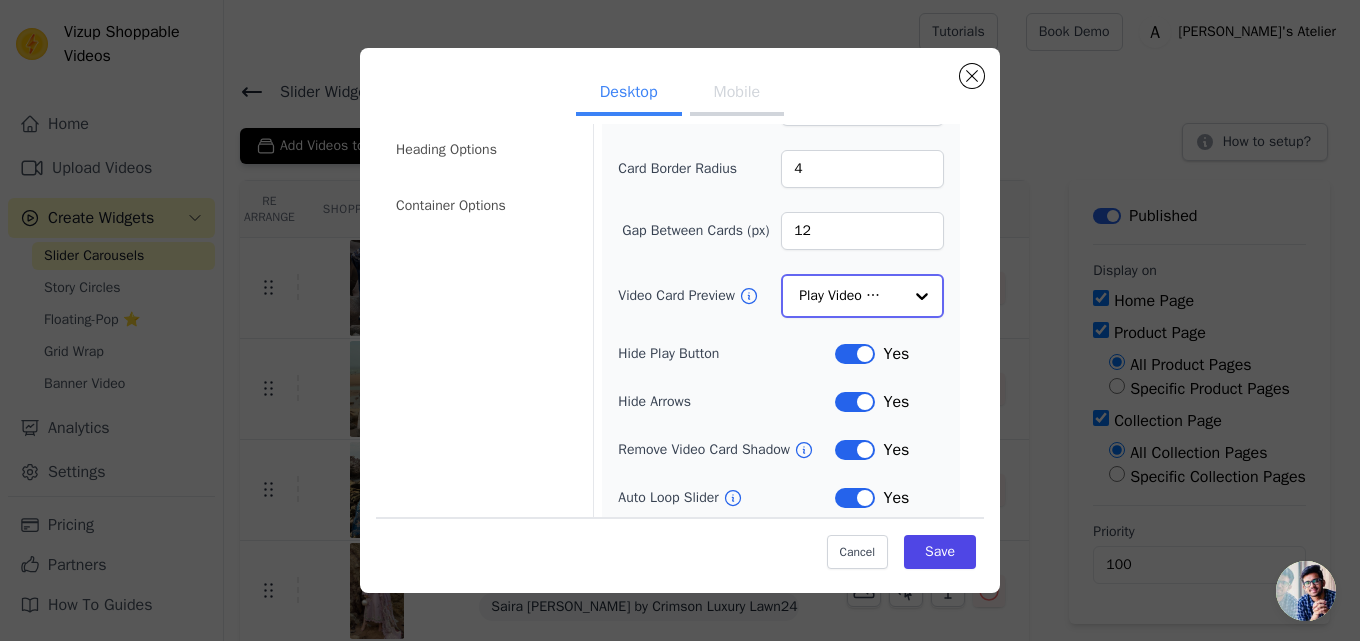 click on "Video Card Preview" 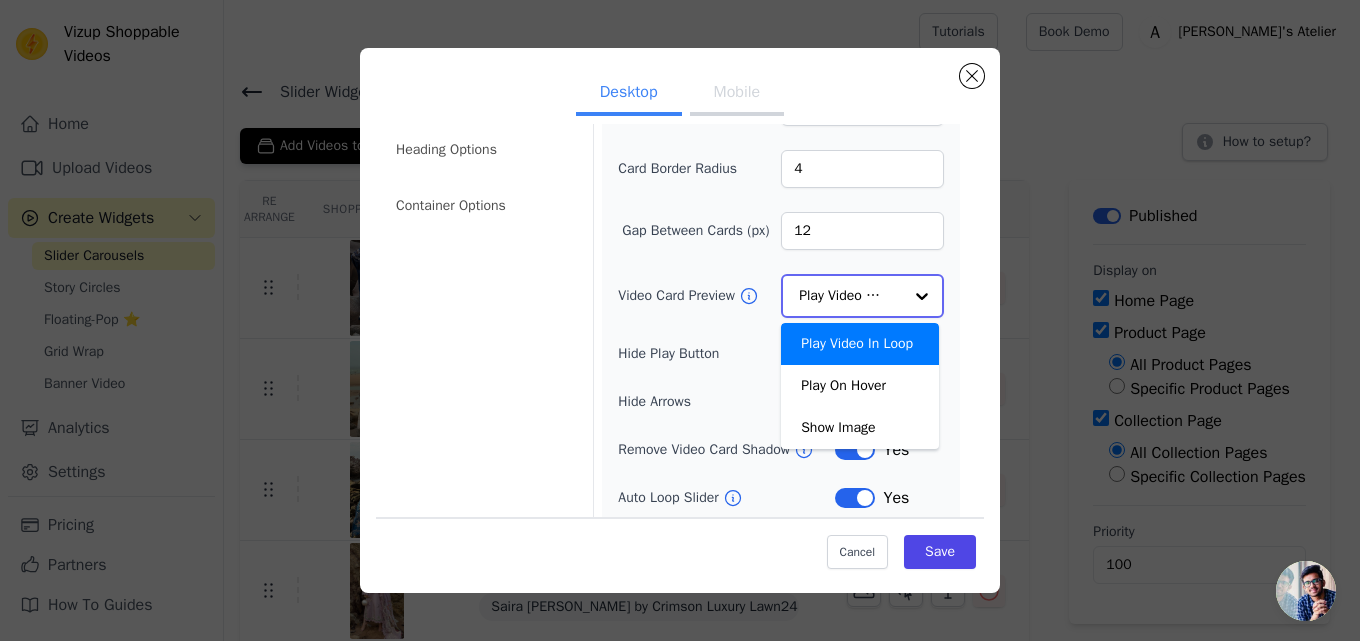 click on "Video Card Preview" 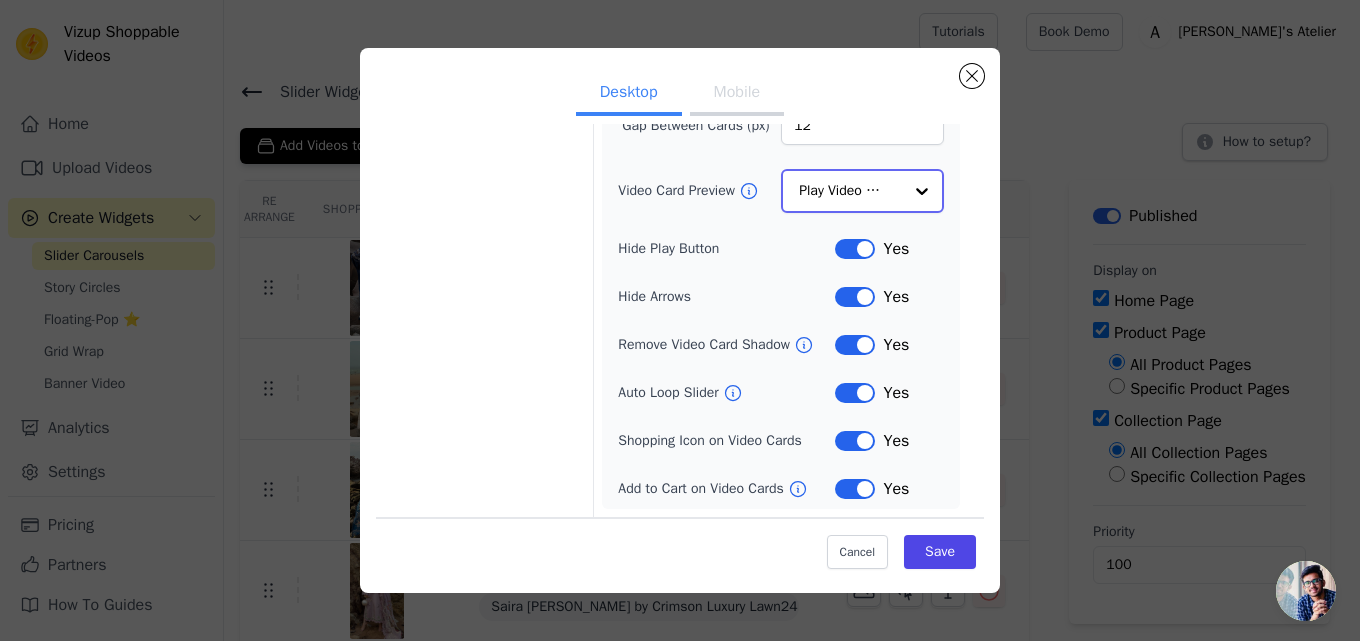 scroll, scrollTop: 0, scrollLeft: 0, axis: both 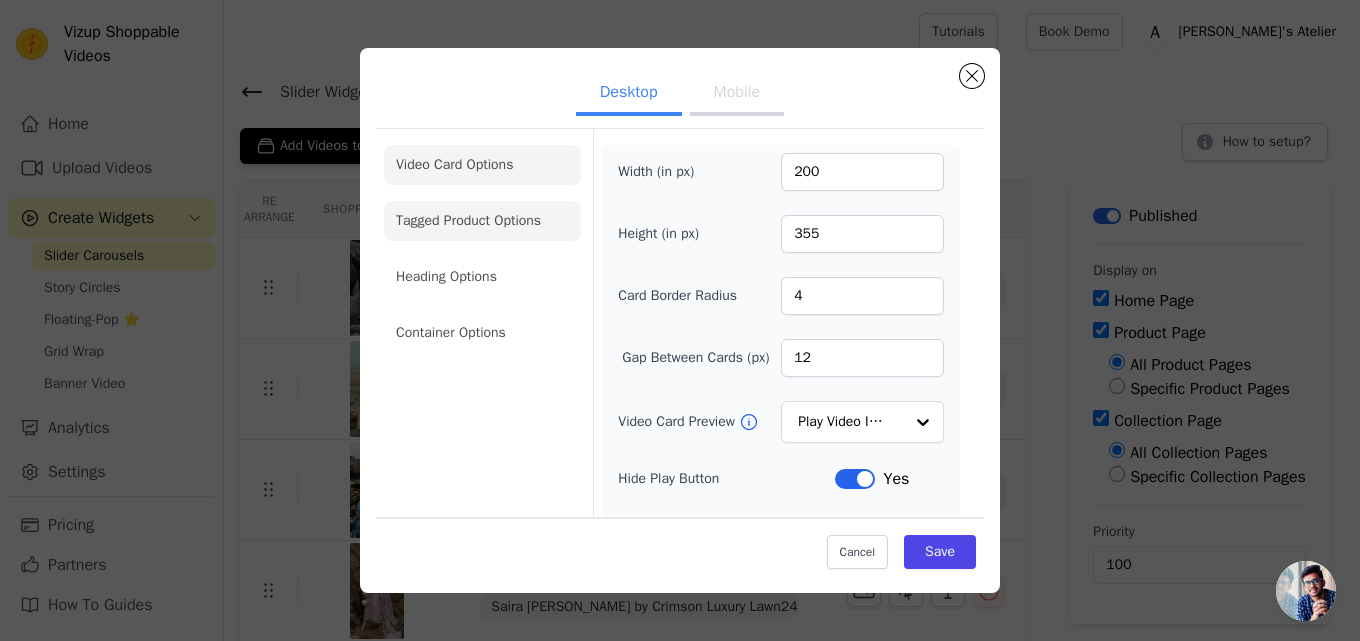 click on "Tagged Product Options" 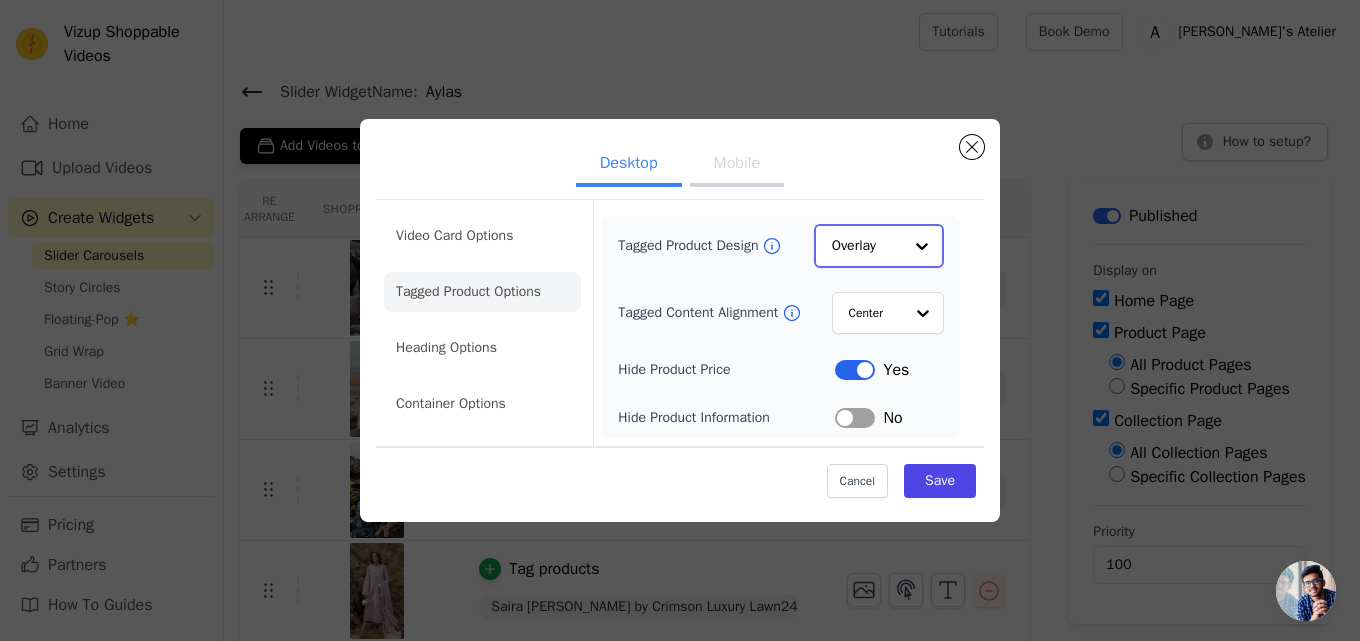 click on "Tagged Product Design" 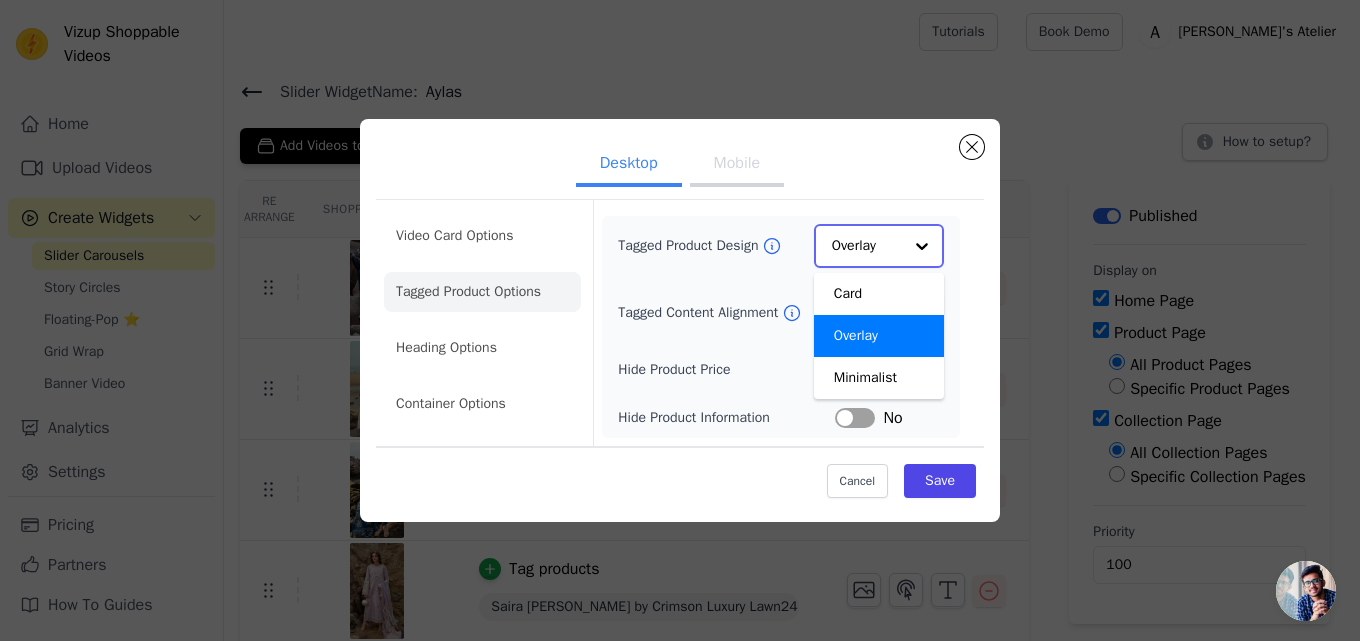 click on "Tagged Product Design" 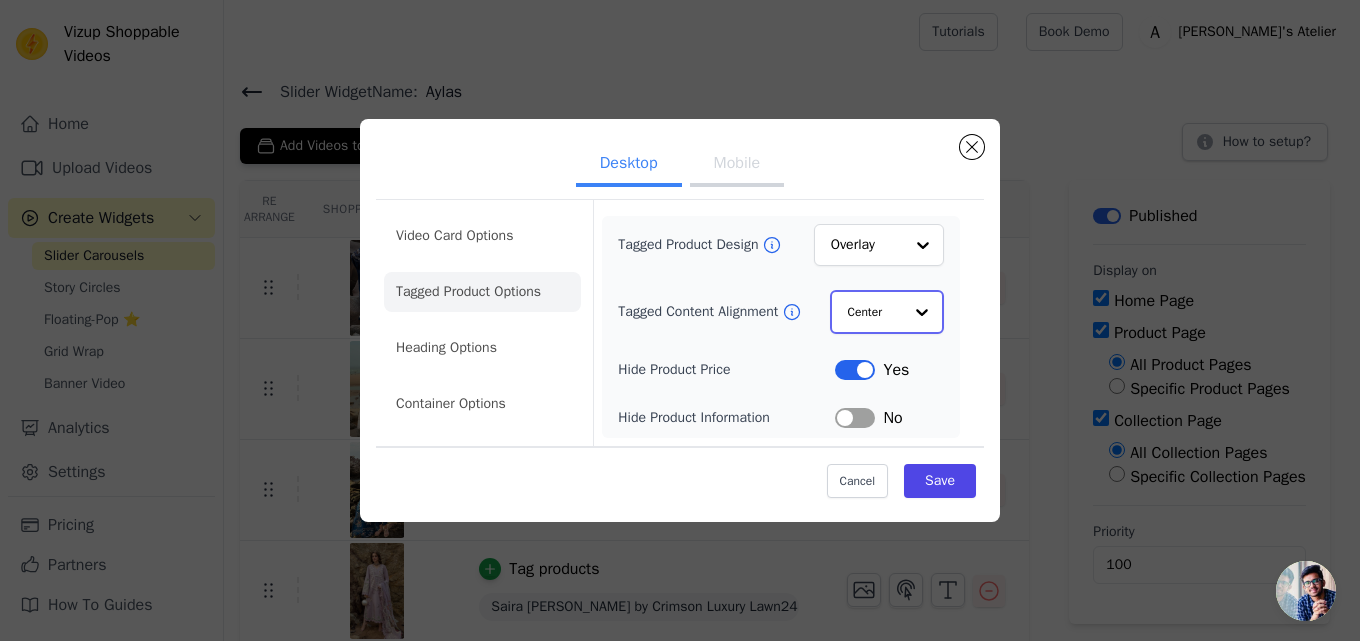 click on "Tagged Content Alignment" 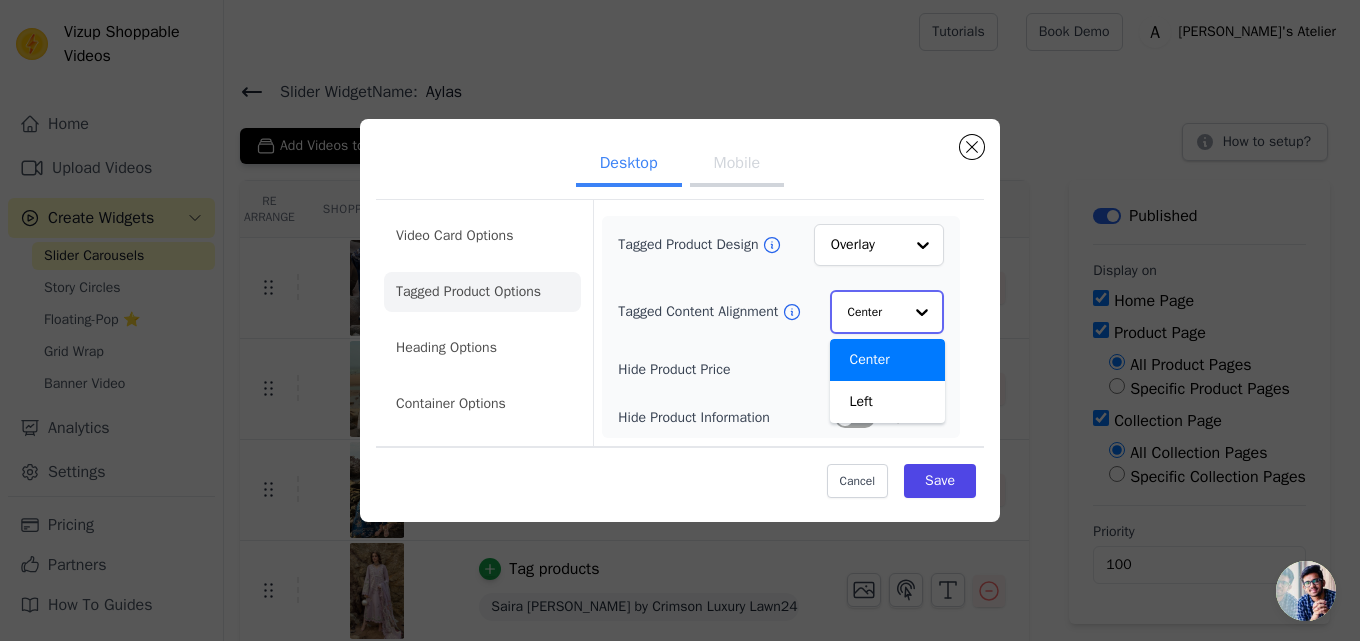 click on "Tagged Content Alignment" 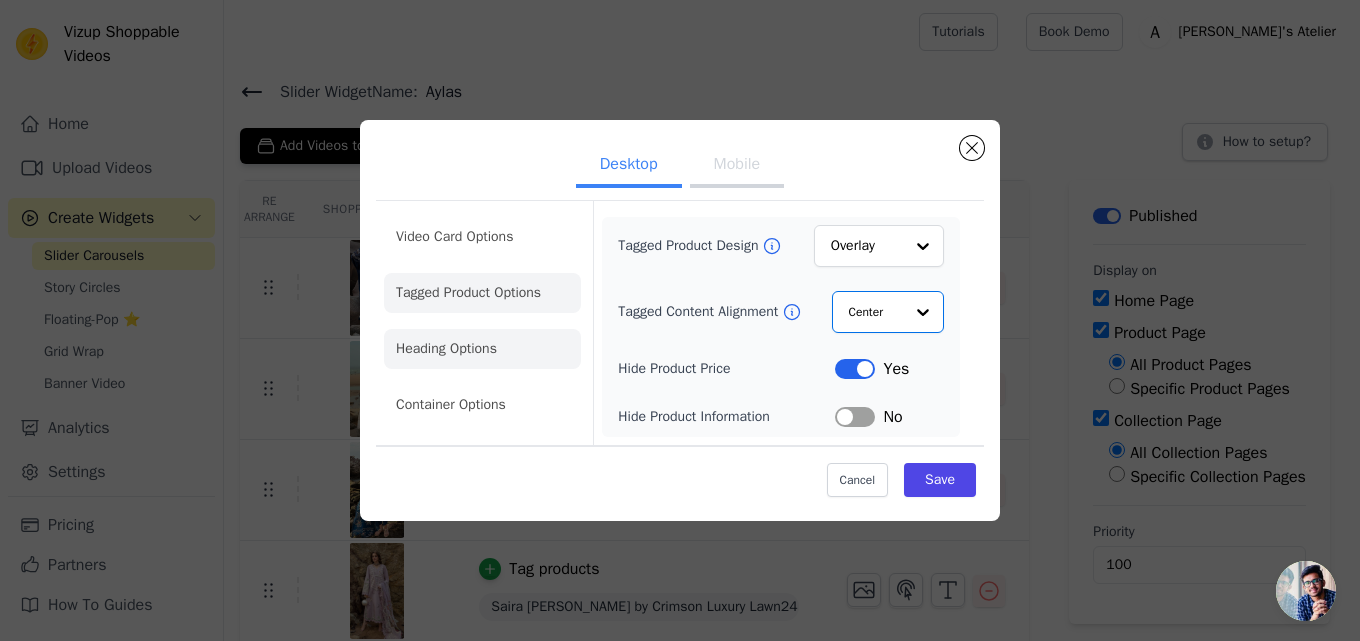 click on "Heading Options" 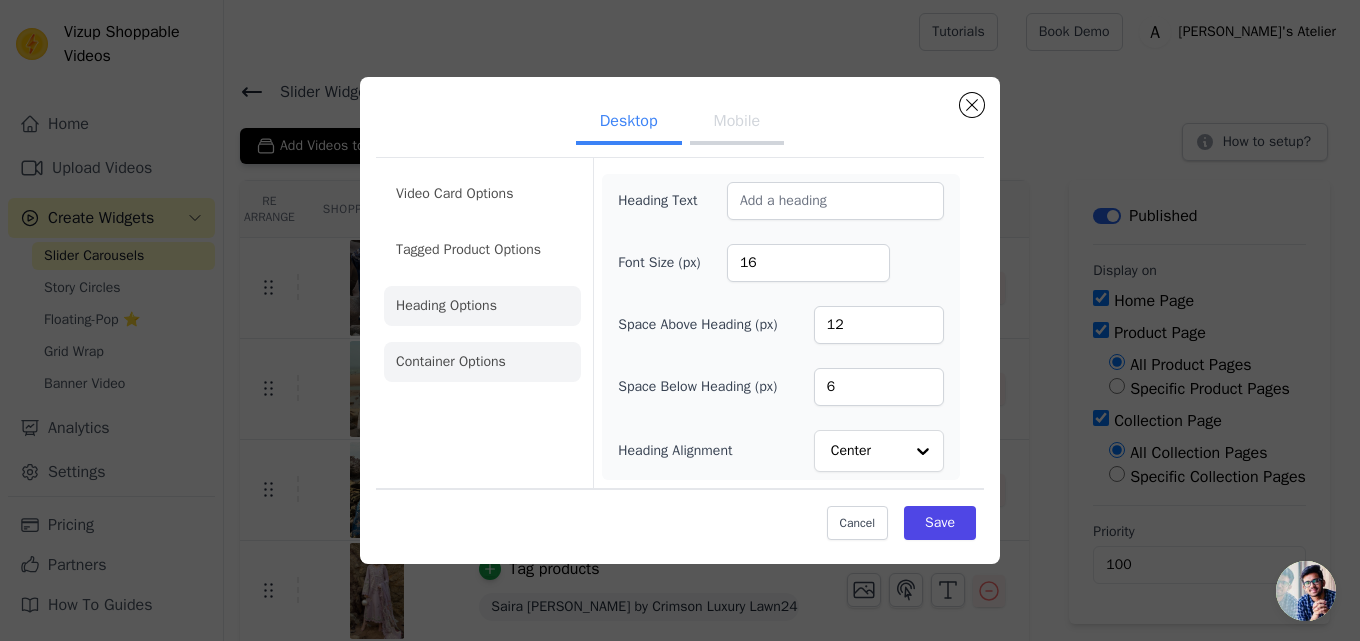 click on "Container Options" 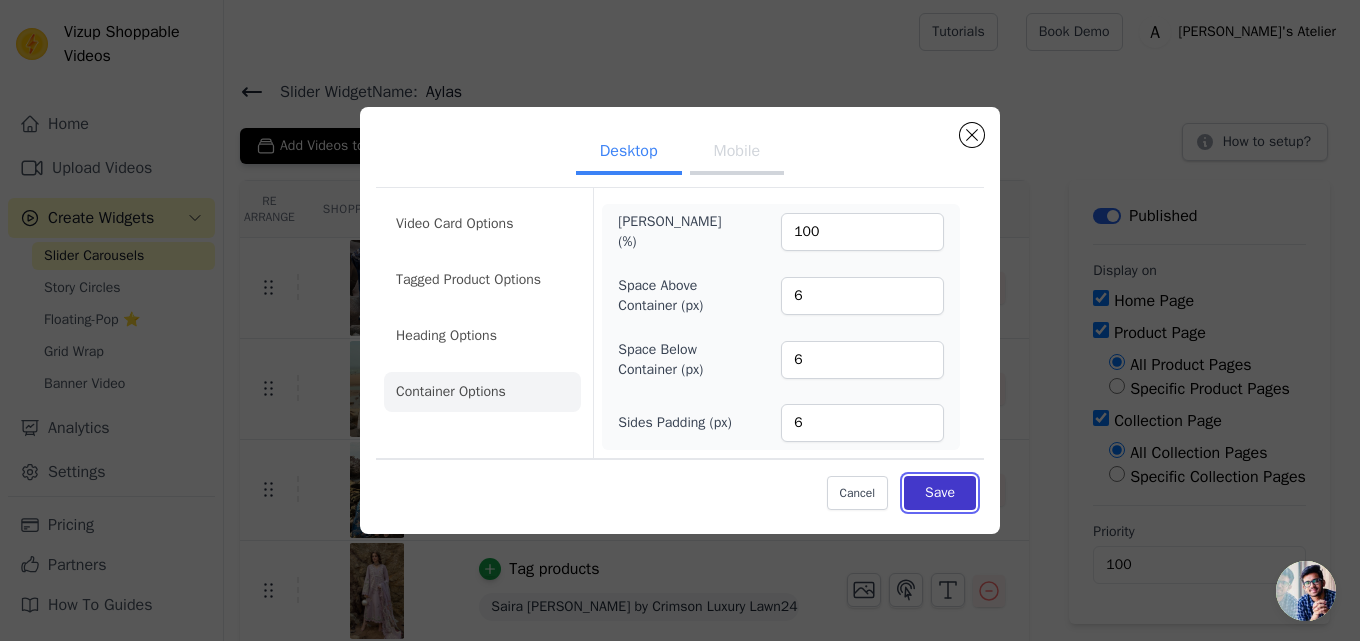 click on "Save" at bounding box center (940, 493) 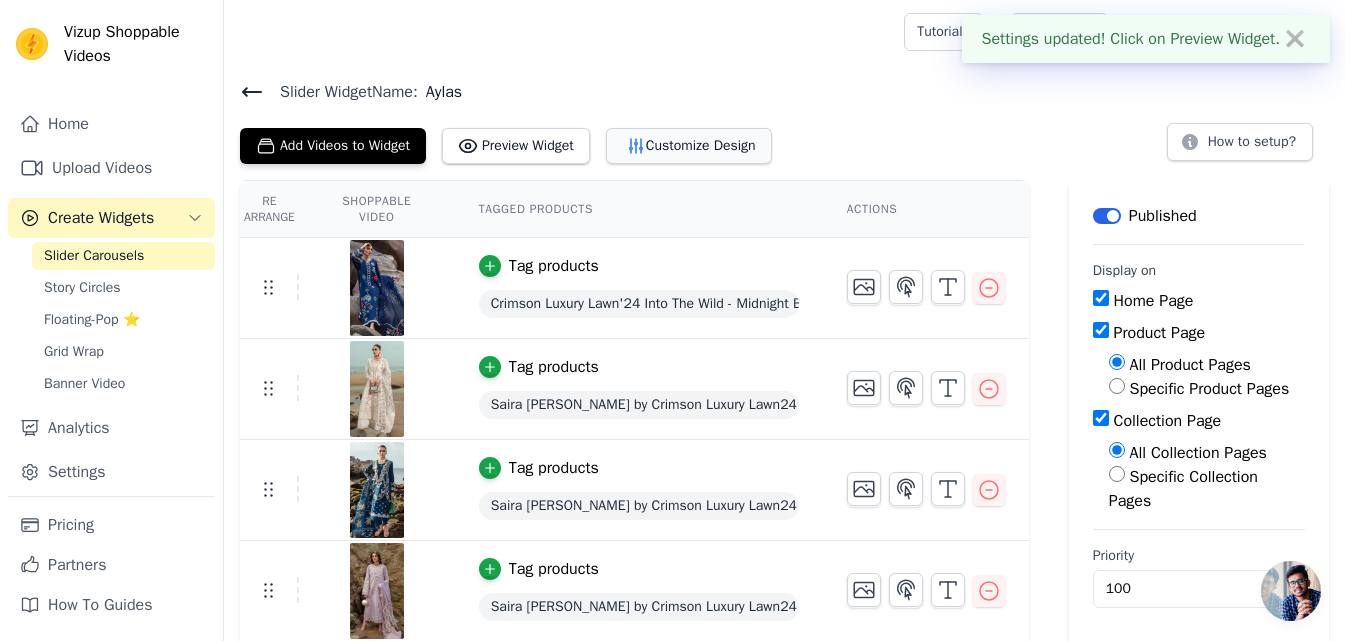 click on "Customize Design" at bounding box center (689, 146) 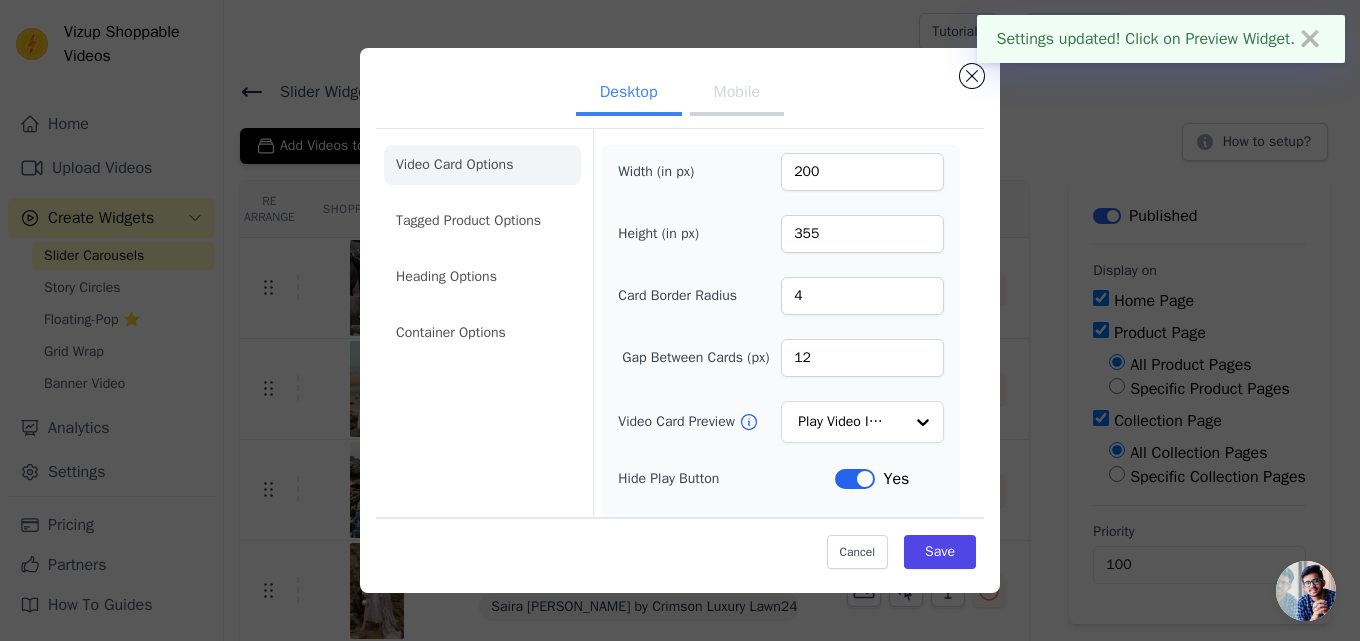 click on "Mobile" at bounding box center [737, 94] 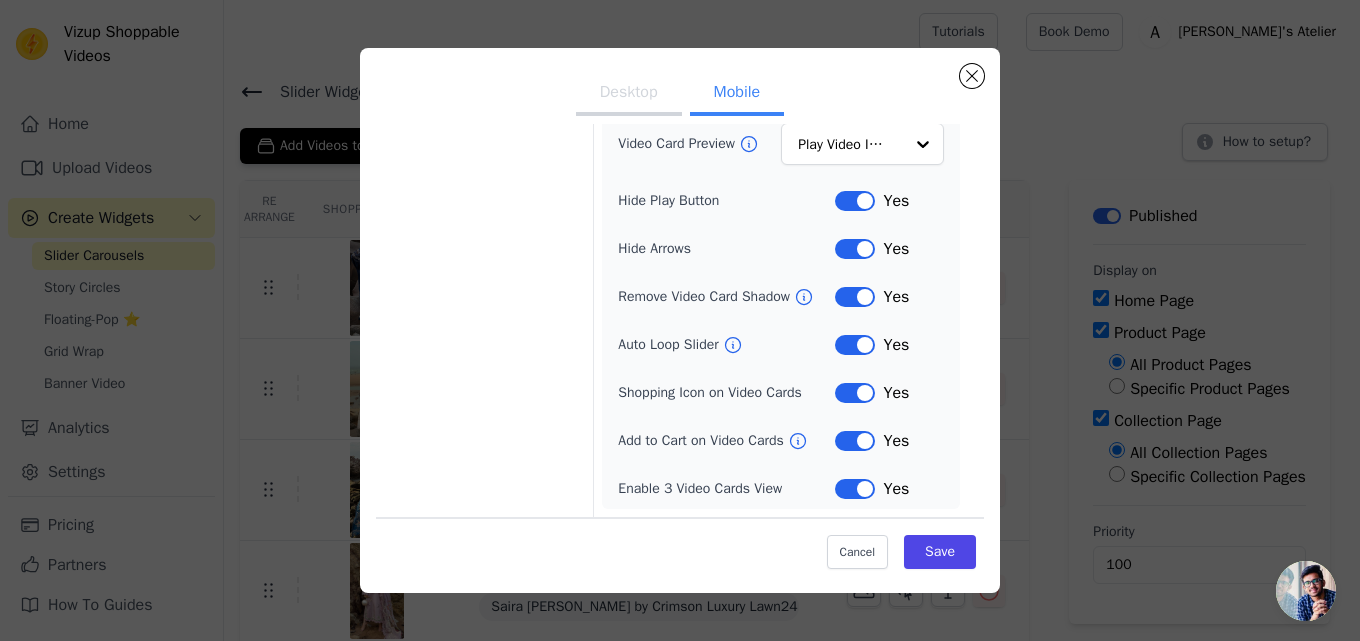 scroll, scrollTop: 0, scrollLeft: 0, axis: both 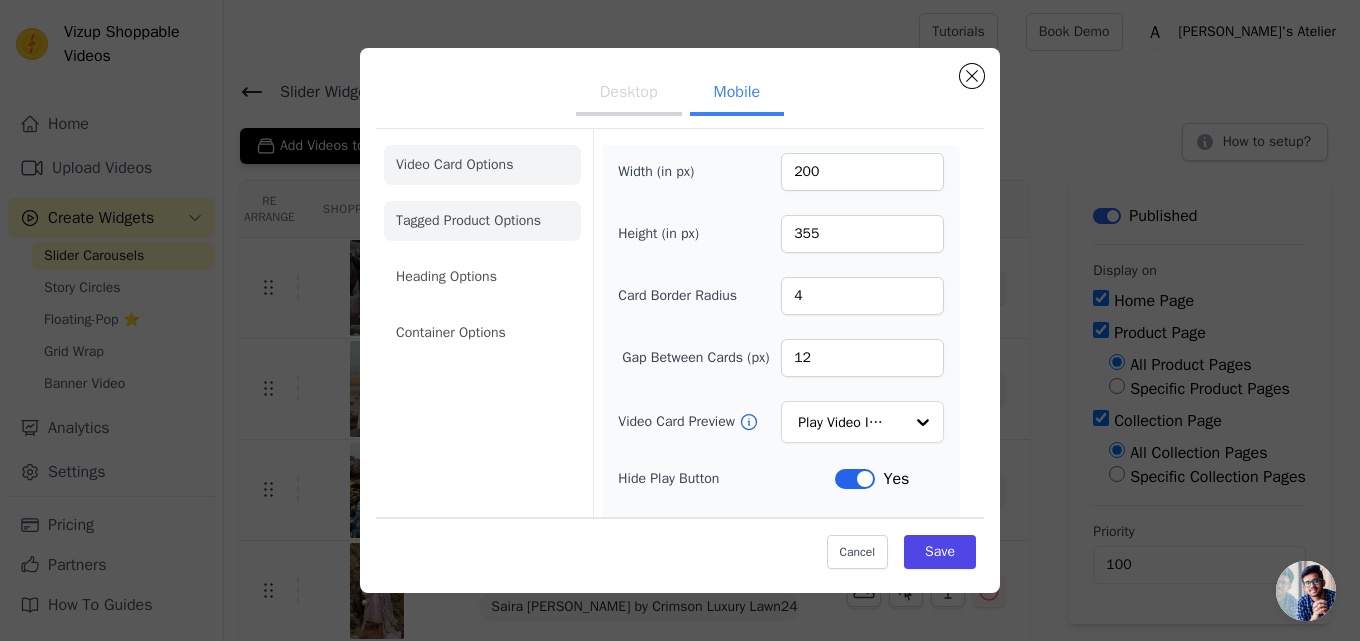 click on "Tagged Product Options" 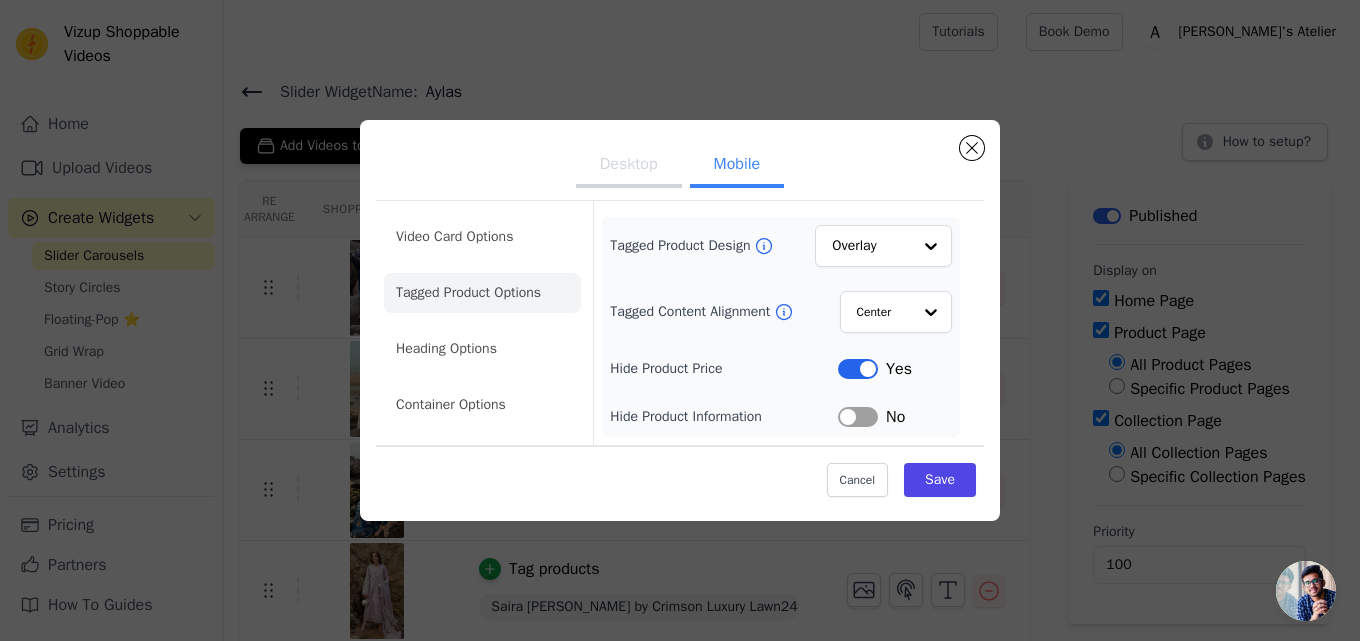 click on "Video Card Options Tagged Product Options Heading Options Container Options" at bounding box center [482, 321] 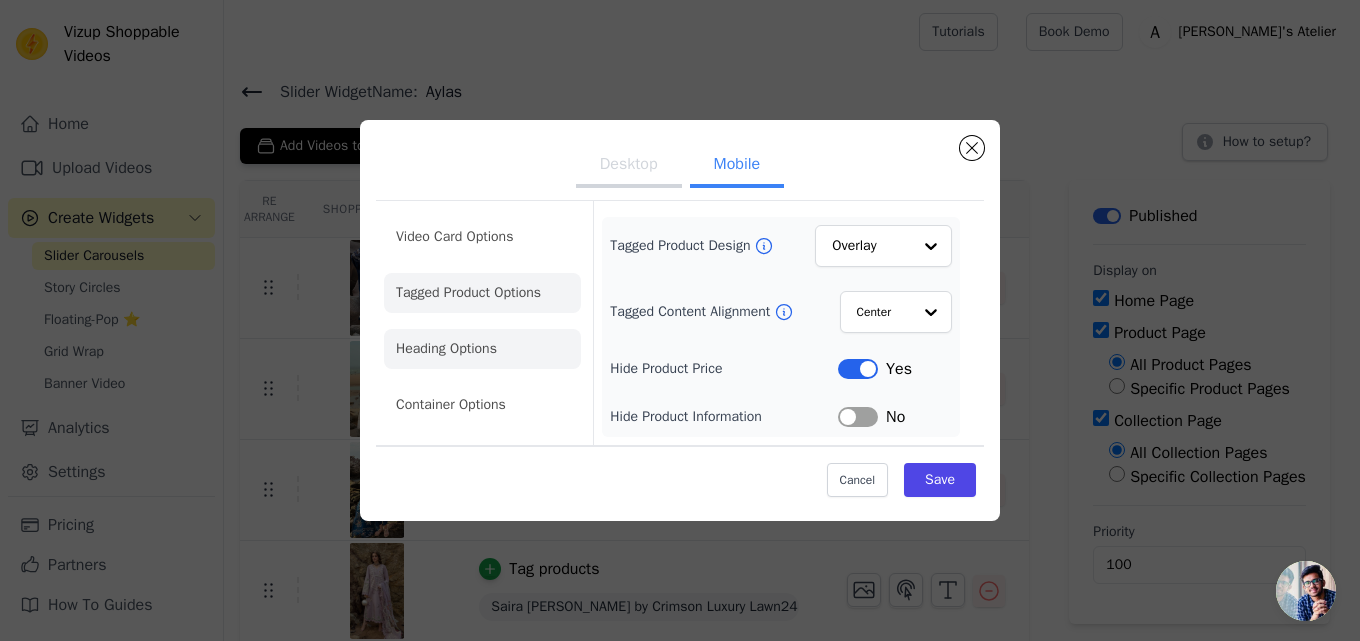 click on "Heading Options" 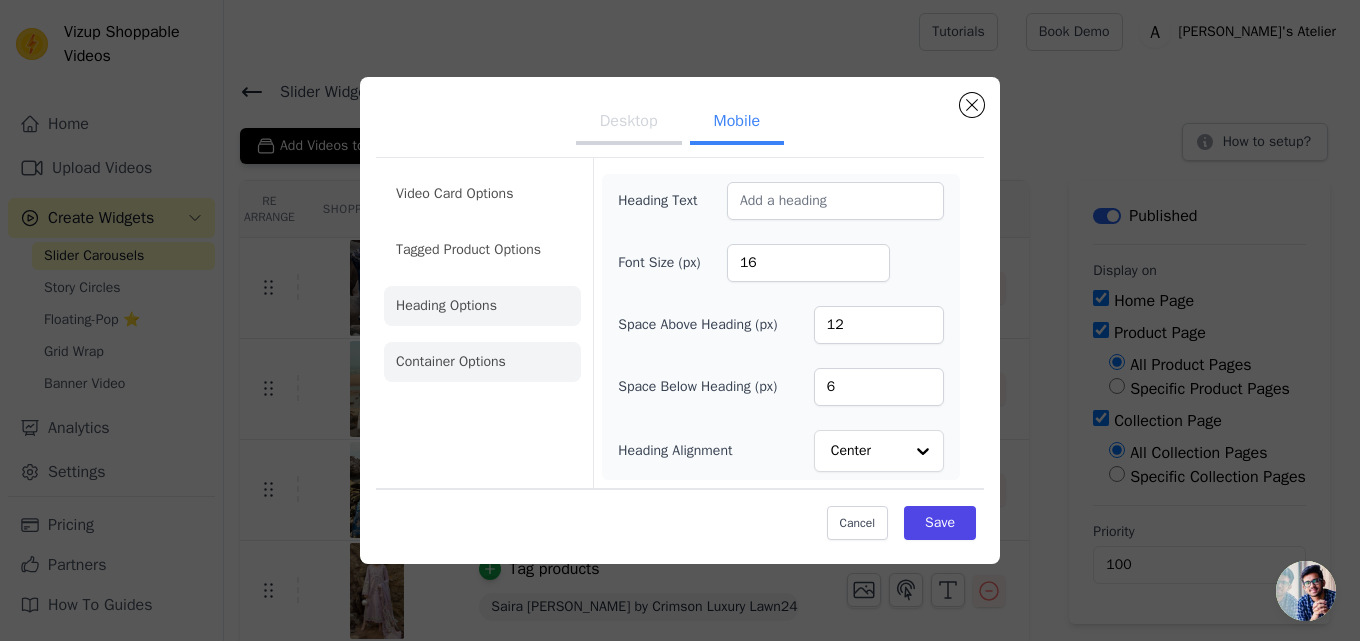 click on "Container Options" 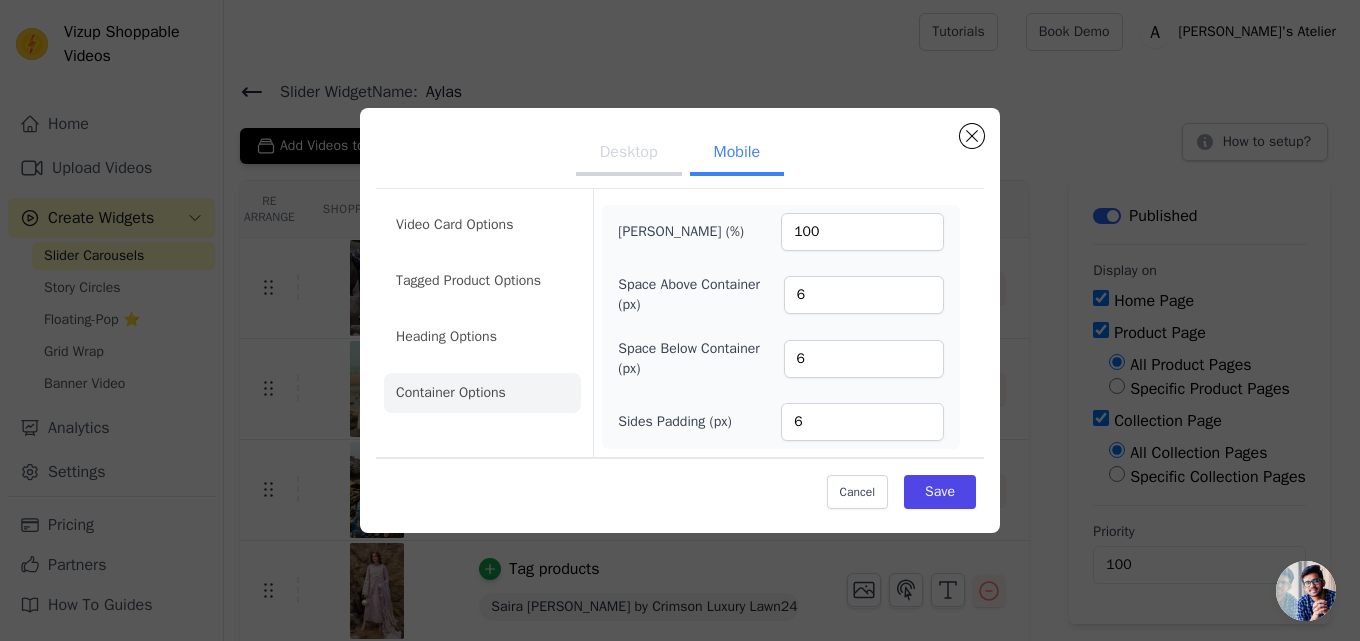 click on "Desktop" at bounding box center (629, 154) 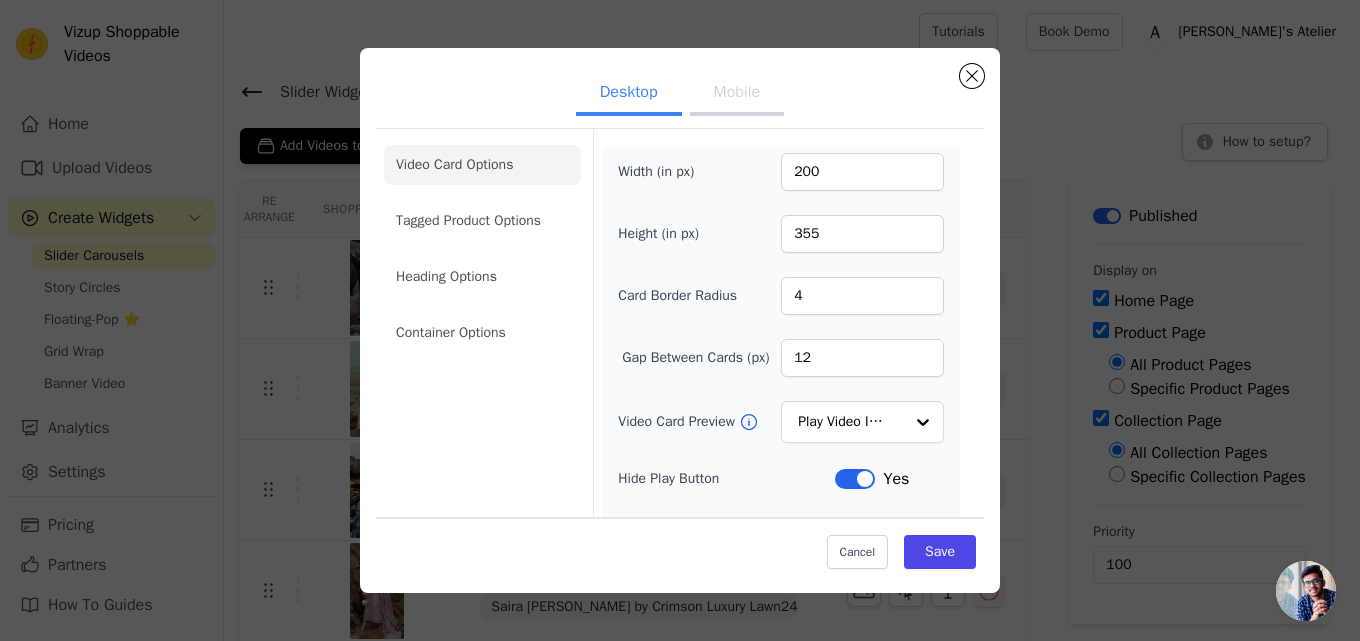 scroll, scrollTop: 230, scrollLeft: 0, axis: vertical 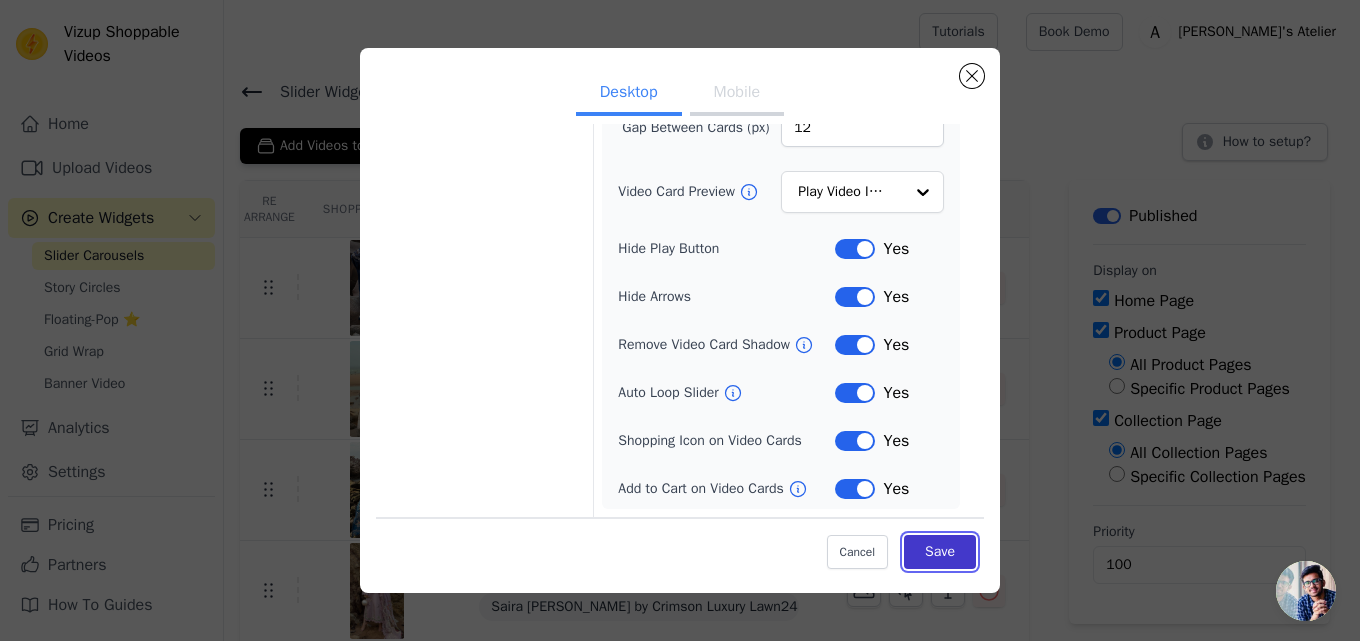 click on "Save" at bounding box center (940, 552) 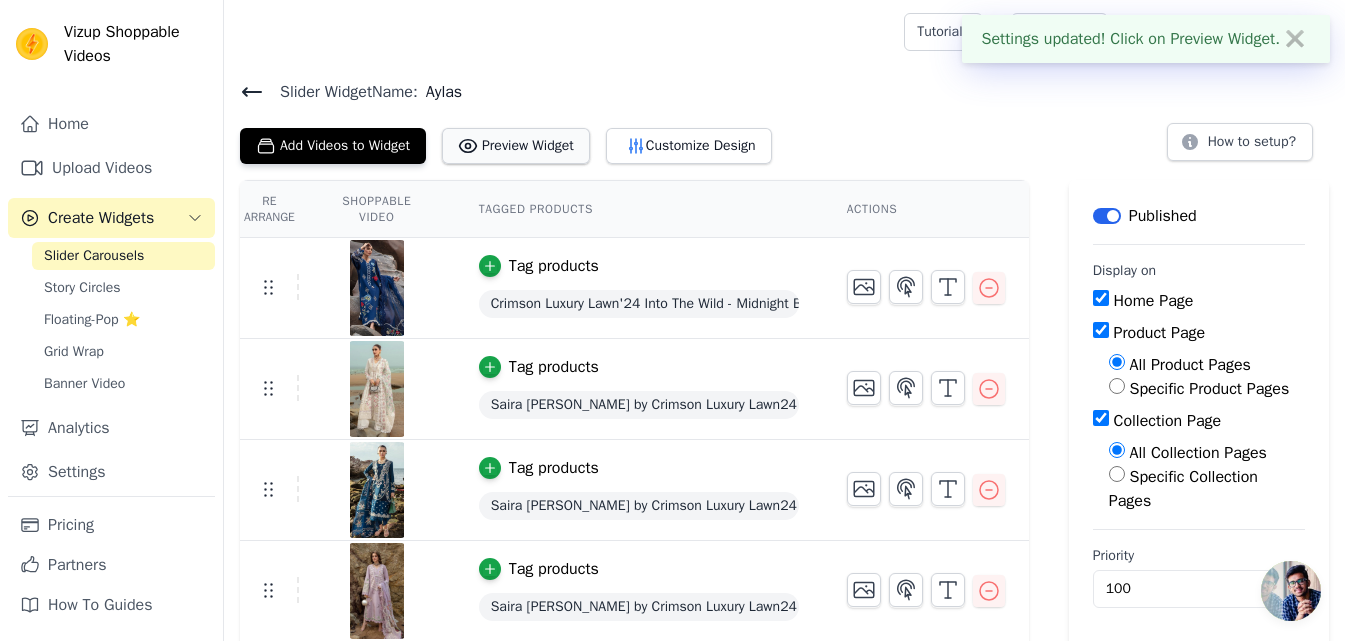 click on "Preview Widget" at bounding box center [516, 146] 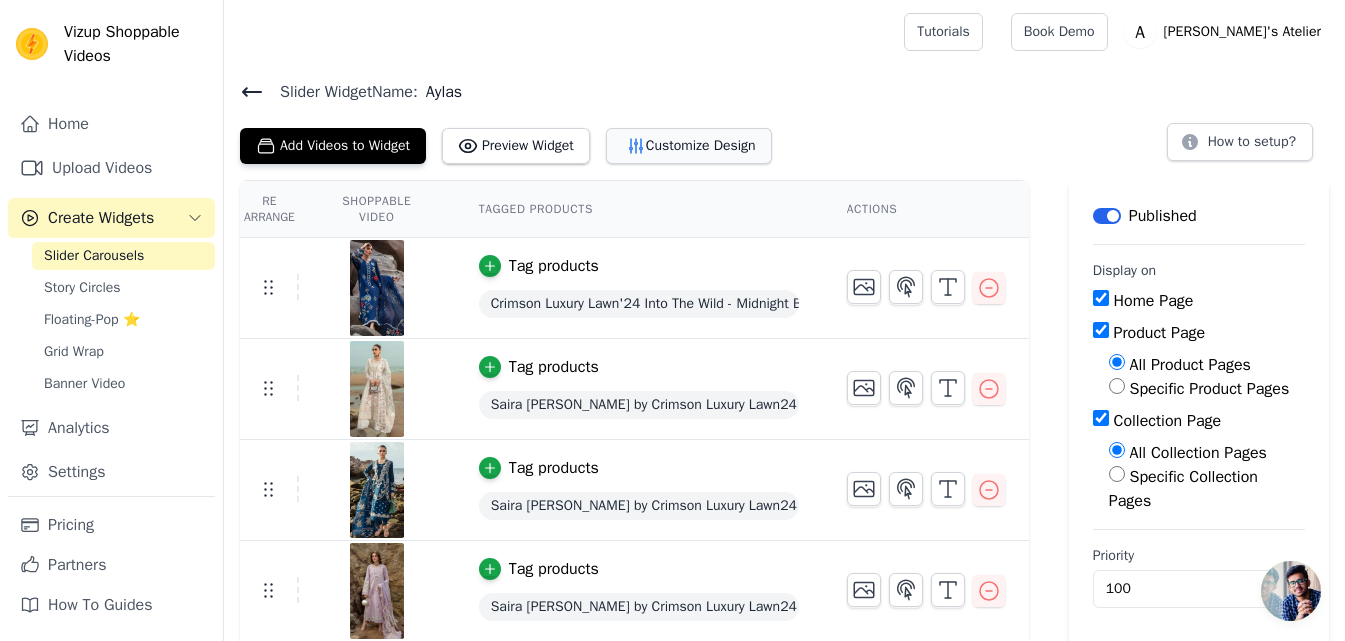 click on "Customize Design" at bounding box center [689, 146] 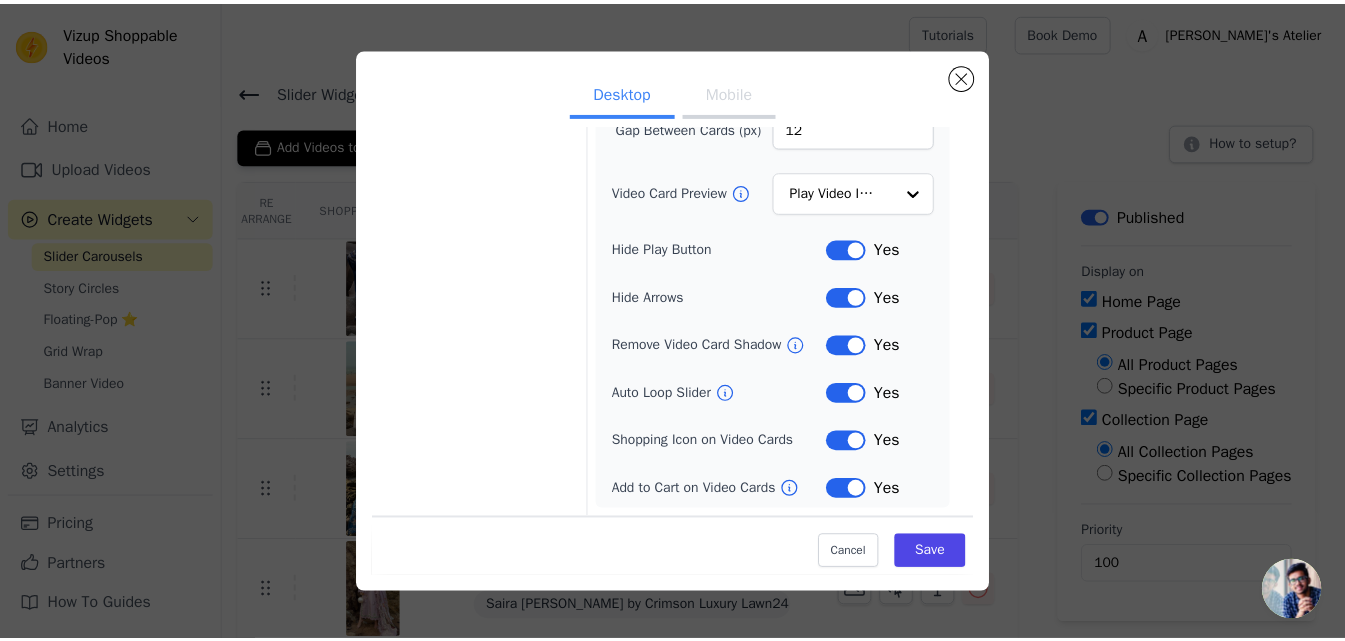 scroll, scrollTop: 0, scrollLeft: 0, axis: both 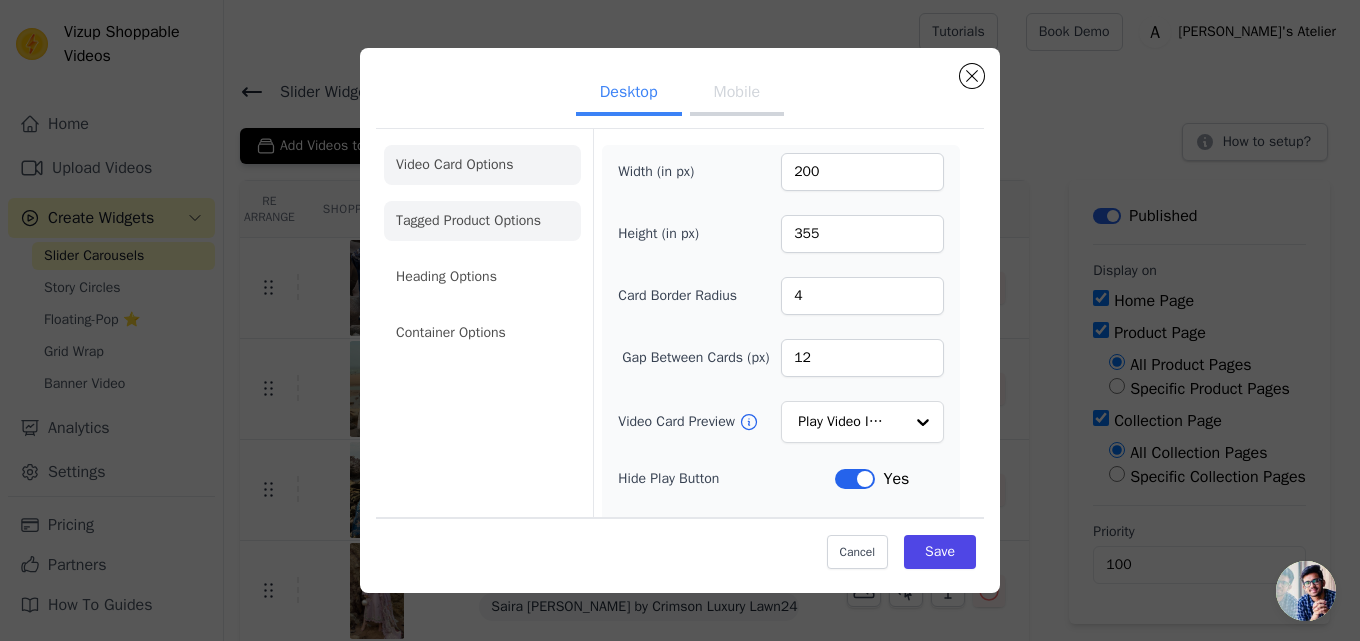 click on "Tagged Product Options" 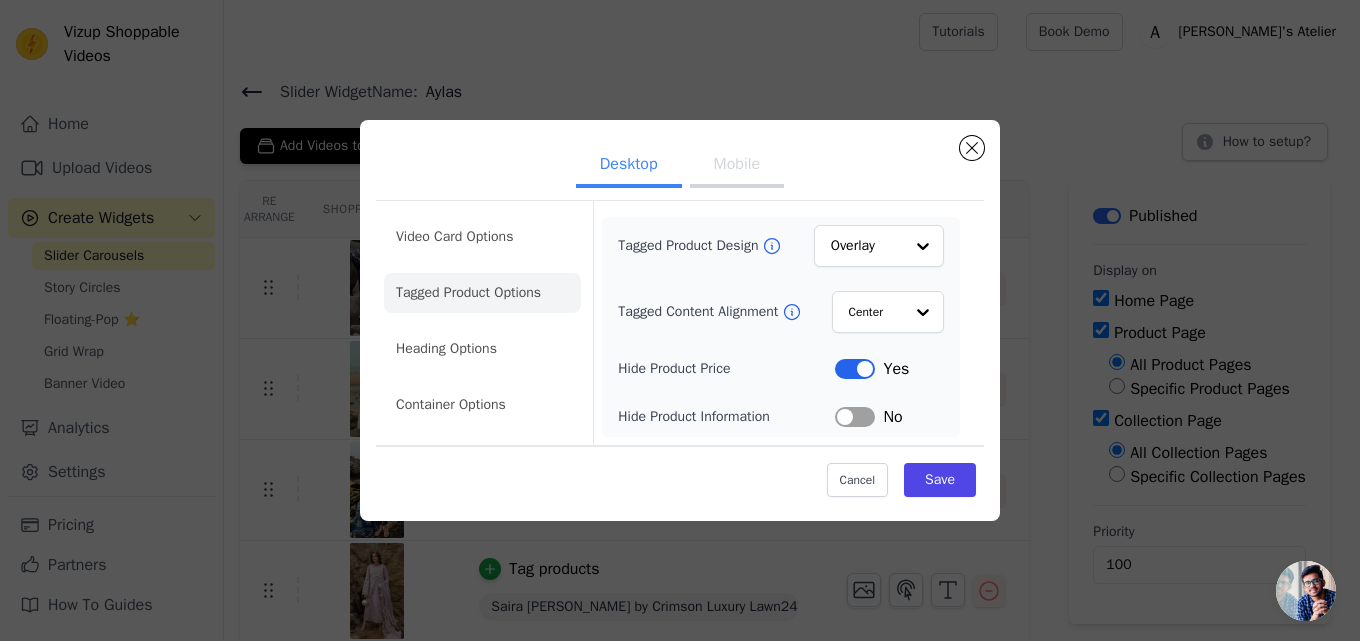 click on "Label" at bounding box center [855, 369] 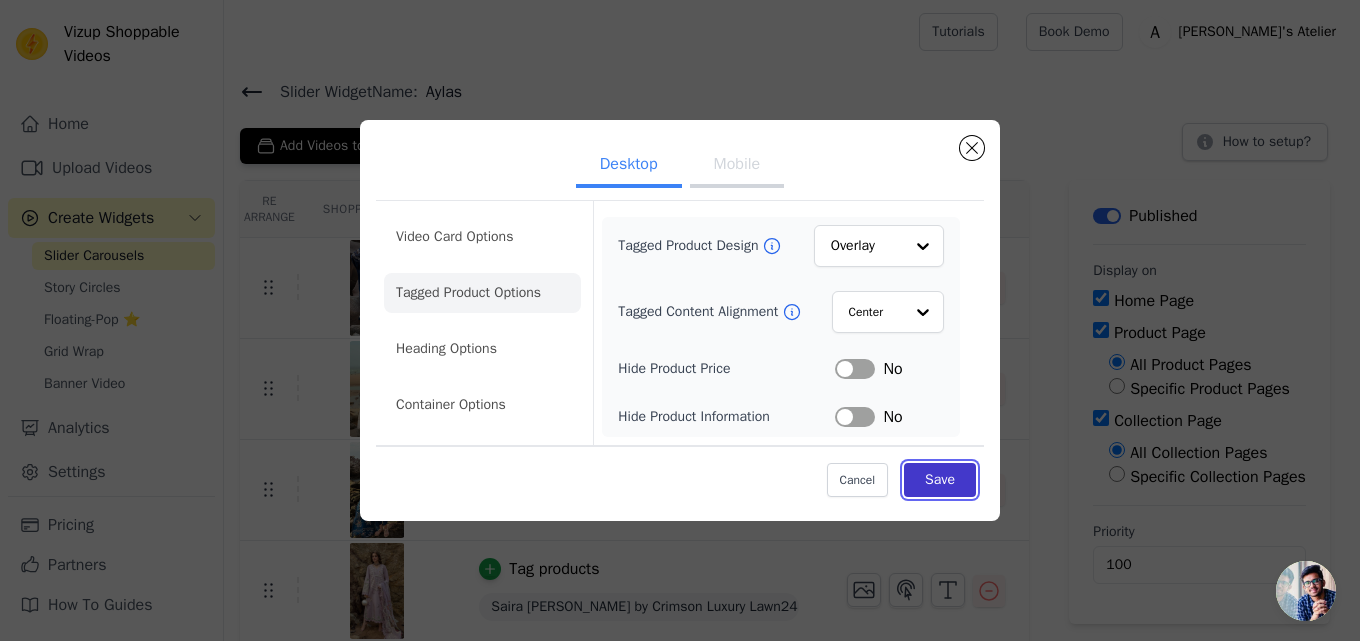click on "Save" at bounding box center (940, 480) 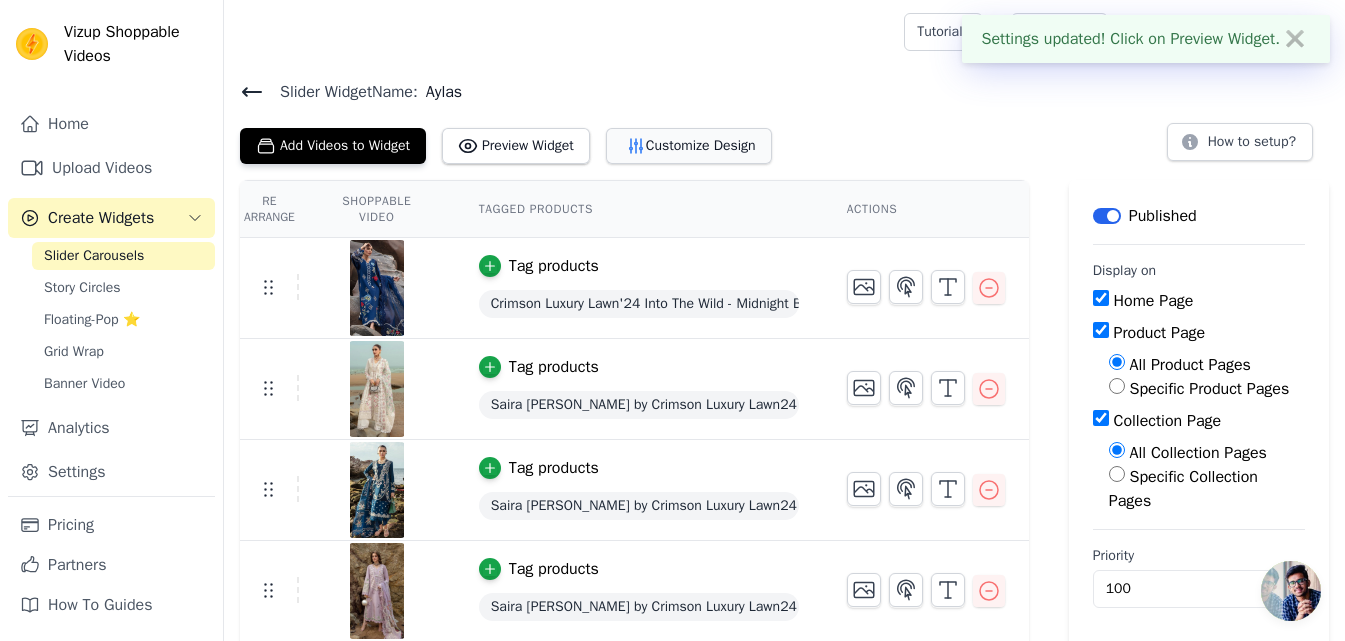 click on "Customize Design" at bounding box center (689, 146) 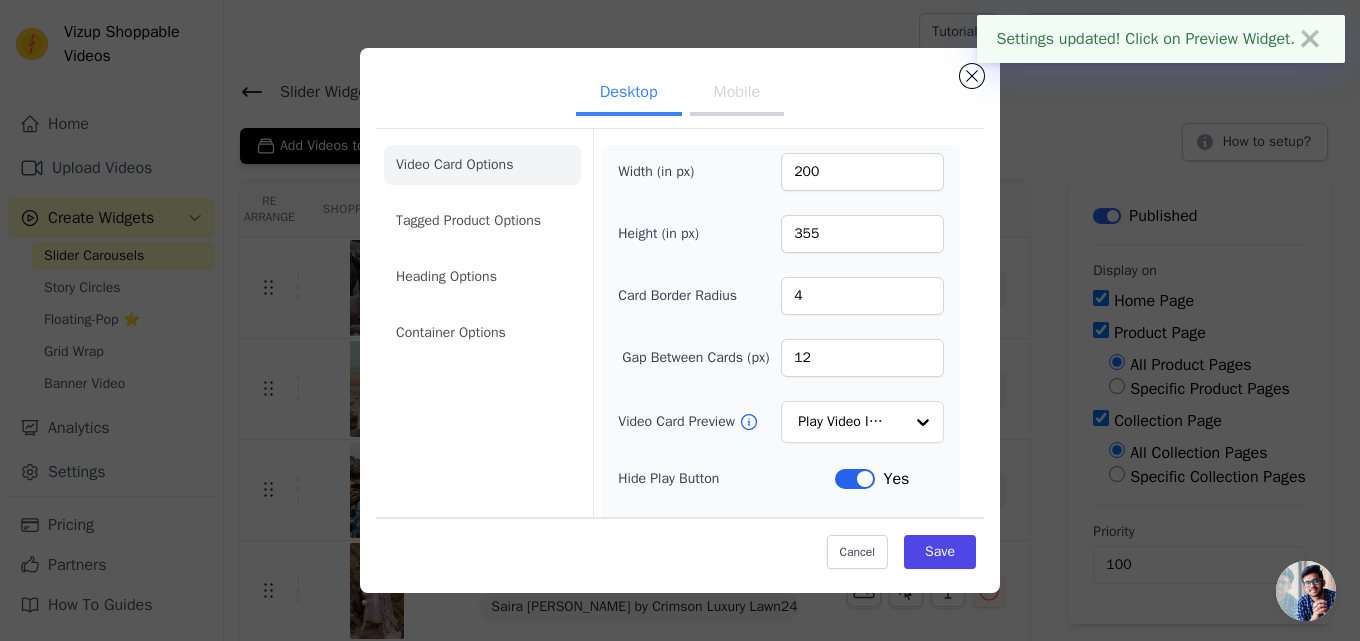 click on "Mobile" at bounding box center (737, 94) 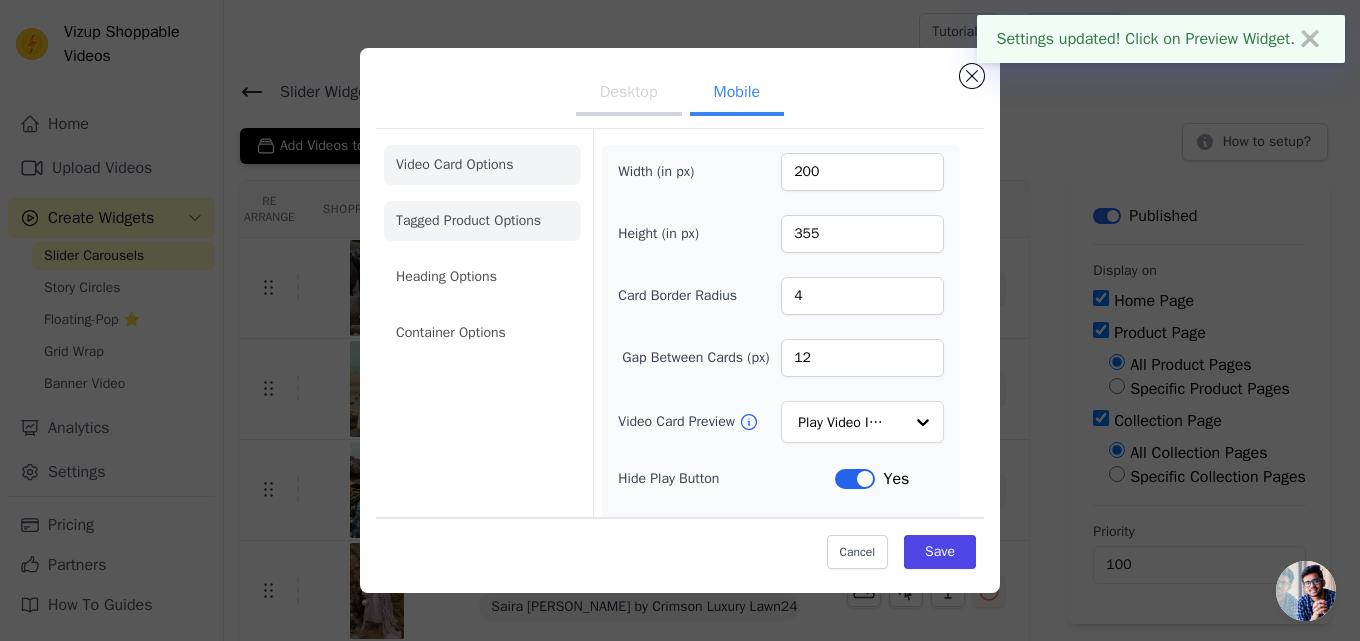 click on "Tagged Product Options" 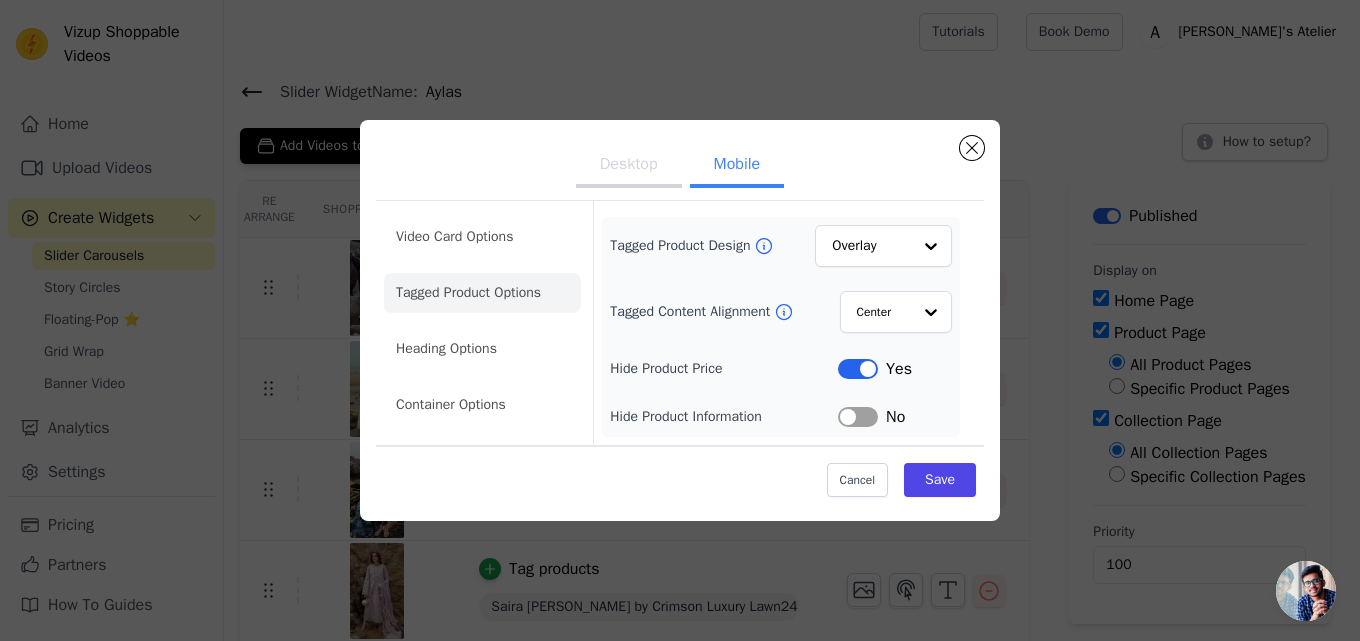 click on "Label" at bounding box center (858, 369) 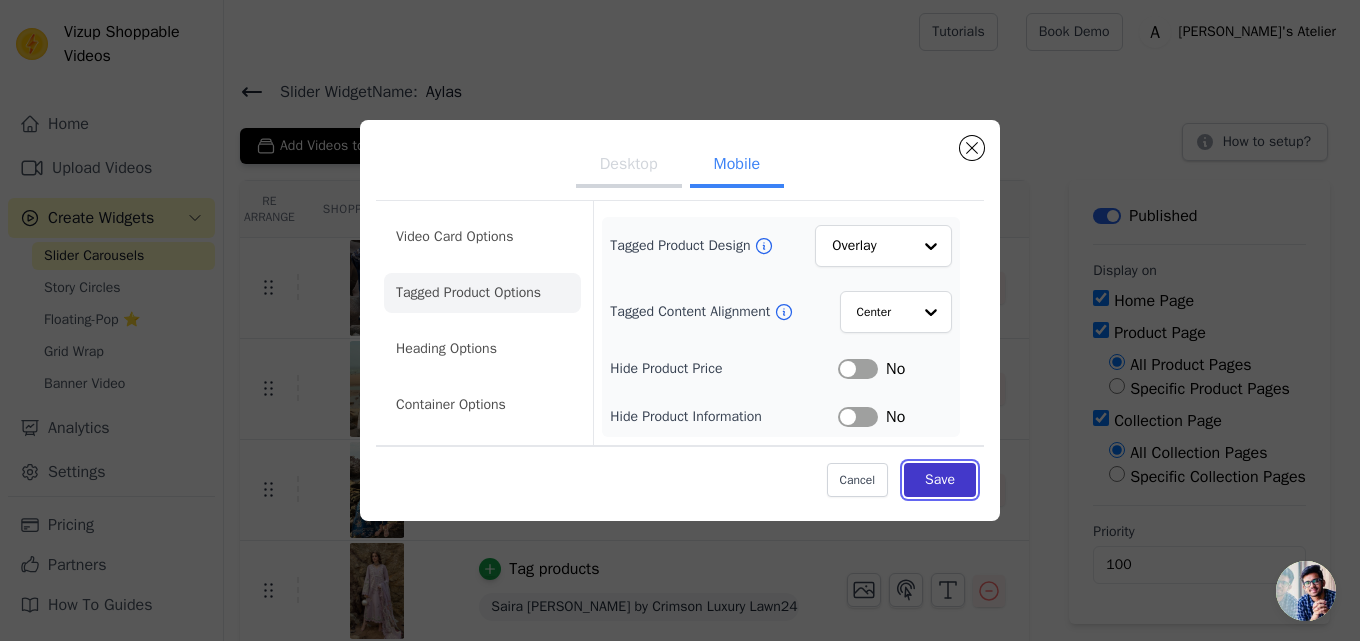 click on "Save" at bounding box center [940, 480] 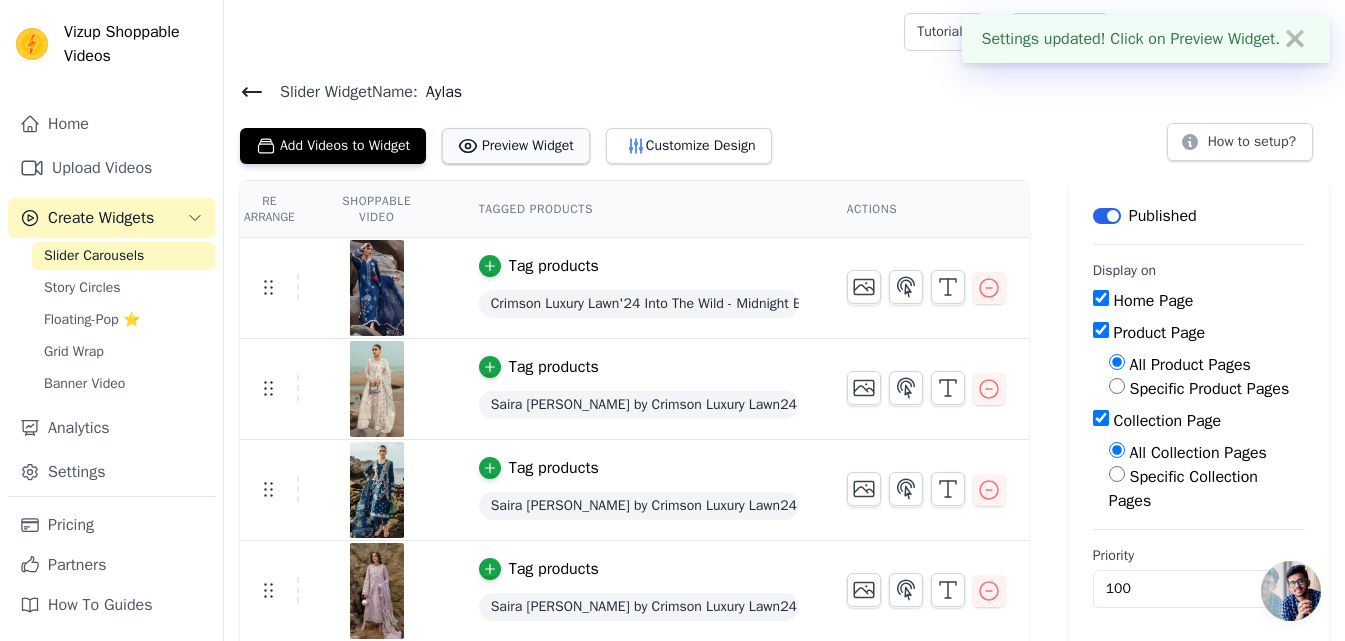 click on "Preview Widget" at bounding box center (516, 146) 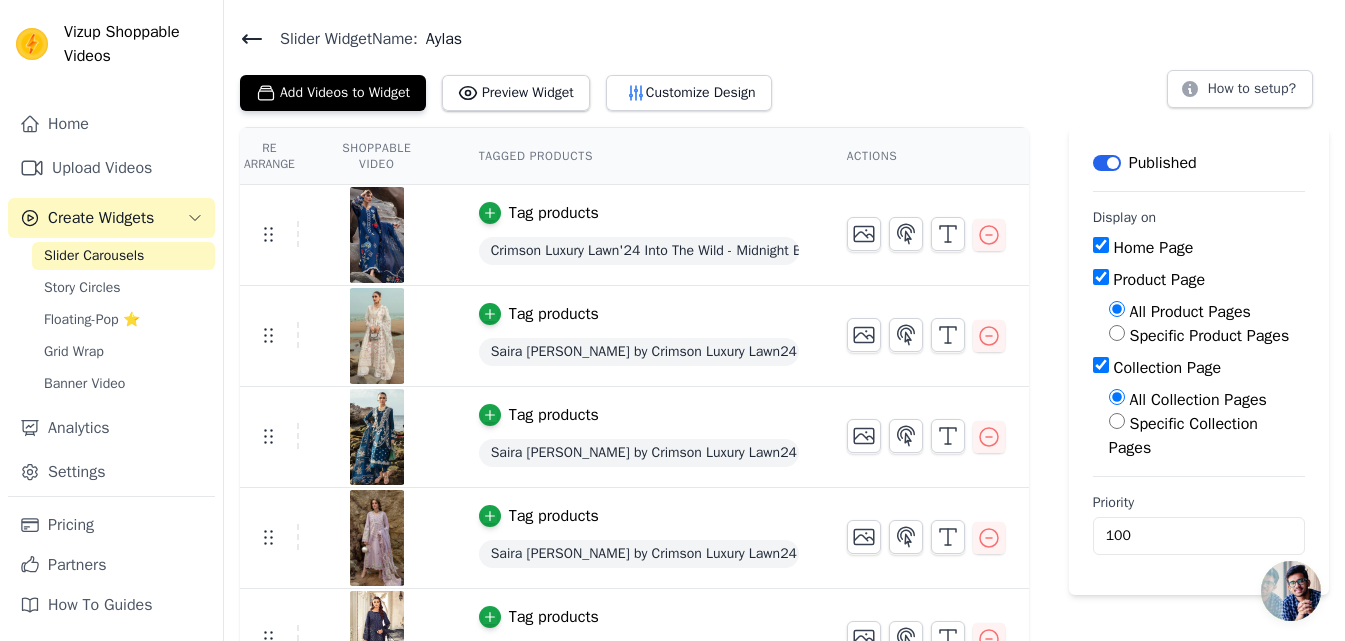 scroll, scrollTop: 0, scrollLeft: 0, axis: both 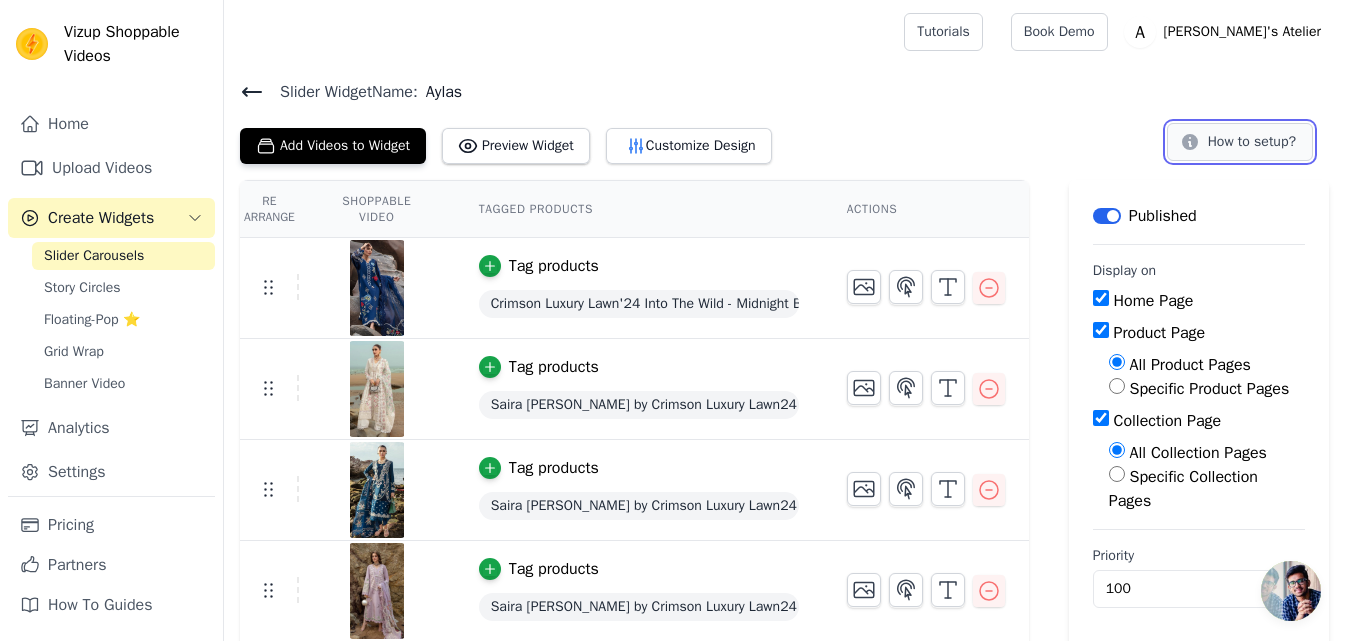 click on "How to setup?" at bounding box center [1240, 142] 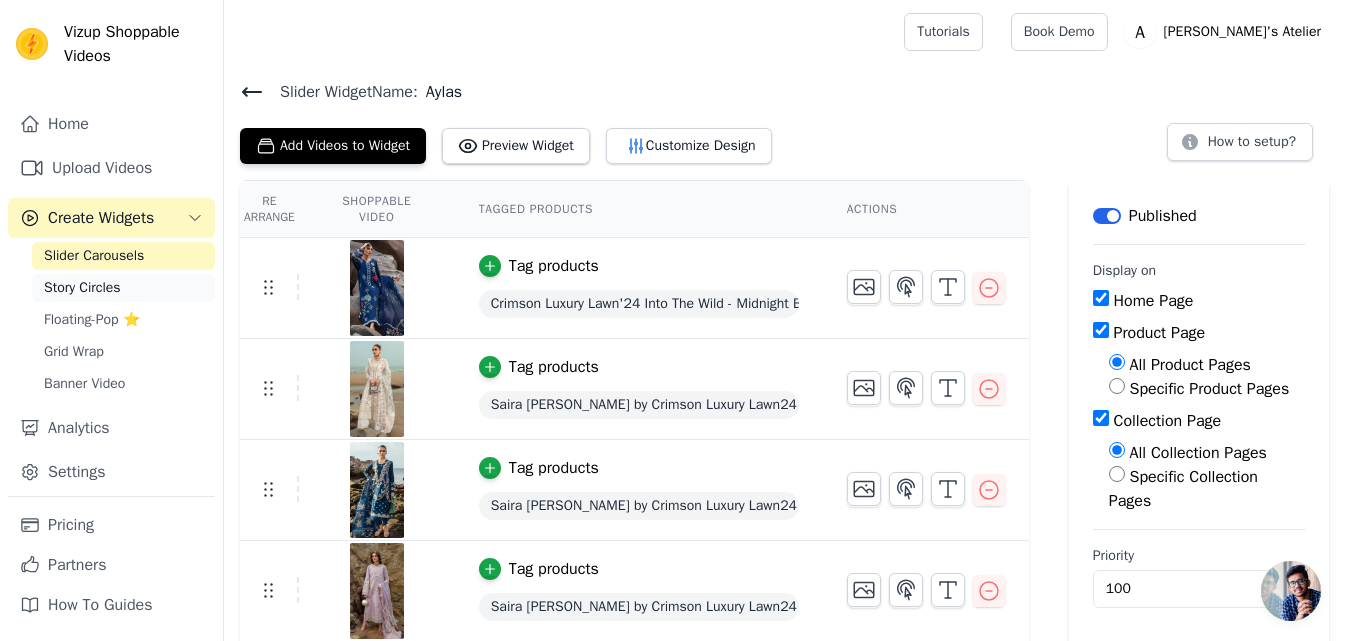 click on "Story Circles" at bounding box center [82, 288] 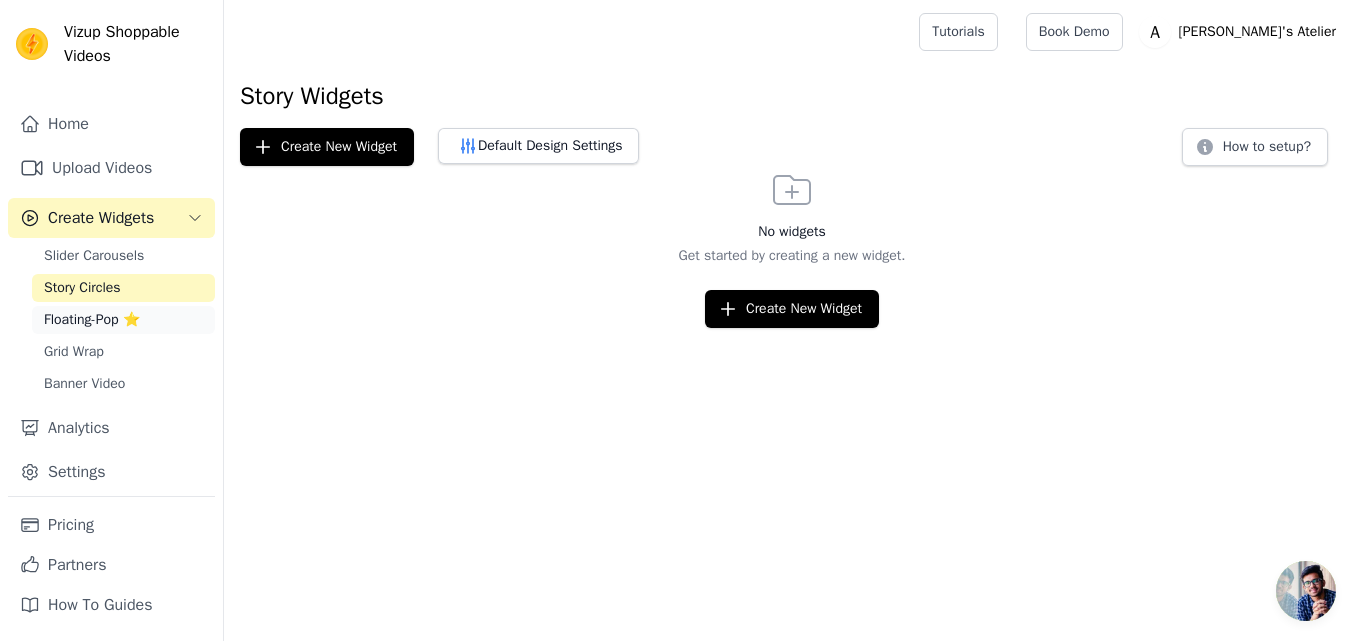 click on "Floating-Pop ⭐" at bounding box center (92, 320) 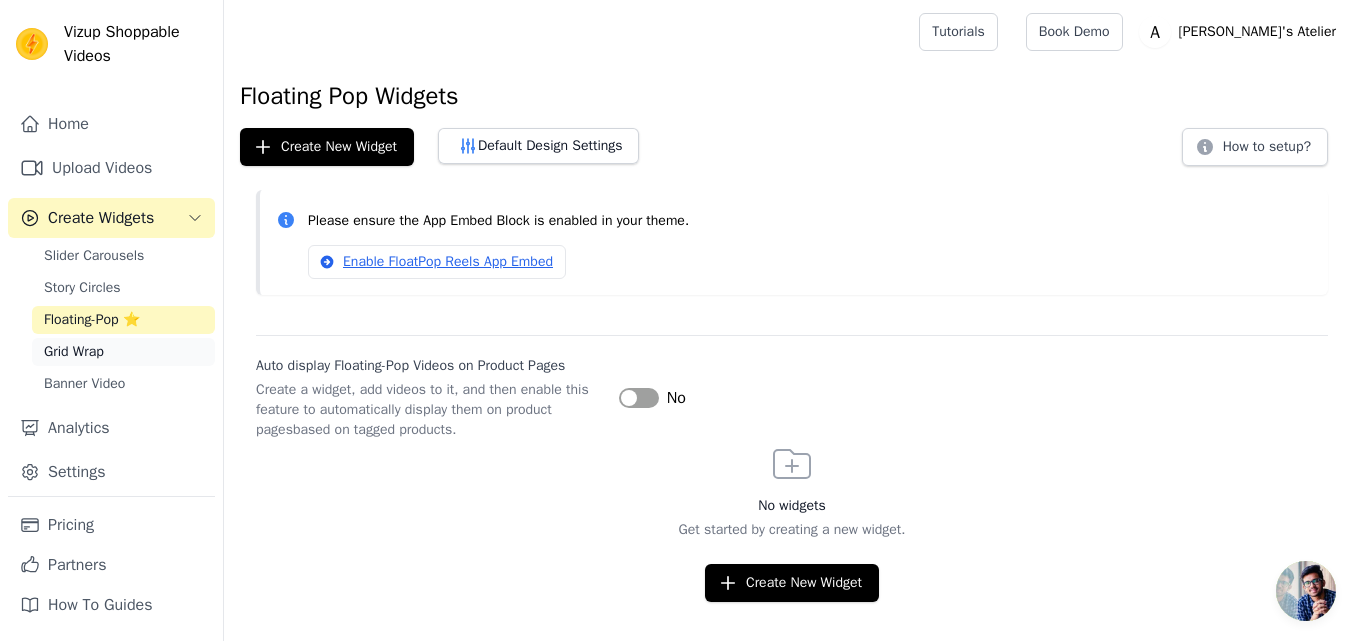 click on "Grid Wrap" at bounding box center [74, 352] 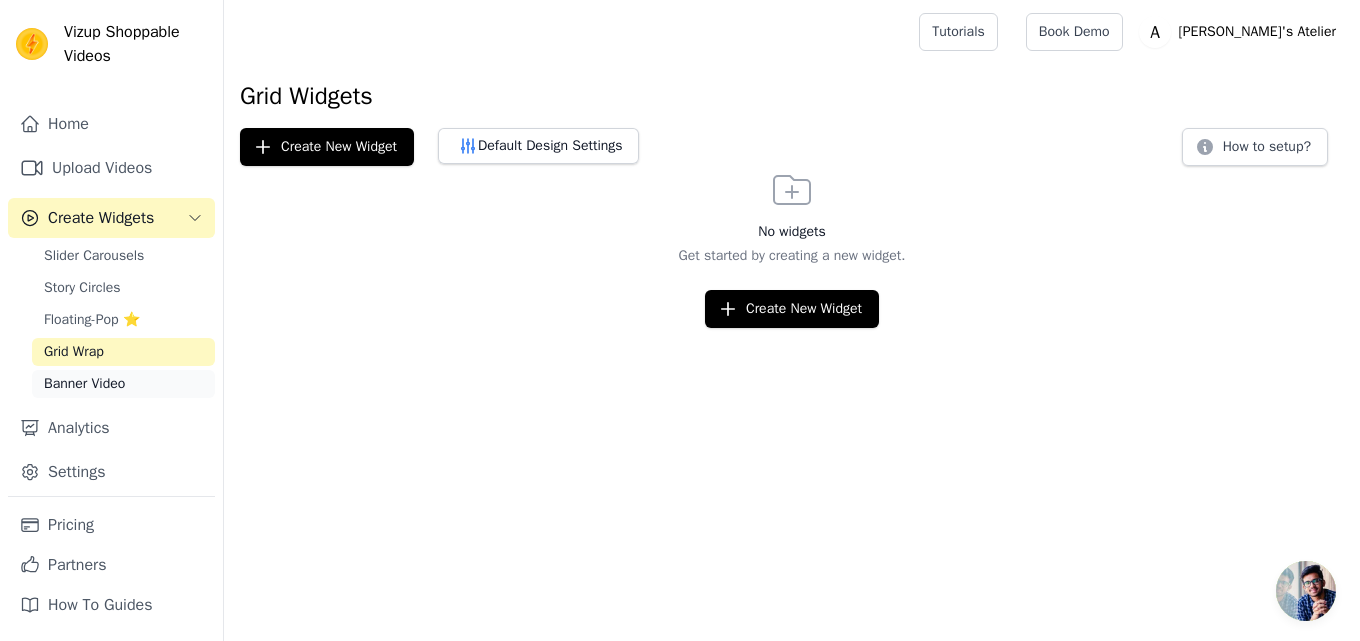 click on "Banner Video" at bounding box center (84, 384) 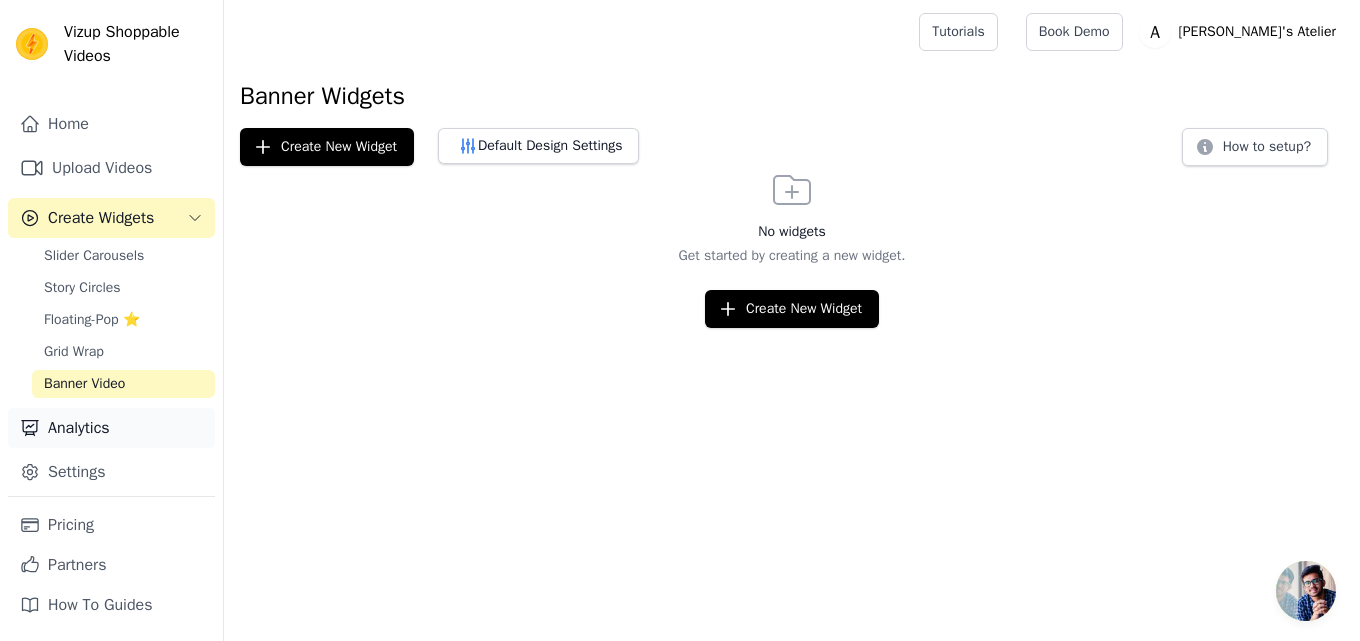 click on "Analytics" at bounding box center (111, 428) 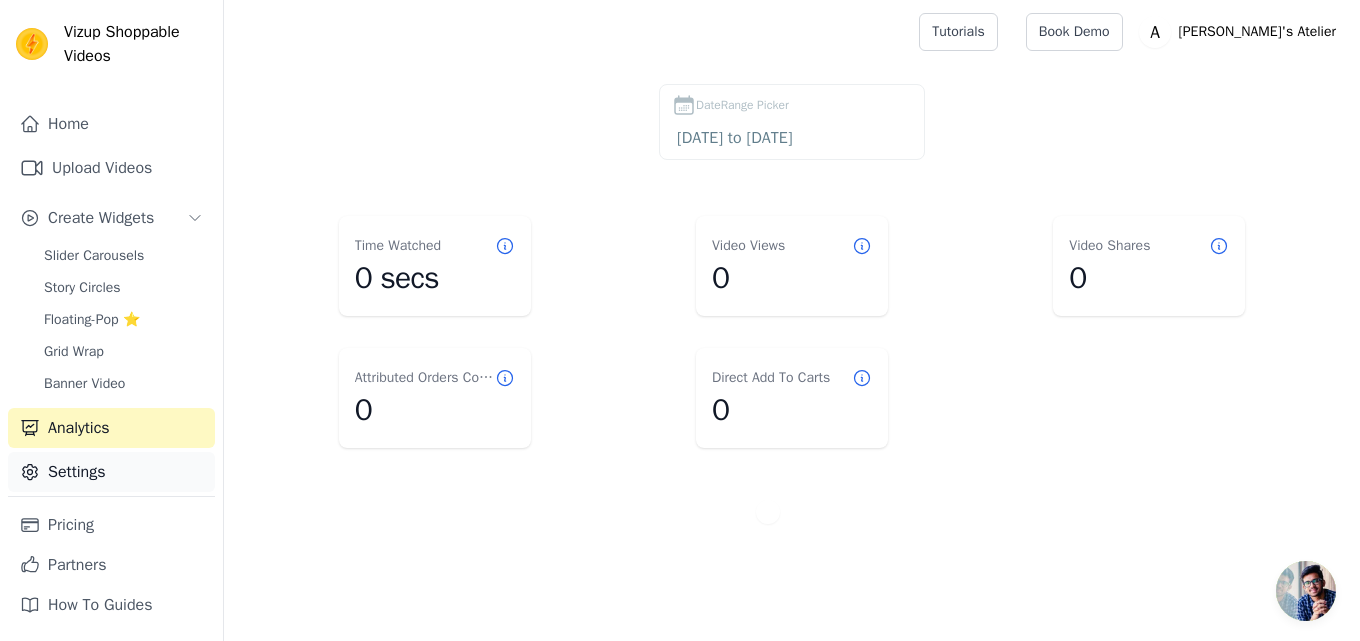 click on "Settings" at bounding box center (111, 472) 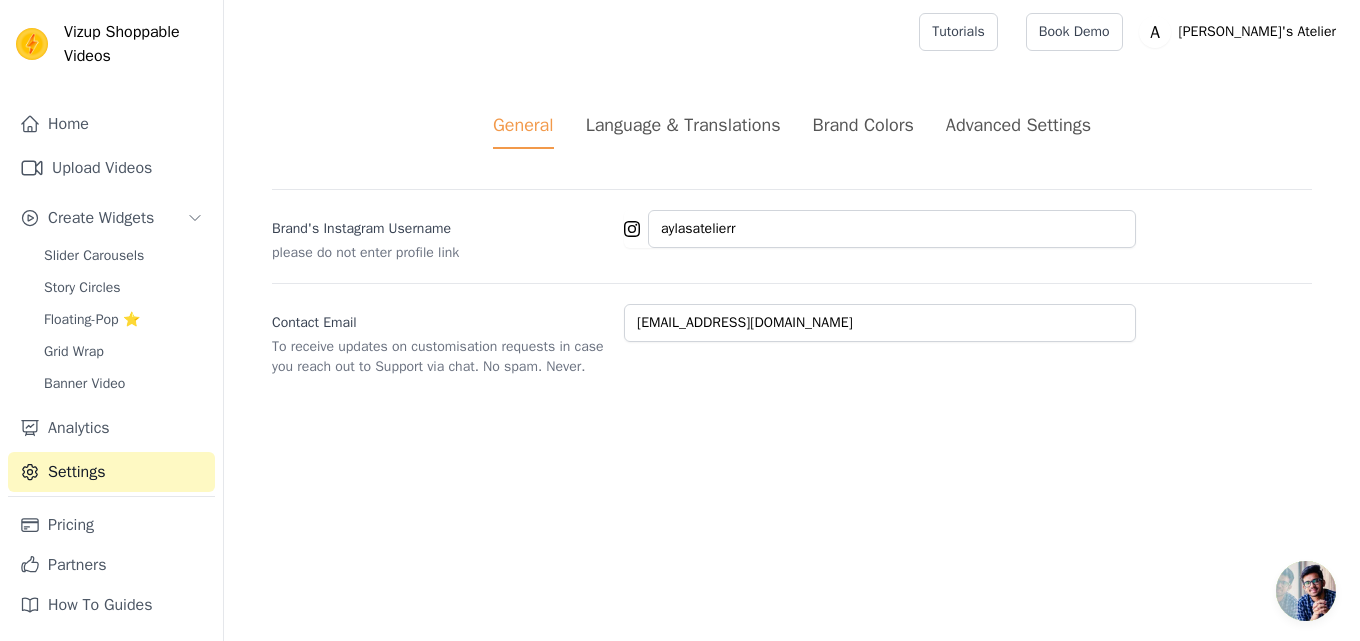 click on "Language & Translations" at bounding box center [683, 125] 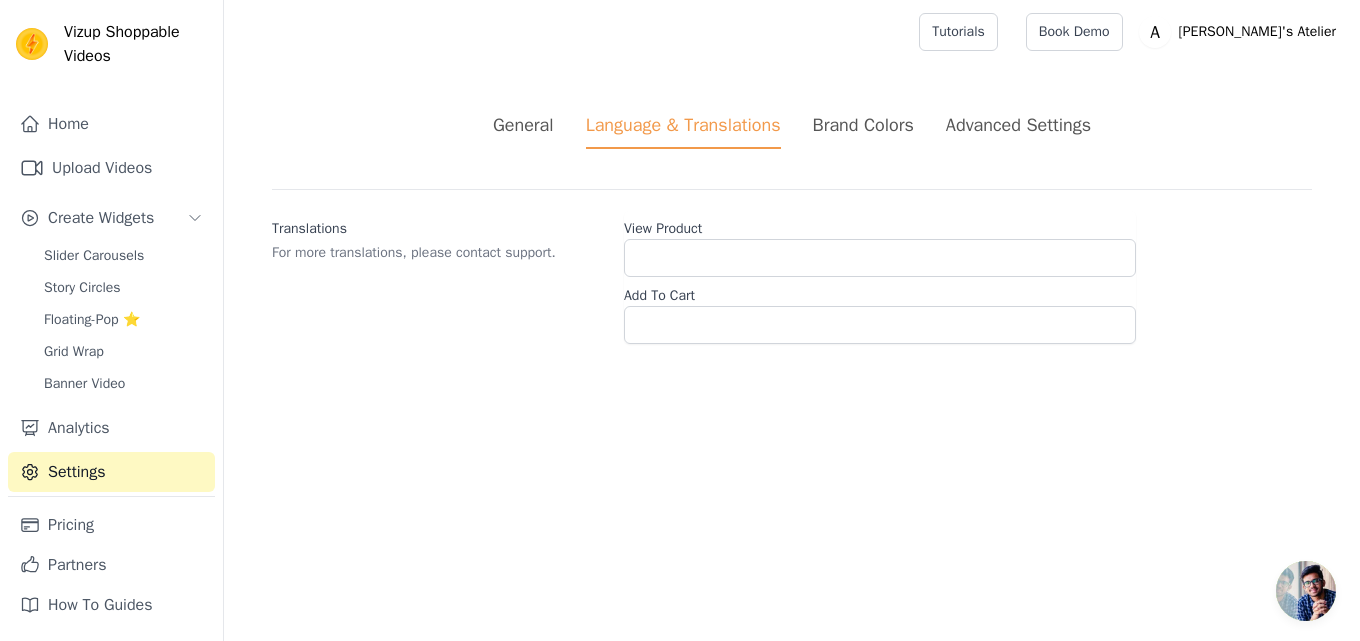 click on "Brand Colors" at bounding box center (863, 125) 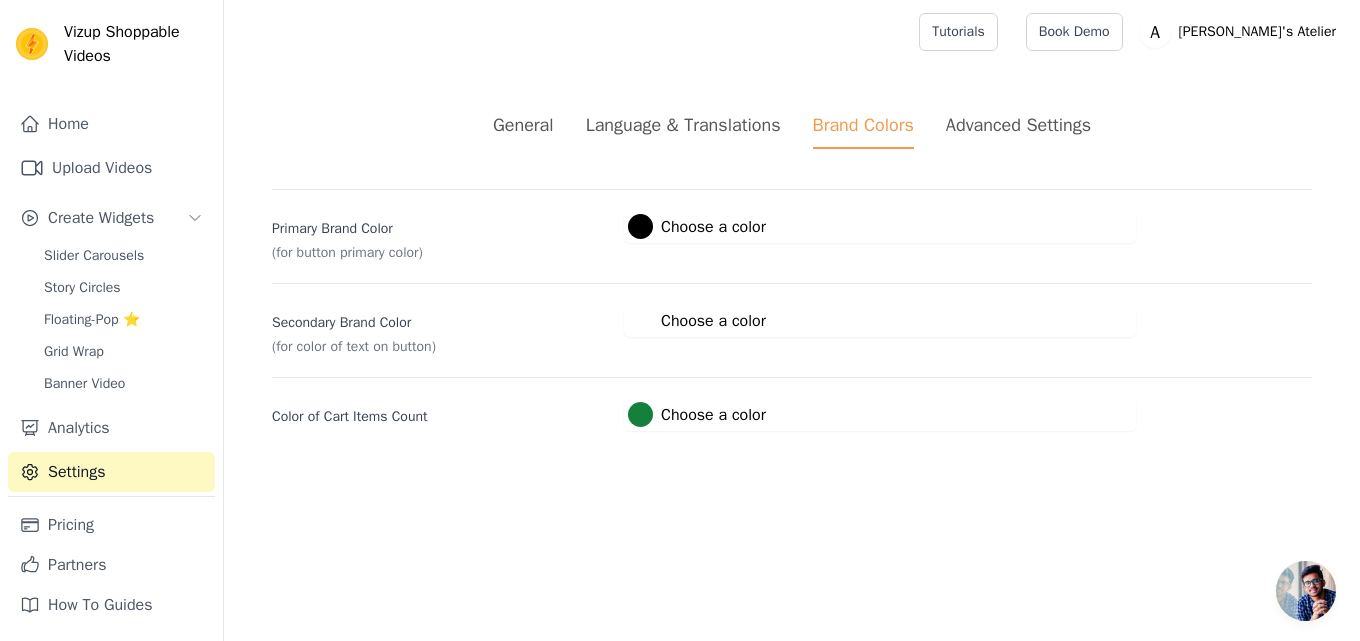 click on "Advanced Settings" at bounding box center (1018, 125) 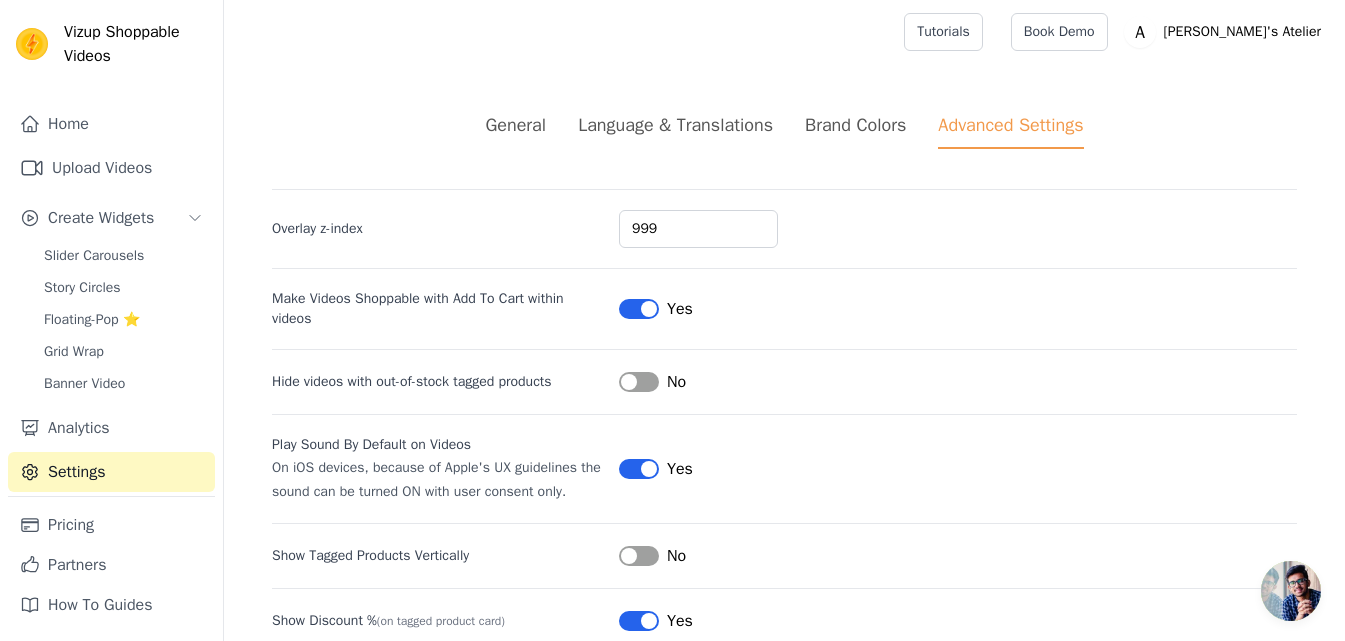 scroll, scrollTop: 40, scrollLeft: 0, axis: vertical 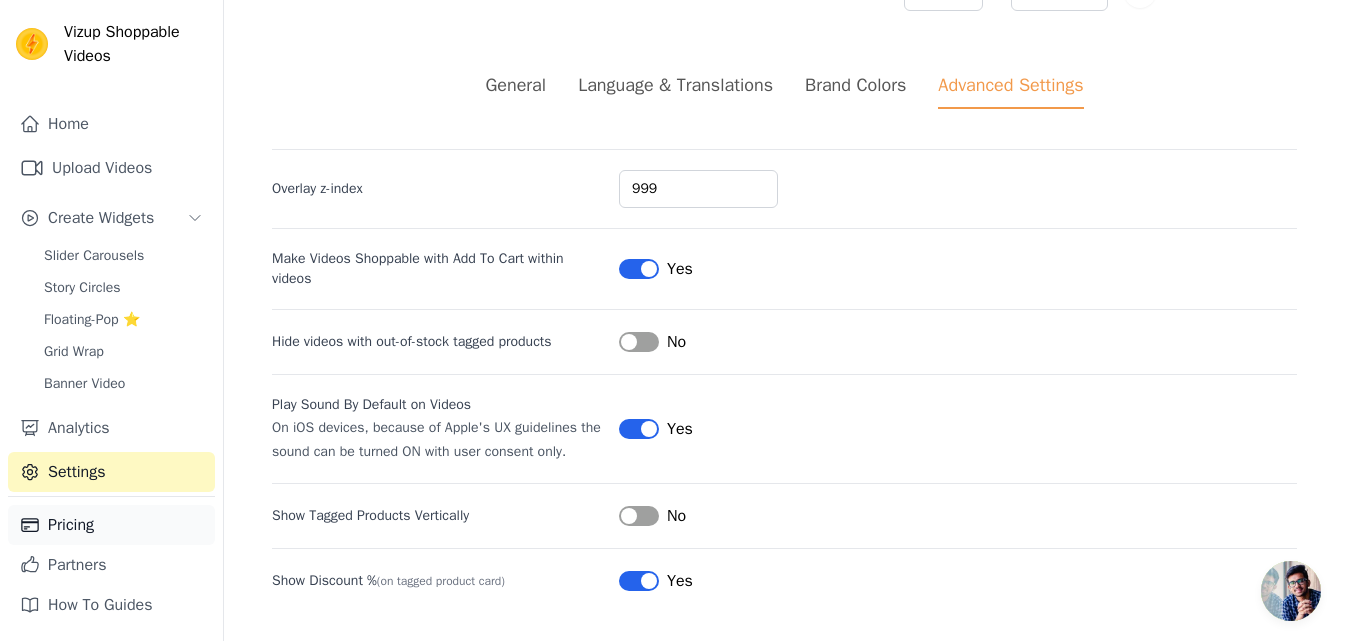 click on "Pricing" at bounding box center (111, 525) 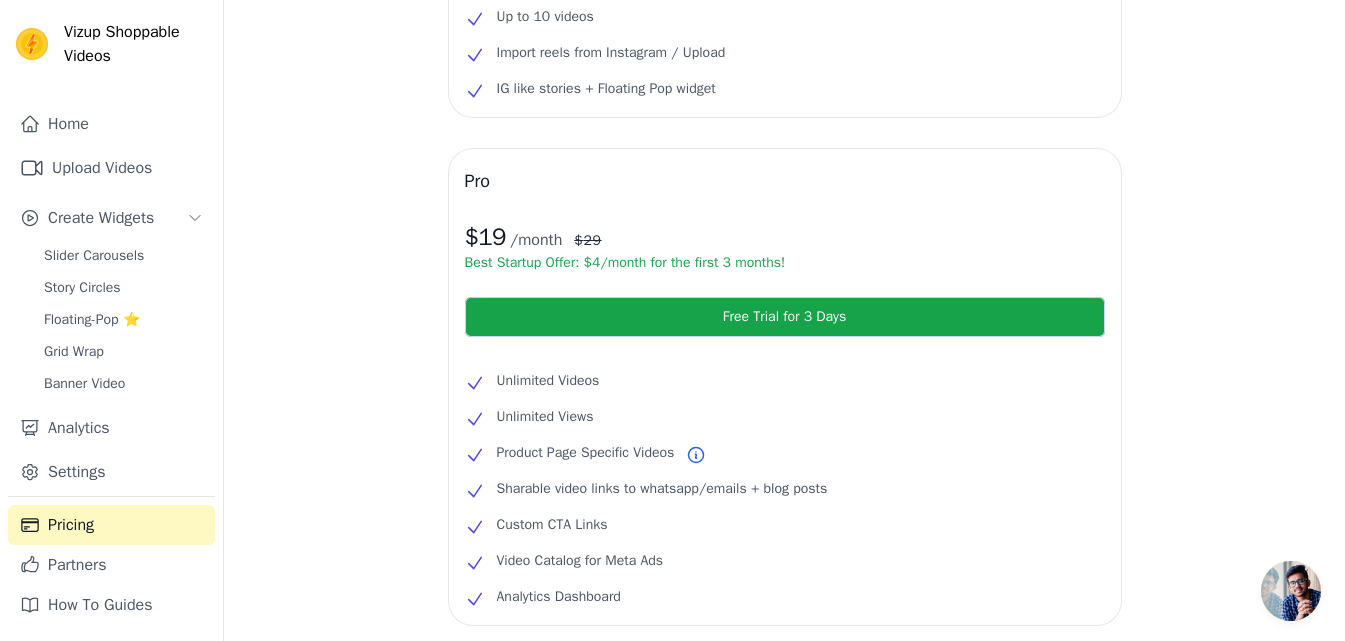 scroll, scrollTop: 329, scrollLeft: 0, axis: vertical 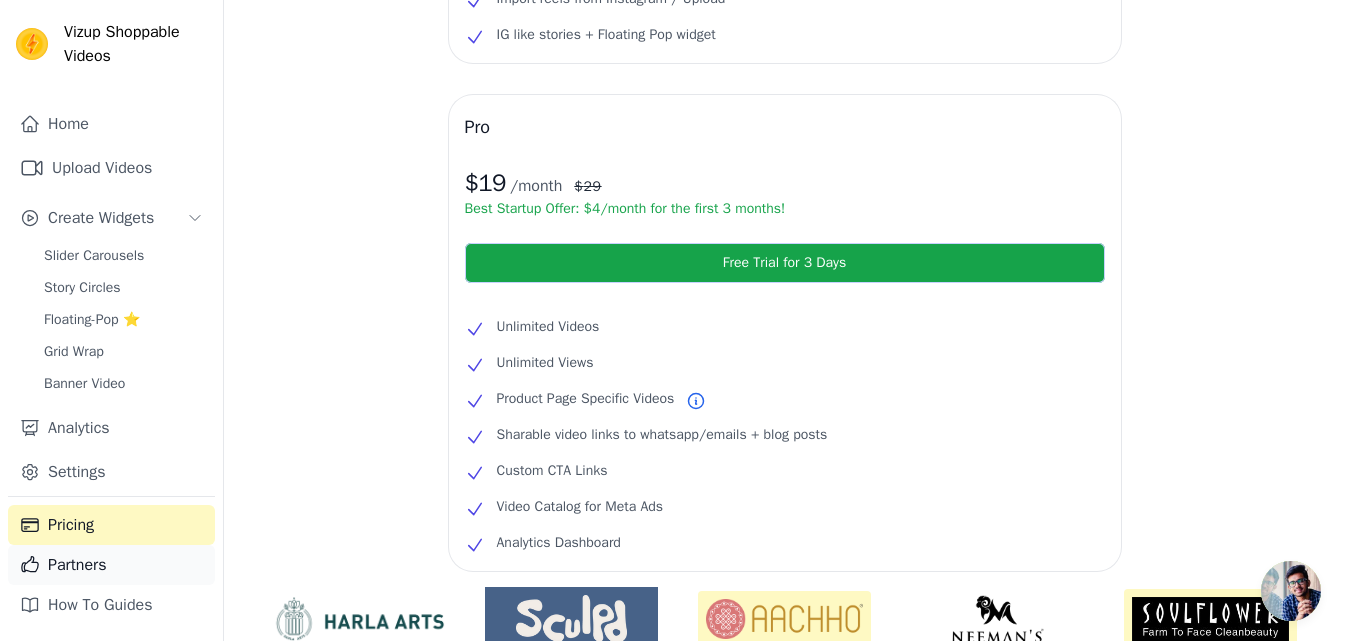 click on "Partners" at bounding box center (111, 565) 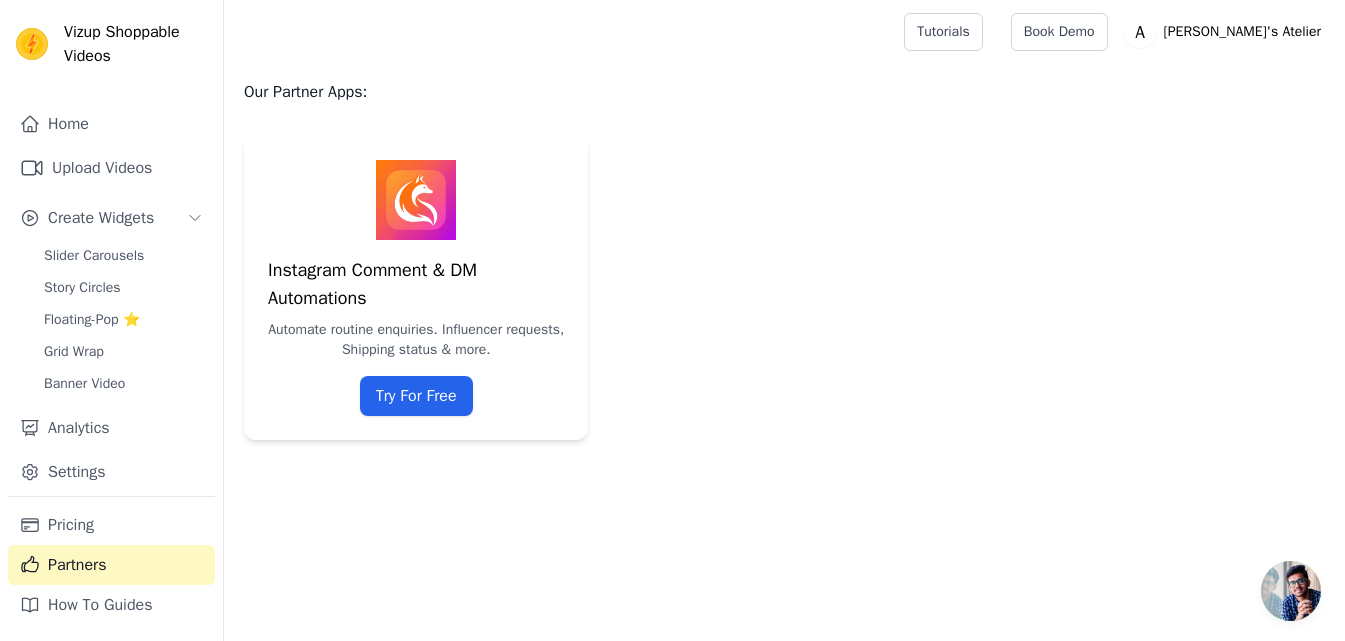 scroll, scrollTop: 0, scrollLeft: 0, axis: both 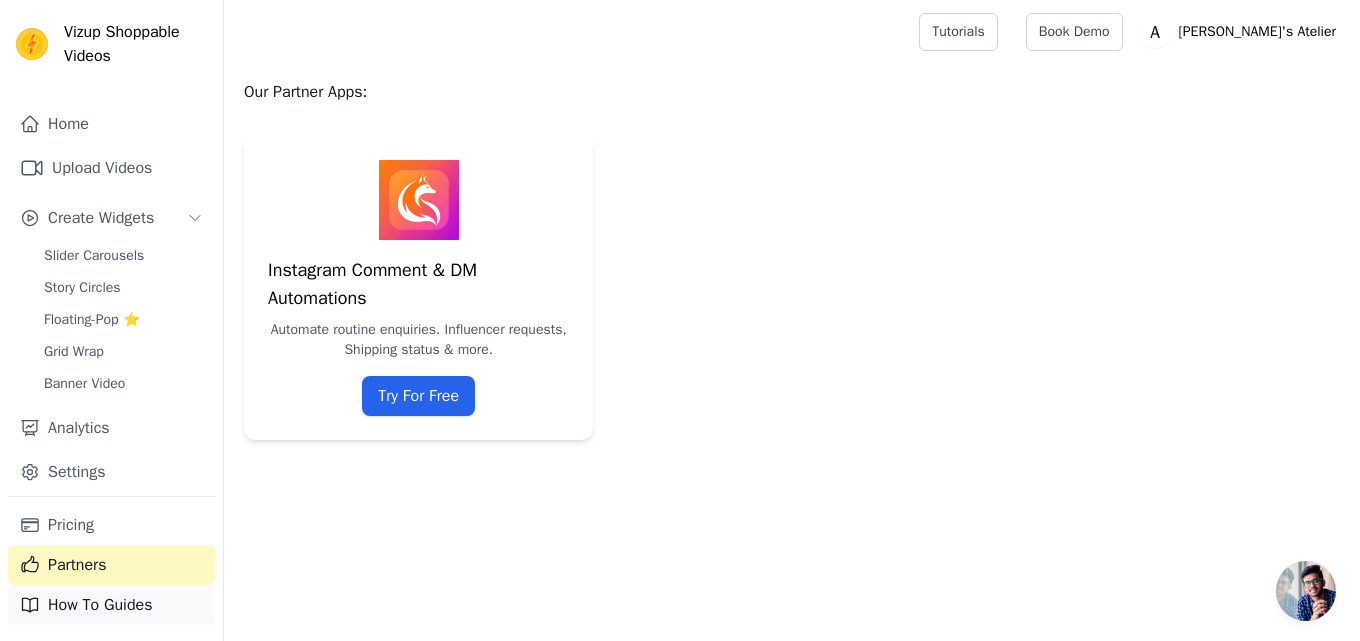 click on "How To Guides" at bounding box center (111, 605) 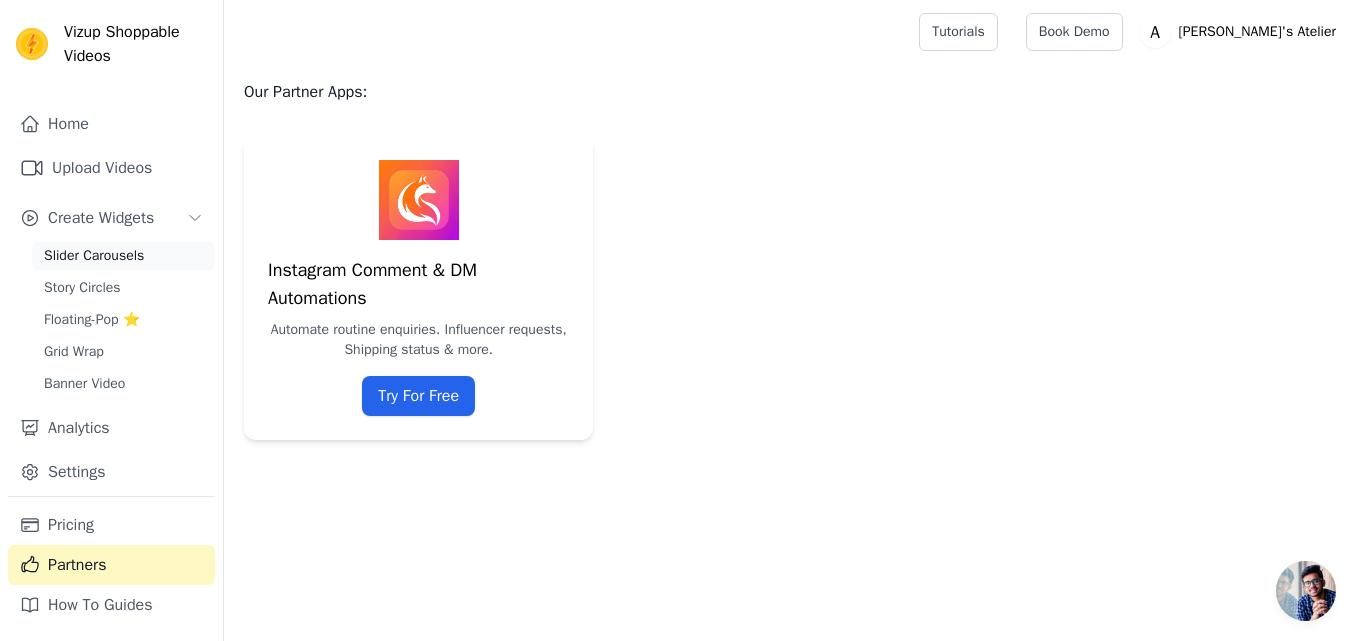 click on "Slider Carousels" at bounding box center [123, 256] 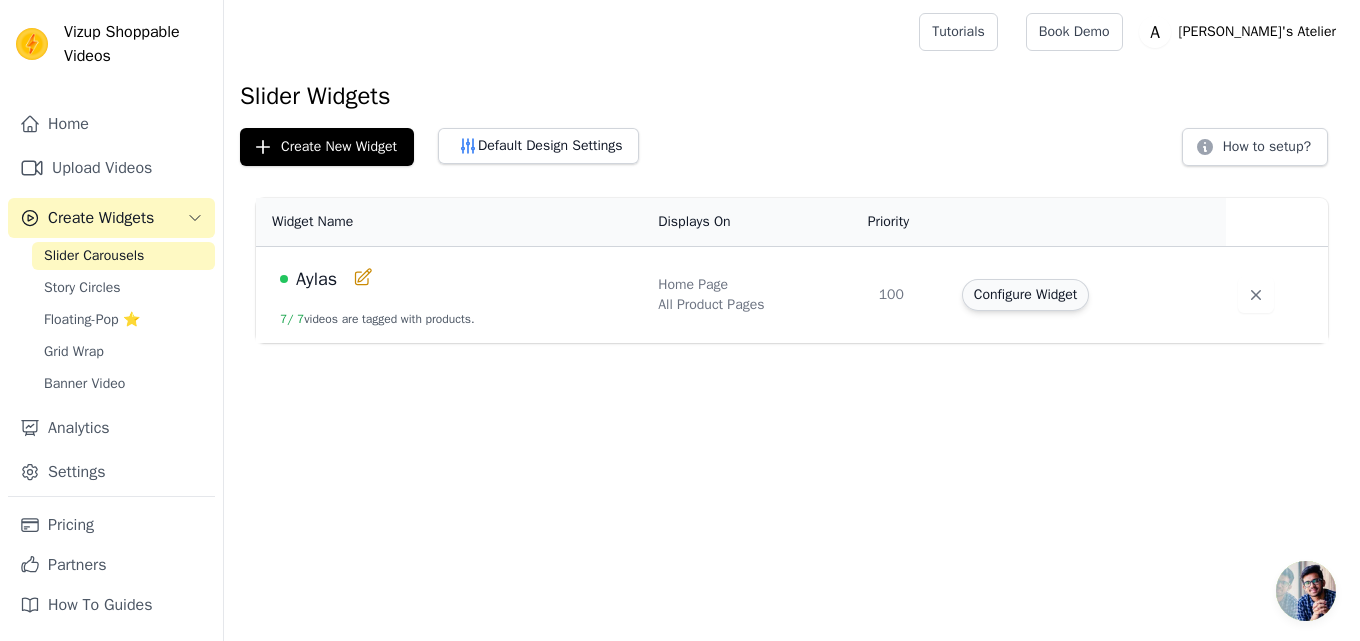 click on "Configure Widget" at bounding box center (1025, 295) 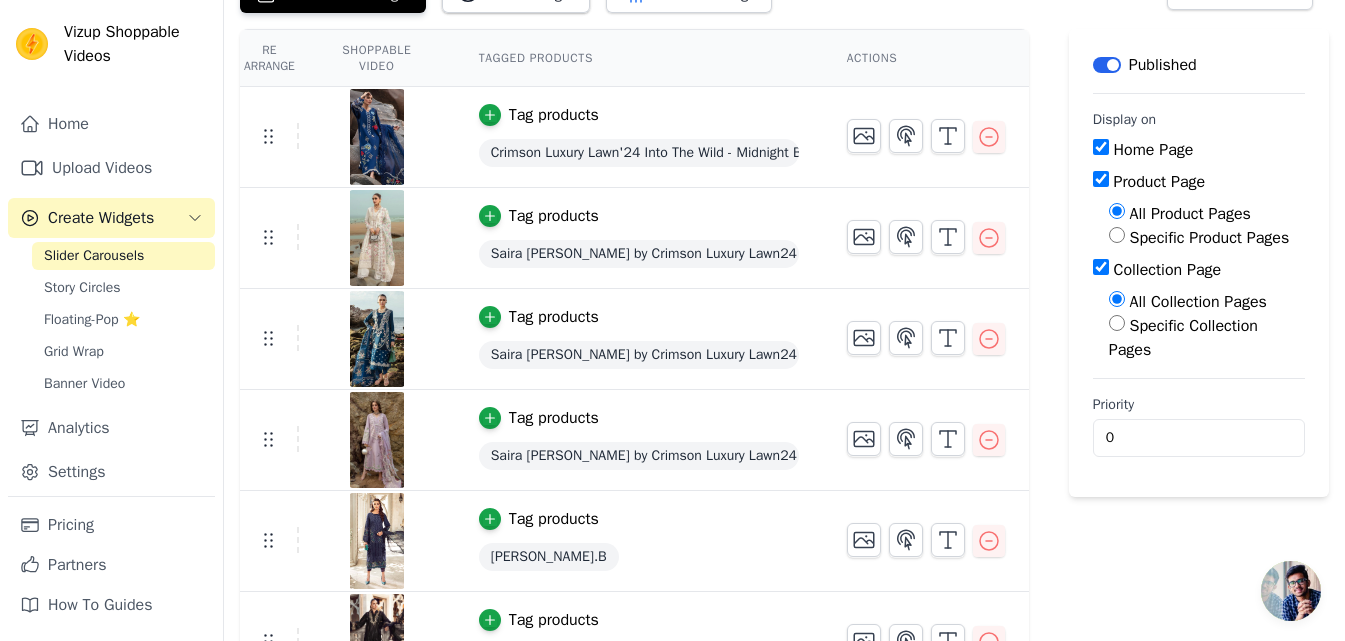 scroll, scrollTop: 0, scrollLeft: 0, axis: both 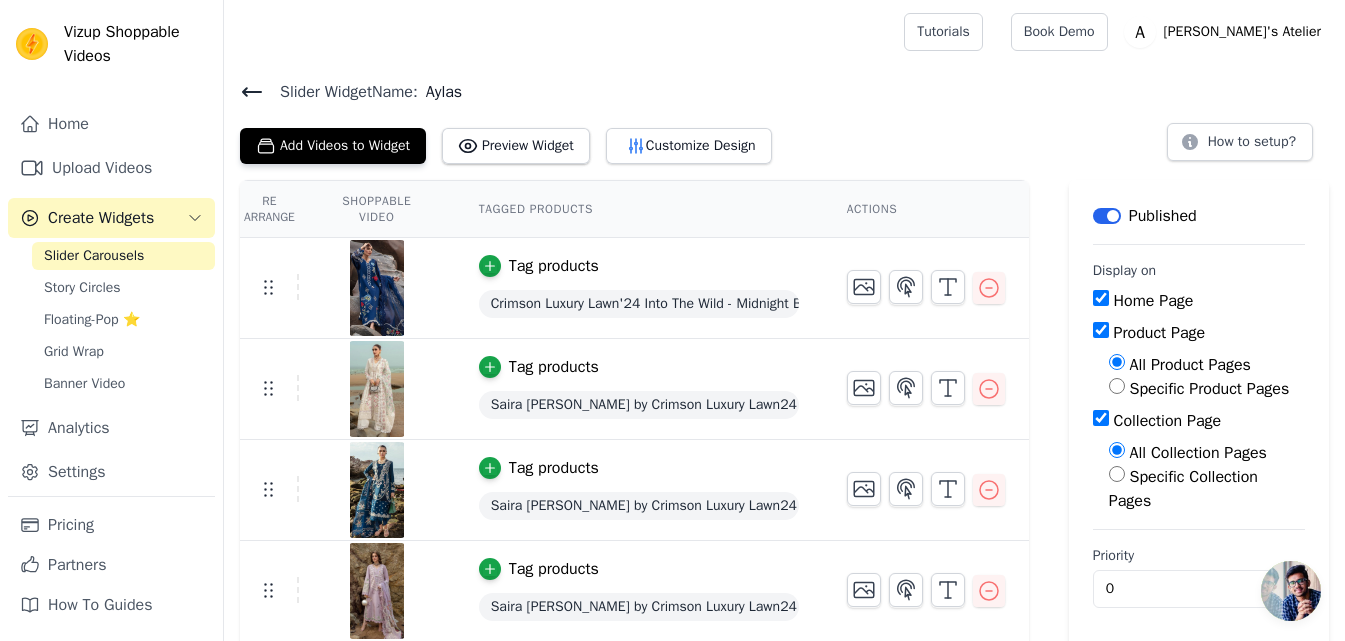 click 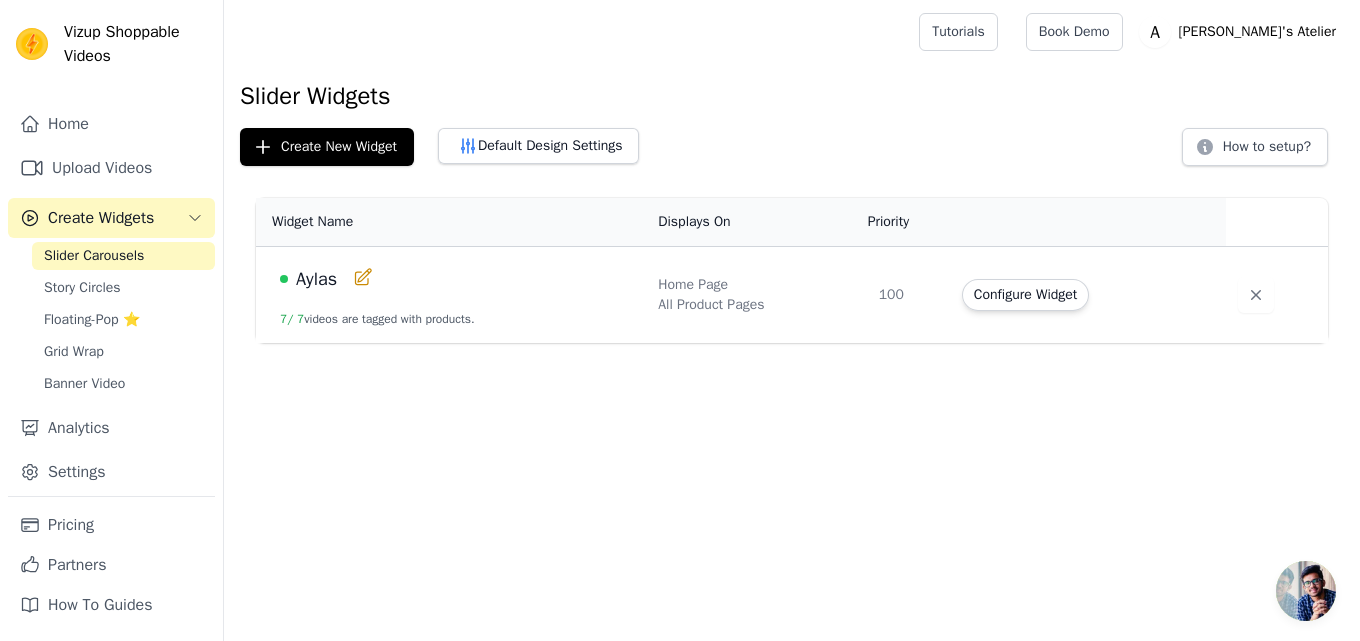 click 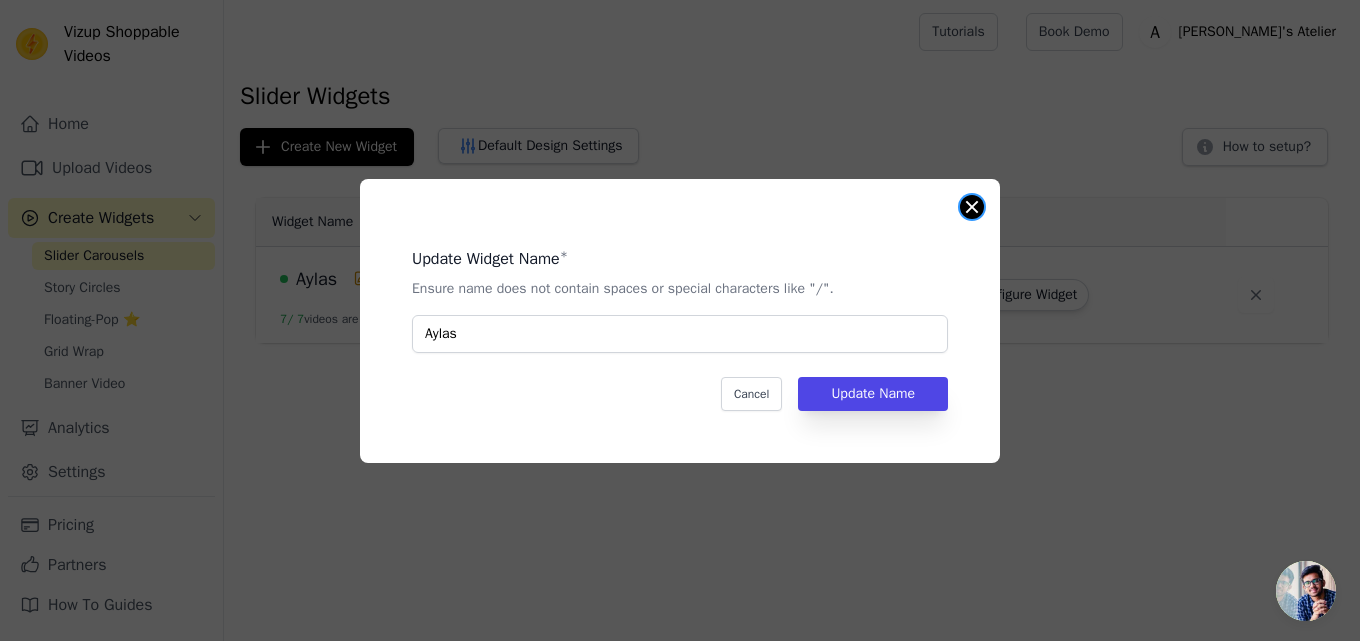 click at bounding box center (972, 207) 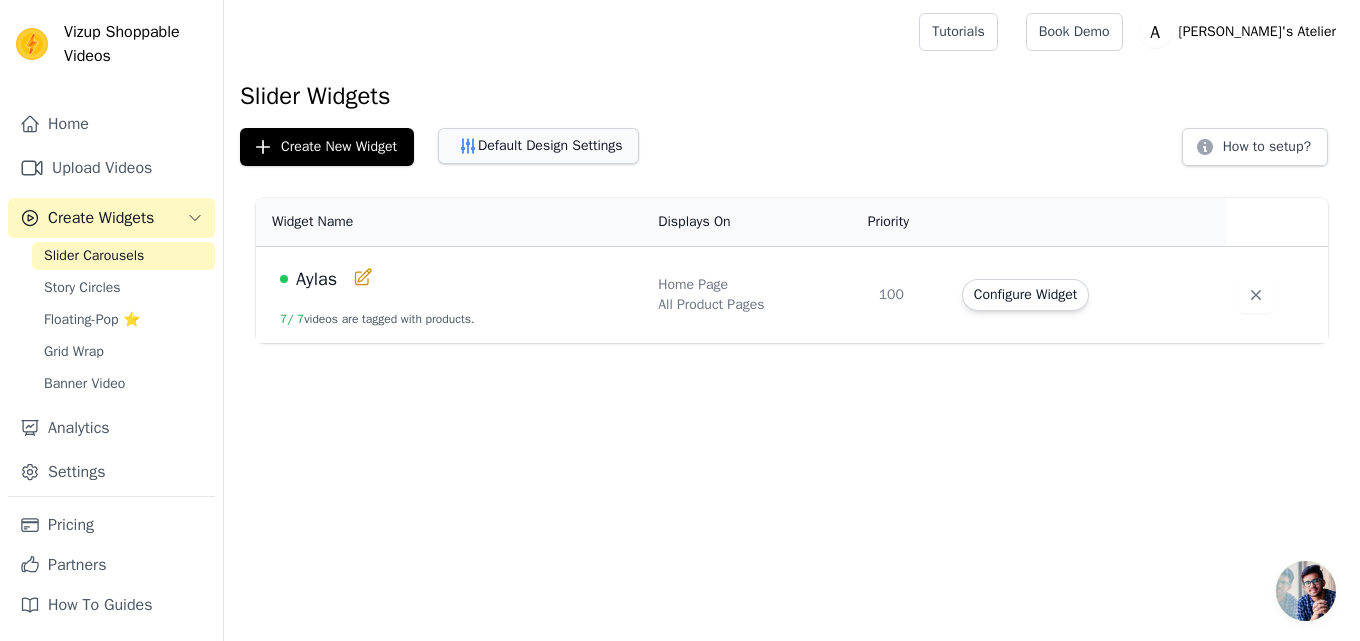click on "Default Design Settings" at bounding box center (538, 146) 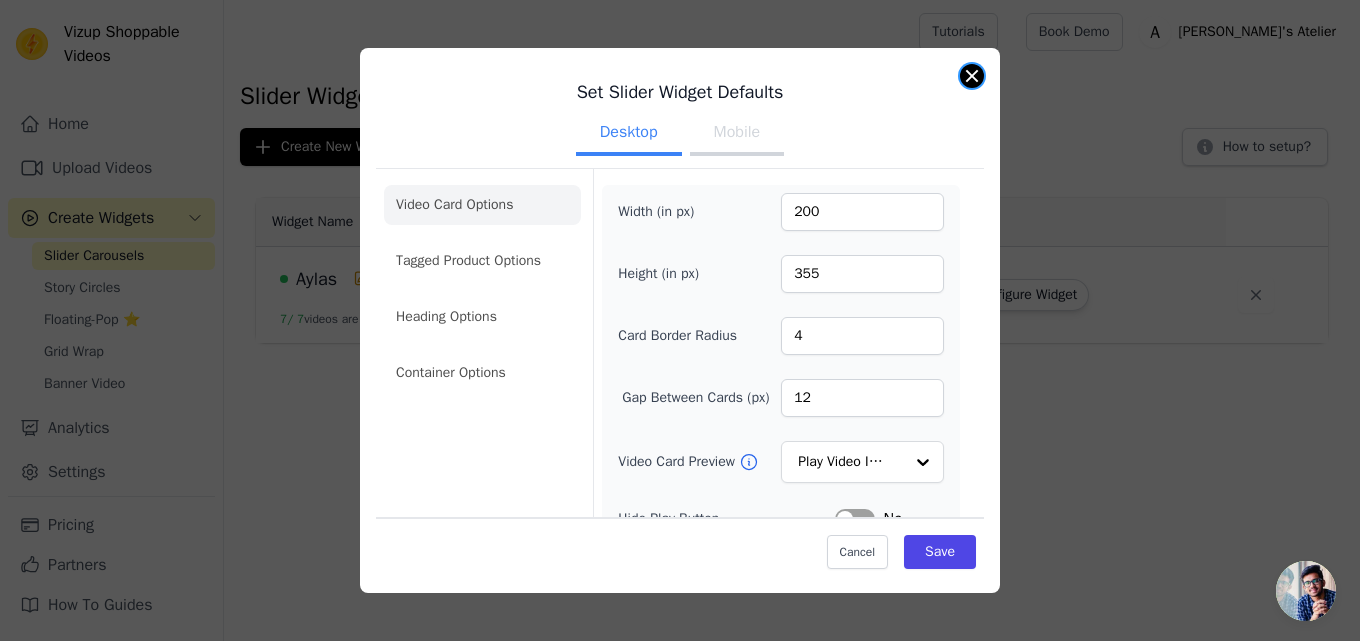 click at bounding box center [972, 76] 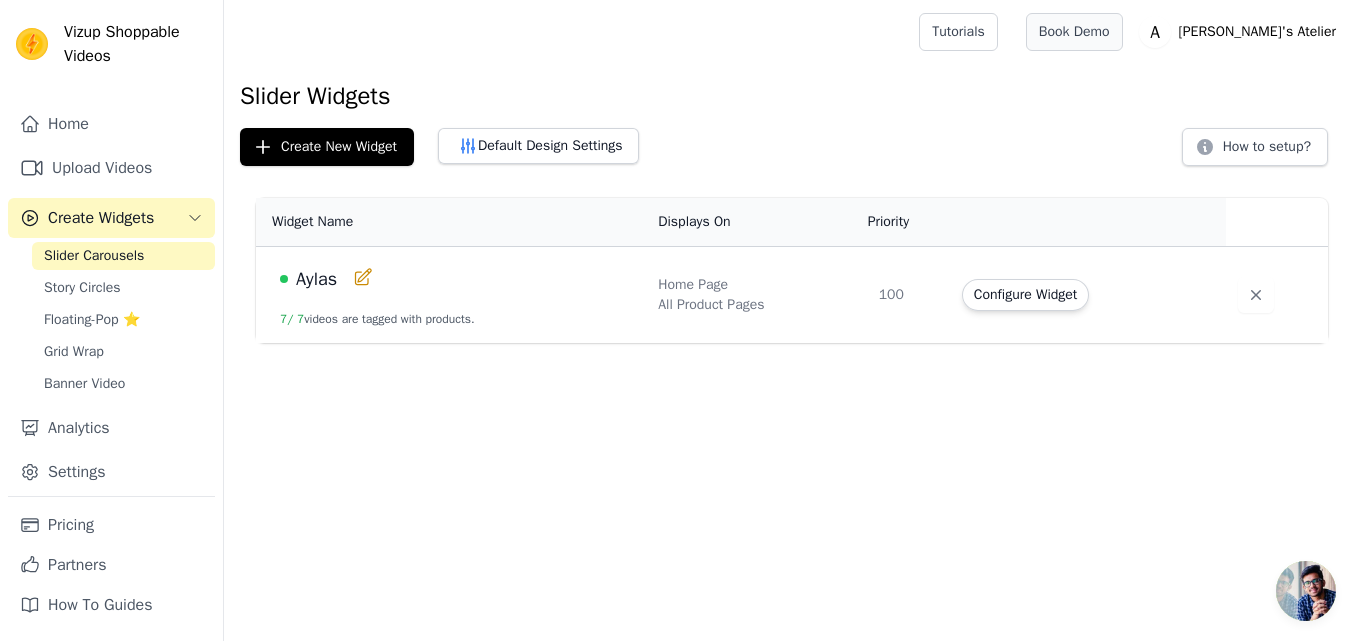 click on "Book Demo" at bounding box center [1074, 32] 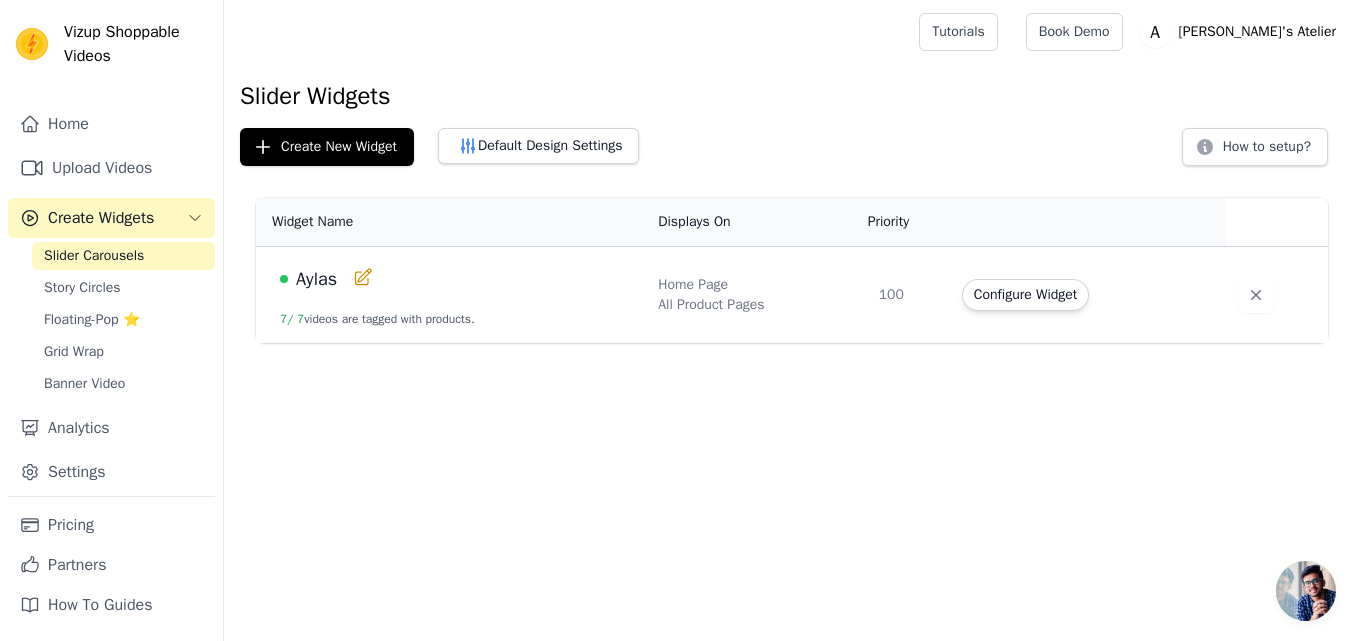 click on "Vizup Shoppable Videos
Home
Upload Videos       Create Widgets     Slider Carousels   Story Circles   Floating-Pop ⭐   Grid Wrap   Banner Video
Analytics
Settings
Pricing
Partners
How To Guides   Open sidebar       Tutorials     Book Demo   Open user menu" at bounding box center (680, 171) 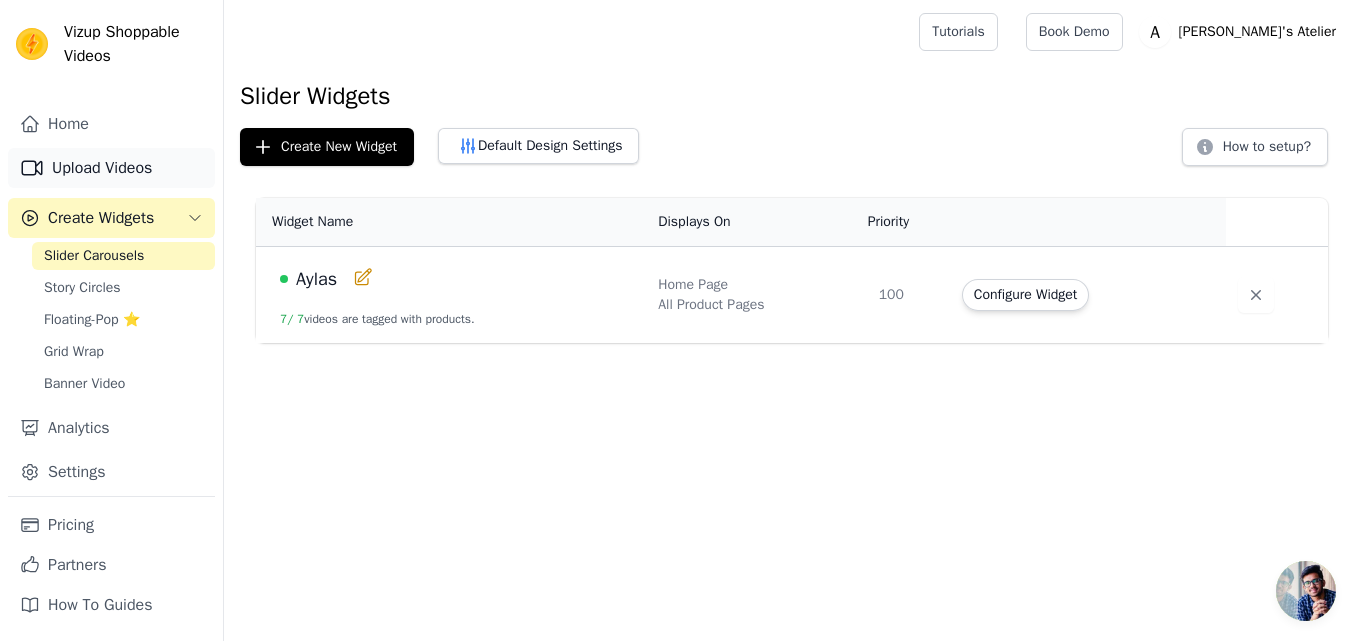 click on "Upload Videos" at bounding box center [111, 168] 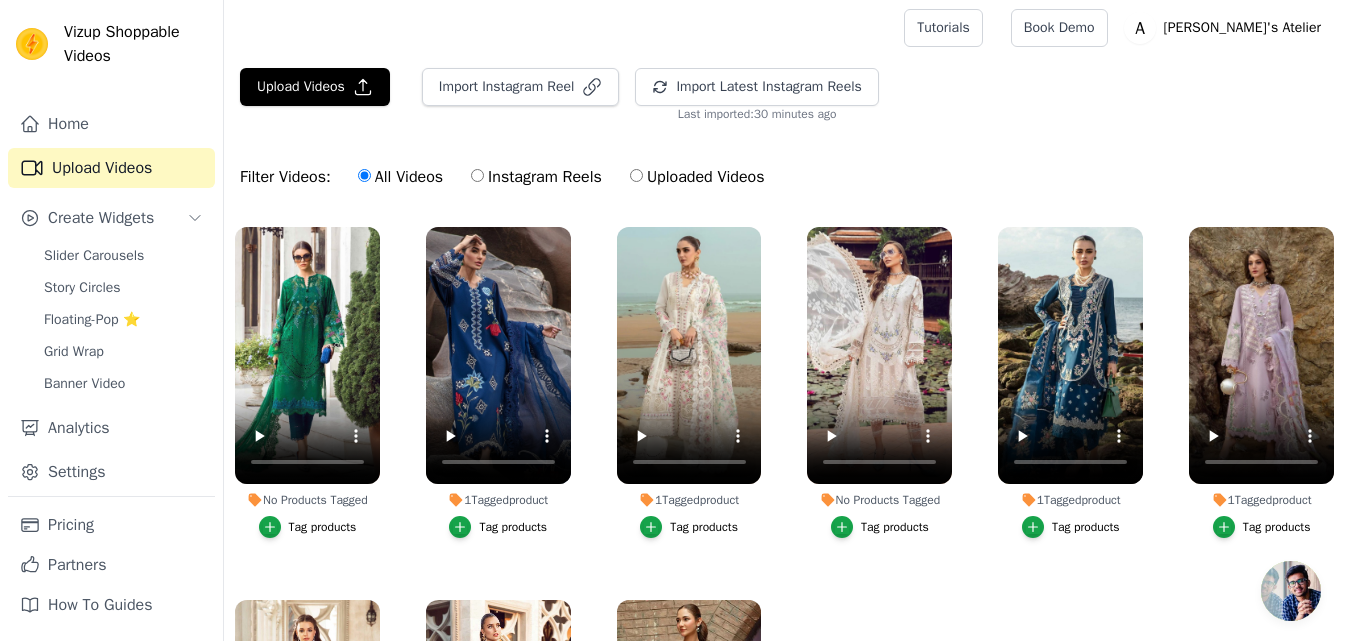 scroll, scrollTop: 0, scrollLeft: 0, axis: both 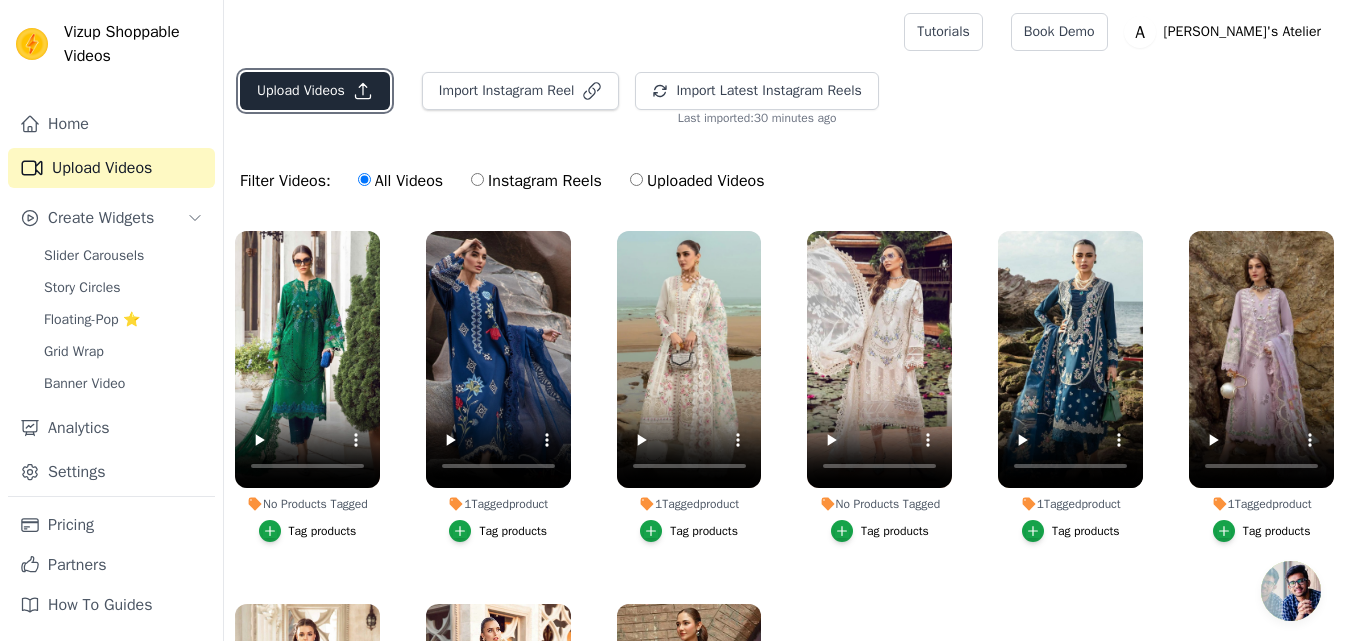 click on "Upload Videos" at bounding box center (315, 91) 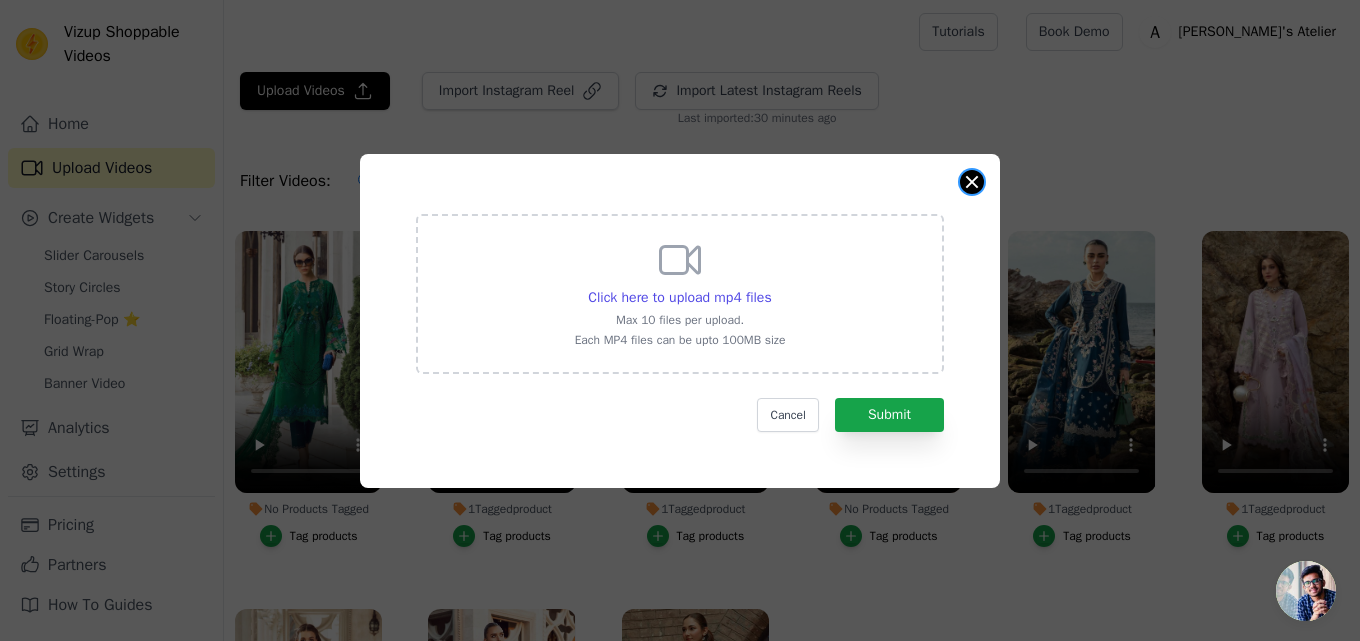 click at bounding box center (972, 182) 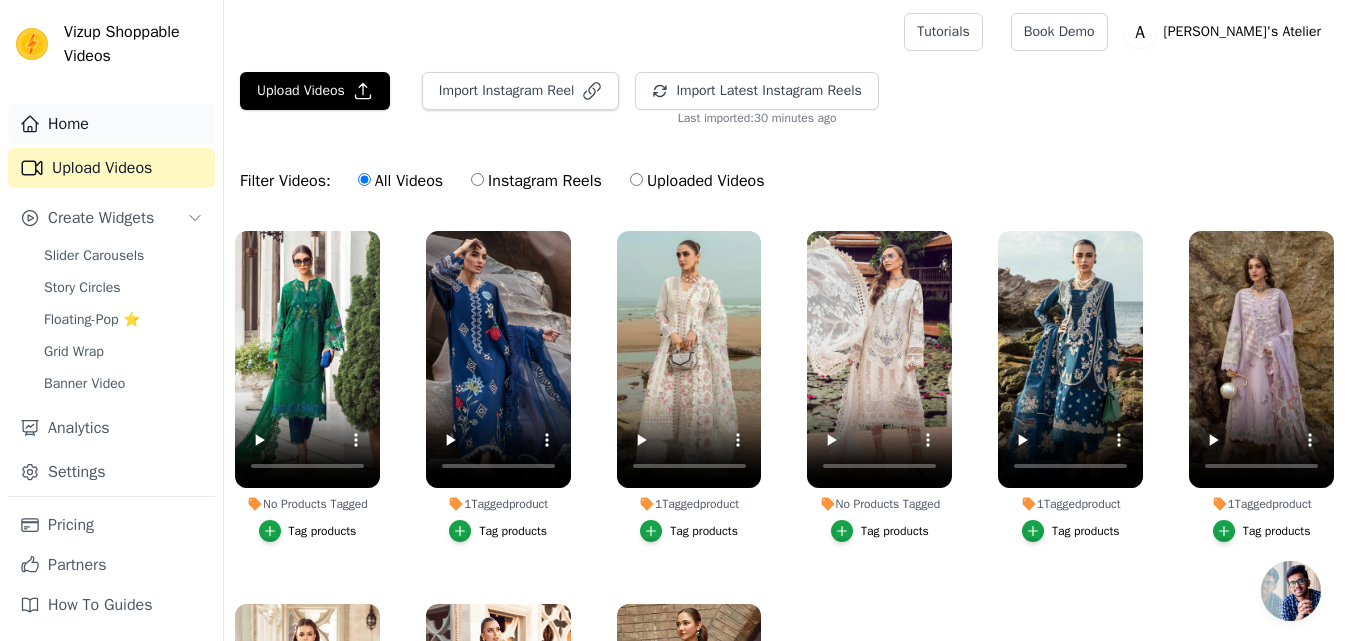 click on "Home" at bounding box center (111, 124) 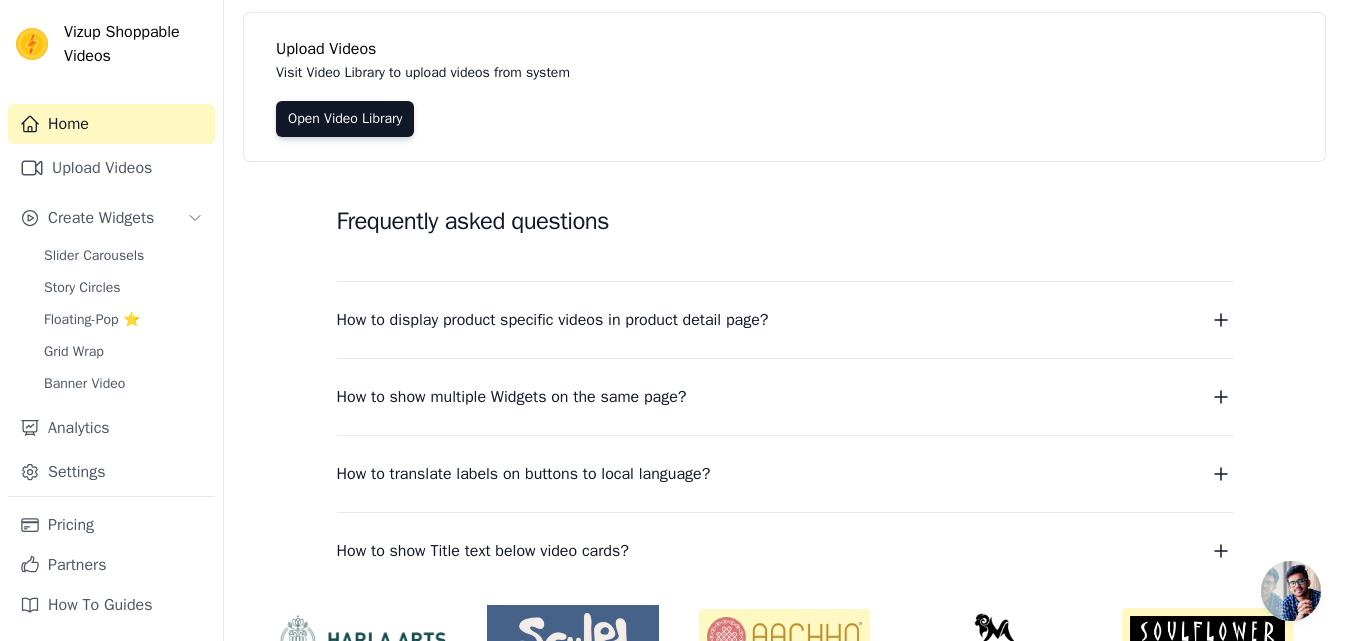 scroll, scrollTop: 234, scrollLeft: 0, axis: vertical 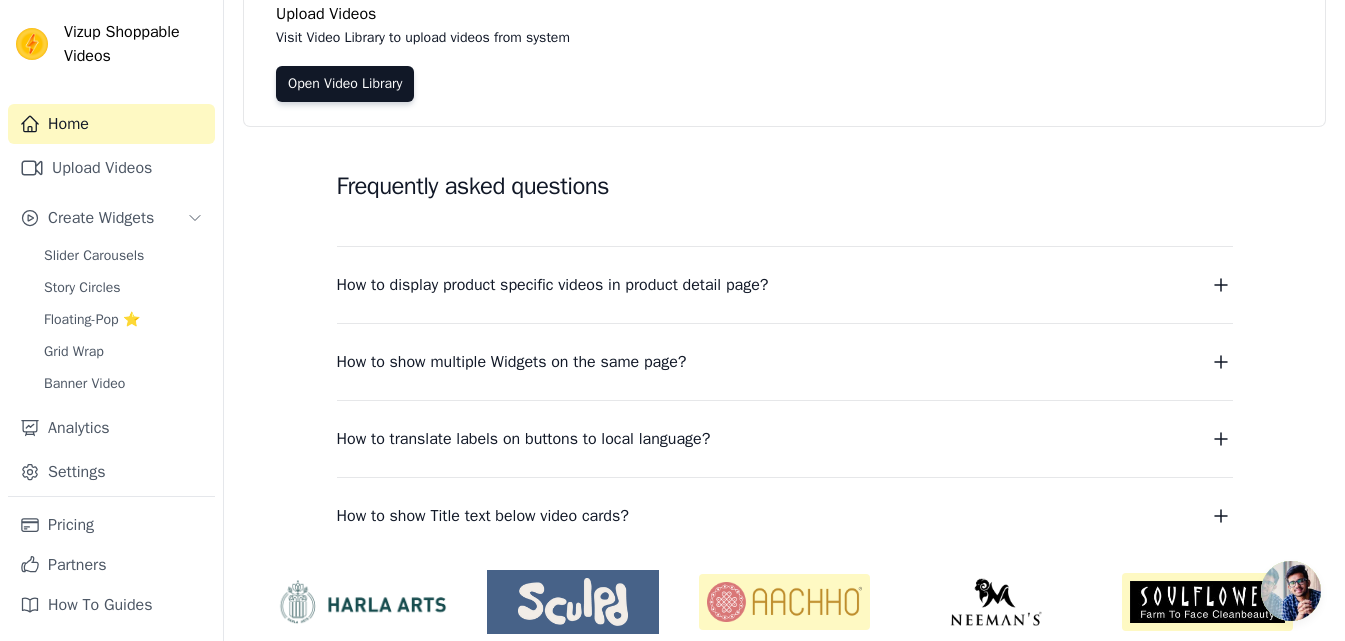 click 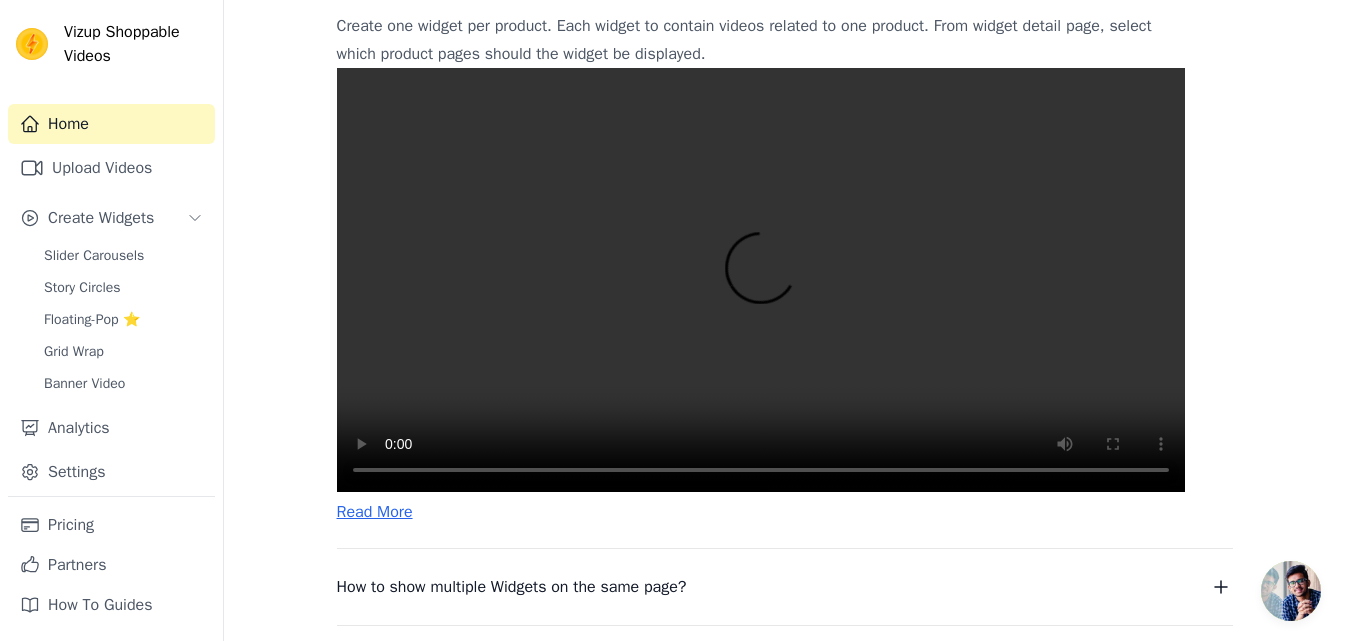 scroll, scrollTop: 511, scrollLeft: 0, axis: vertical 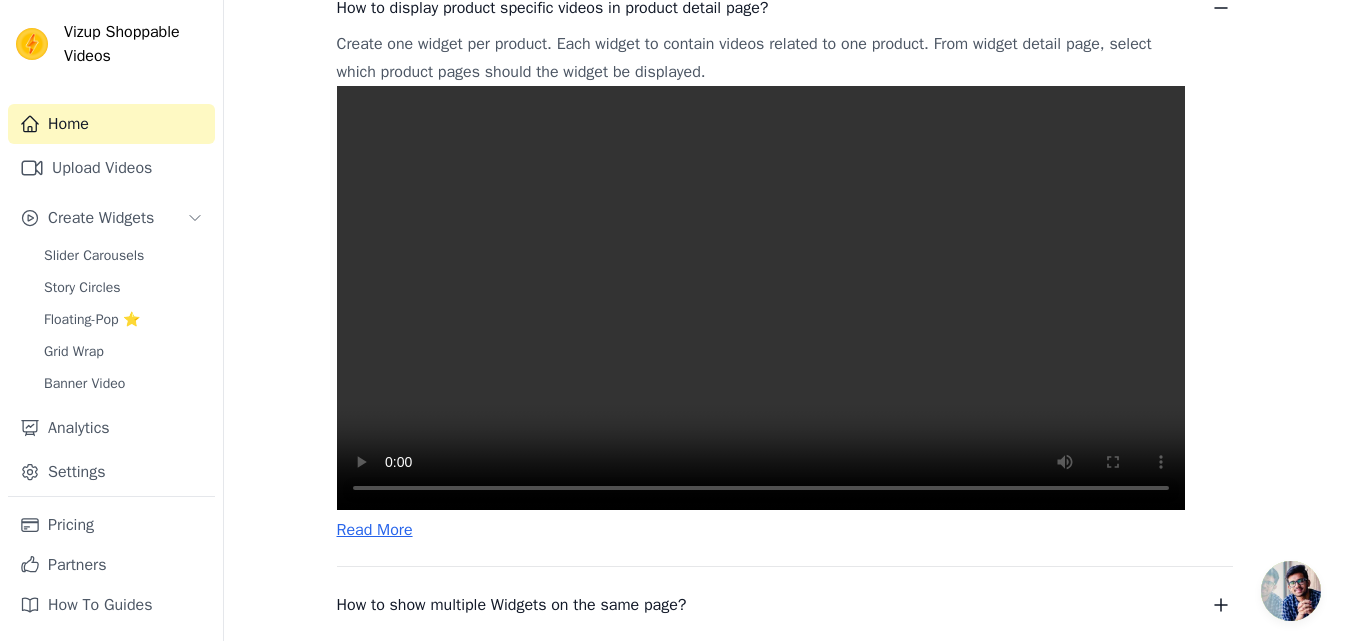type 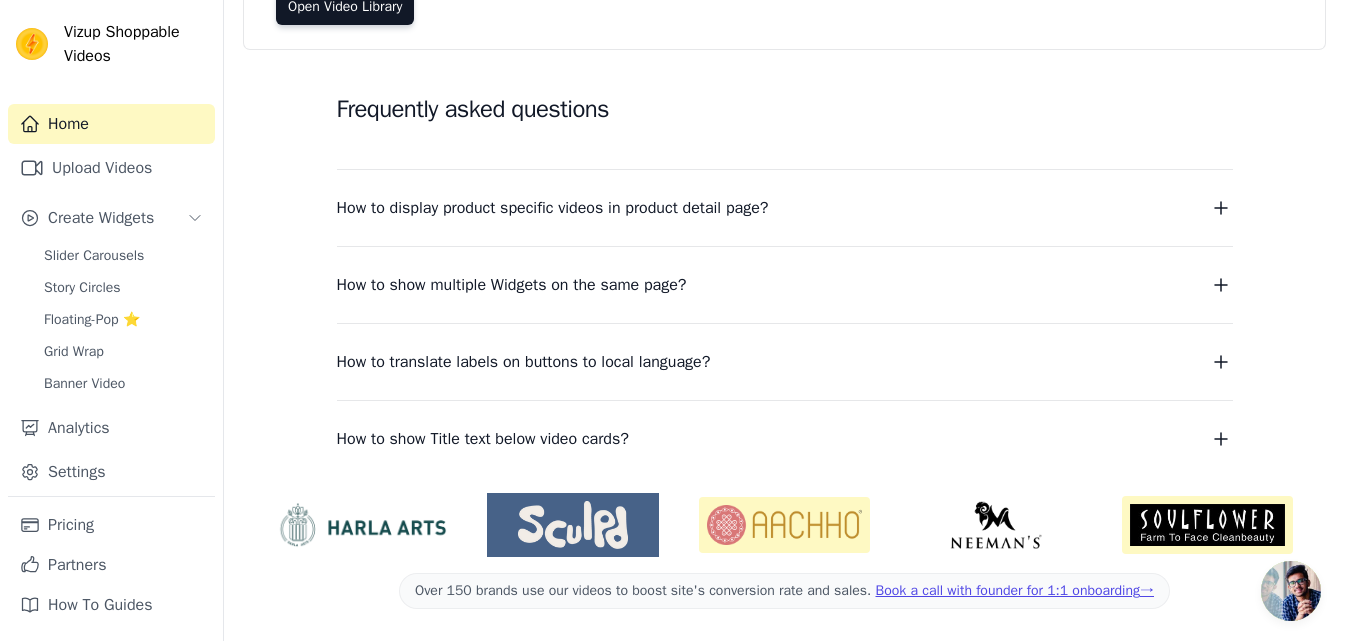 click on "How to display product specific videos in product detail page?" at bounding box center (553, 208) 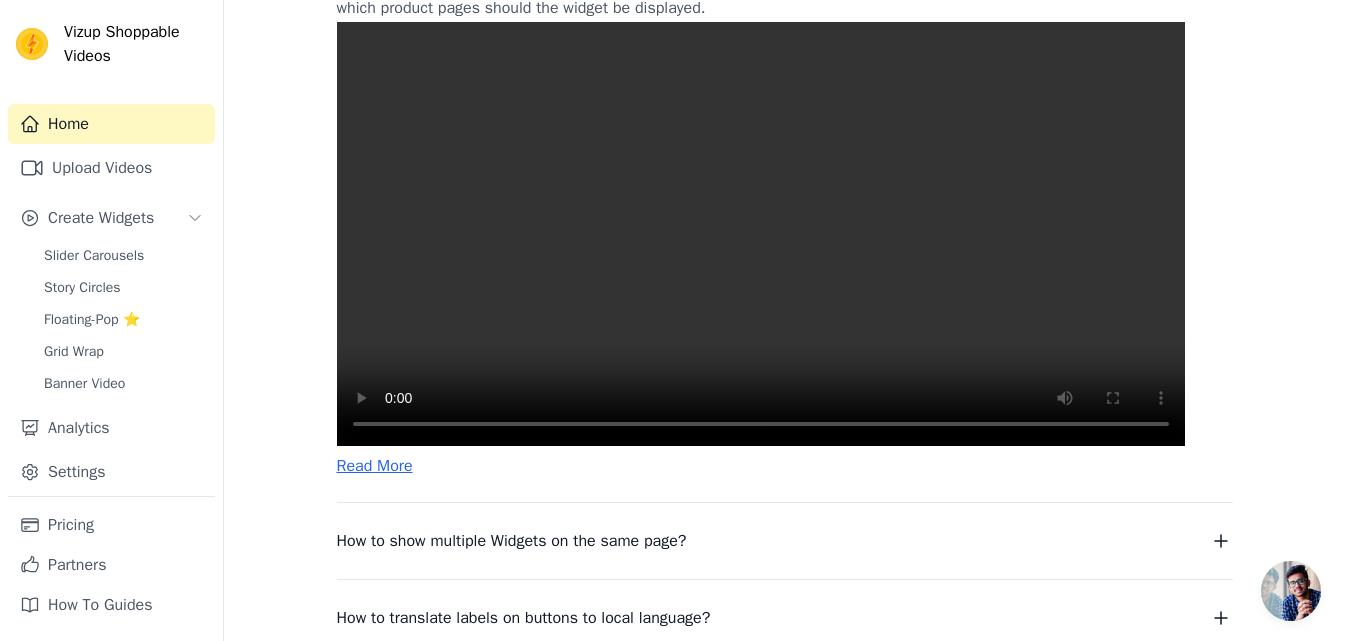 scroll, scrollTop: 570, scrollLeft: 0, axis: vertical 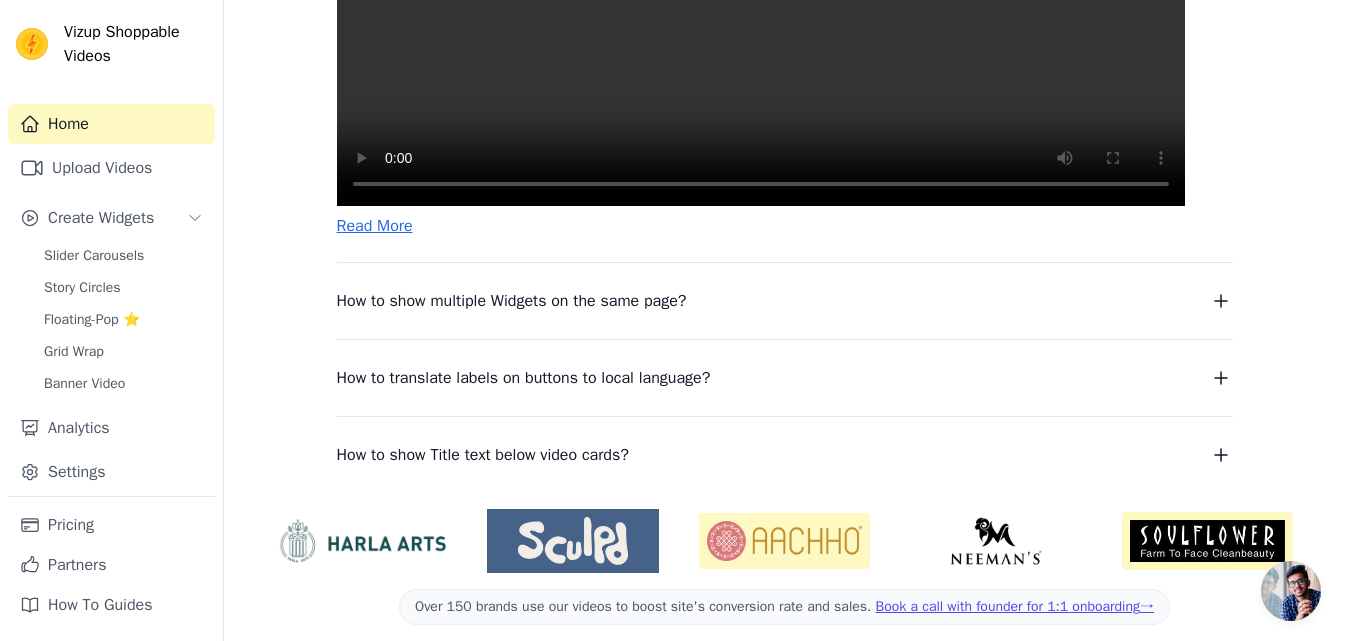 click at bounding box center [761, -6] 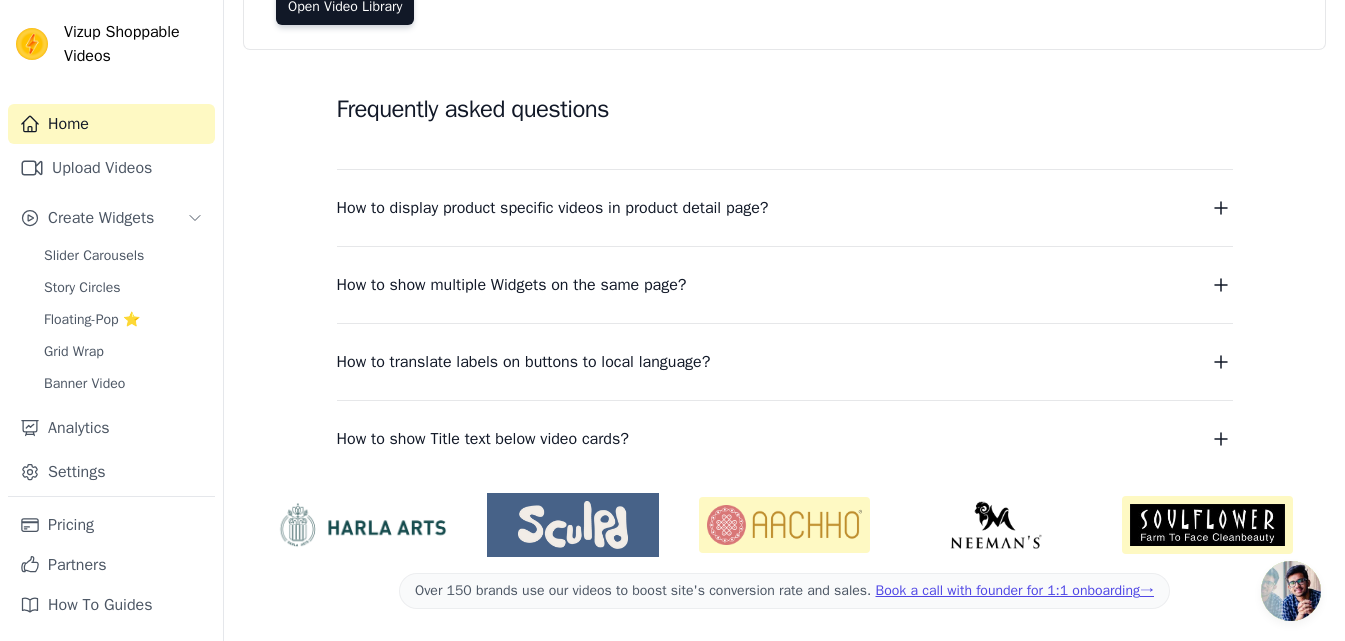 scroll, scrollTop: 311, scrollLeft: 0, axis: vertical 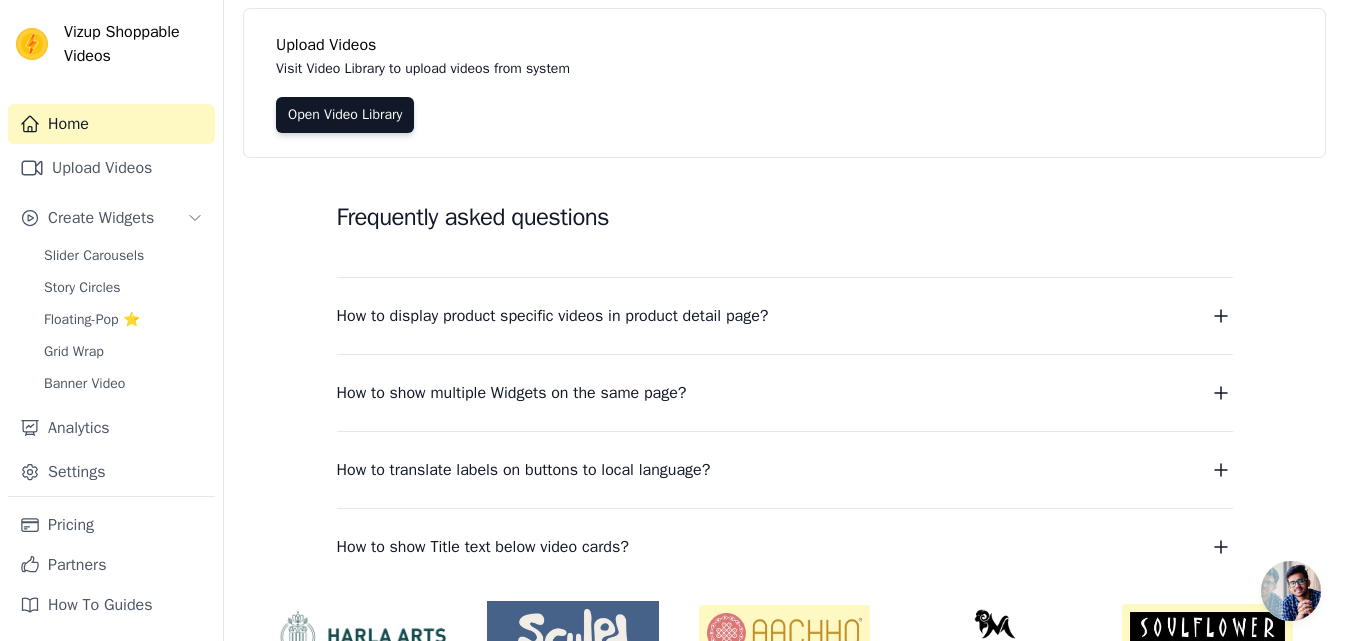 click on "How to display product specific videos in product detail page?" at bounding box center [785, 316] 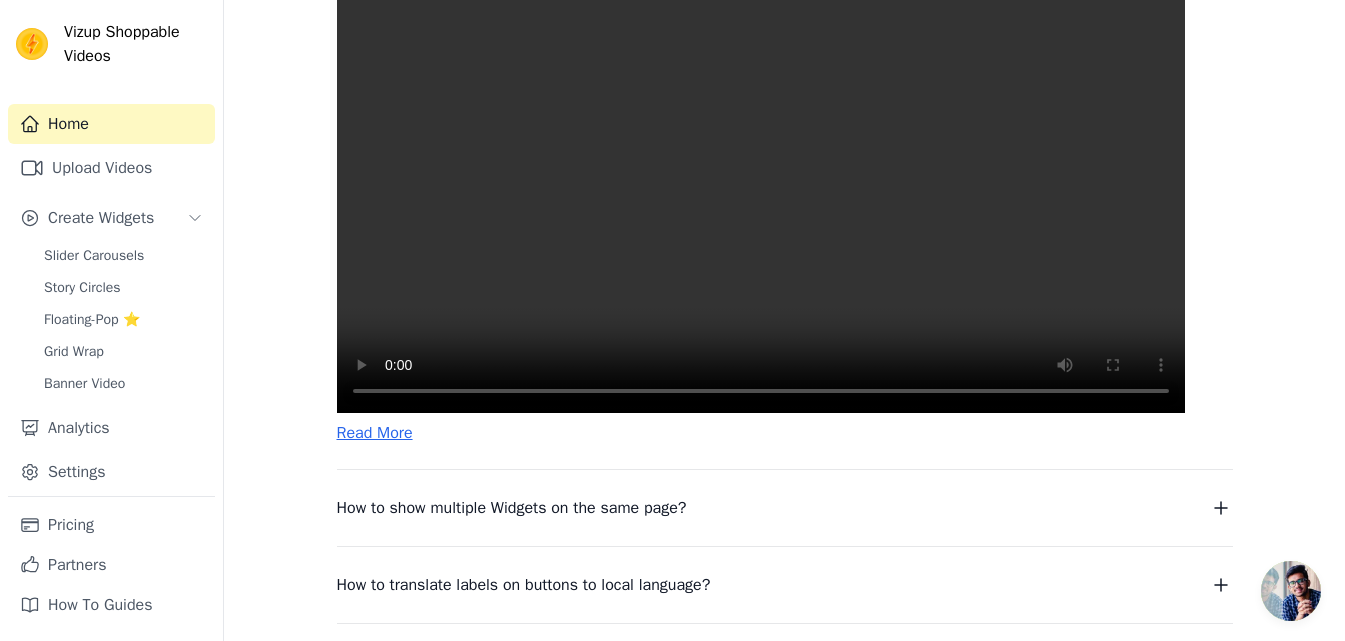 scroll, scrollTop: 626, scrollLeft: 0, axis: vertical 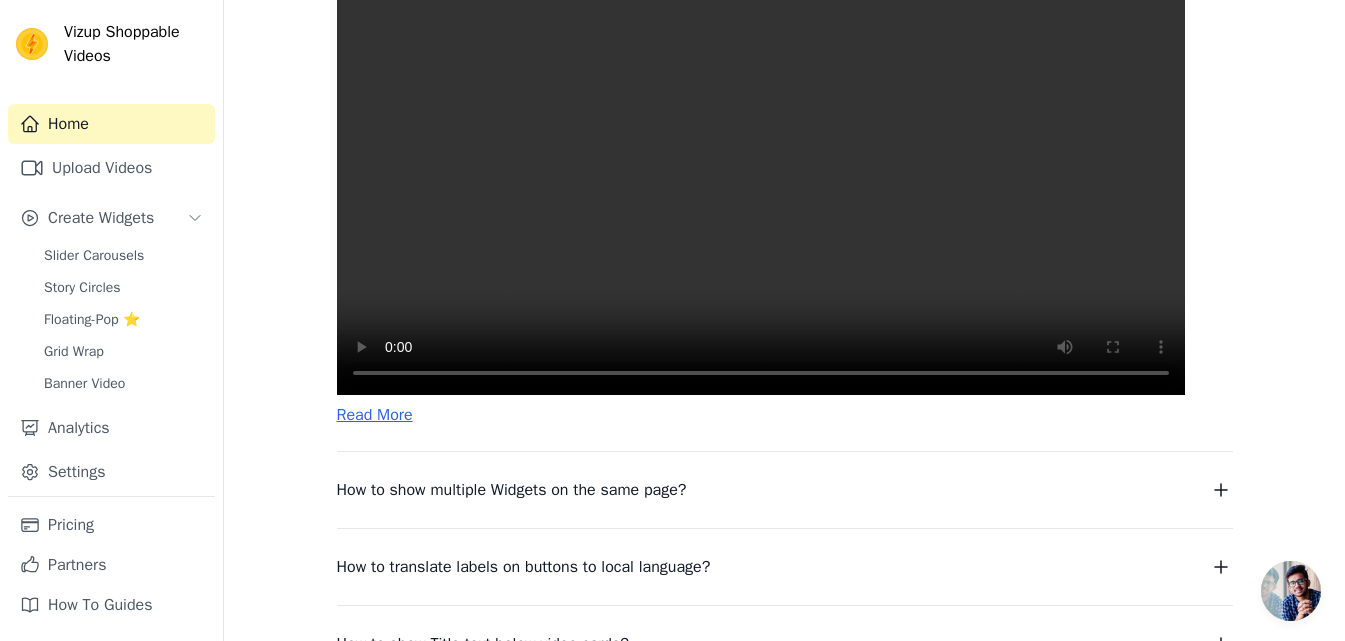 click at bounding box center [761, 183] 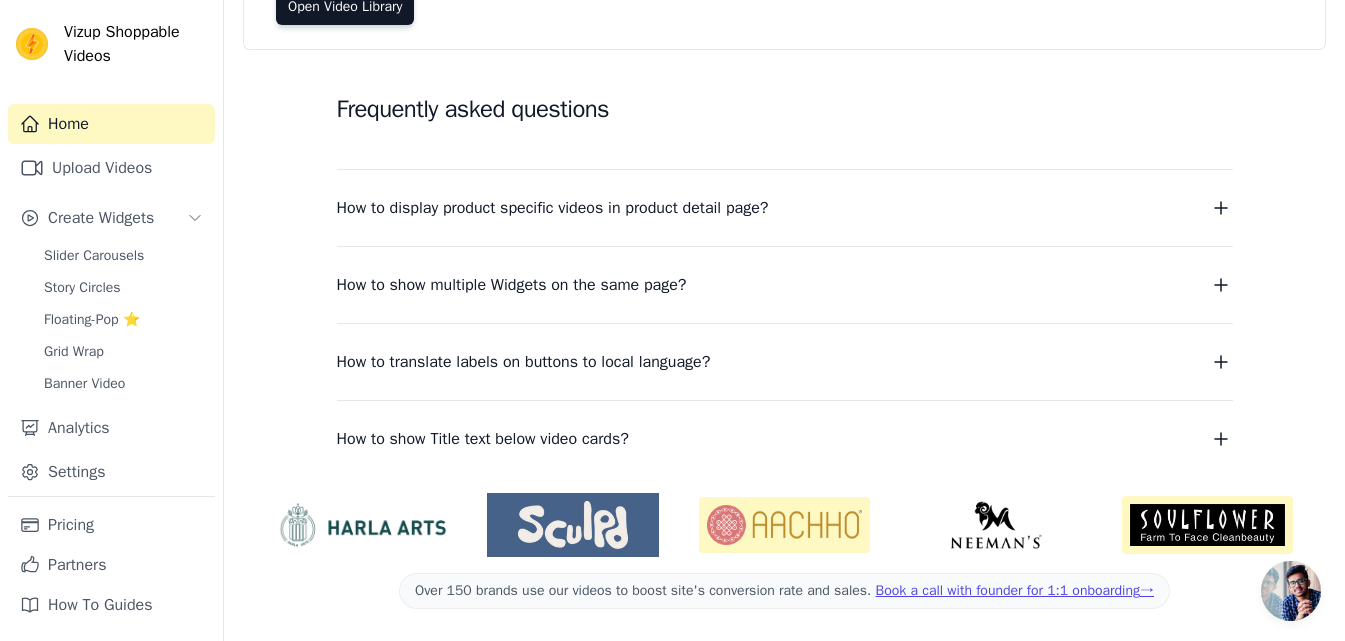 click on "How to display product specific videos in product detail page?       Create one widget per product. Each widget to contain videos related to one product. From widget detail page, select which product pages should the widget be displayed.
Read More   How to show multiple Widgets on the same page?       In the input text box,  Widget Name (optional)  enter the name of the widget you want to show.   Read More   How to translate labels on buttons to local language?       To translate labels on button, visit Settings page   Read More   How to show Title text below video cards?       To tag your videos with a title and caption, Click on the link provided below.
Read More" at bounding box center (785, 311) 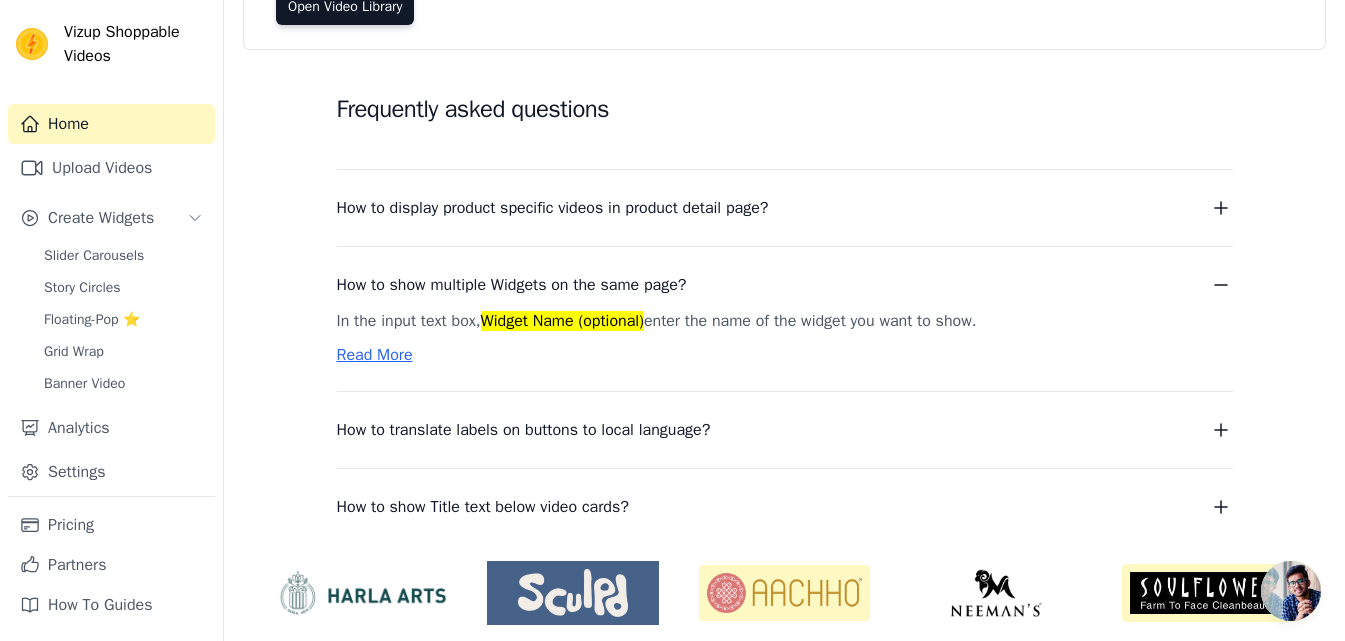 click on "Read More" at bounding box center (375, 355) 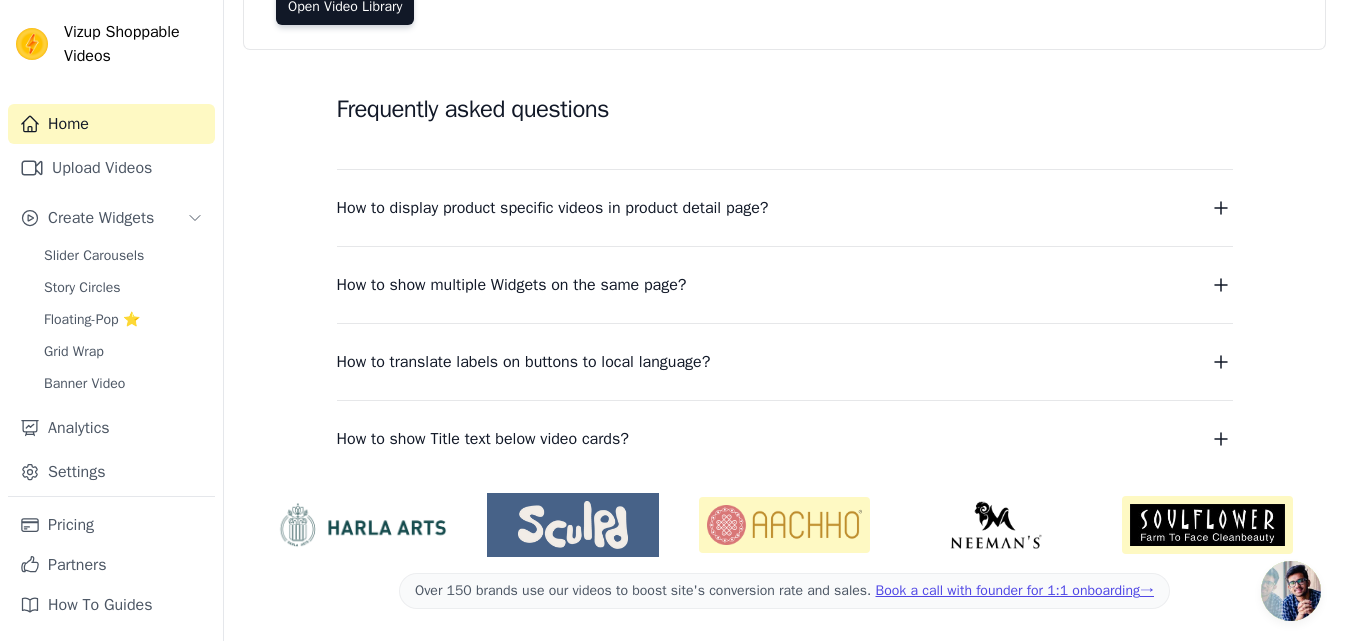 drag, startPoint x: 1334, startPoint y: 315, endPoint x: 1339, endPoint y: 303, distance: 13 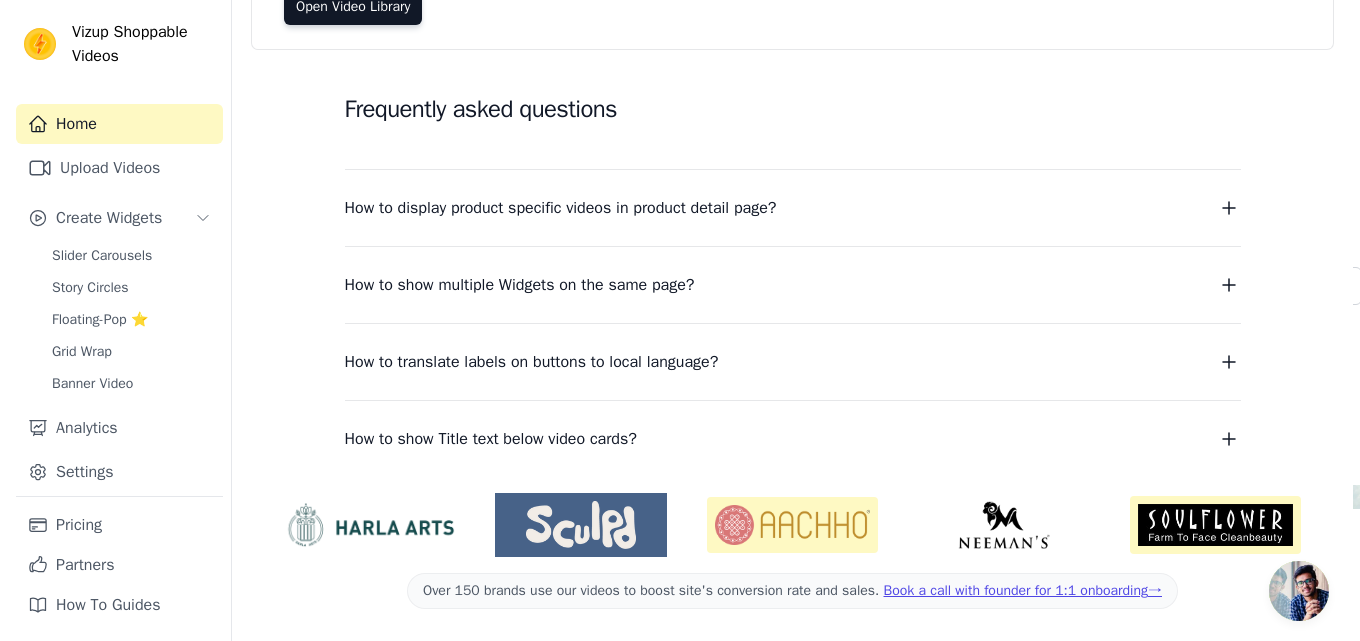 scroll, scrollTop: 0, scrollLeft: 0, axis: both 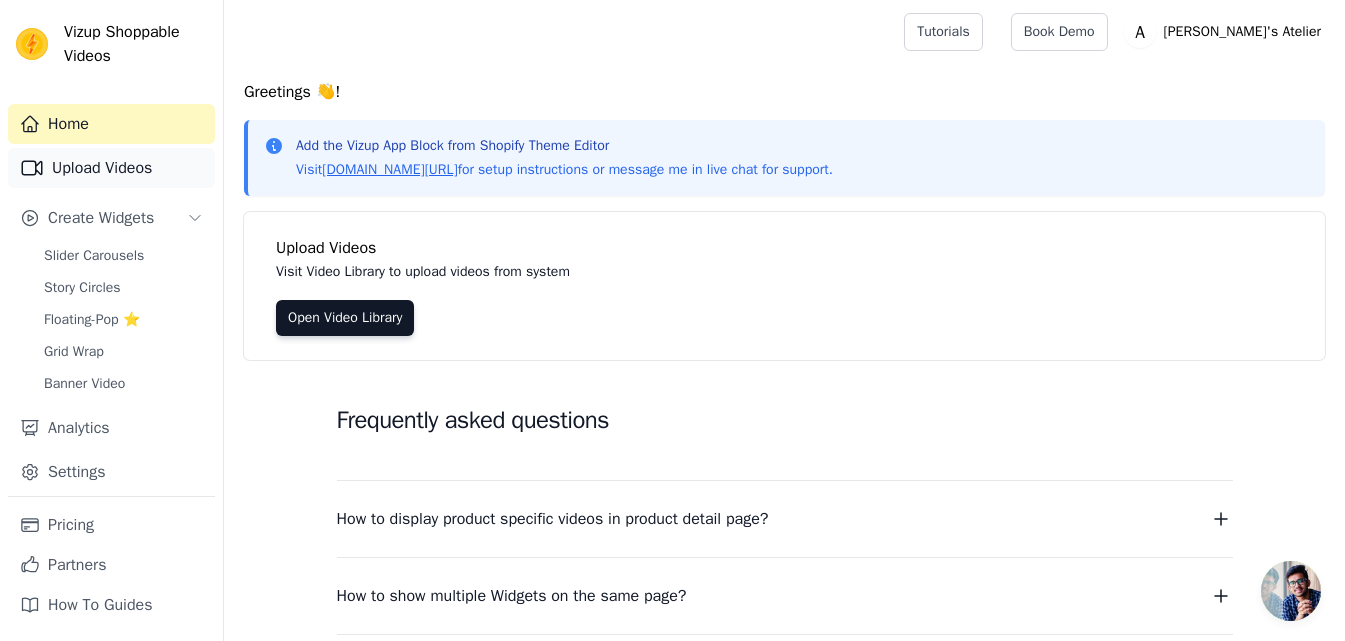 click on "Upload Videos" at bounding box center [111, 168] 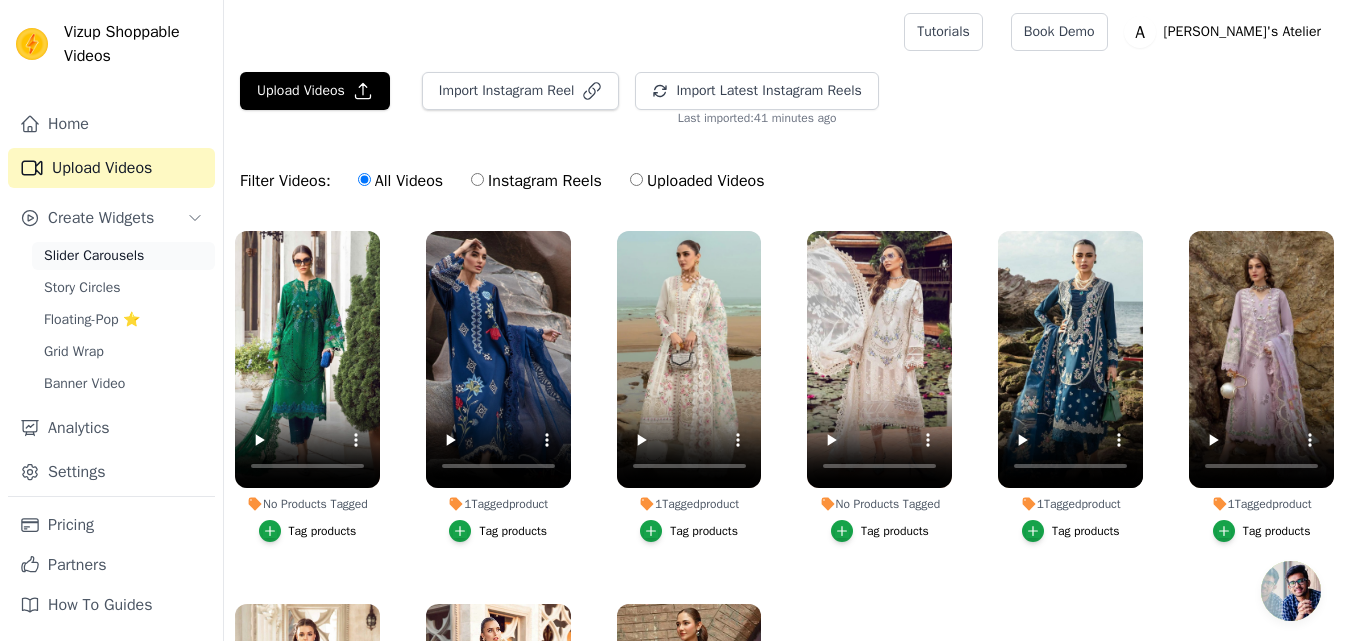 click on "Slider Carousels" at bounding box center [94, 256] 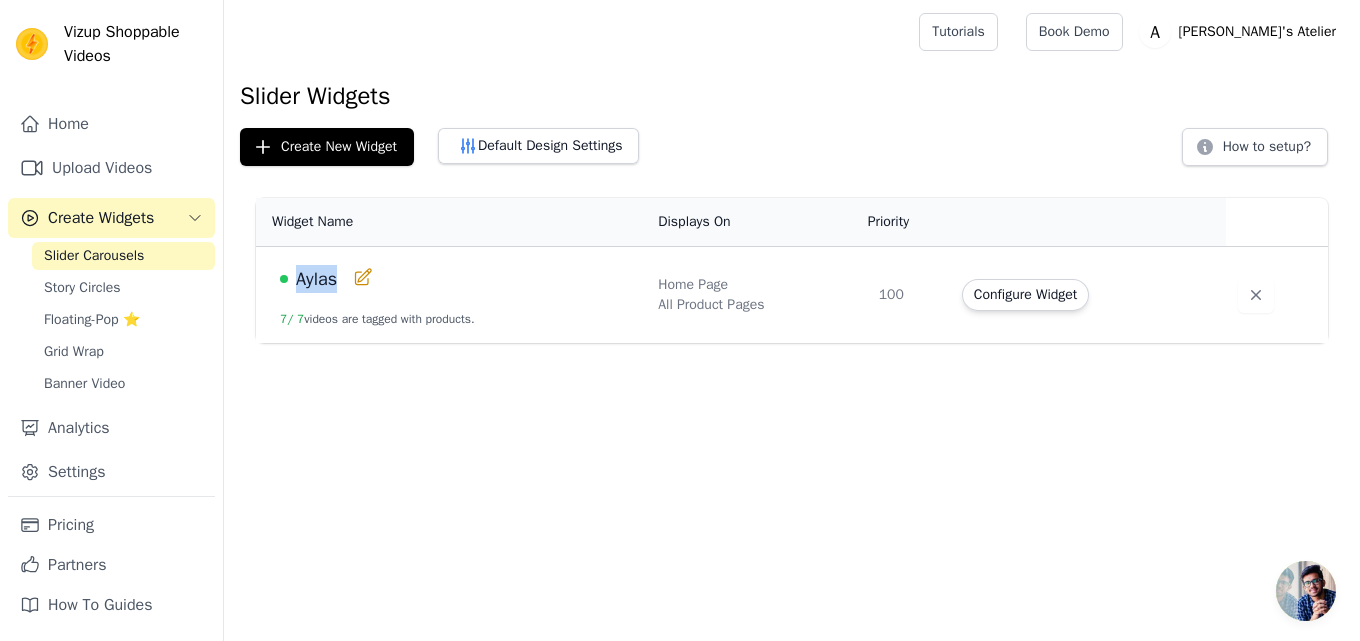 drag, startPoint x: 340, startPoint y: 274, endPoint x: 299, endPoint y: 283, distance: 41.976185 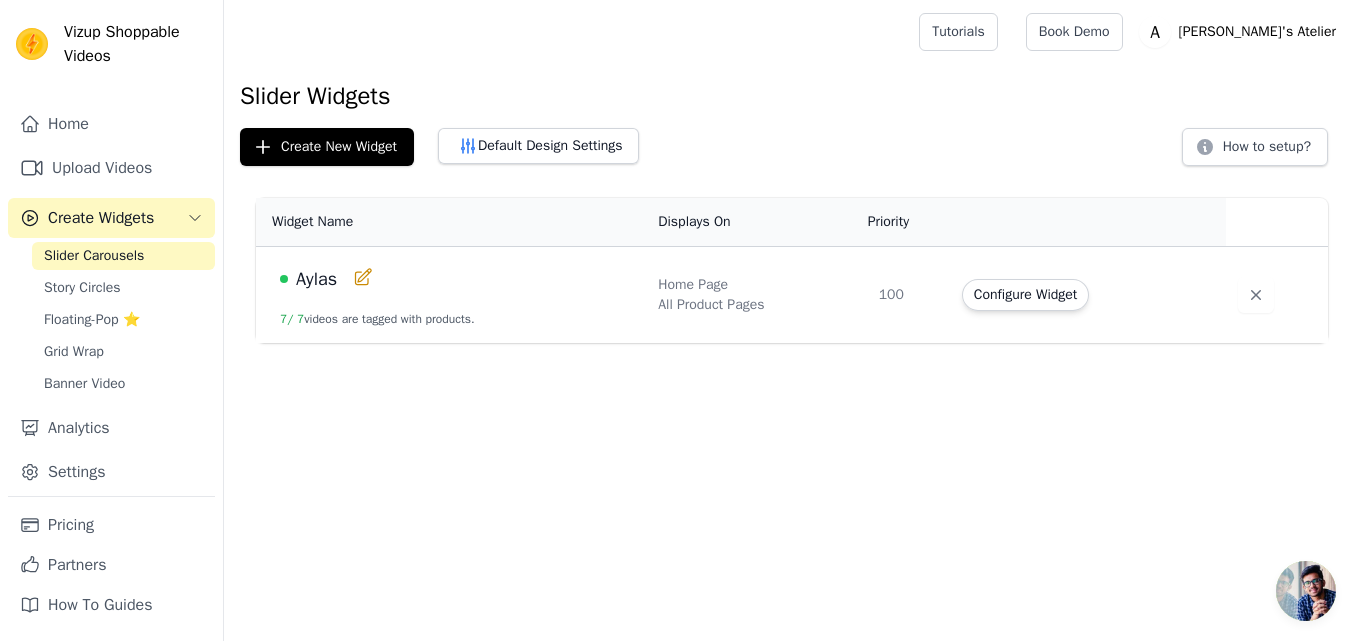 click on "Vizup Shoppable Videos
Home
Upload Videos       Create Widgets     Slider Carousels   Story Circles   Floating-Pop ⭐   Grid Wrap   Banner Video
Analytics
Settings
Pricing
Partners
How To Guides   Open sidebar       Tutorials     Book Demo   Open user menu" at bounding box center (680, 171) 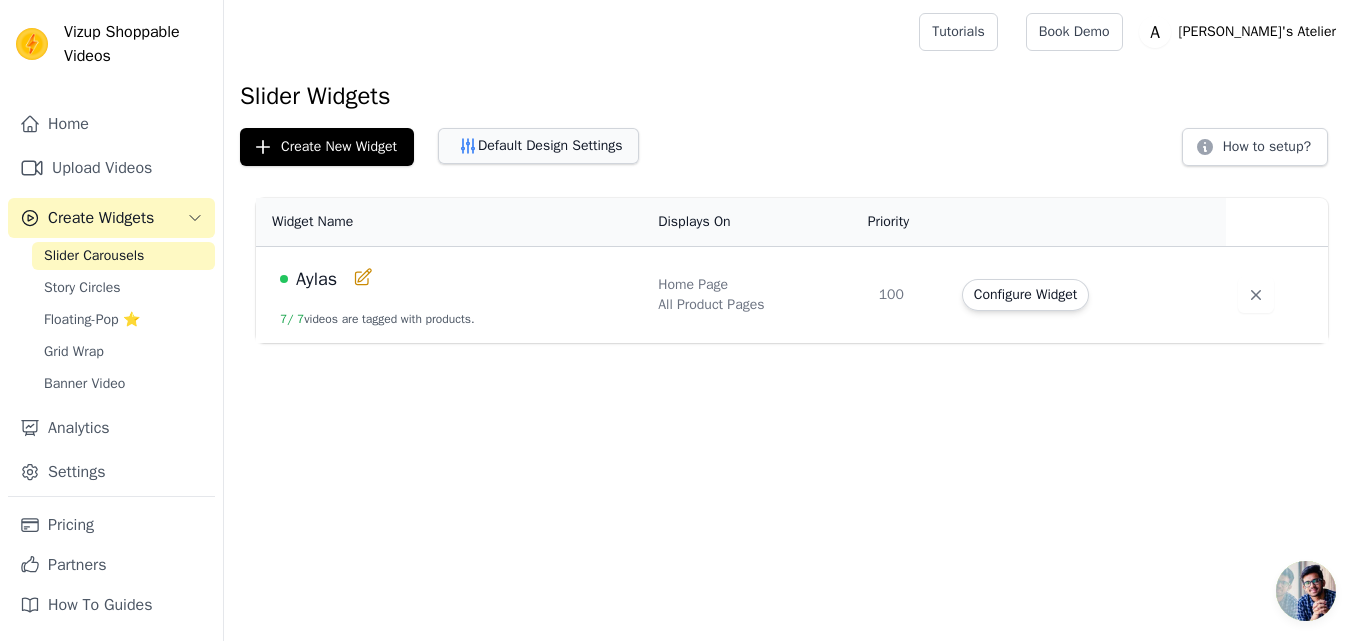 click on "Default Design Settings" at bounding box center [538, 146] 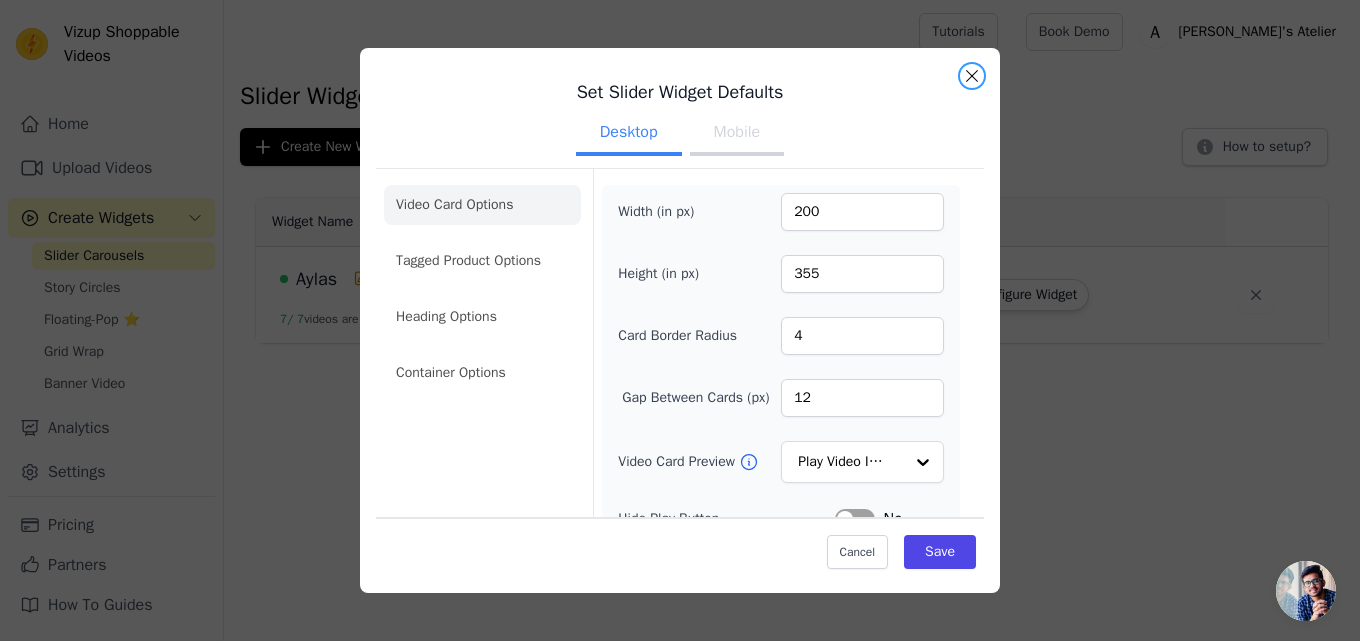 drag, startPoint x: 963, startPoint y: 76, endPoint x: 961, endPoint y: 334, distance: 258.00775 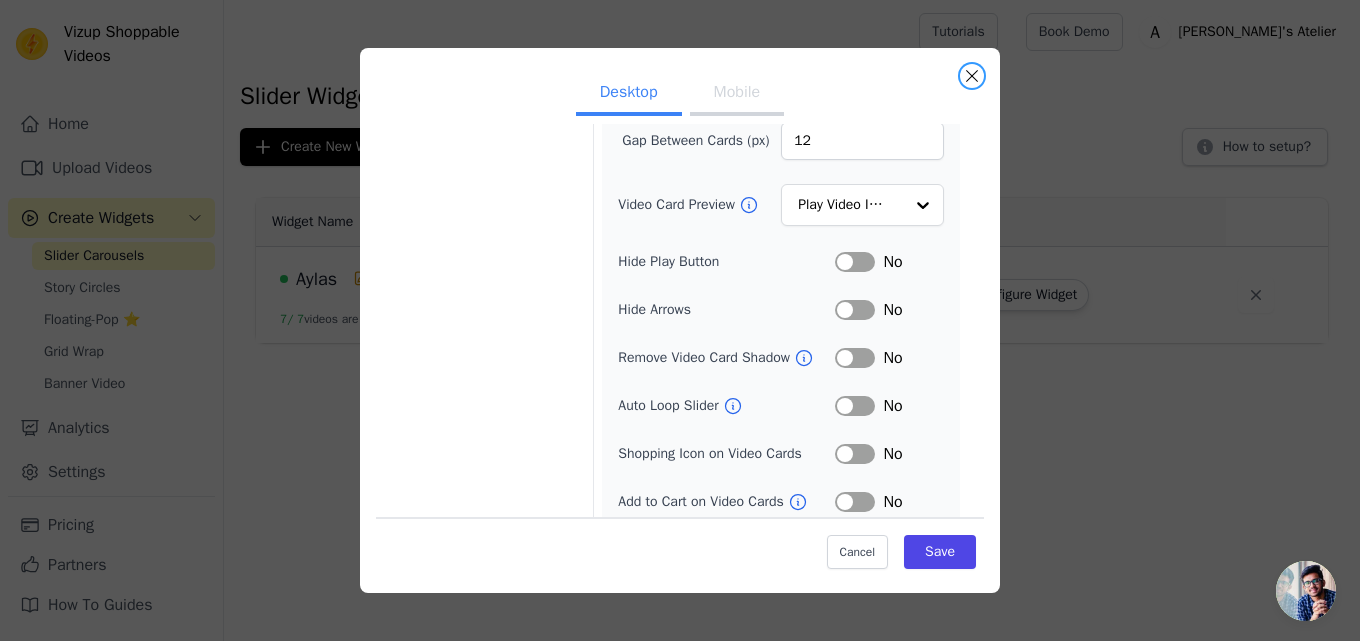 scroll, scrollTop: 270, scrollLeft: 0, axis: vertical 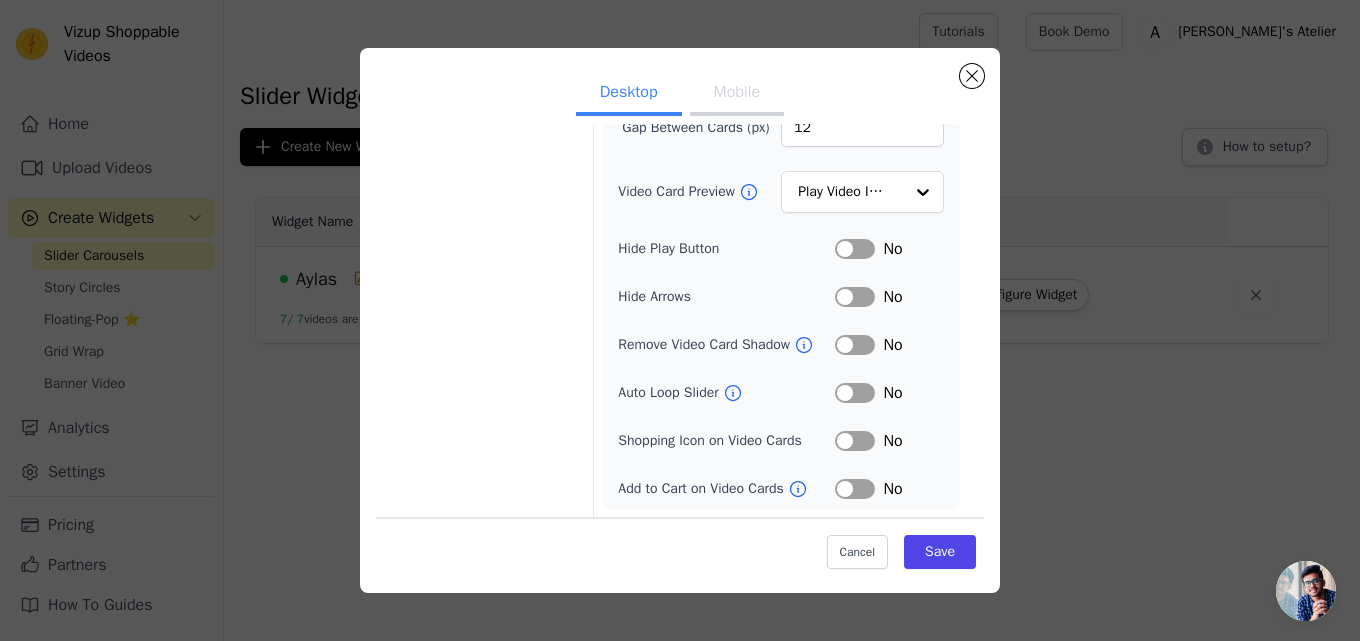 click on "No" at bounding box center [889, 249] 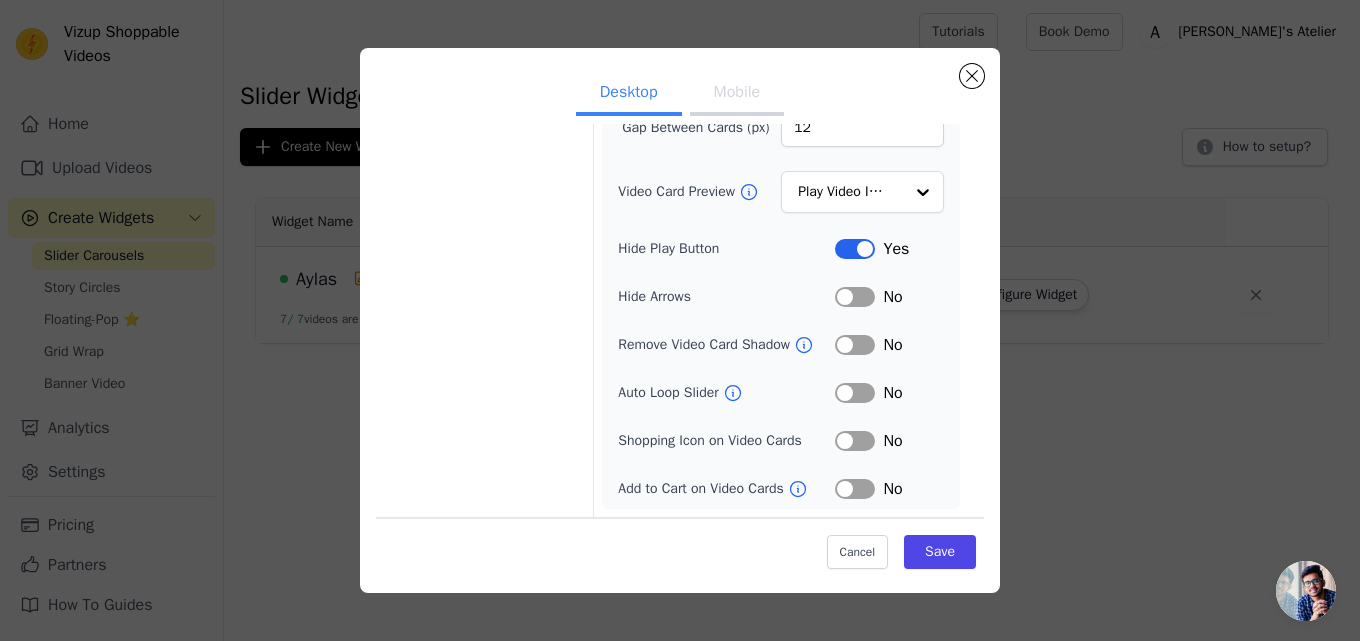 click on "Label" at bounding box center [855, 297] 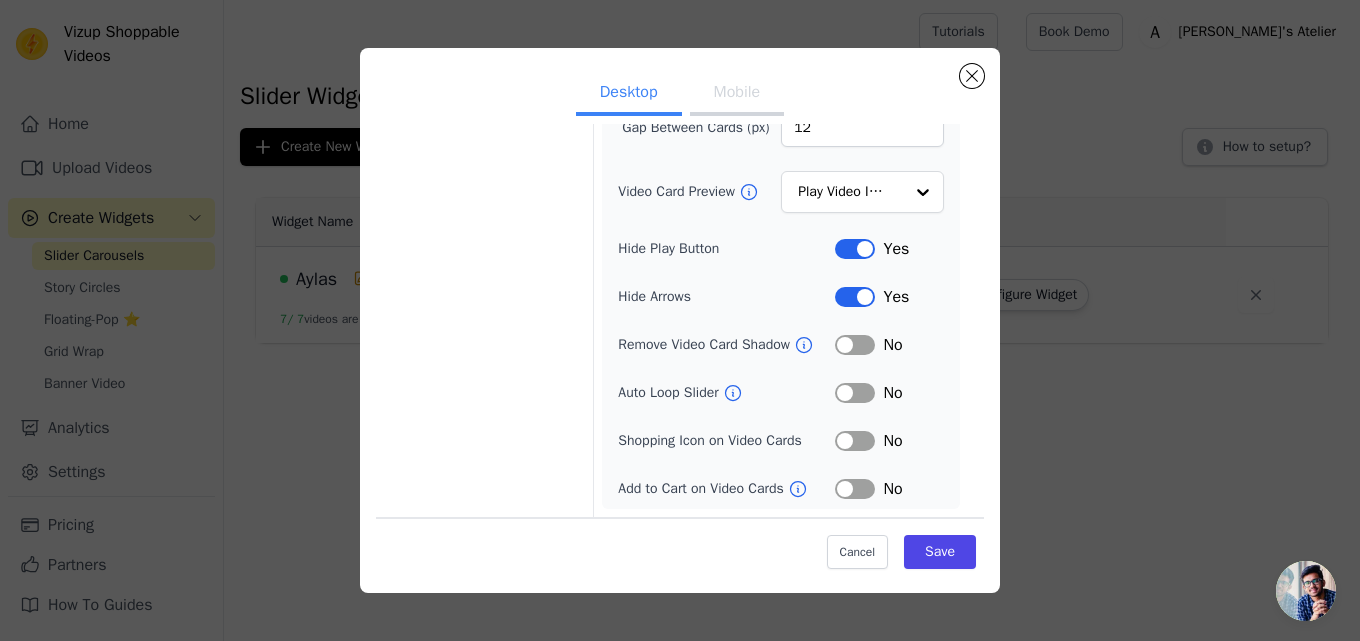 click on "Width (in px)   200   Height (in px)   355   Card Border Radius   4   Gap Between Cards (px)   12   Video Card Preview           Play Video In Loop               Hide Play Button   Label     Yes   Hide Arrows   Label     Yes   Remove Video Card Shadow     Label     No   Auto Loop Slider     Label     No   Shopping Icon on Video Cards   Label     No   Add to Cart on Video Cards     Label     No" at bounding box center [781, 212] 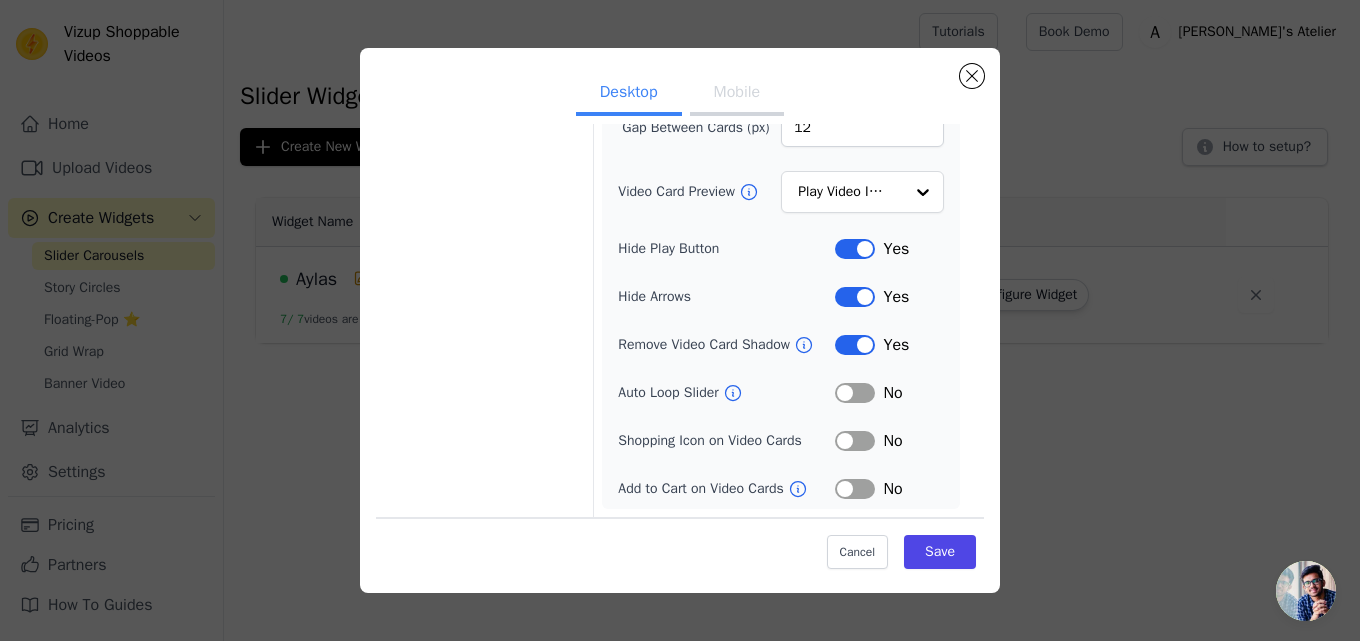 click on "Label" at bounding box center (855, 393) 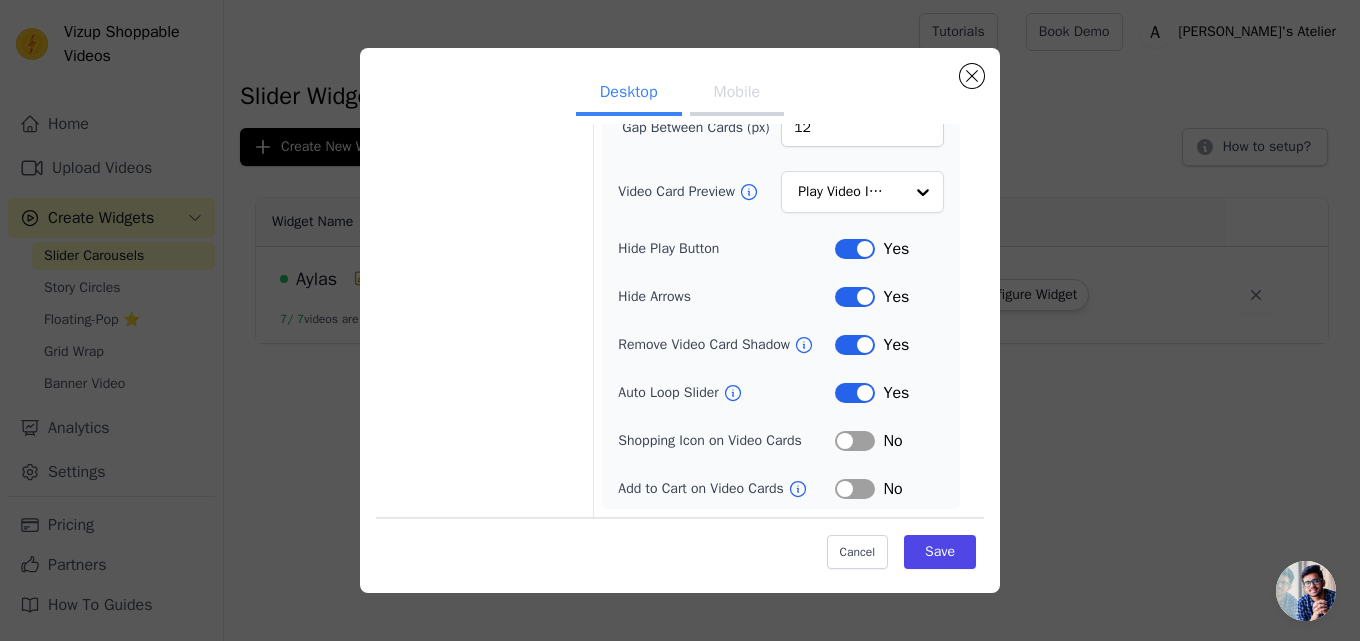 click on "Label" at bounding box center (855, 441) 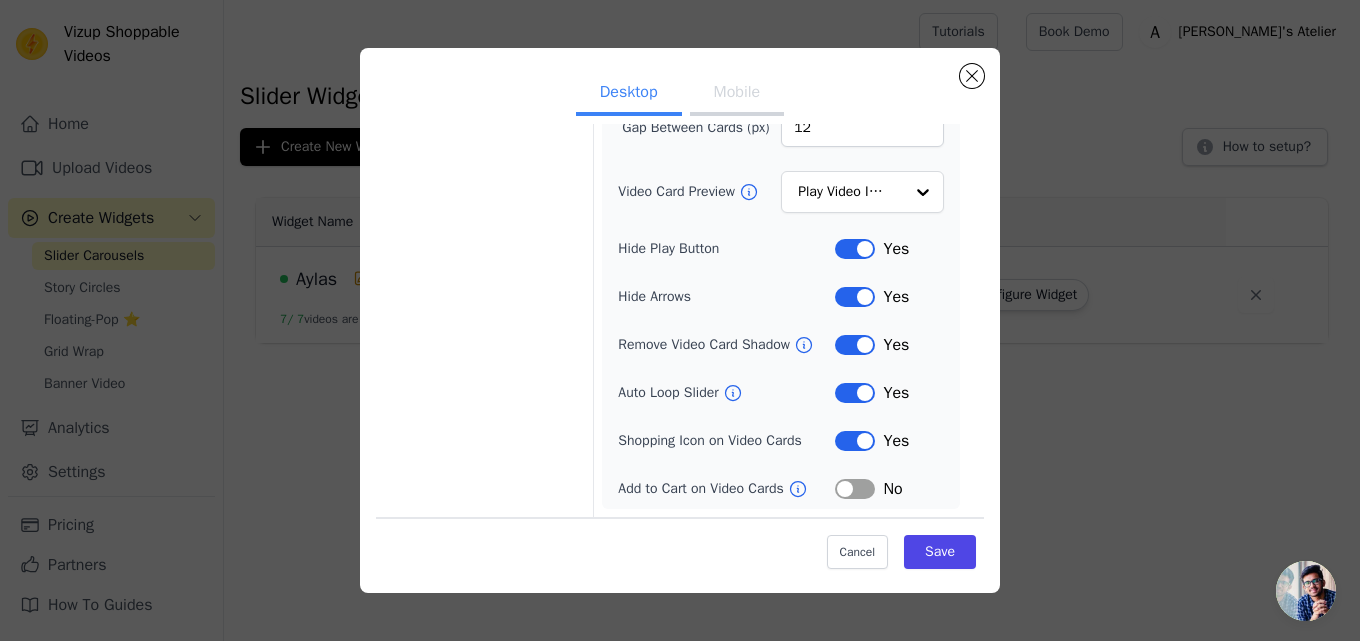 click on "Label" at bounding box center (855, 489) 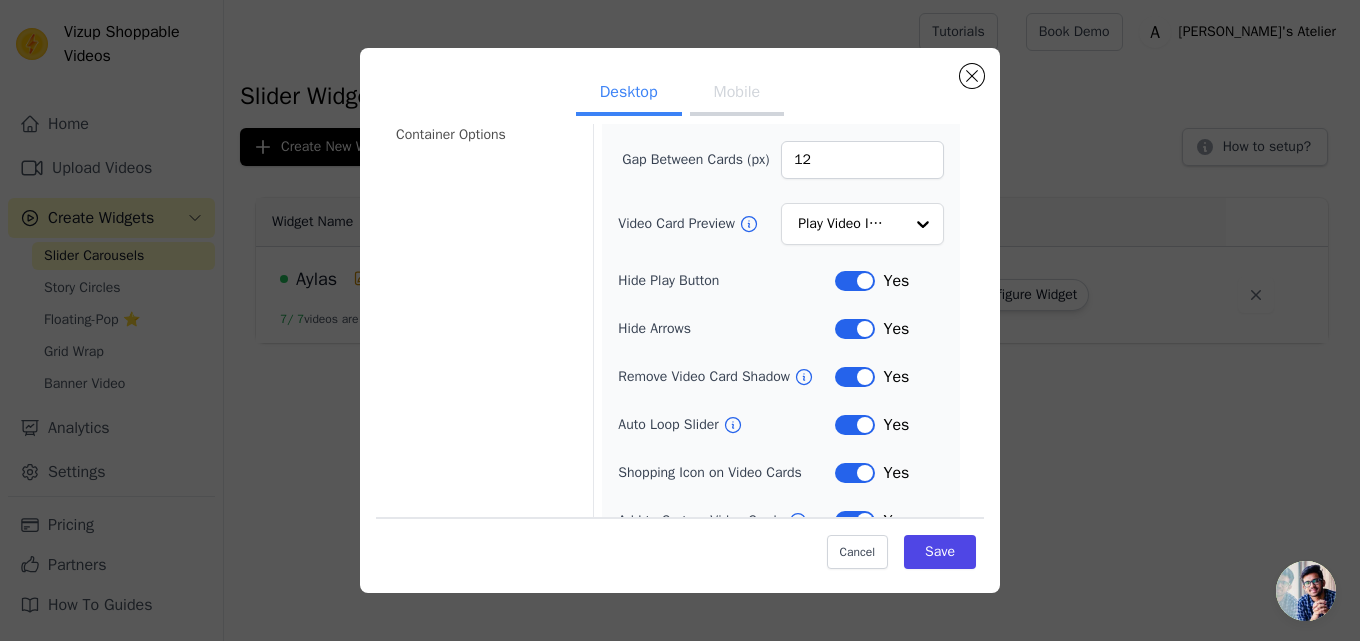 scroll, scrollTop: 270, scrollLeft: 0, axis: vertical 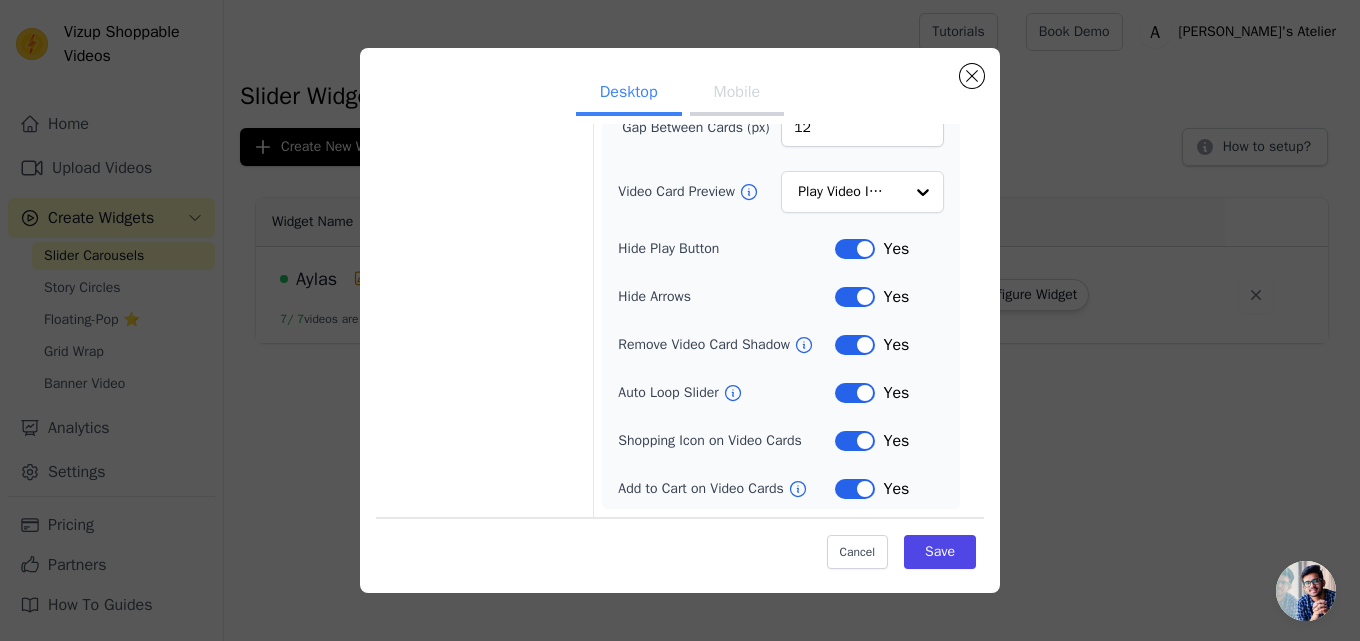 click on "Mobile" at bounding box center [737, 94] 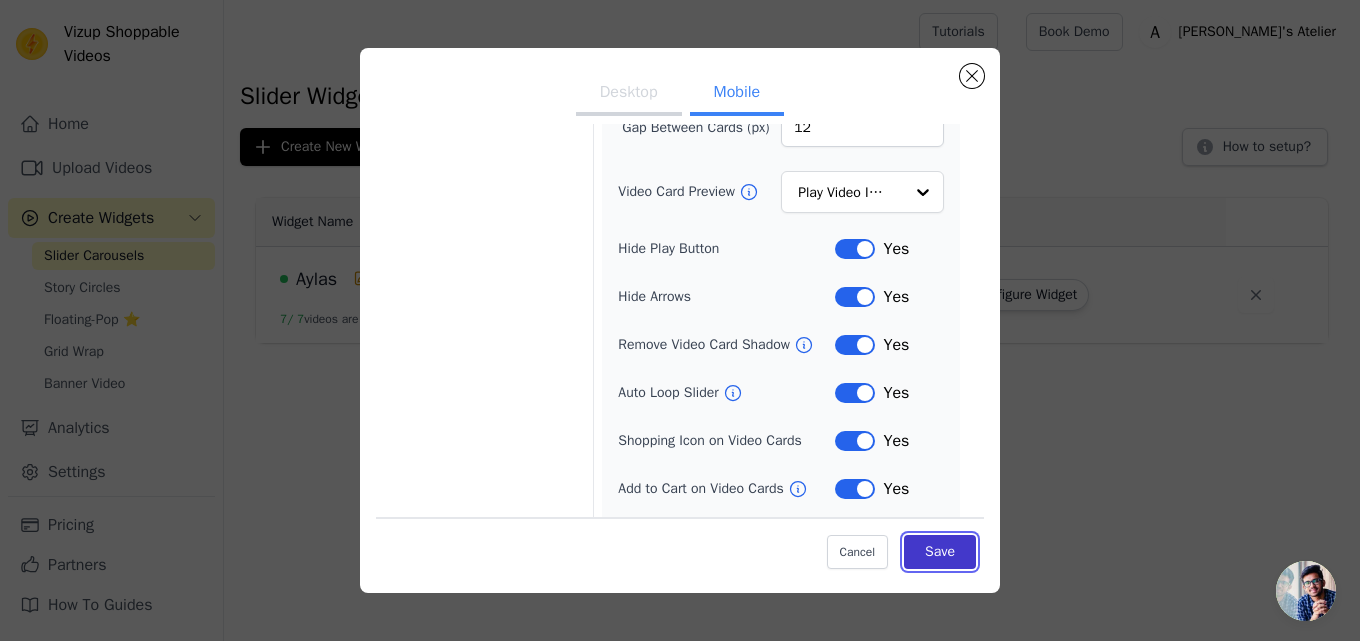 click on "Save" at bounding box center [940, 552] 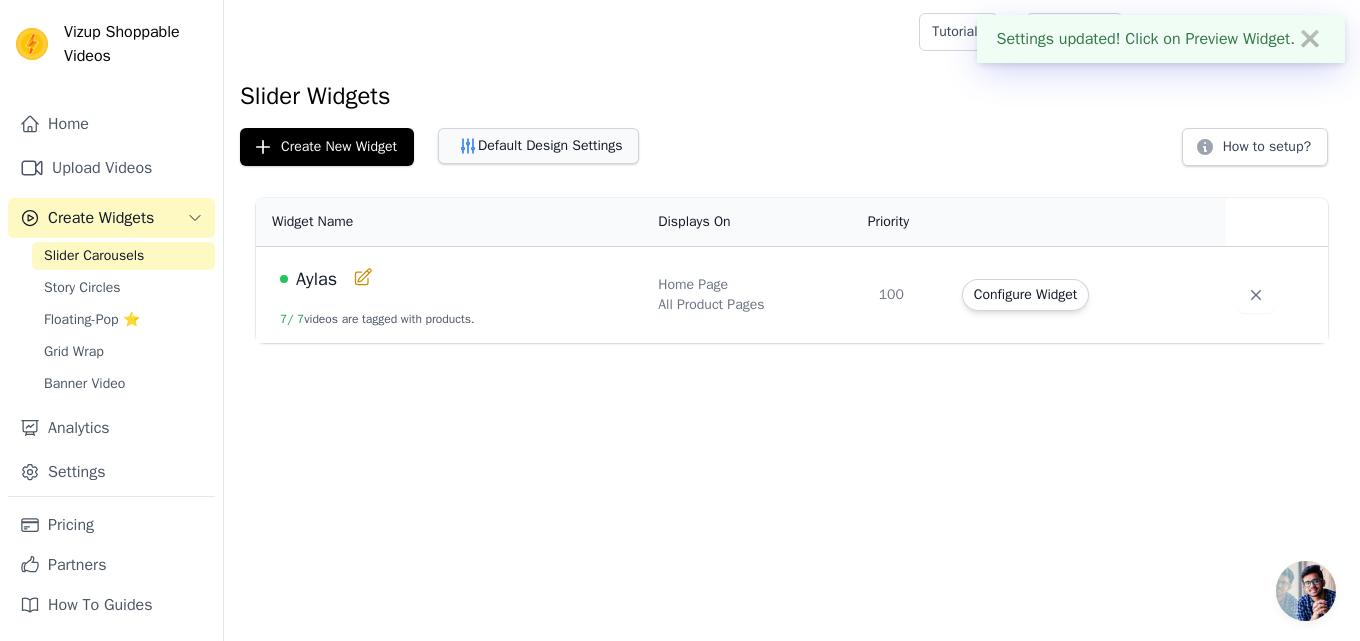 click on "Default Design Settings" at bounding box center (538, 146) 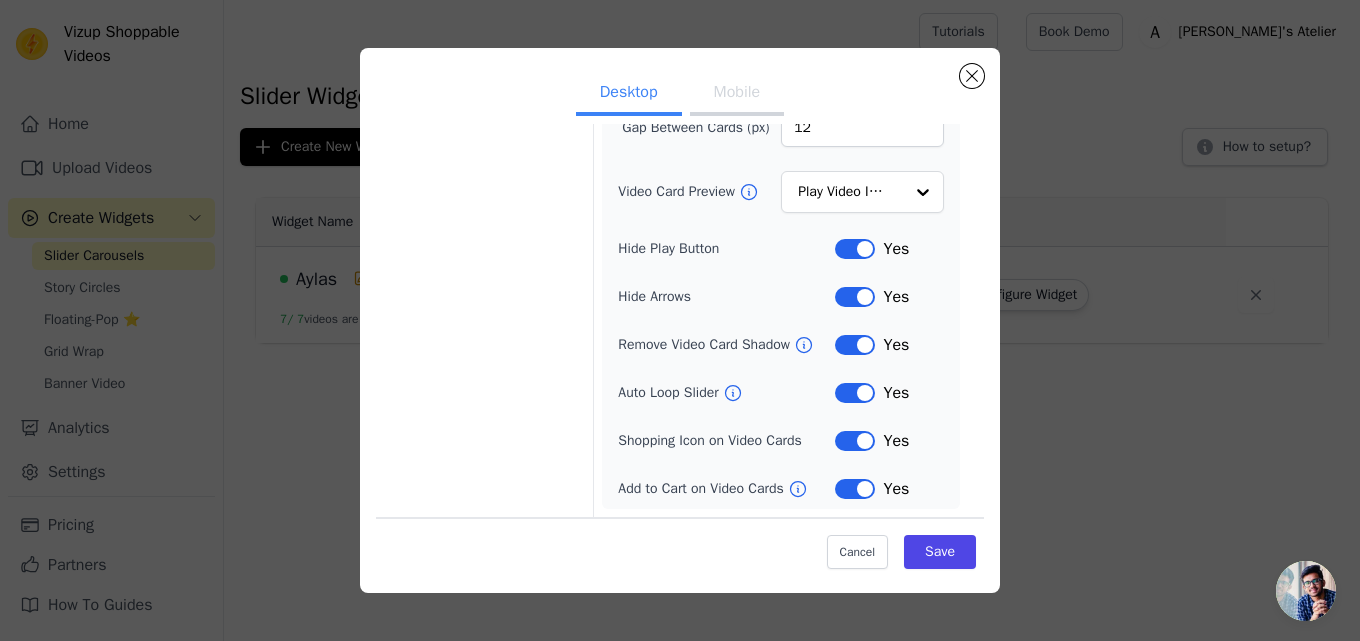 scroll, scrollTop: 0, scrollLeft: 0, axis: both 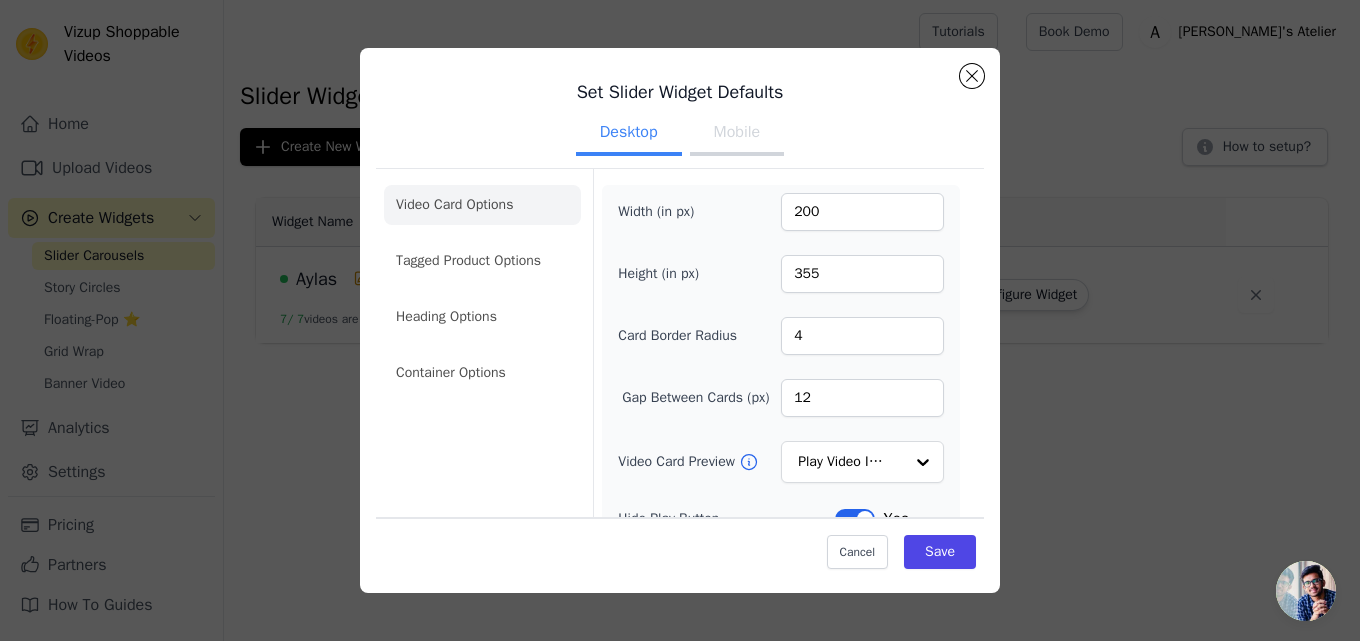 click on "Mobile" at bounding box center [737, 134] 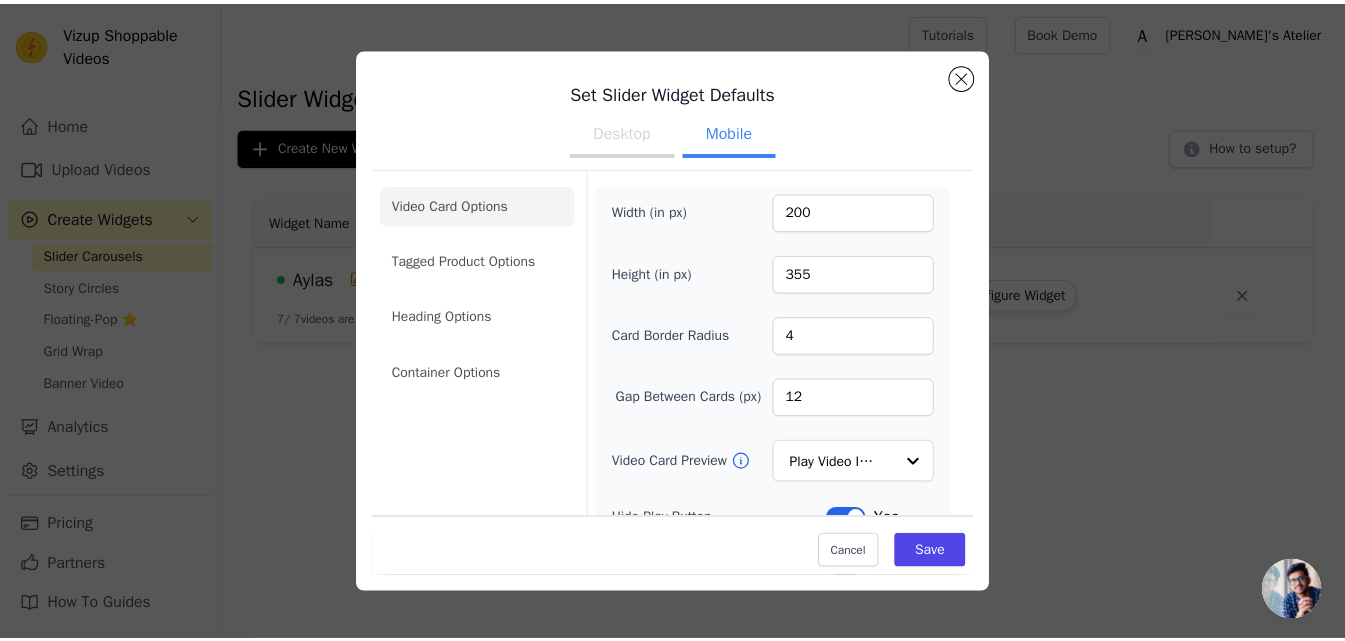 scroll, scrollTop: 318, scrollLeft: 0, axis: vertical 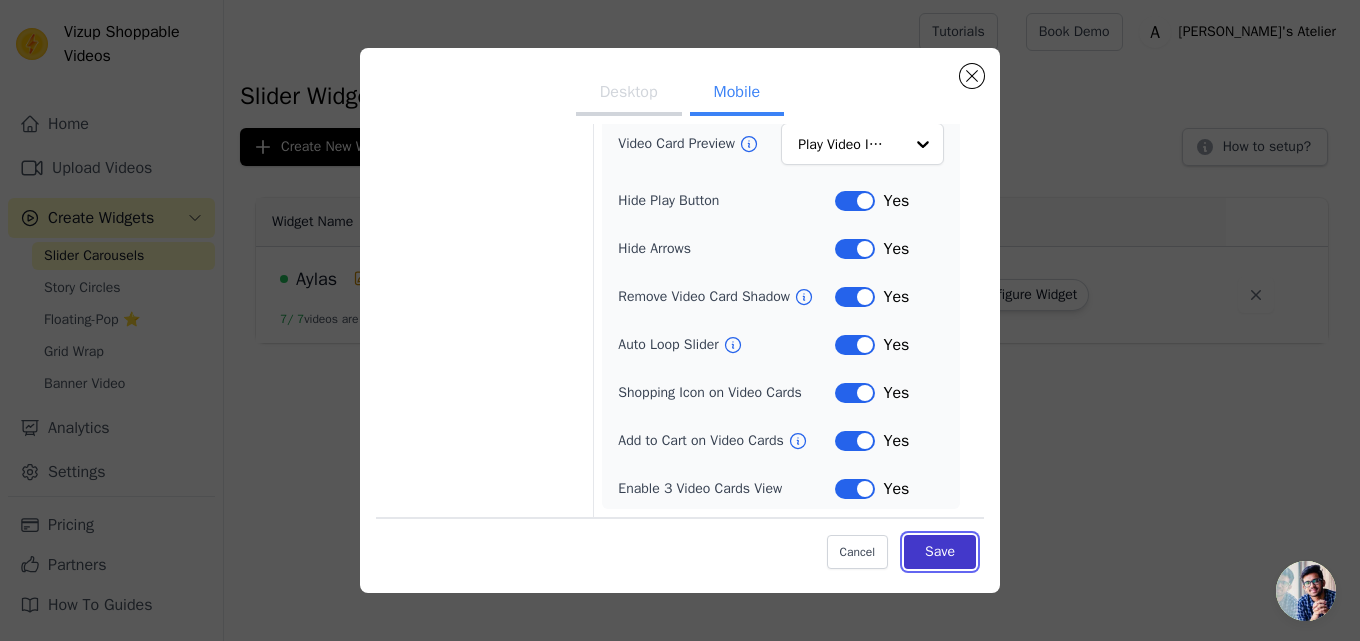 click on "Save" at bounding box center (940, 552) 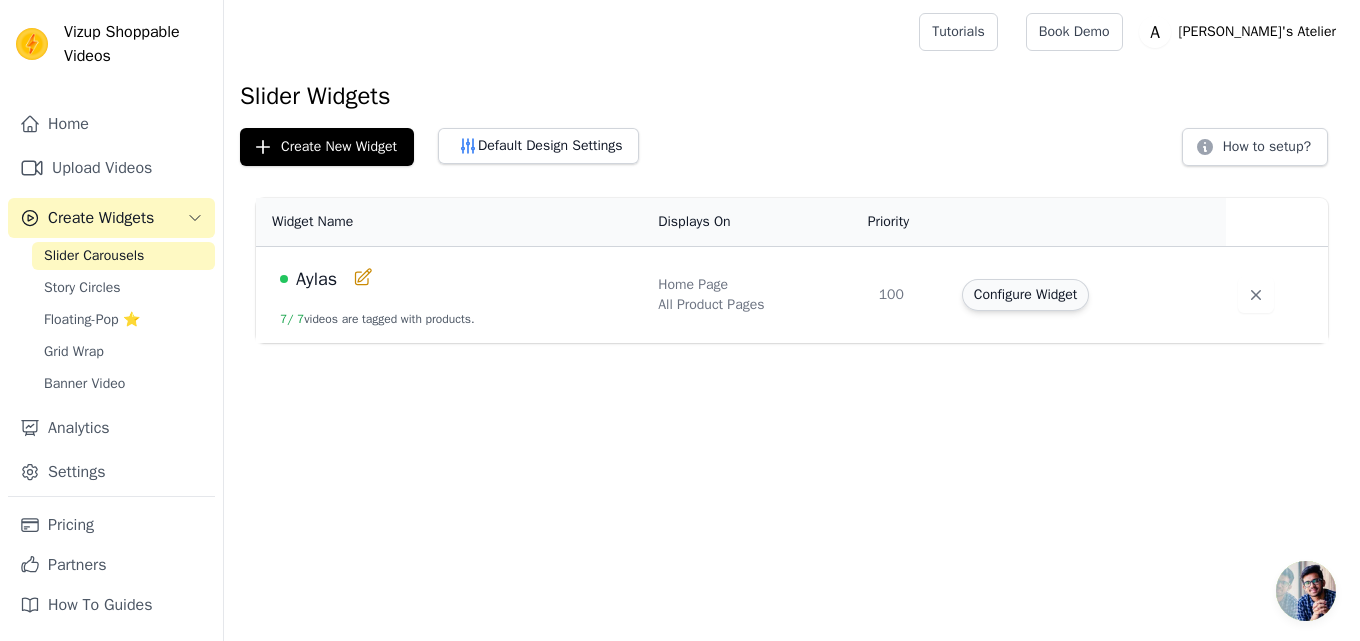 click on "Configure Widget" at bounding box center [1025, 295] 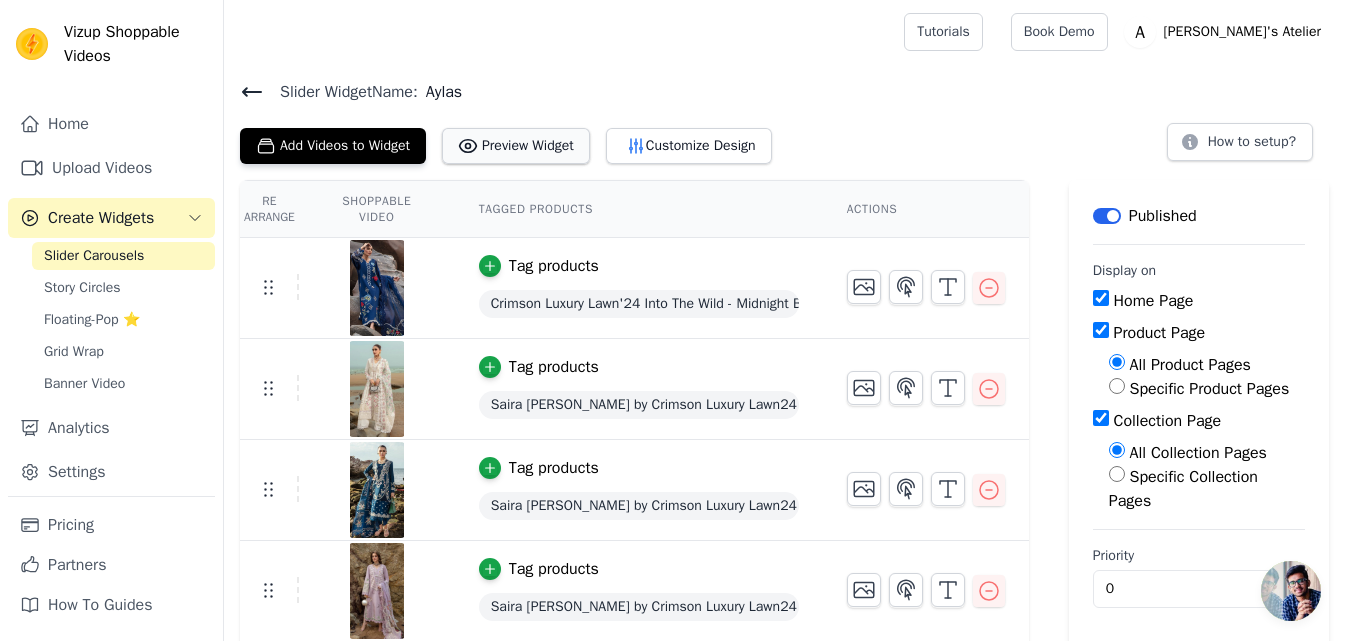 click on "Preview Widget" at bounding box center [516, 146] 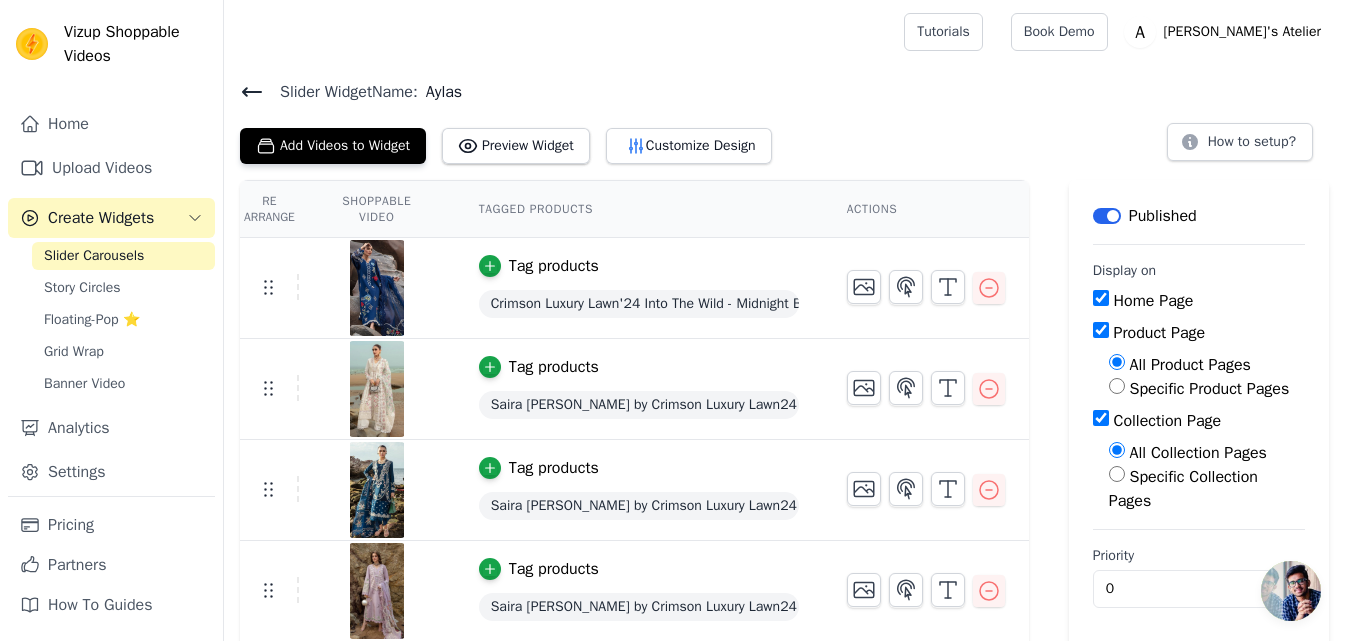 click on "Product Page" at bounding box center (1101, 330) 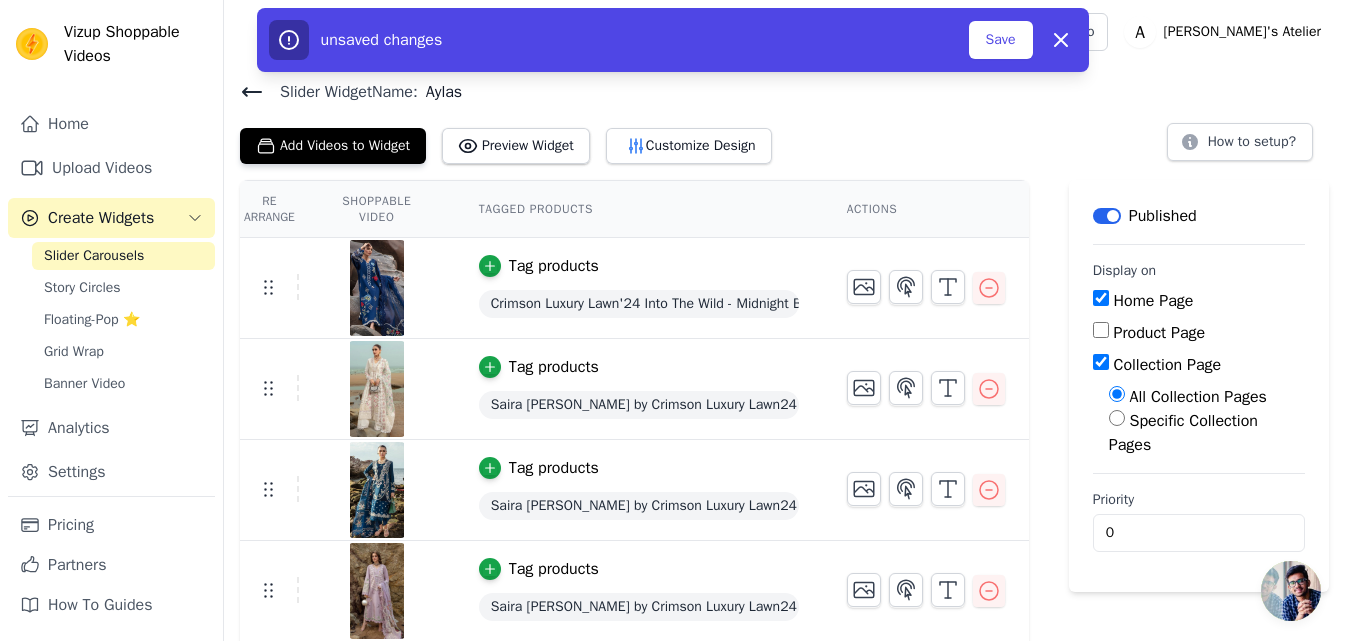 click on "Collection Page" at bounding box center (1101, 362) 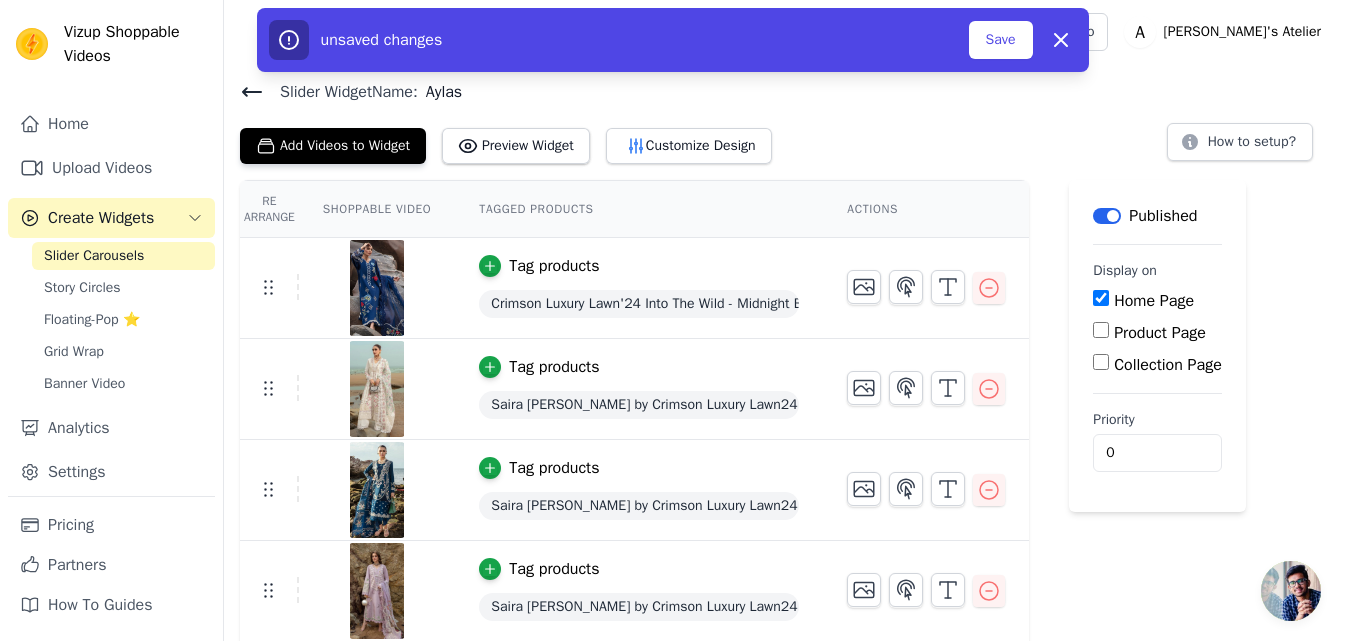 scroll, scrollTop: 16, scrollLeft: 0, axis: vertical 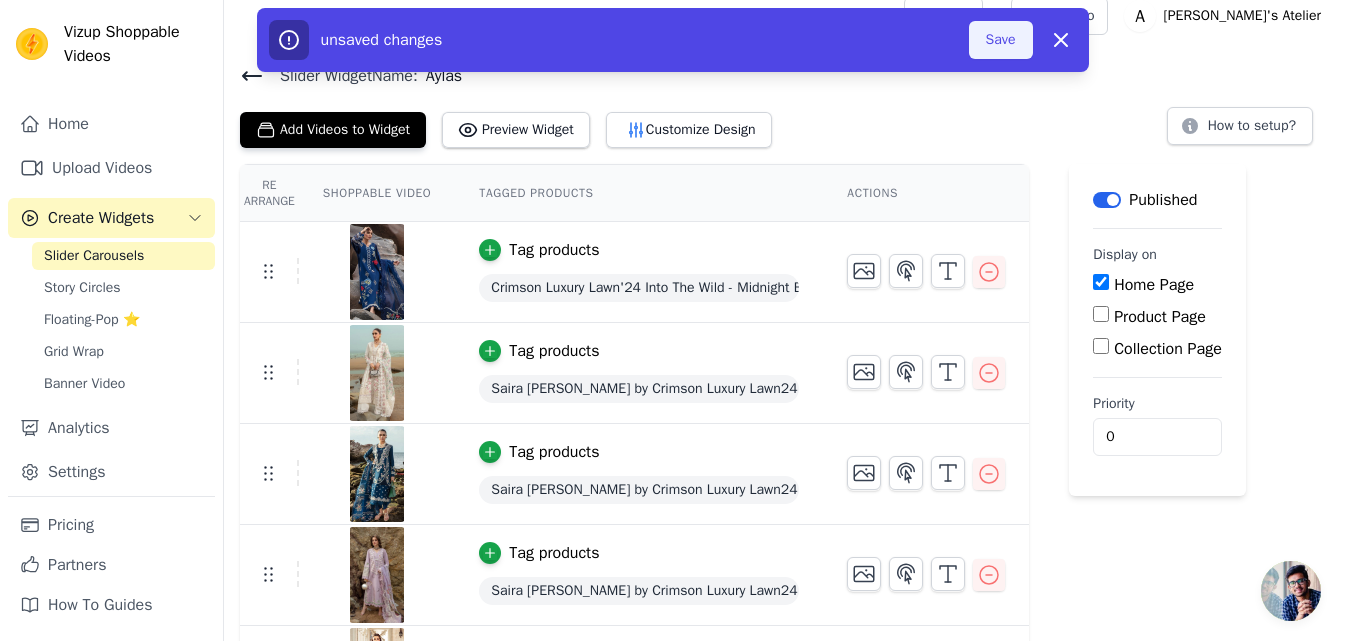 click on "Save" at bounding box center (1001, 40) 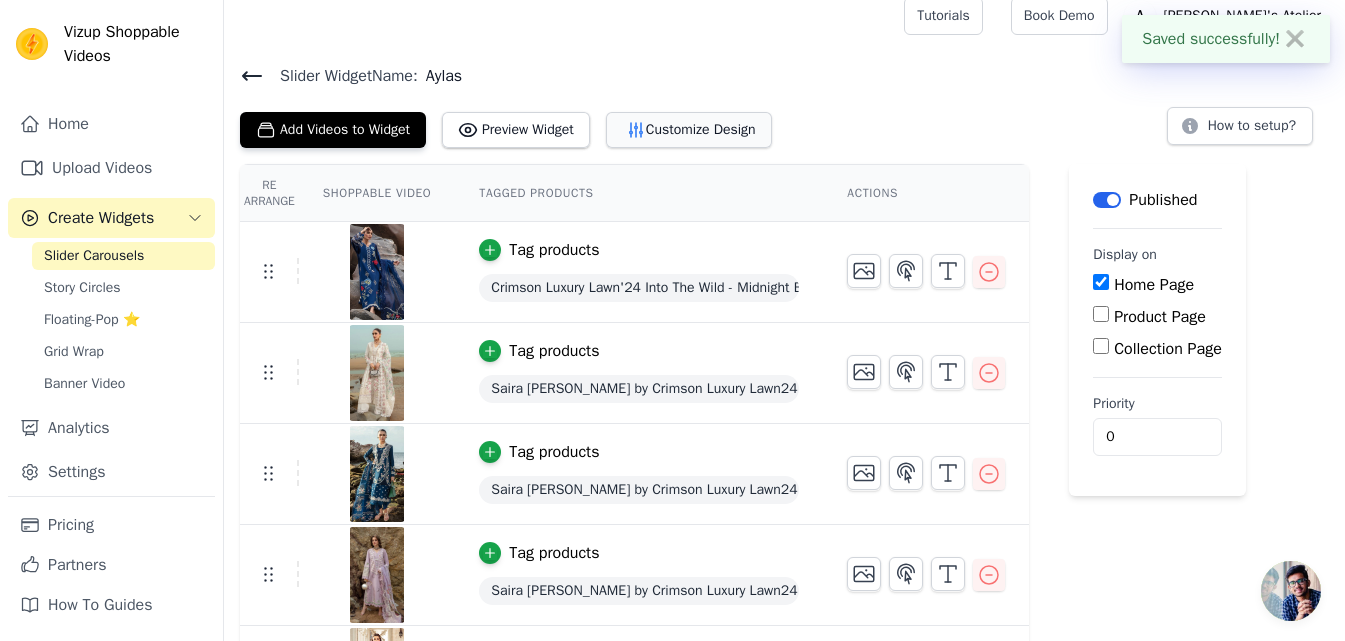 click on "Customize Design" at bounding box center [689, 130] 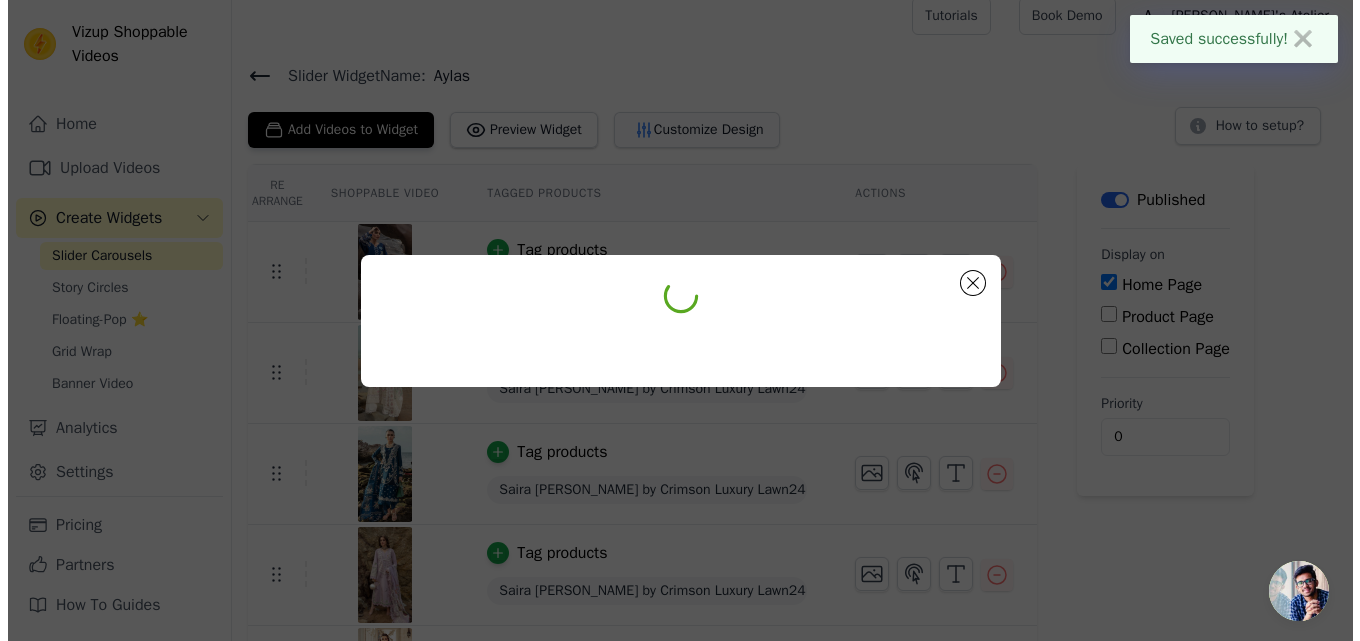 scroll, scrollTop: 0, scrollLeft: 0, axis: both 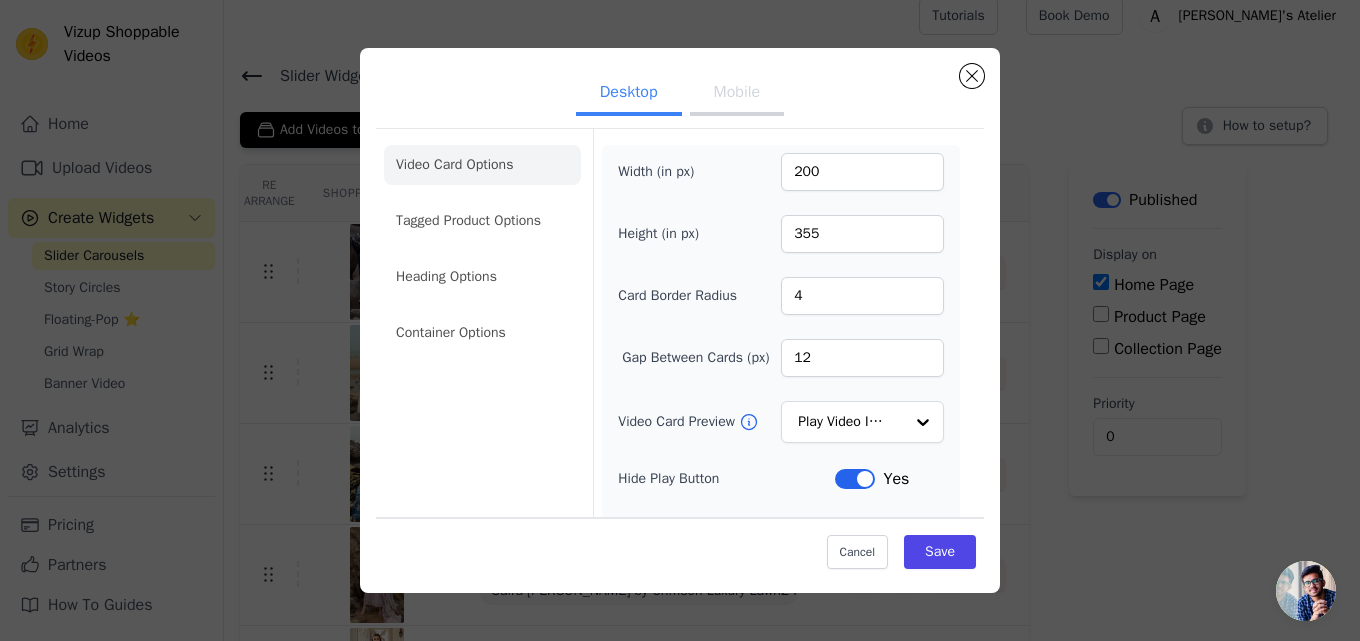 click on "Mobile" at bounding box center (737, 94) 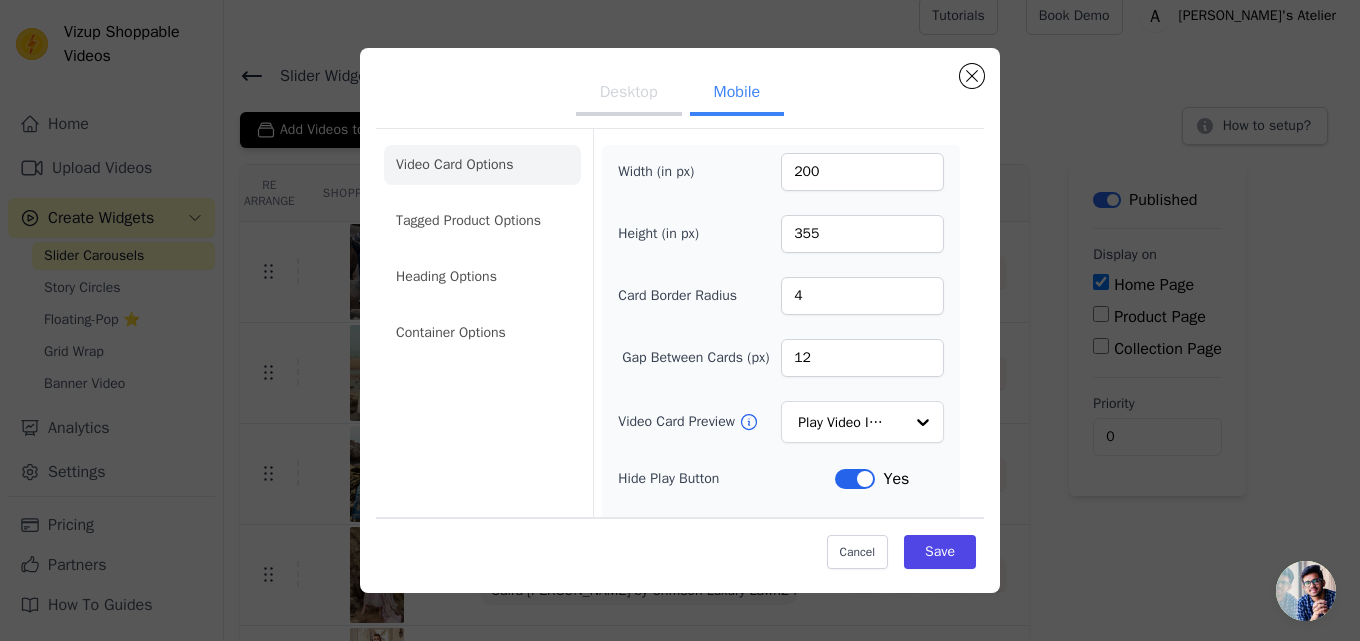 scroll, scrollTop: 278, scrollLeft: 0, axis: vertical 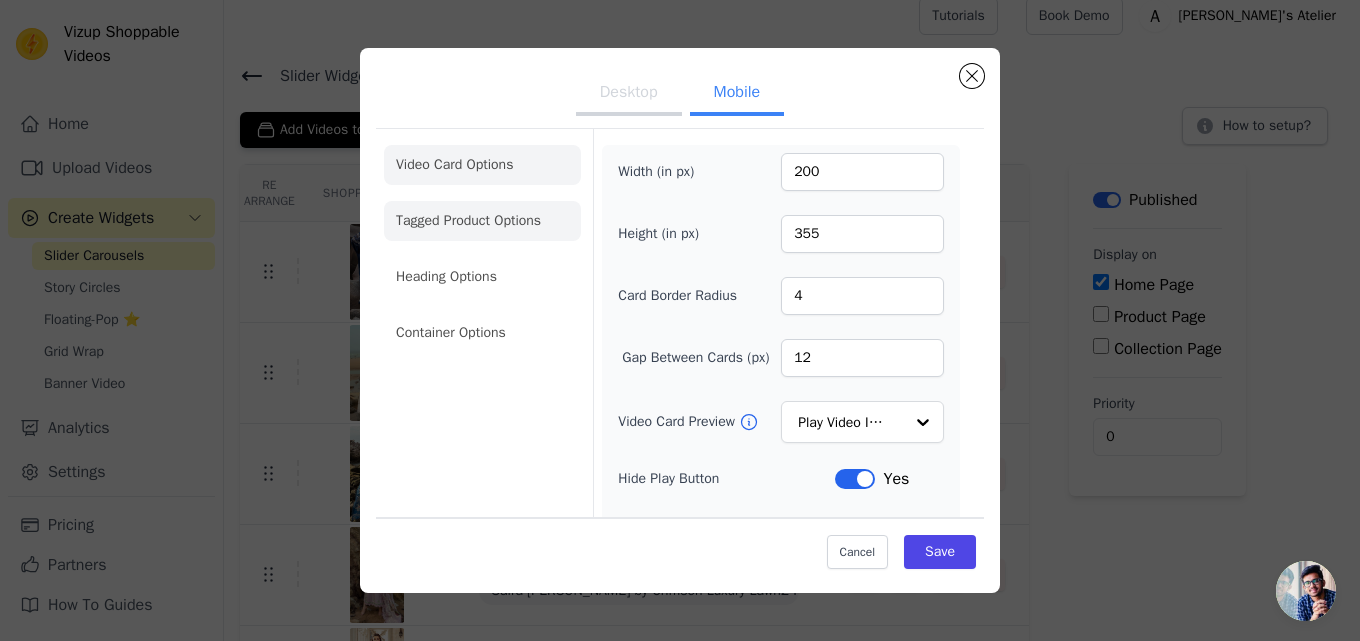 click on "Tagged Product Options" 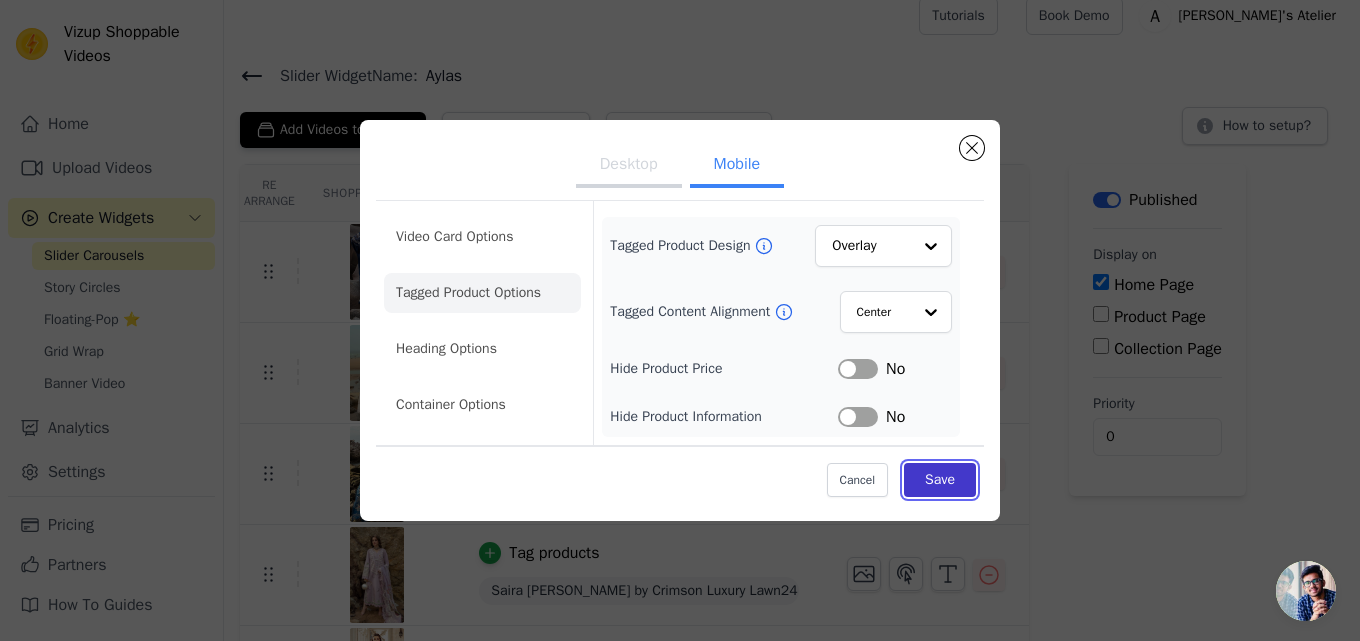 click on "Save" at bounding box center [940, 480] 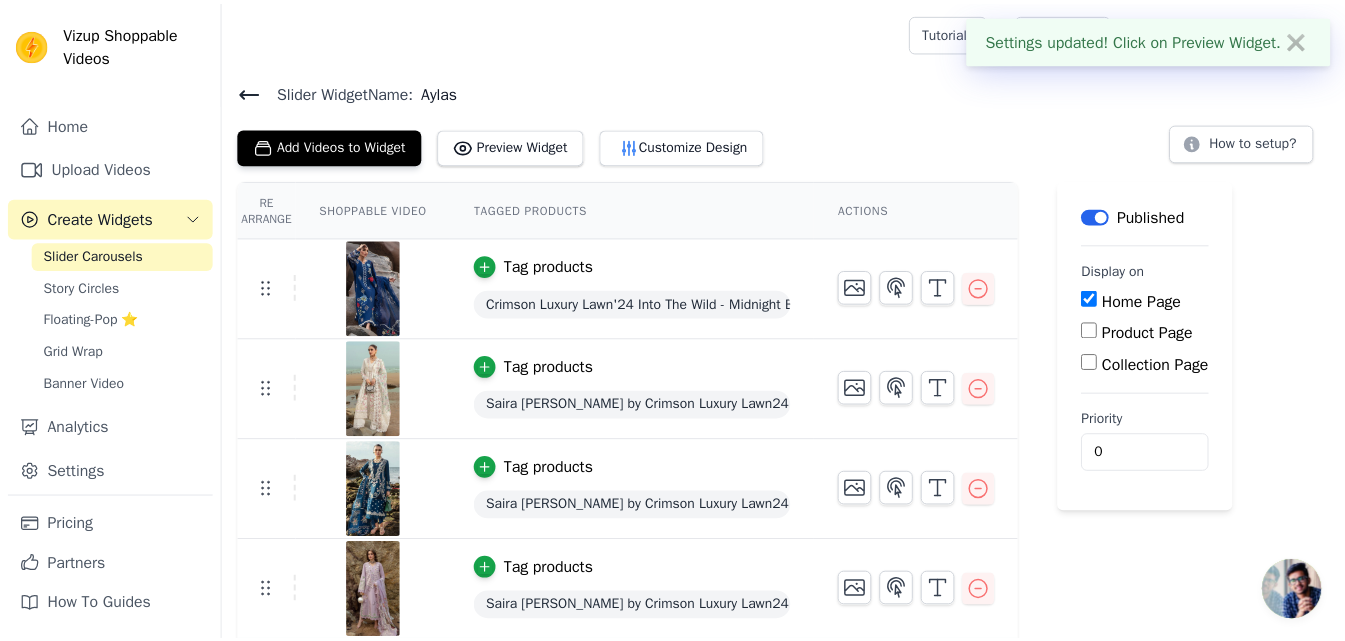 scroll, scrollTop: 16, scrollLeft: 0, axis: vertical 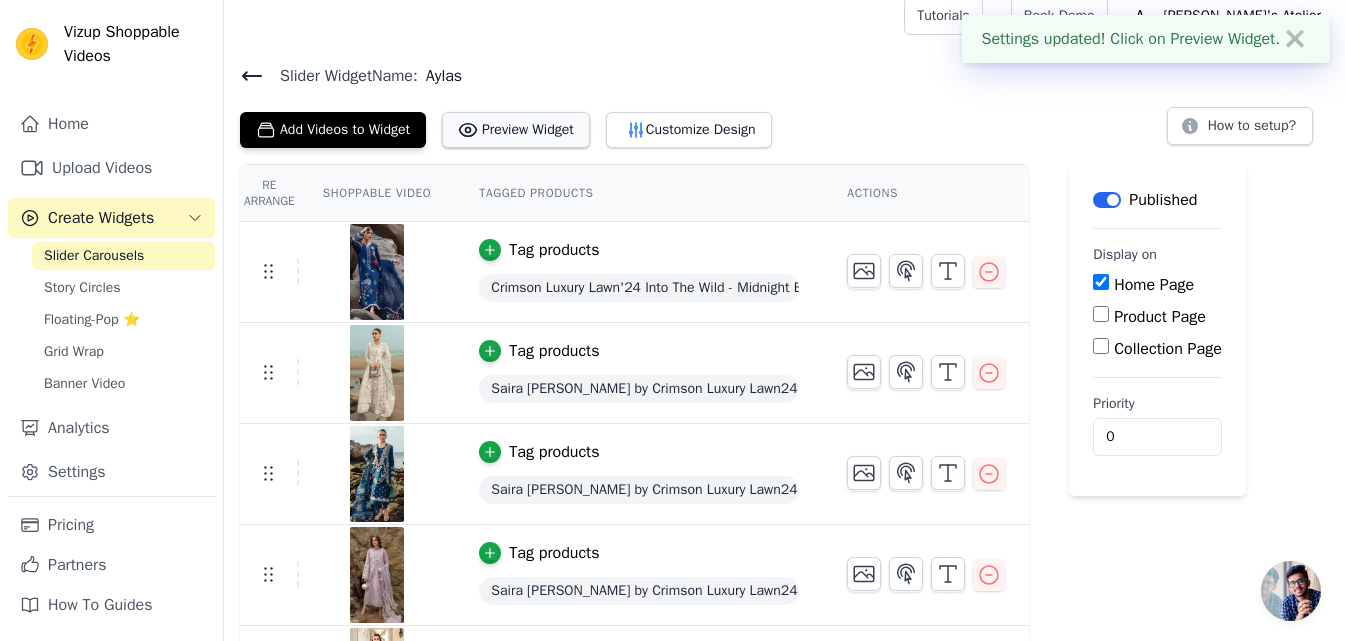 click on "Preview Widget" at bounding box center (516, 130) 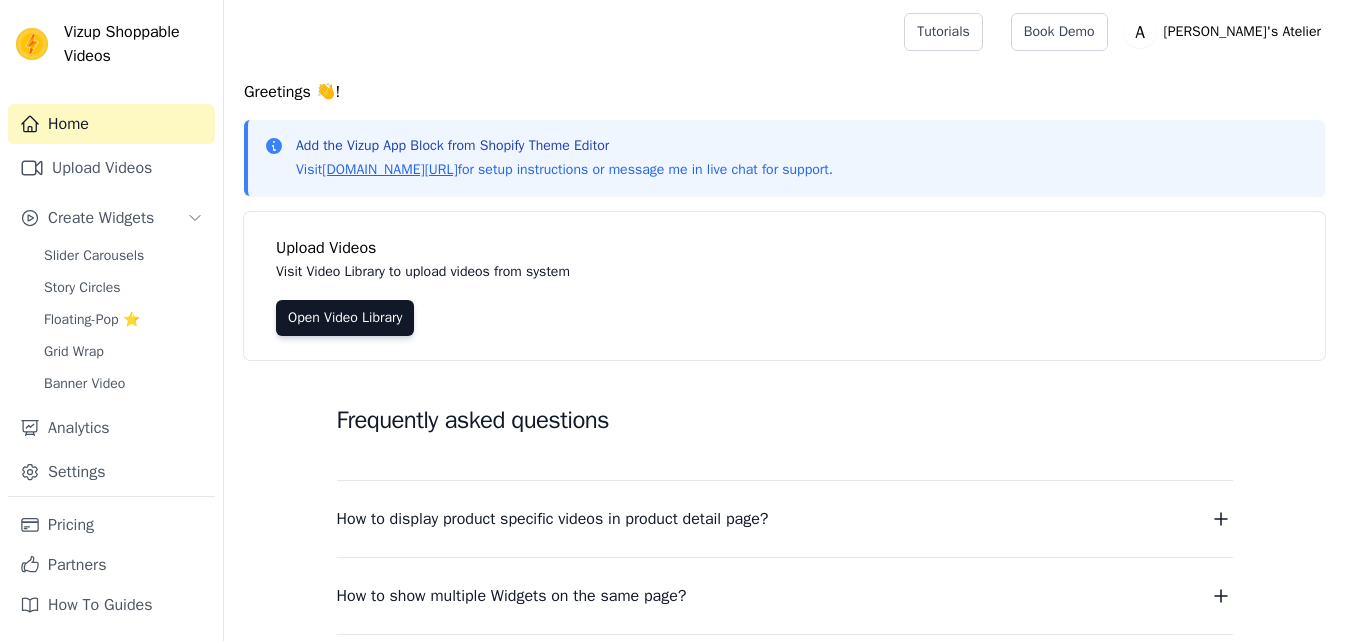 scroll, scrollTop: 0, scrollLeft: 0, axis: both 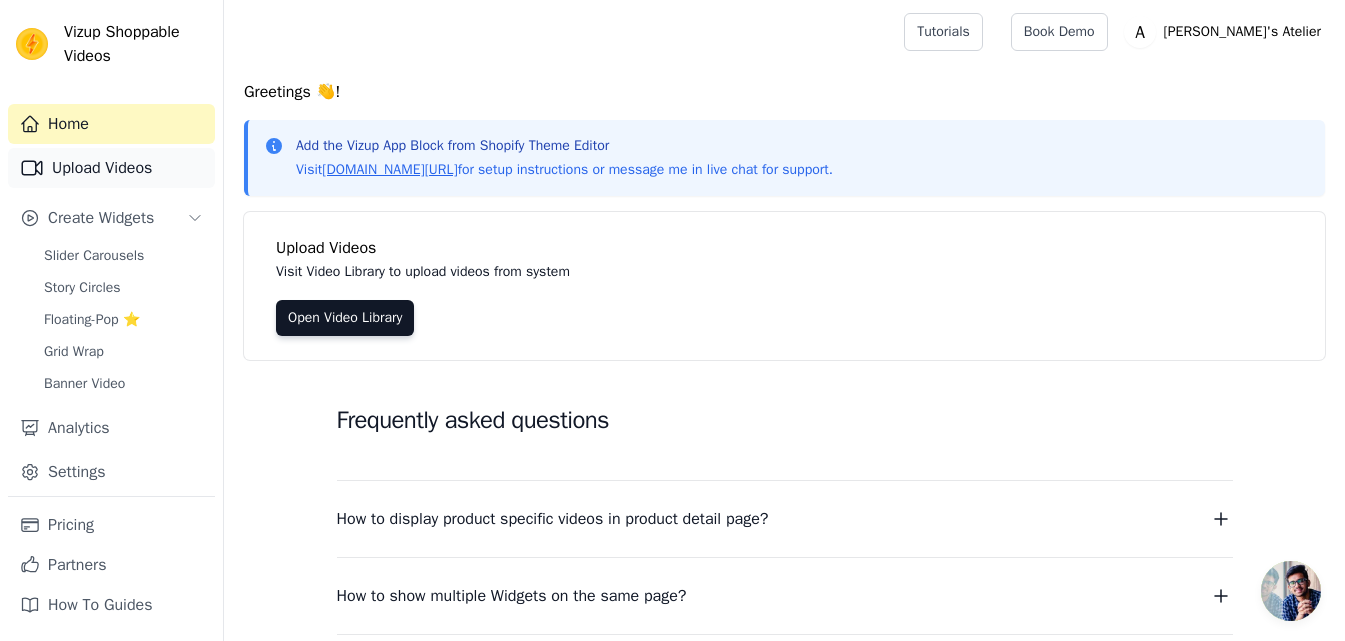 click on "Upload Videos" at bounding box center (111, 168) 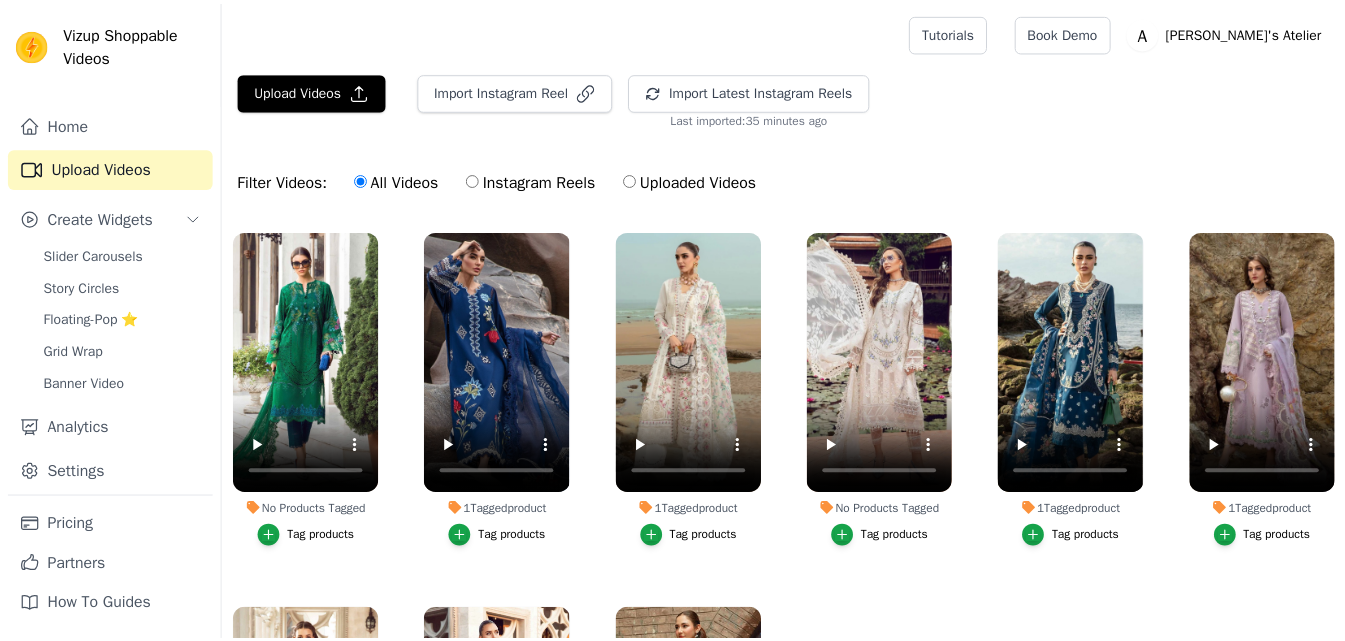 scroll, scrollTop: 0, scrollLeft: 0, axis: both 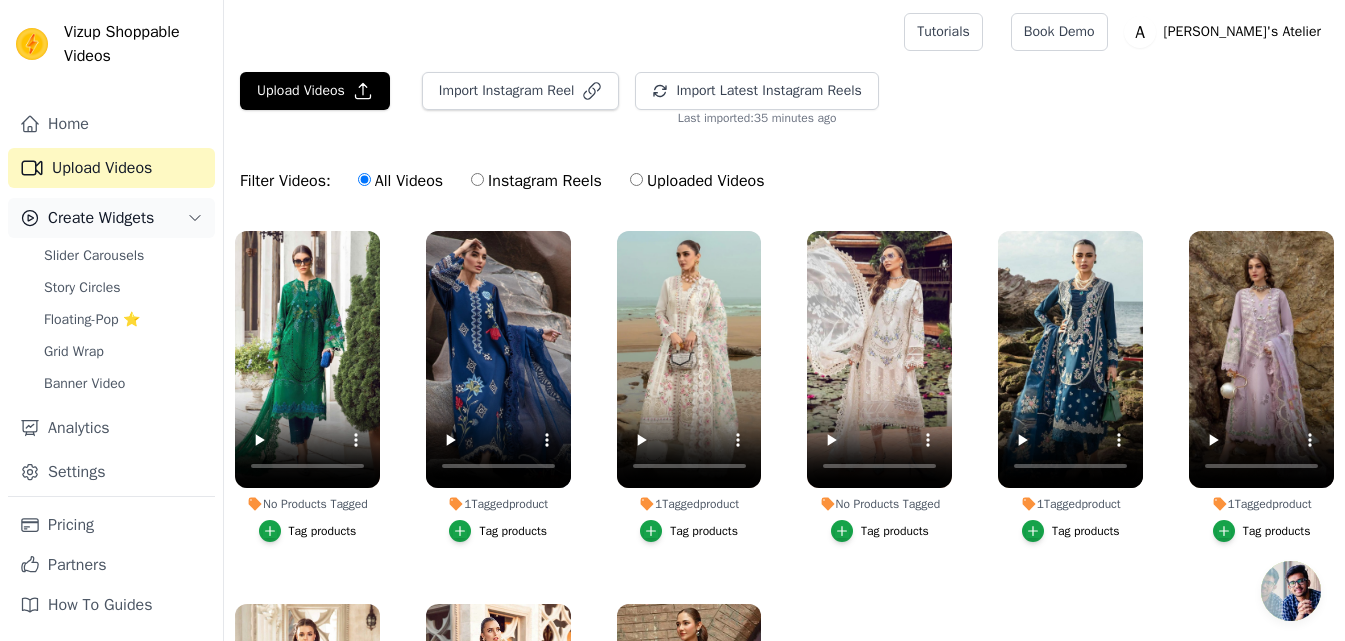 click on "Create Widgets" at bounding box center (101, 218) 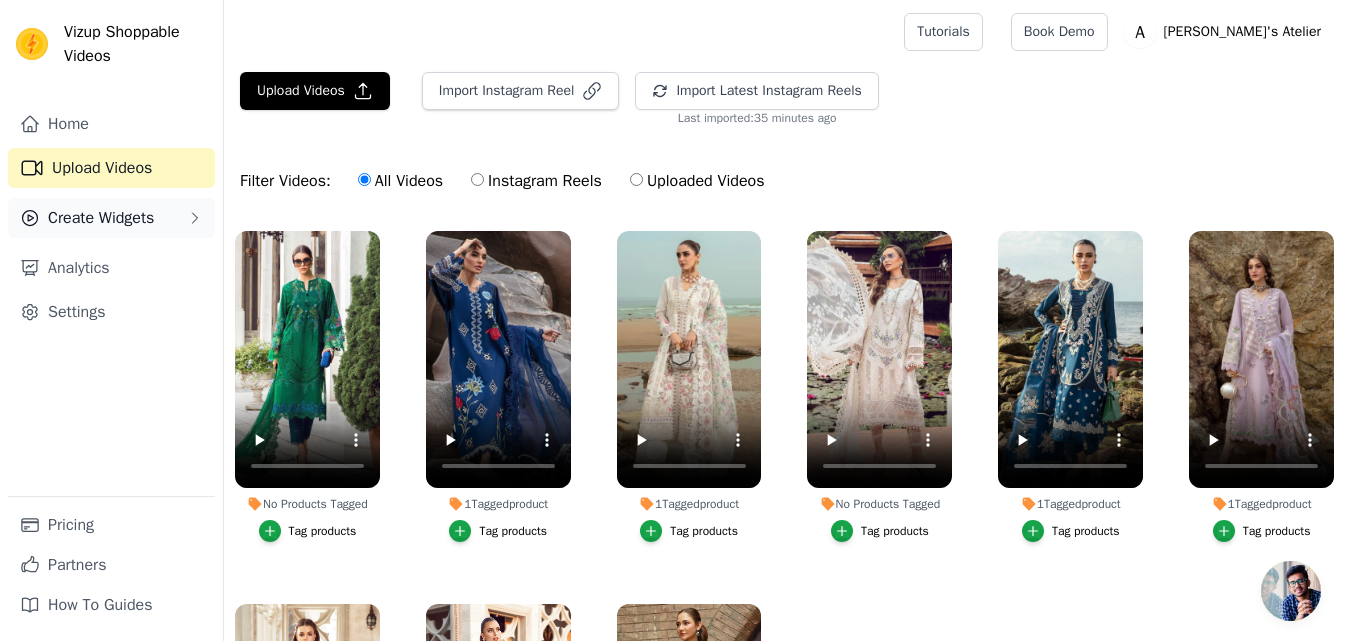 click on "Create Widgets" at bounding box center [101, 218] 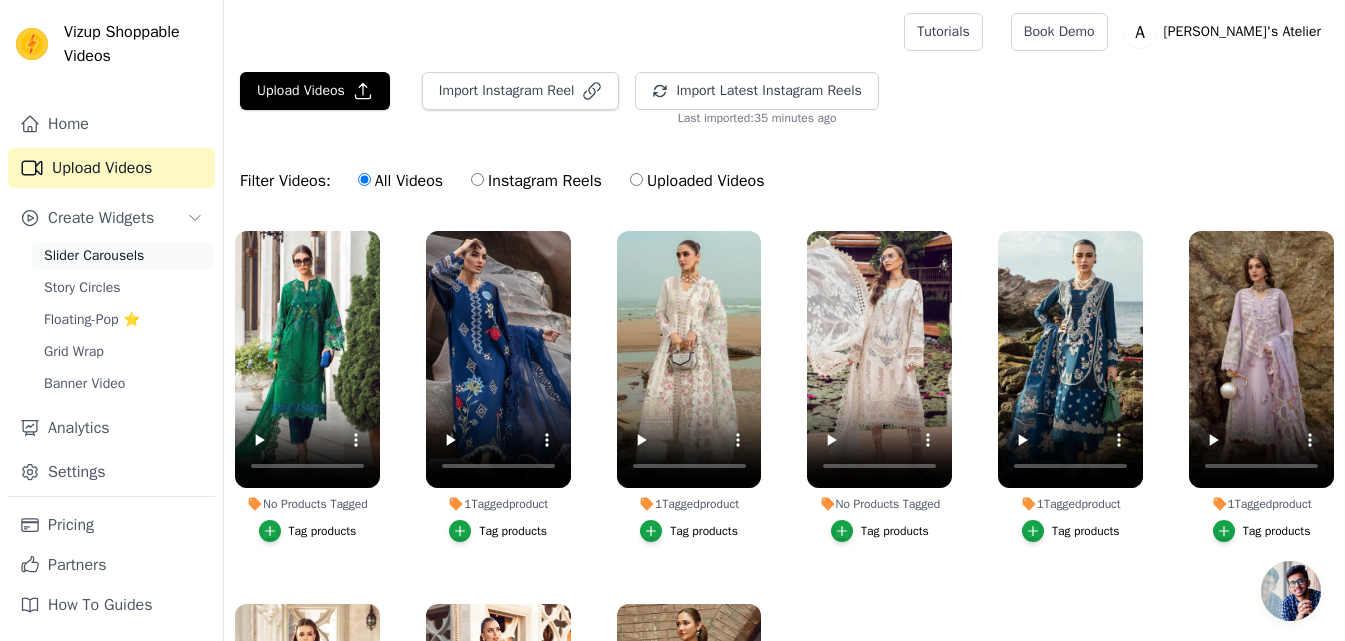click on "Slider Carousels" at bounding box center (94, 256) 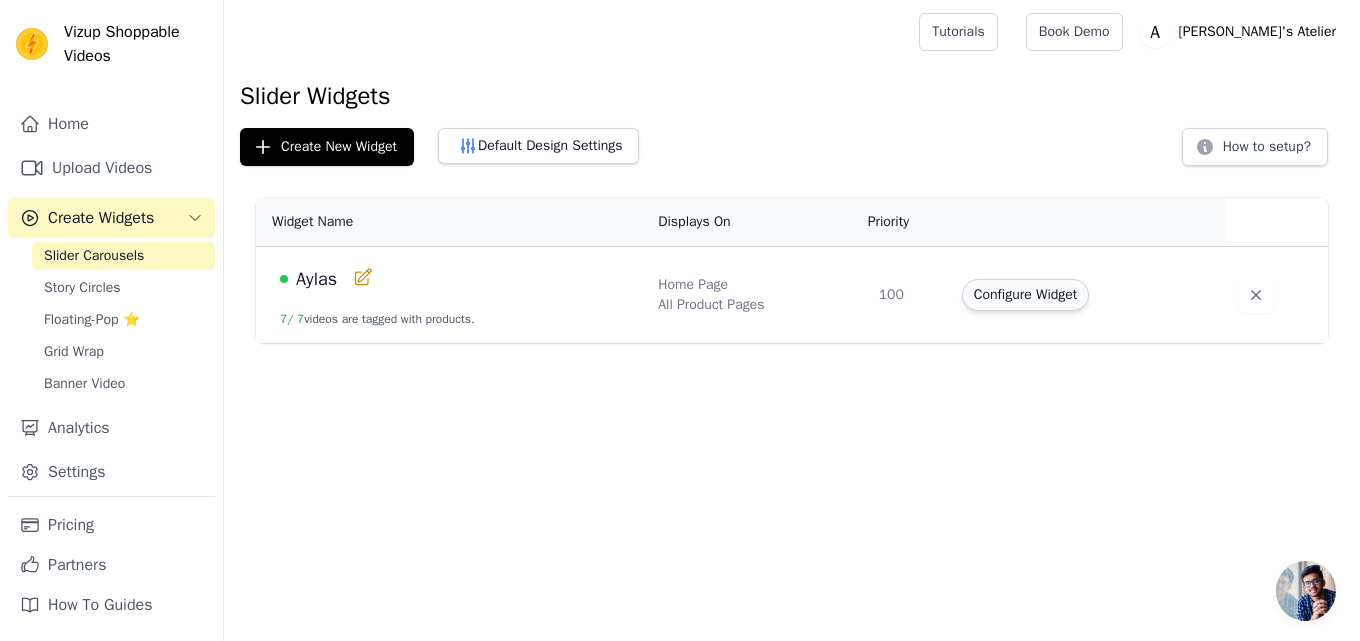 click on "Configure Widget" at bounding box center [1025, 295] 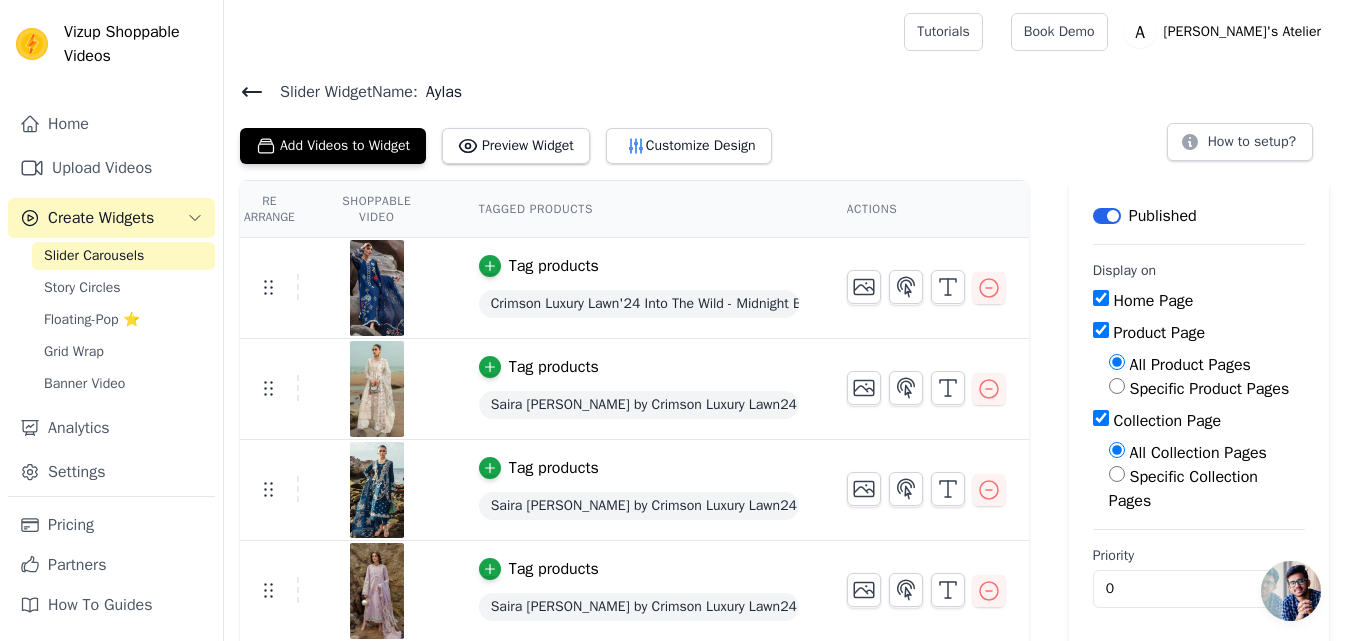 click on "Product Page" at bounding box center (1101, 330) 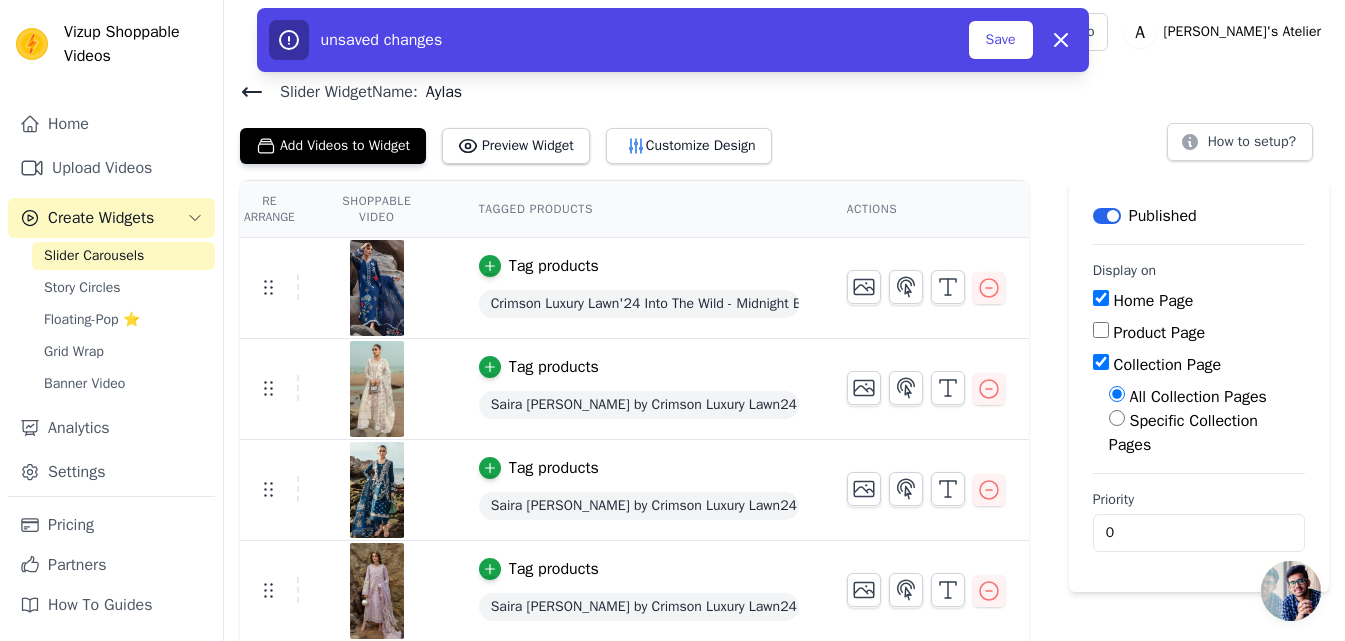 click on "Product Page" at bounding box center (1101, 330) 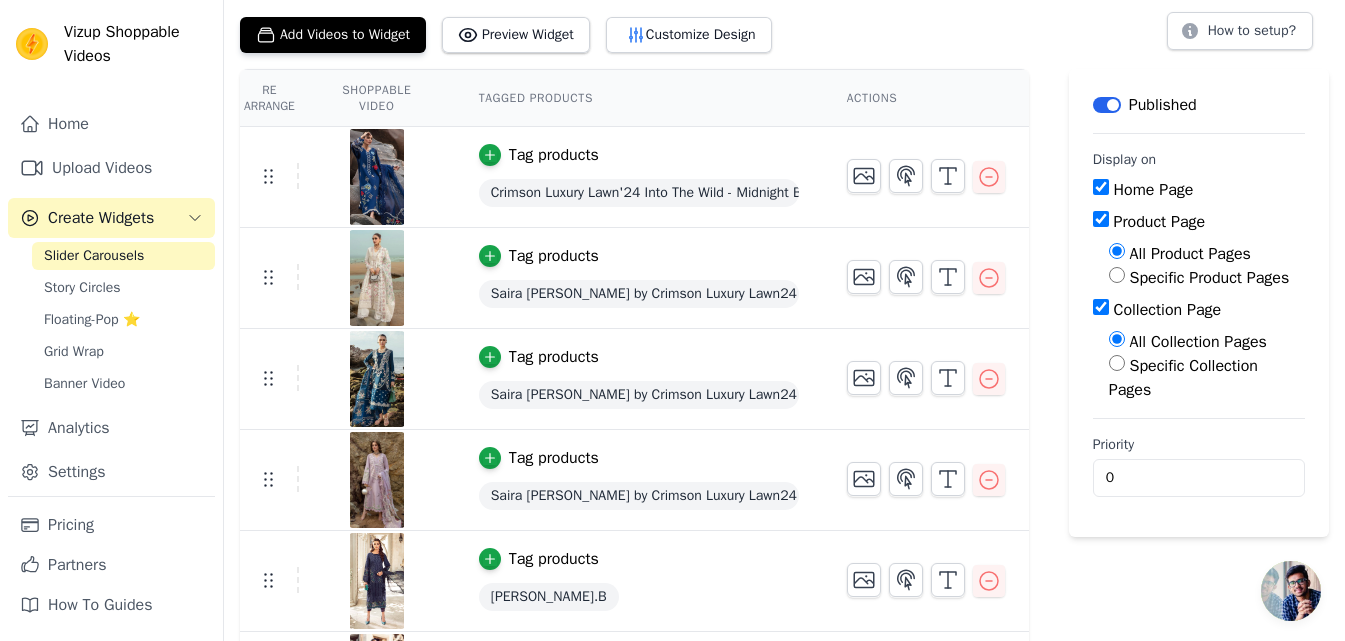 scroll, scrollTop: 114, scrollLeft: 0, axis: vertical 